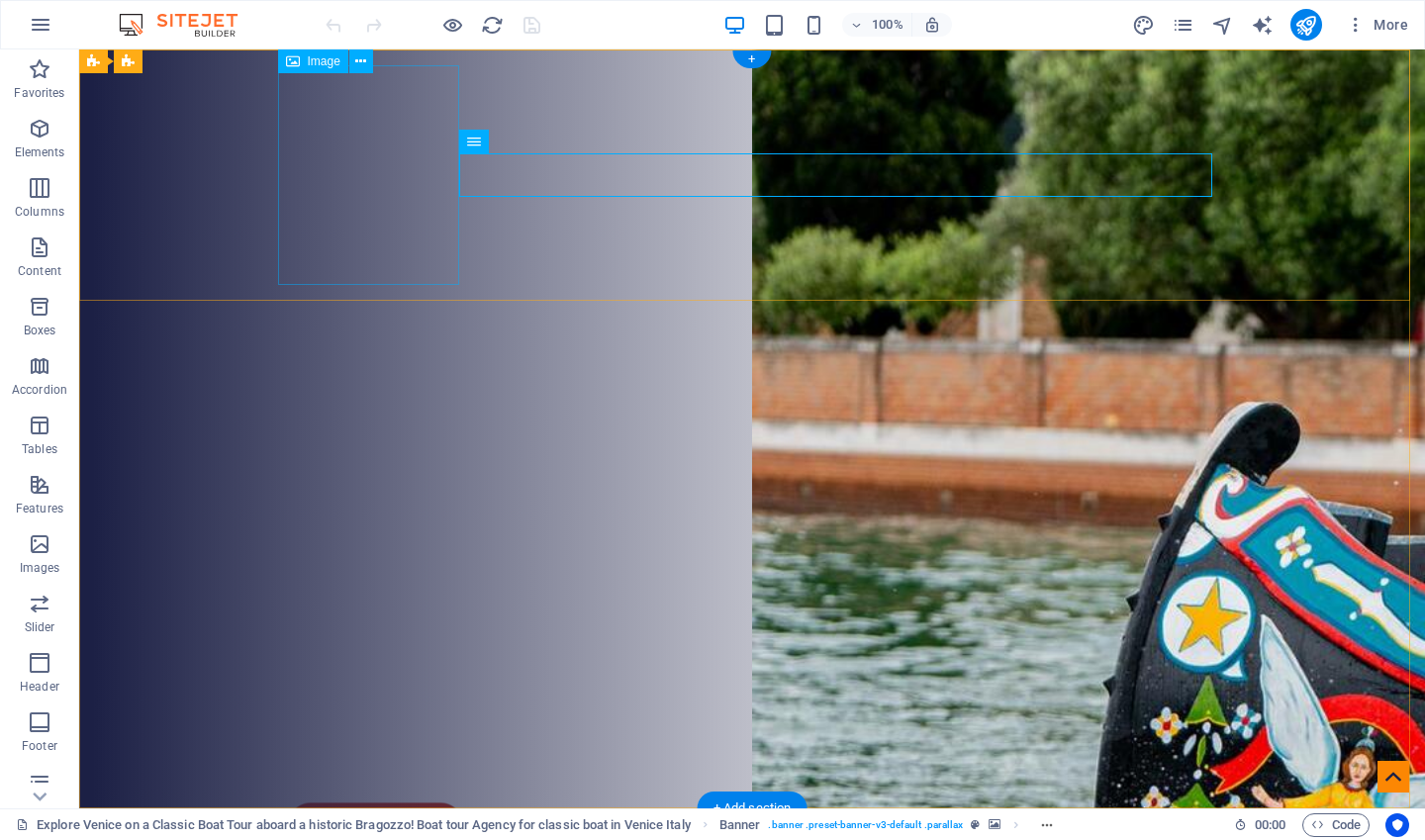 scroll, scrollTop: 0, scrollLeft: 0, axis: both 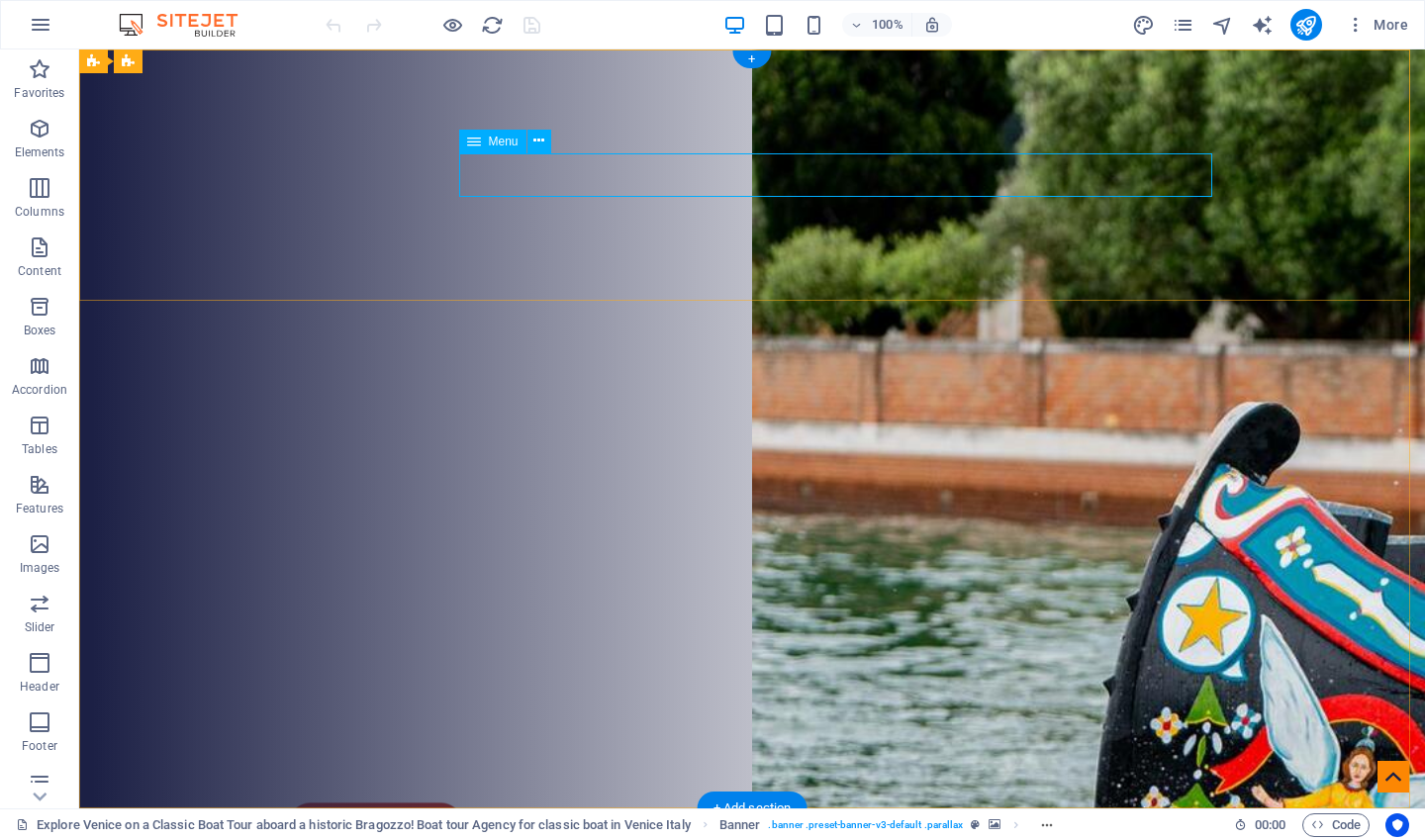 click on "Home Tours About FAQ Contact" at bounding box center [752, 1042] 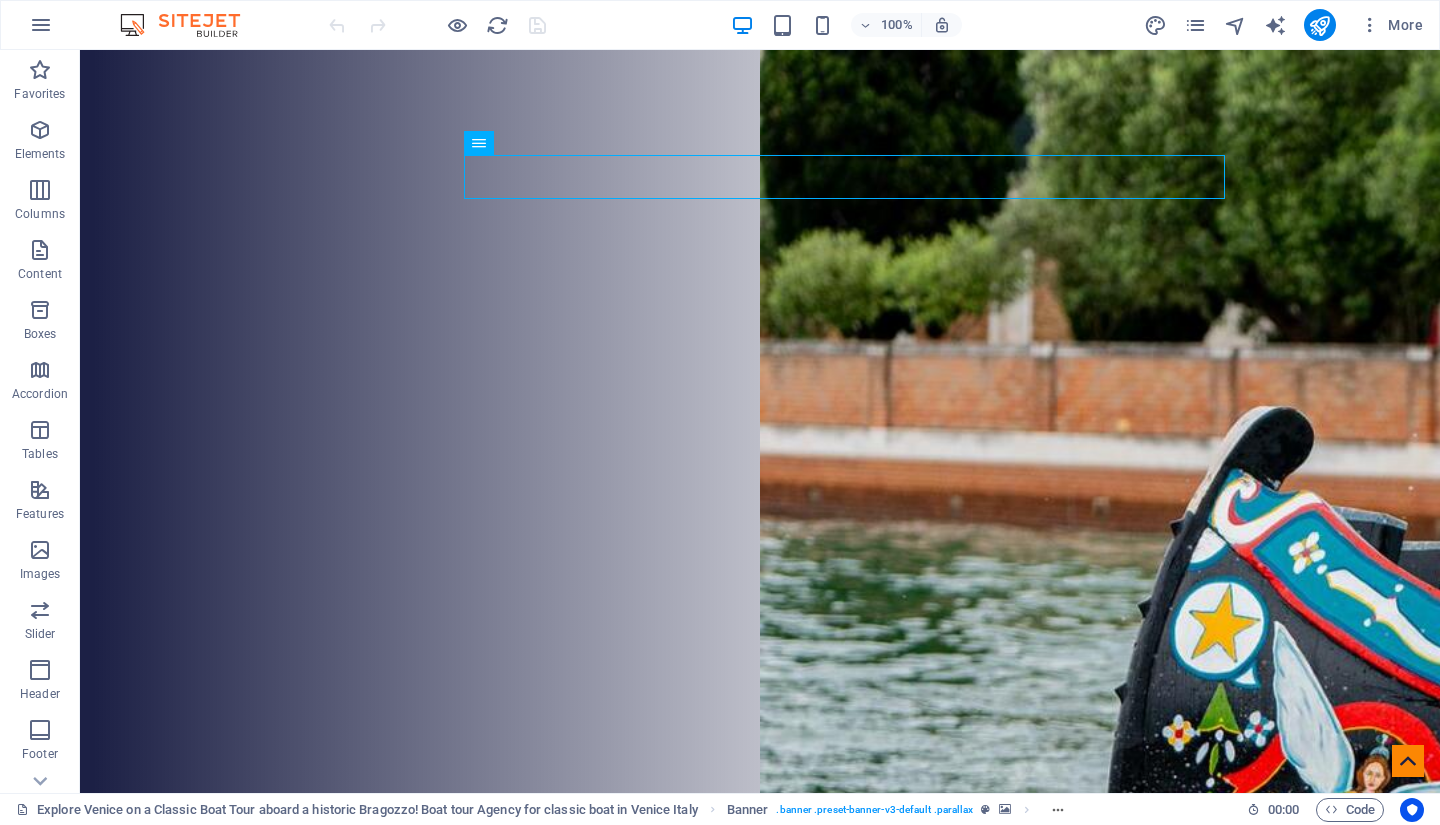 click at bounding box center [40, 370] 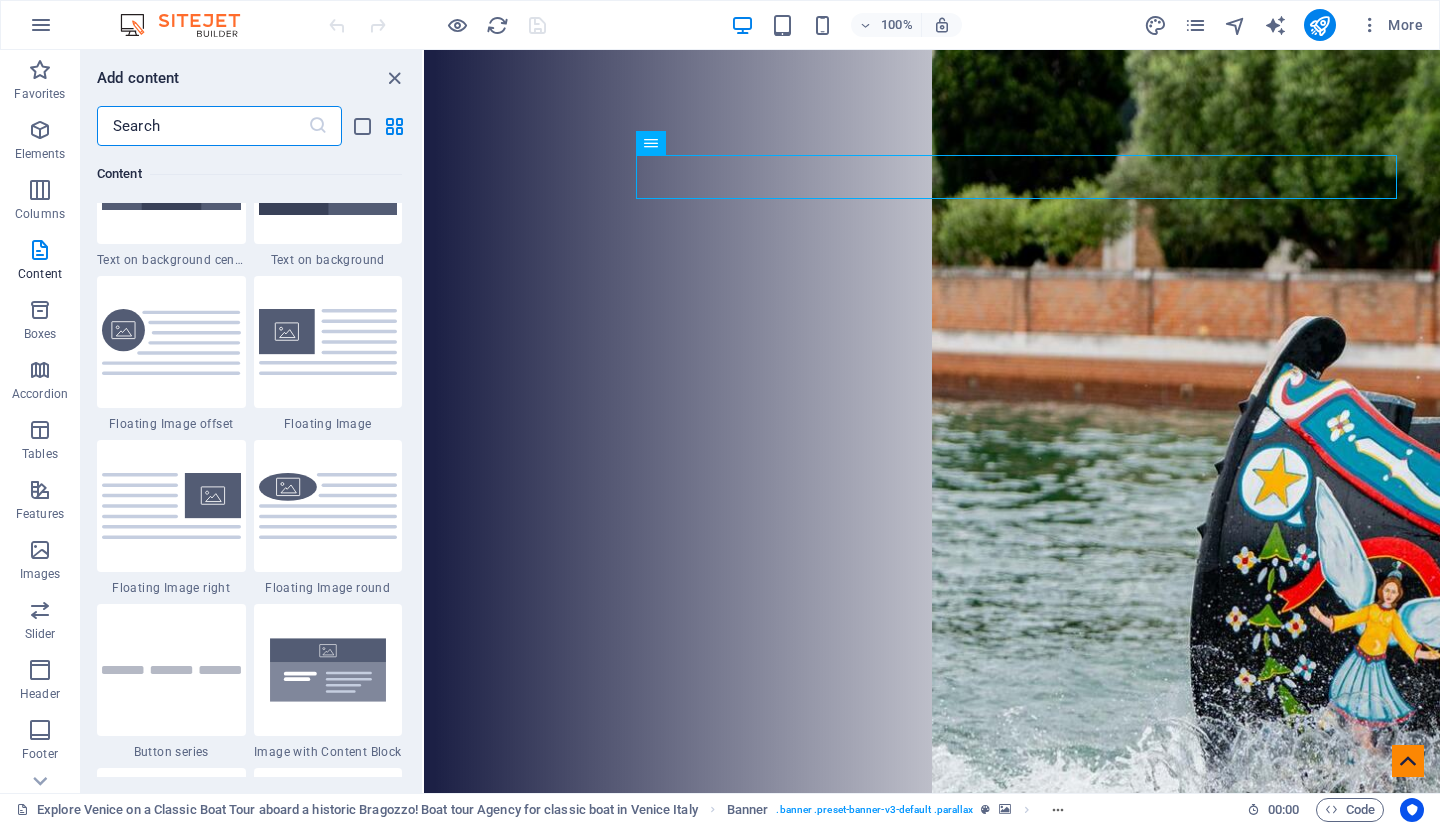 scroll, scrollTop: 4212, scrollLeft: 0, axis: vertical 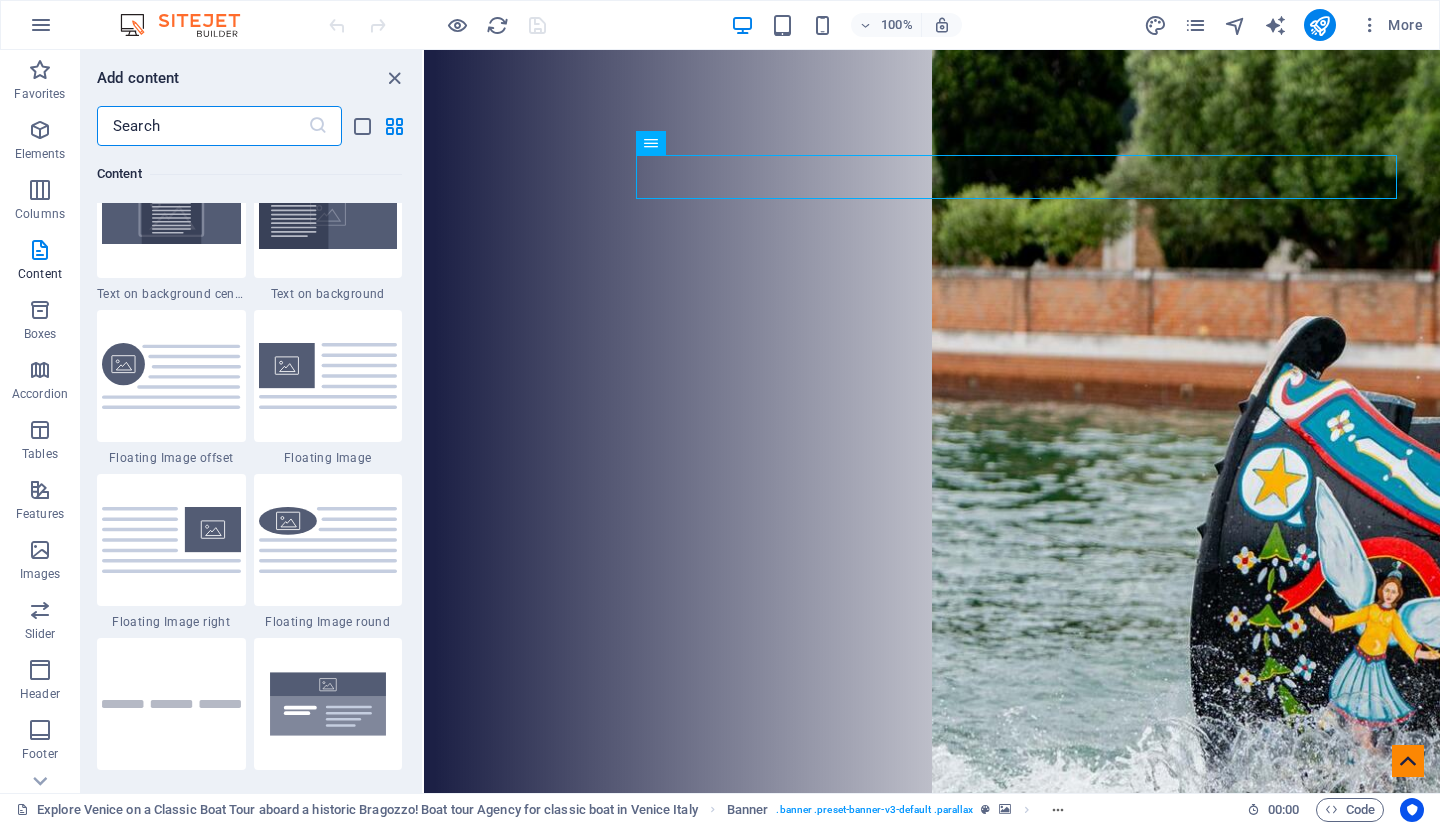 click at bounding box center [40, 370] 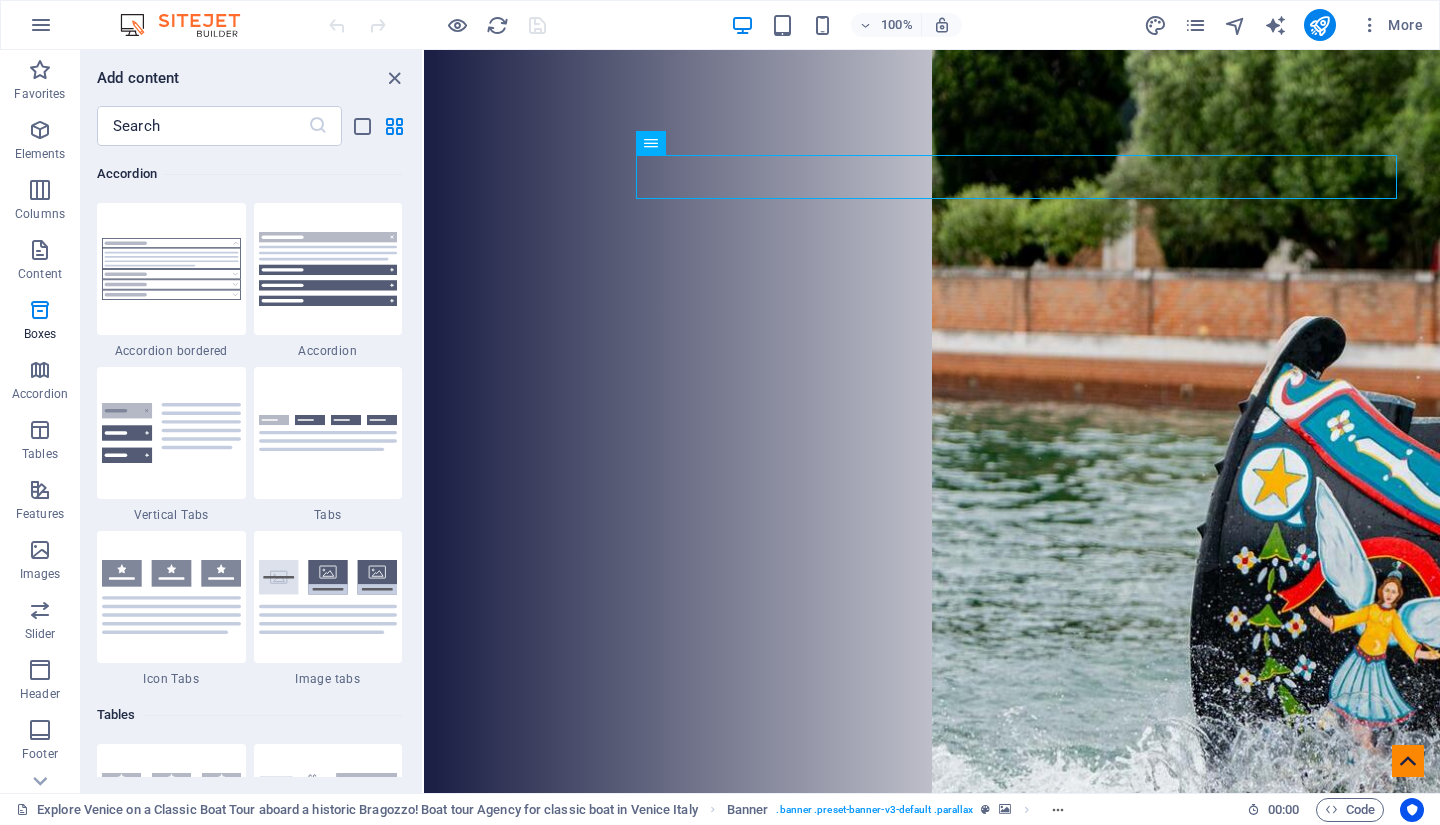 scroll, scrollTop: 6385, scrollLeft: 0, axis: vertical 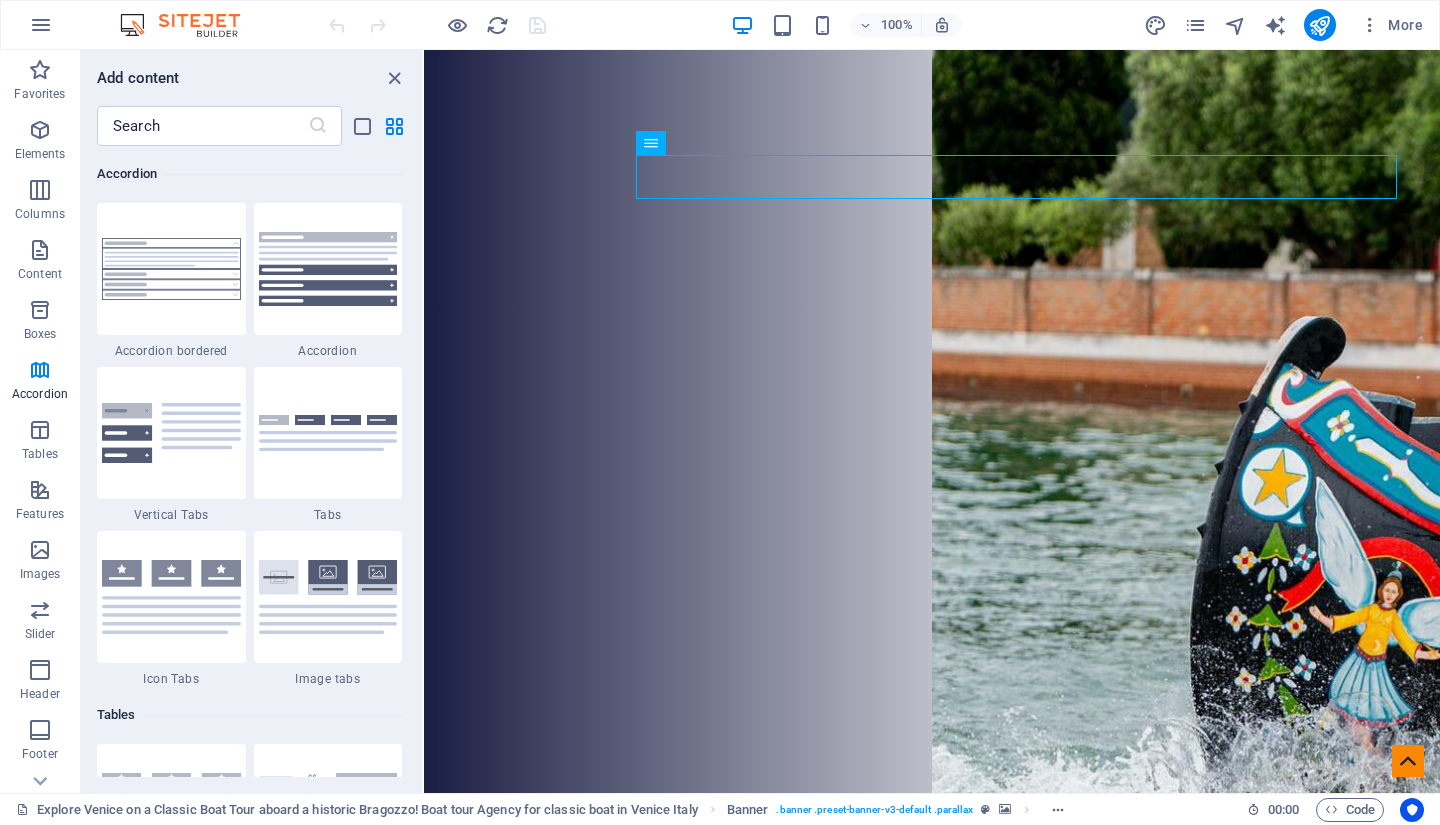 click at bounding box center [328, 433] 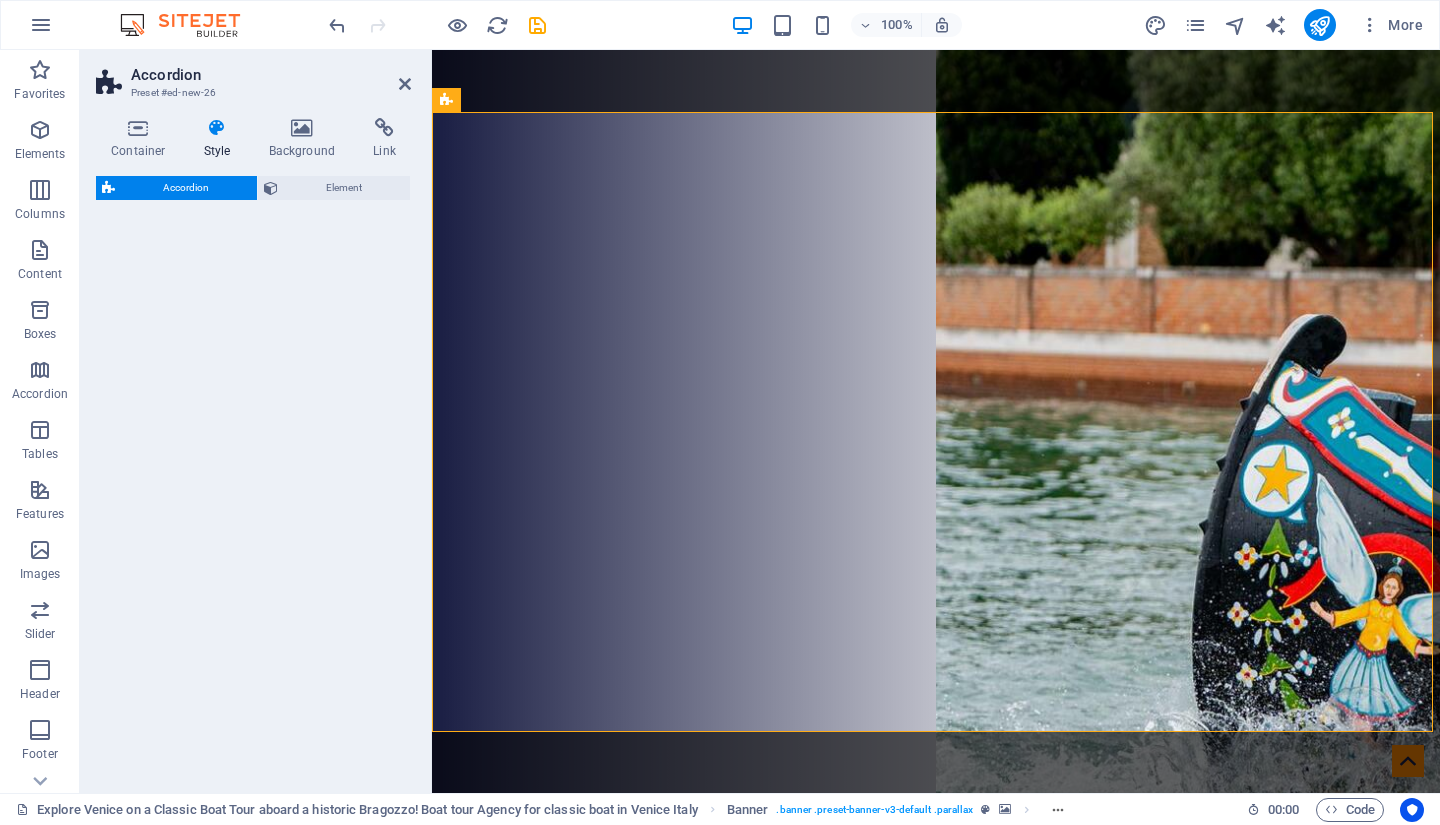 select on "rem" 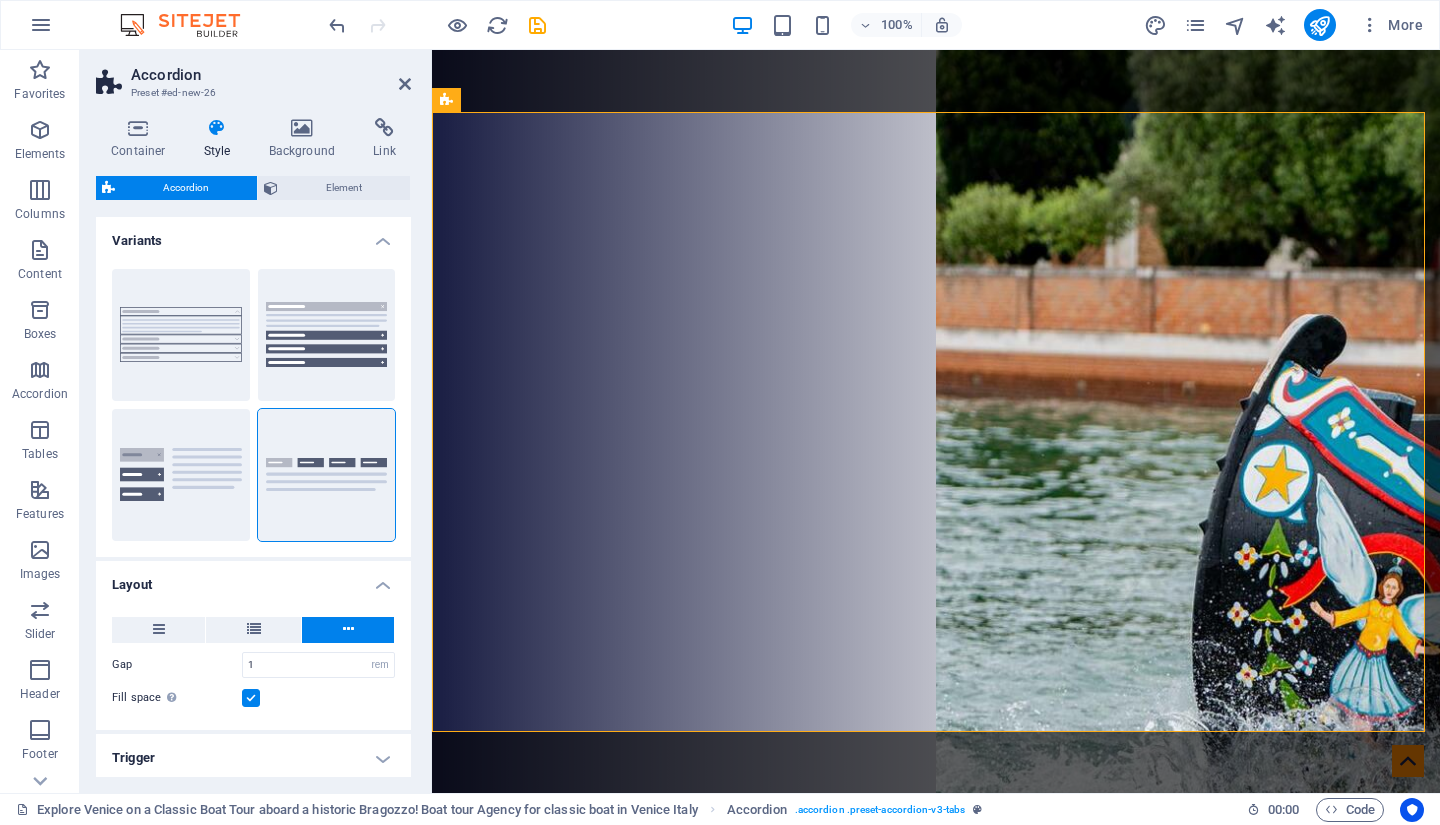 scroll, scrollTop: 681, scrollLeft: 0, axis: vertical 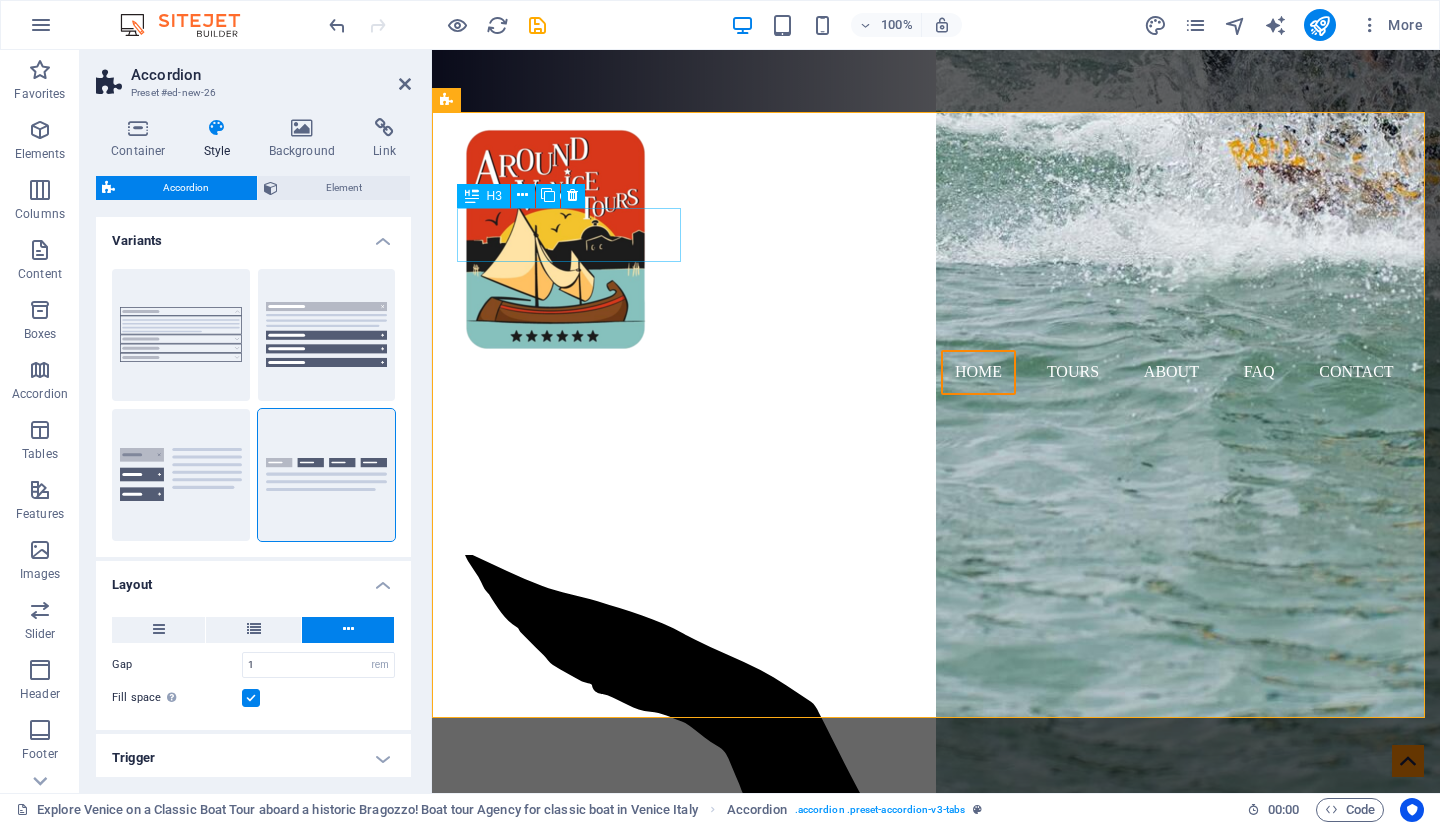 click on "Headline" at bounding box center [517, 2485] 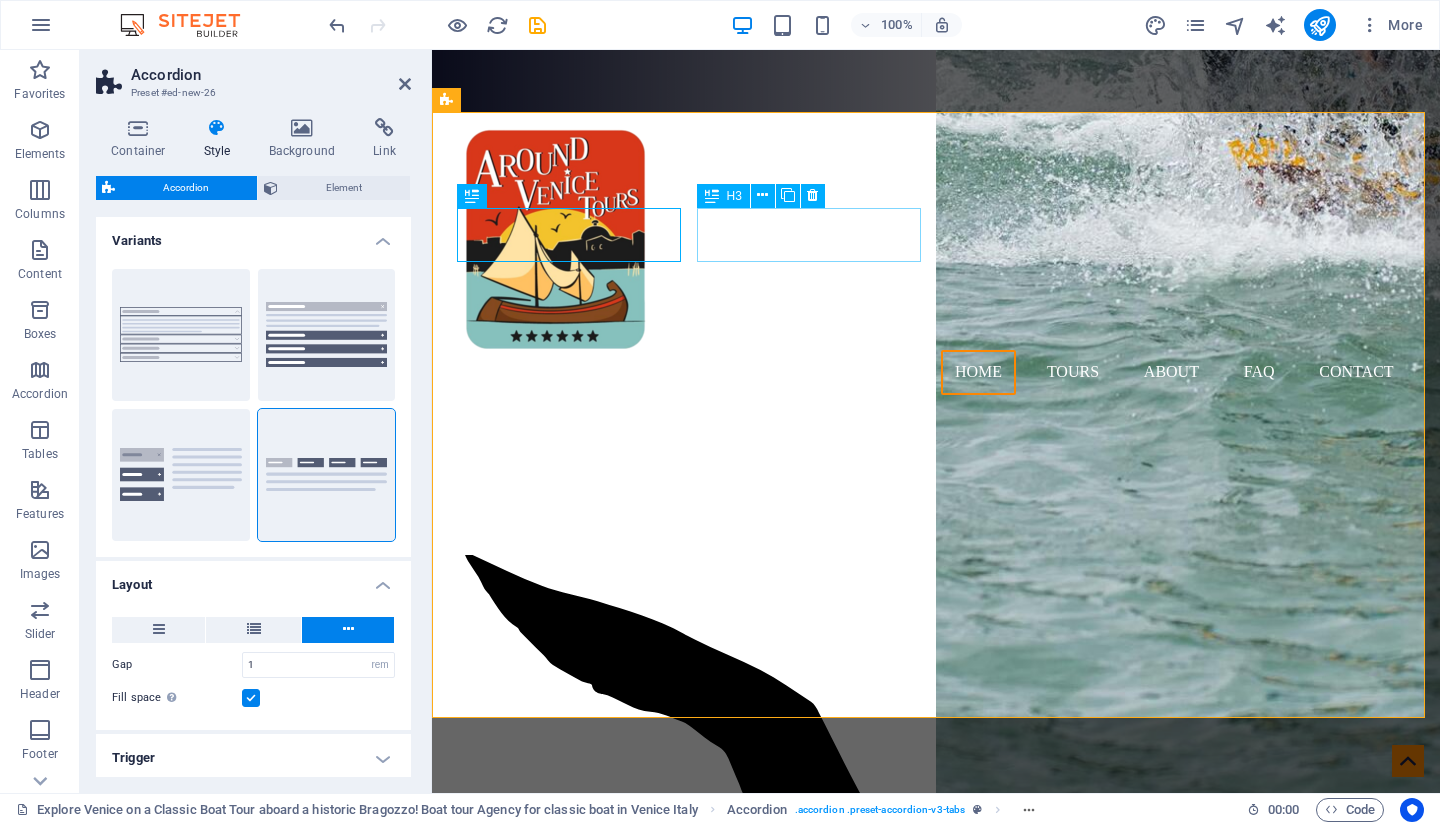 click on "Headline" at bounding box center [671, 2485] 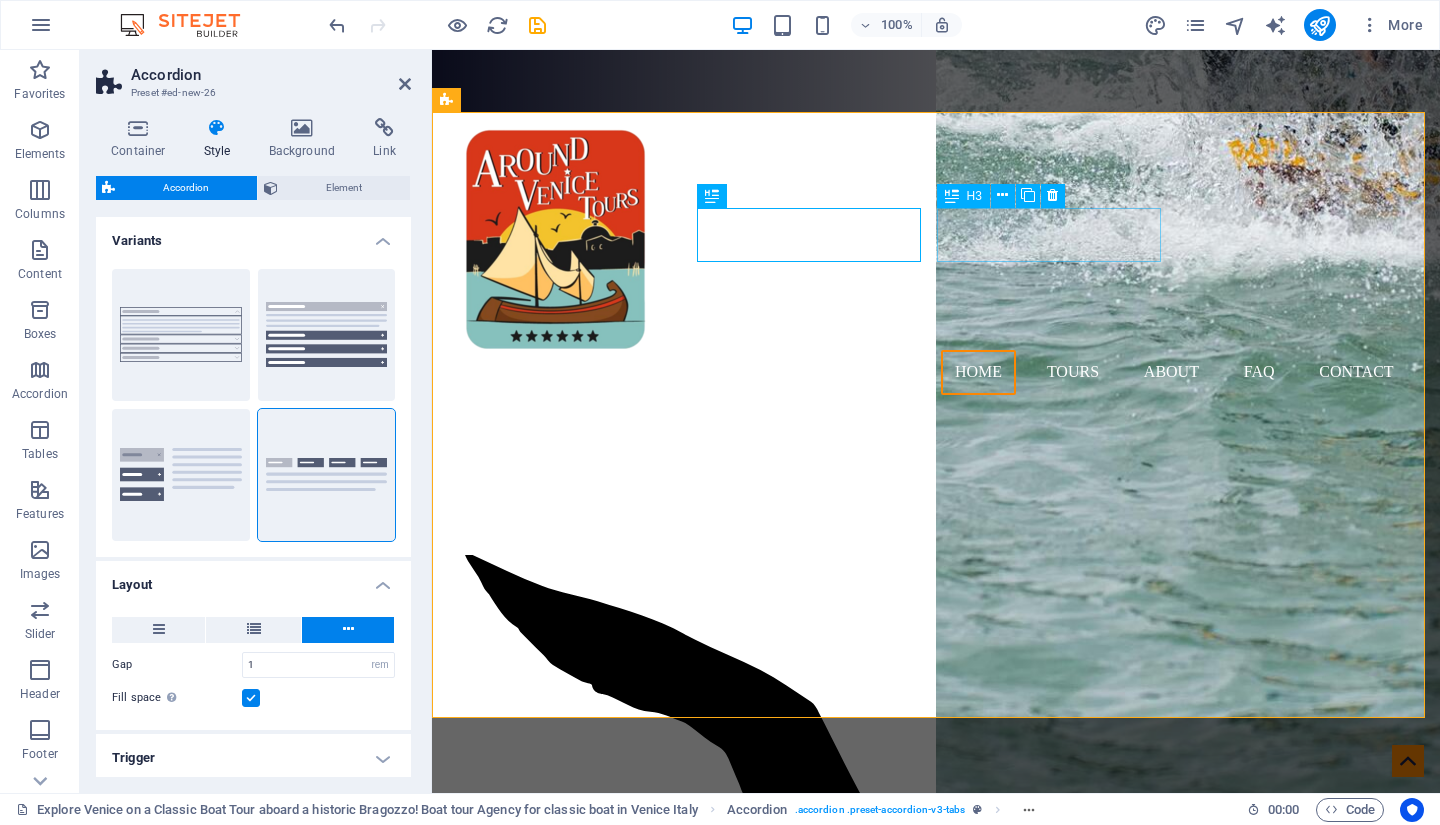 drag, startPoint x: 1013, startPoint y: 236, endPoint x: 1366, endPoint y: 236, distance: 353 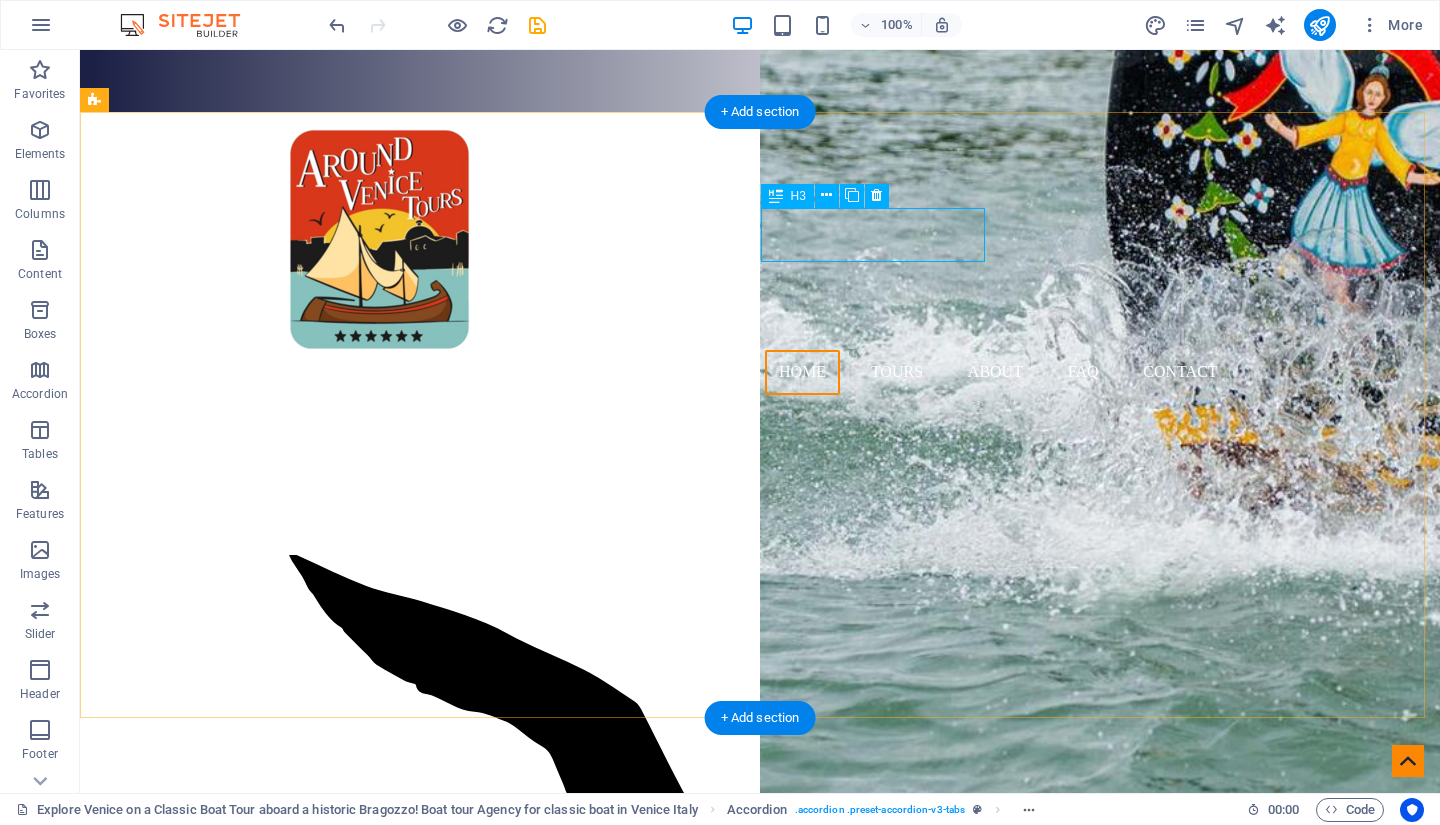 click on "Headline" at bounding box center (473, 2485) 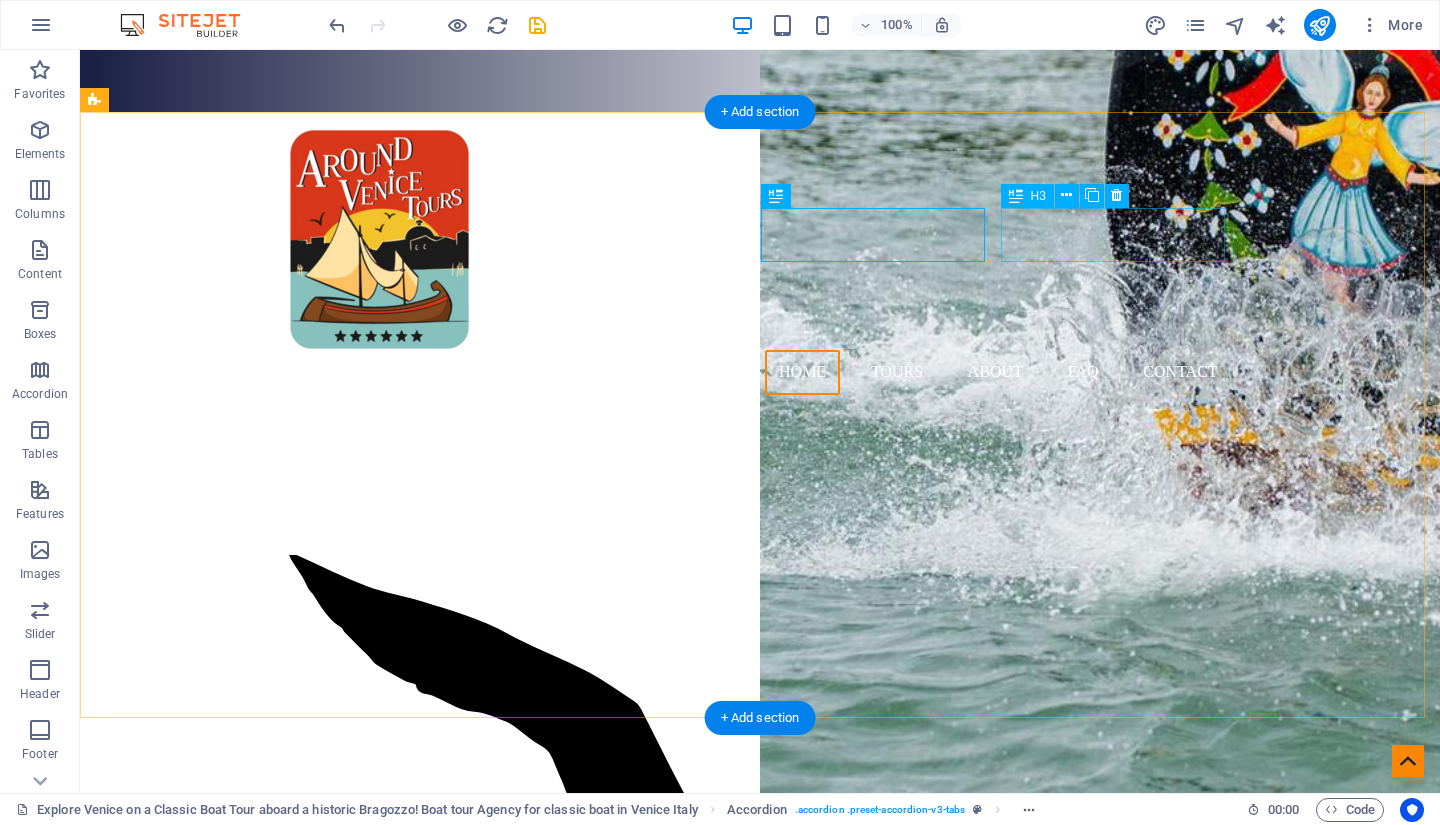 click on "Headline" at bounding box center (627, 2485) 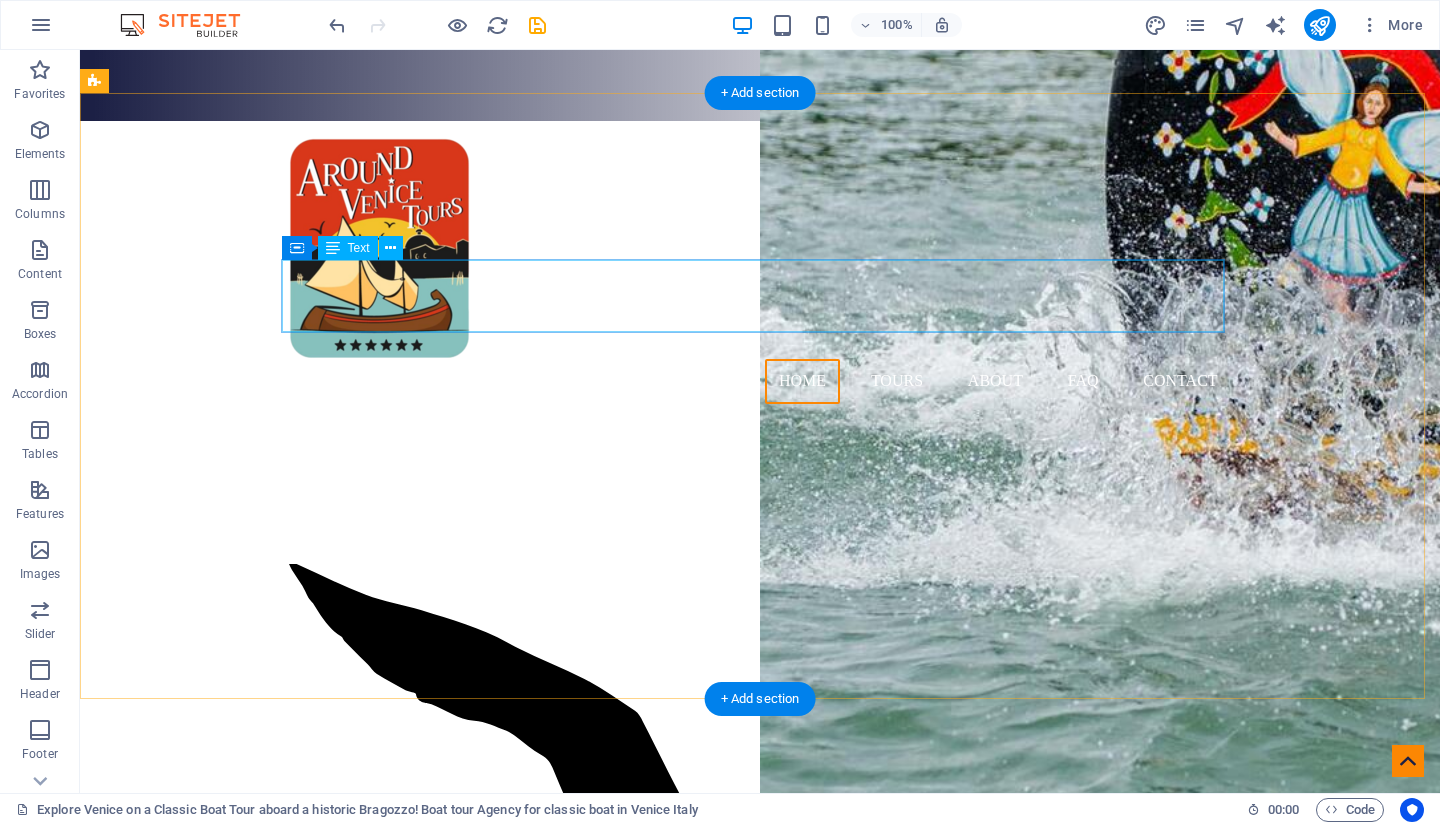 scroll, scrollTop: 700, scrollLeft: 0, axis: vertical 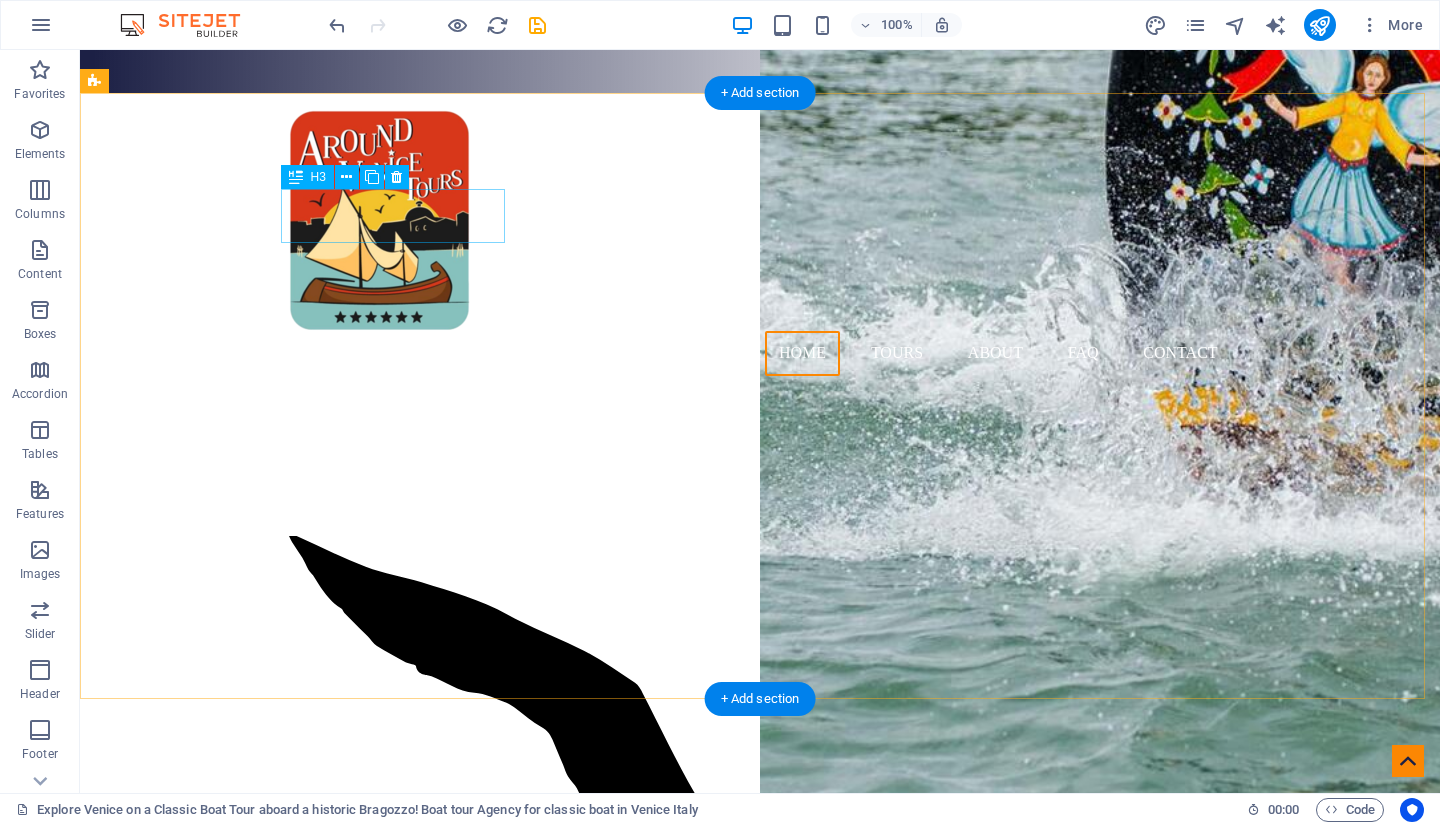 click on "Headline" at bounding box center [165, 2466] 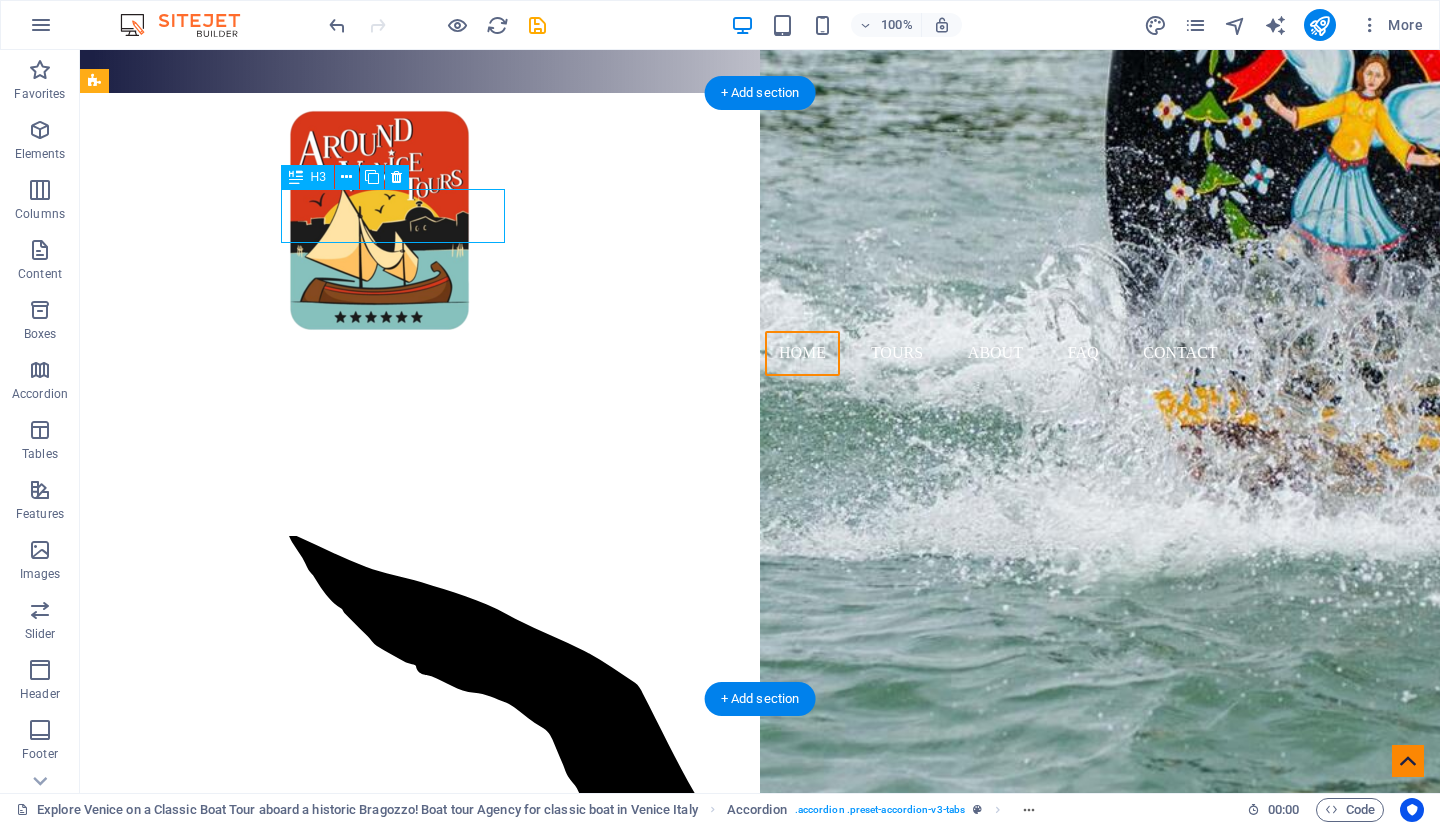 click on "Headline" at bounding box center [165, 2466] 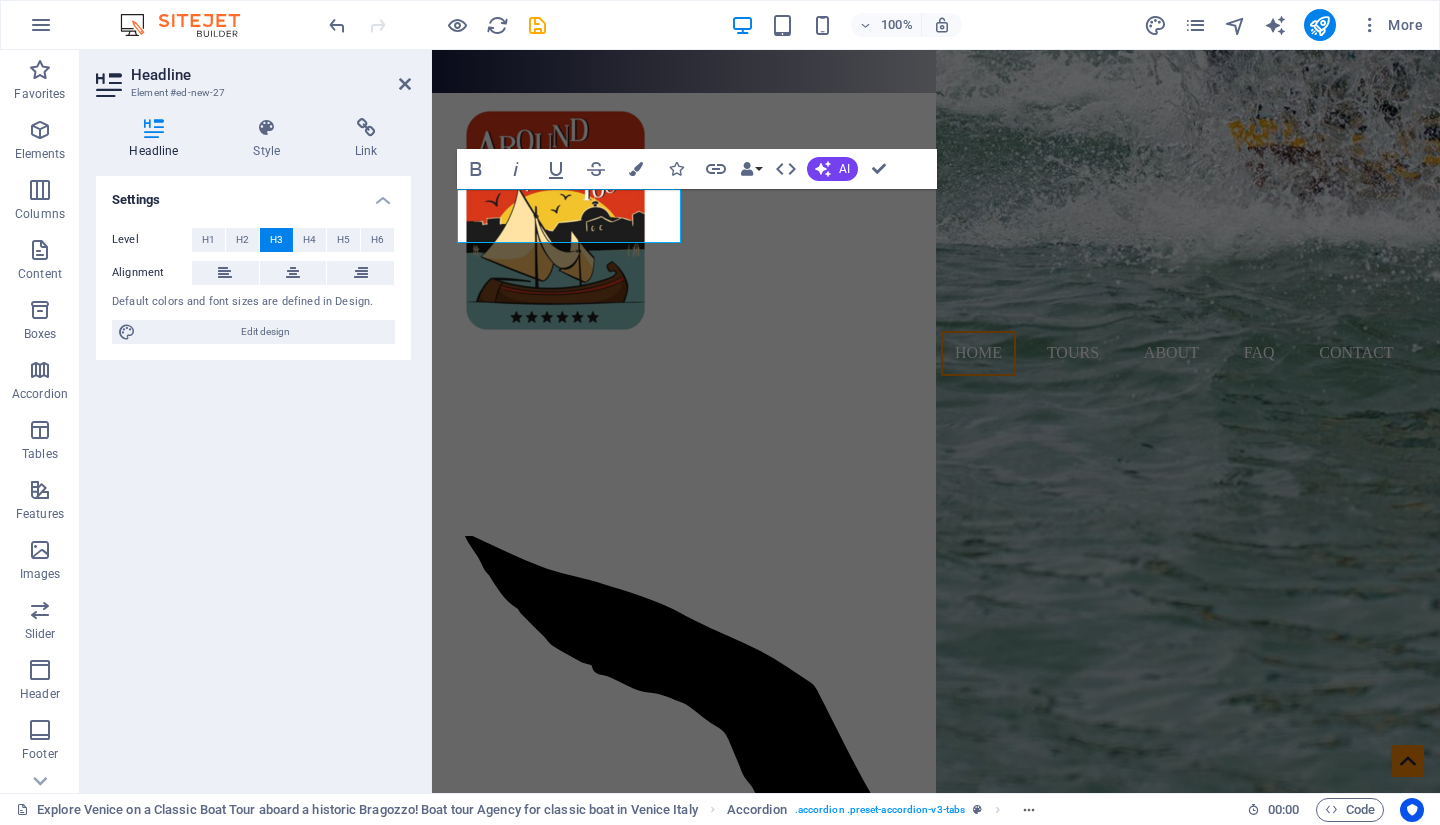 click at bounding box center [267, 128] 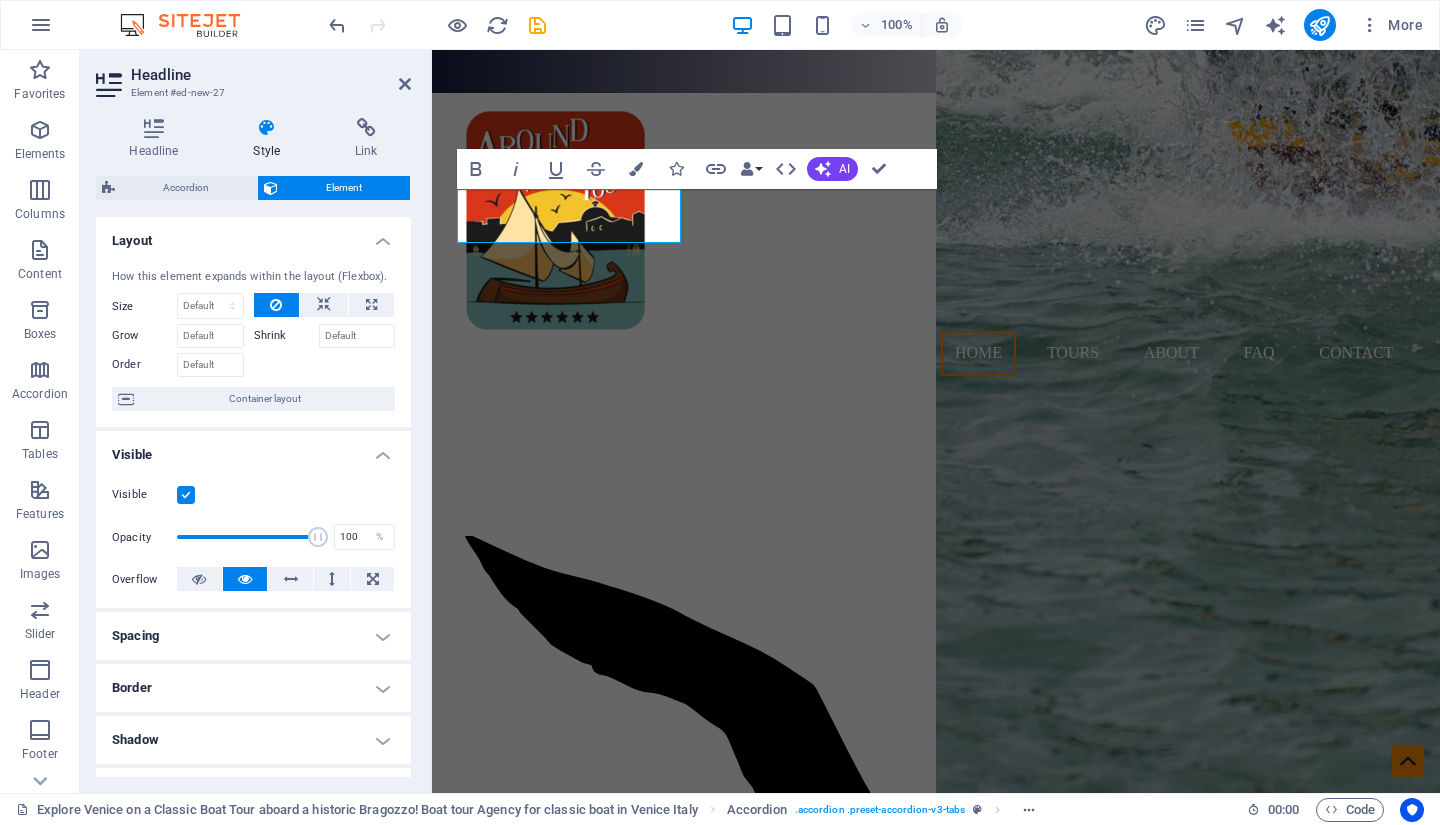 click at bounding box center [366, 128] 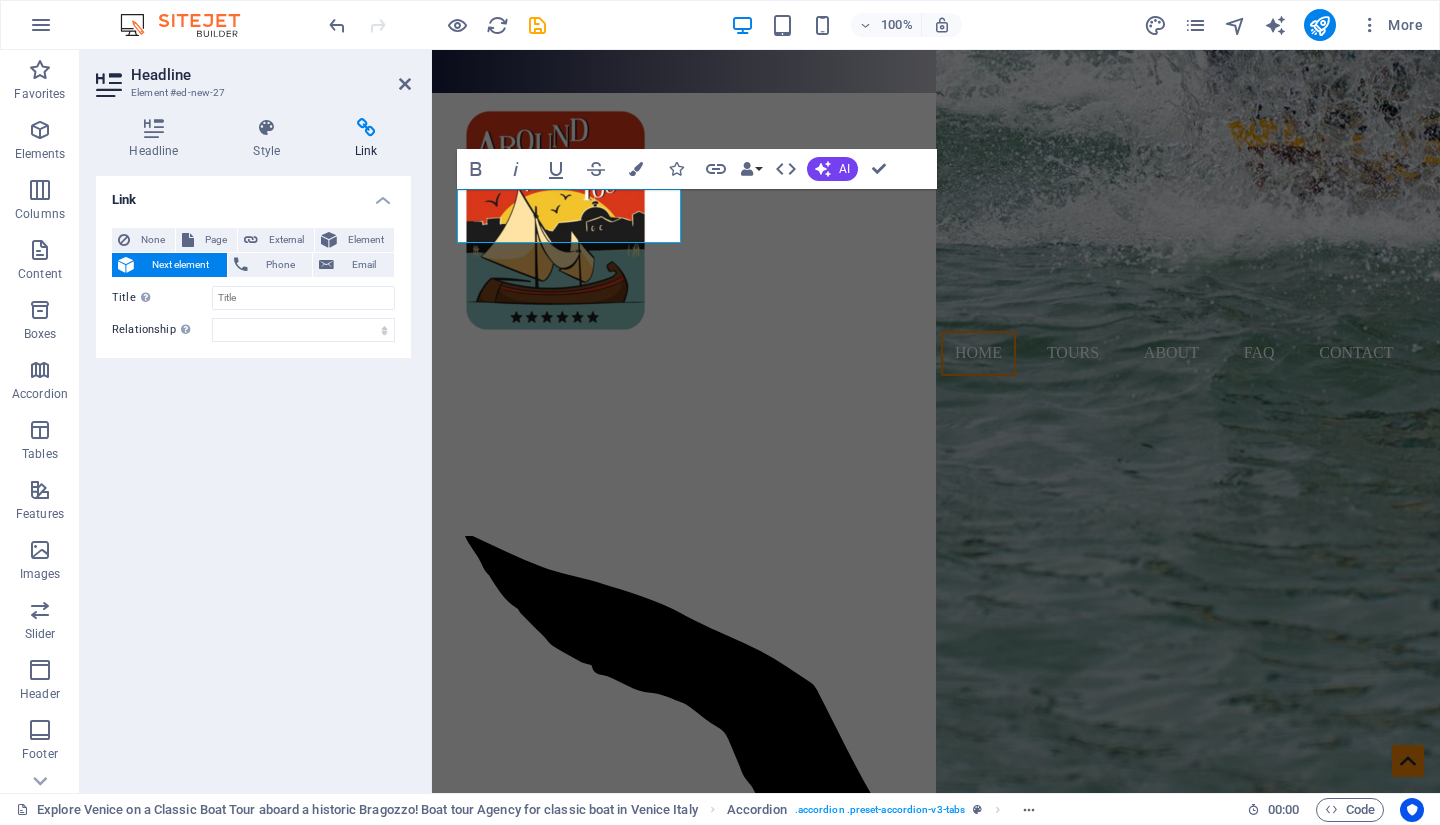 click on "Next element" at bounding box center [180, 265] 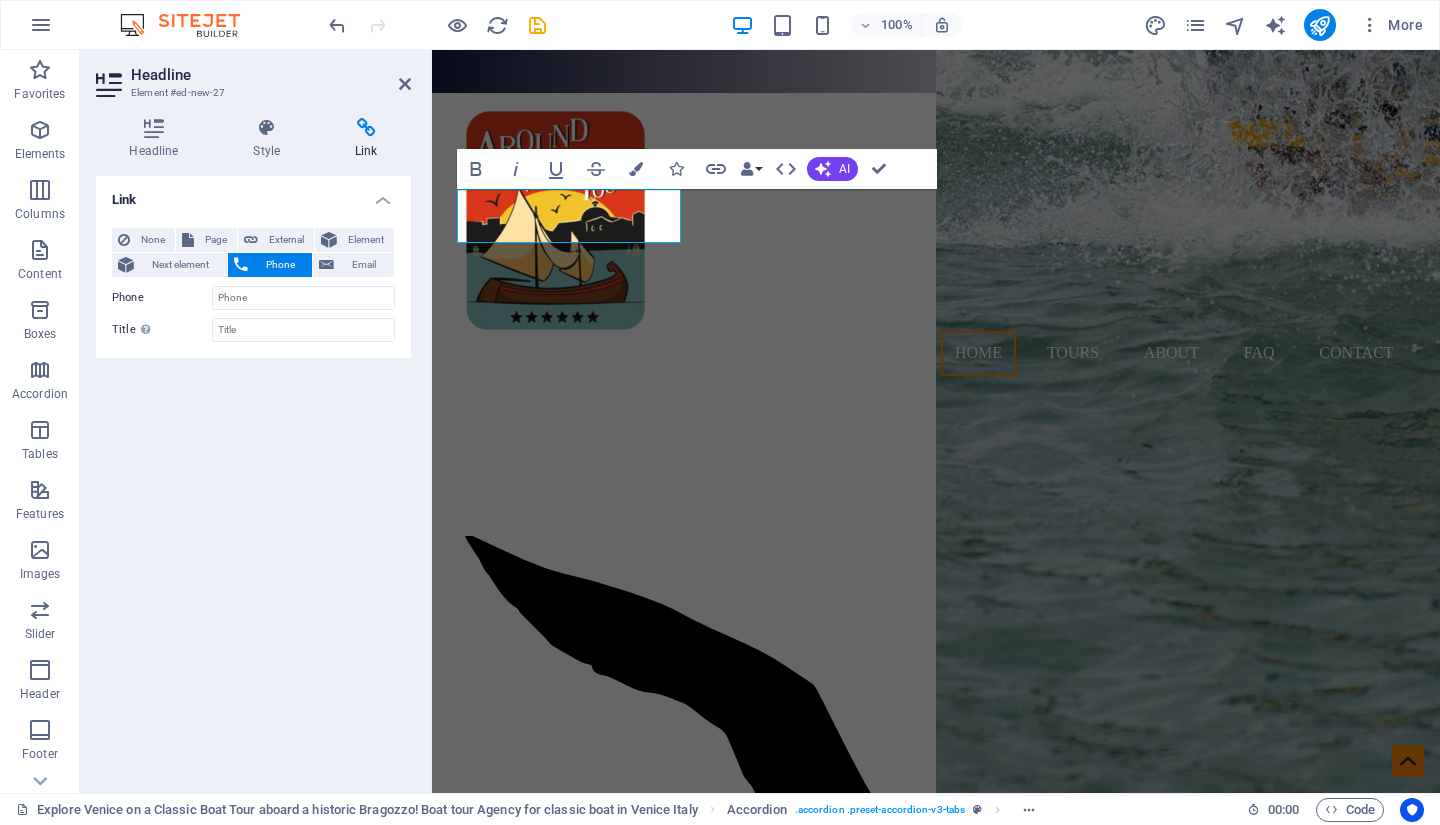 click on "Next element" at bounding box center [180, 265] 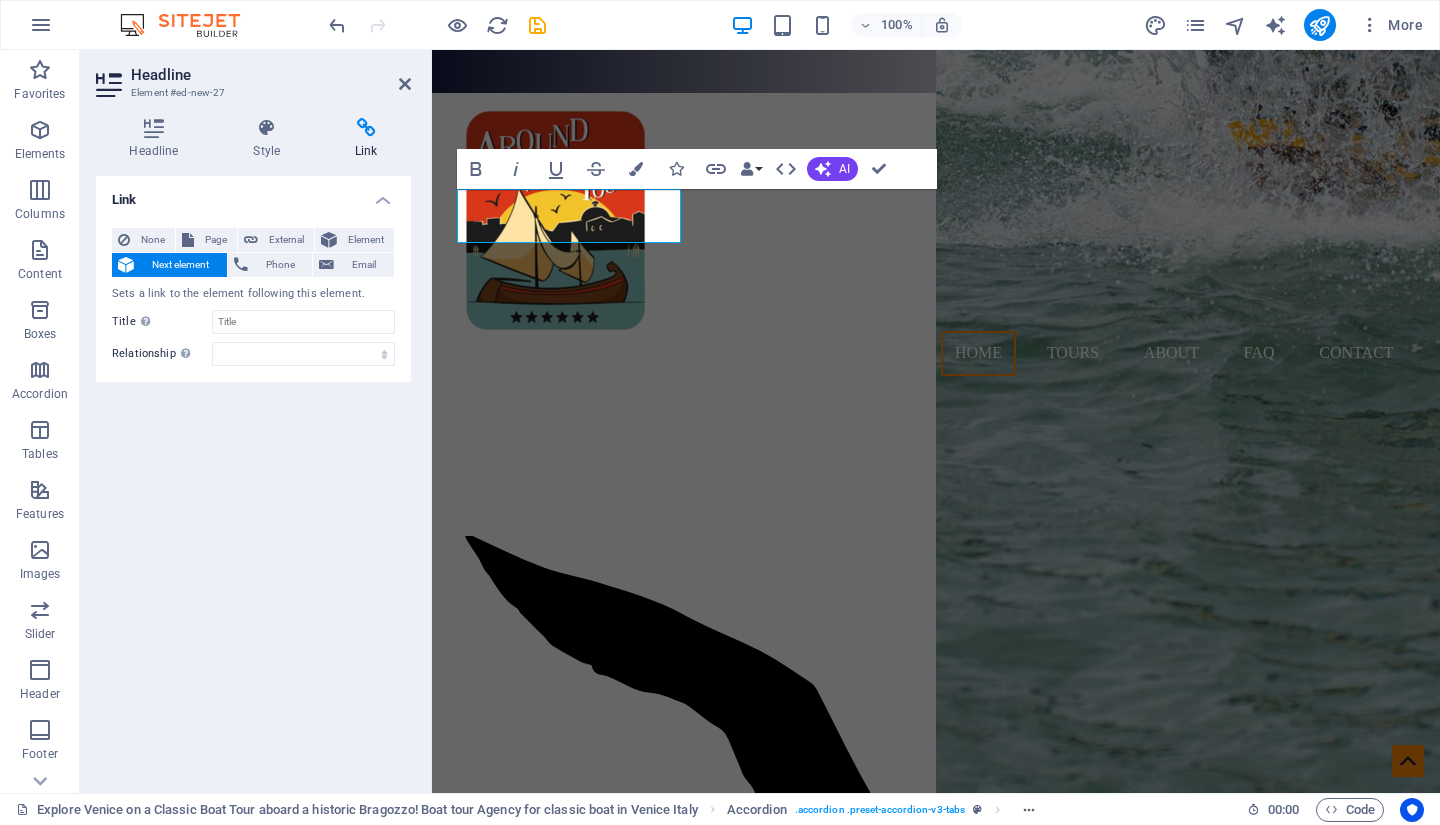 click on "Element" at bounding box center [365, 240] 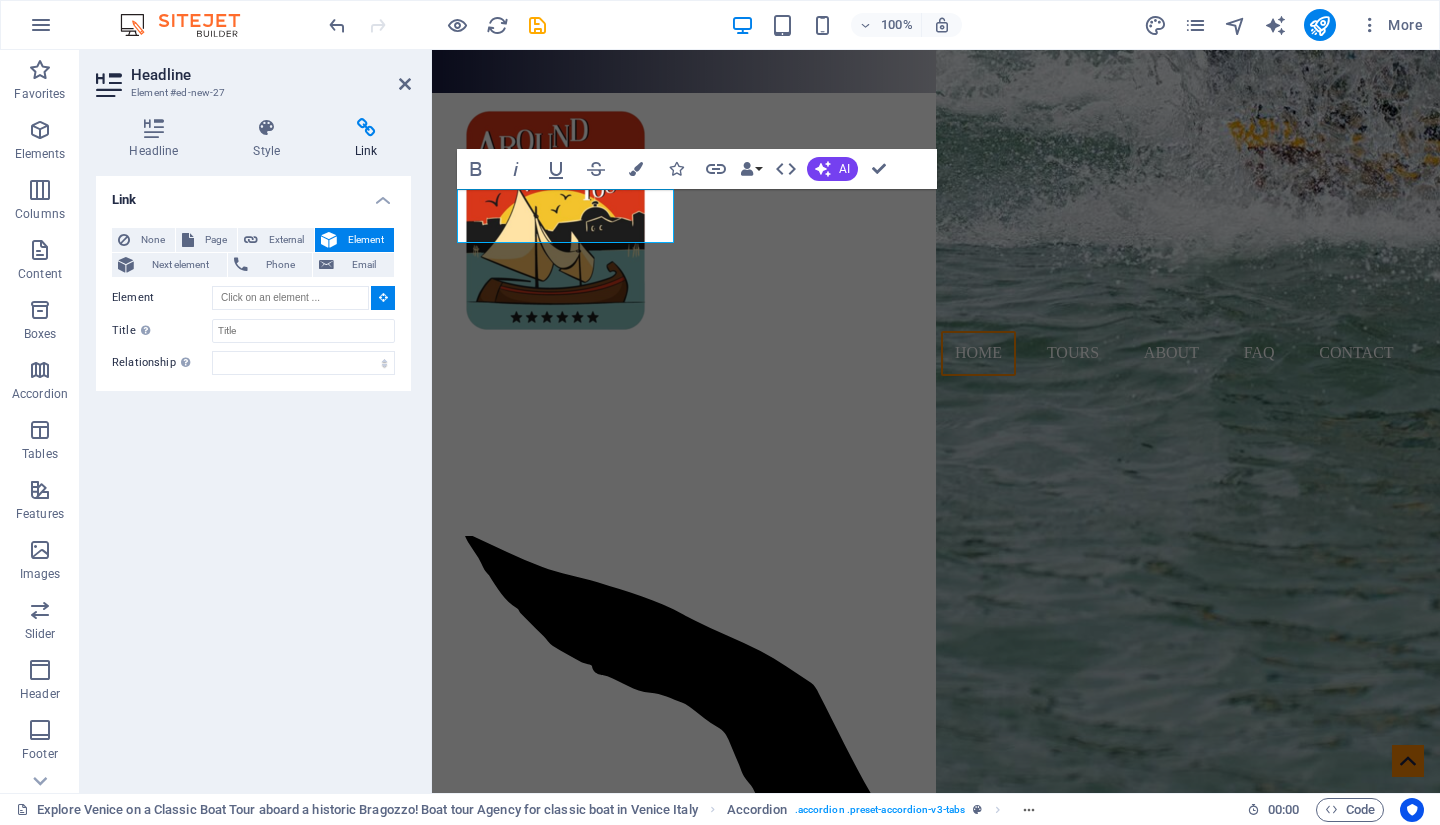 click on "Next element" at bounding box center (180, 265) 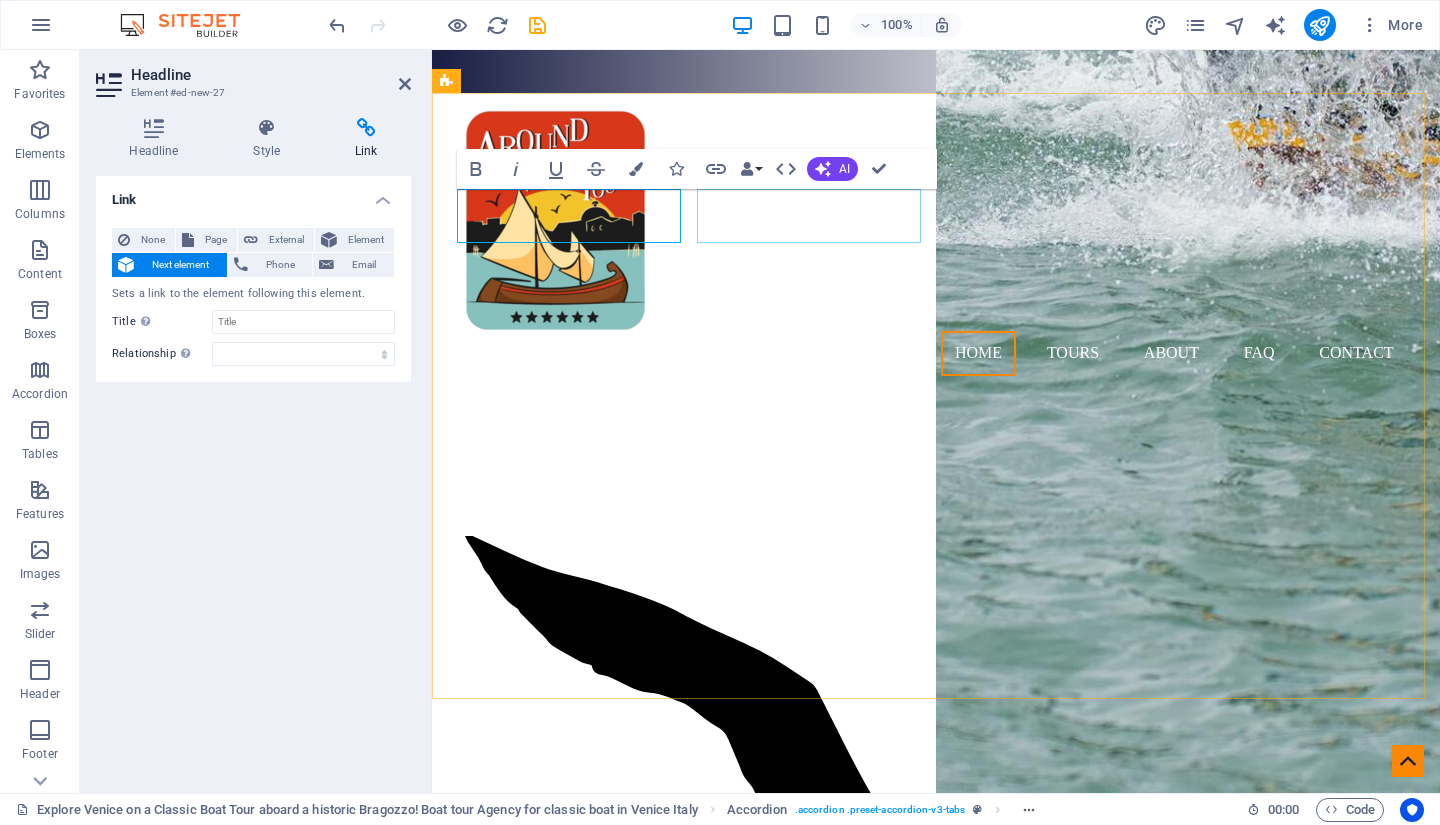 drag, startPoint x: 824, startPoint y: 214, endPoint x: 1176, endPoint y: 216, distance: 352.00568 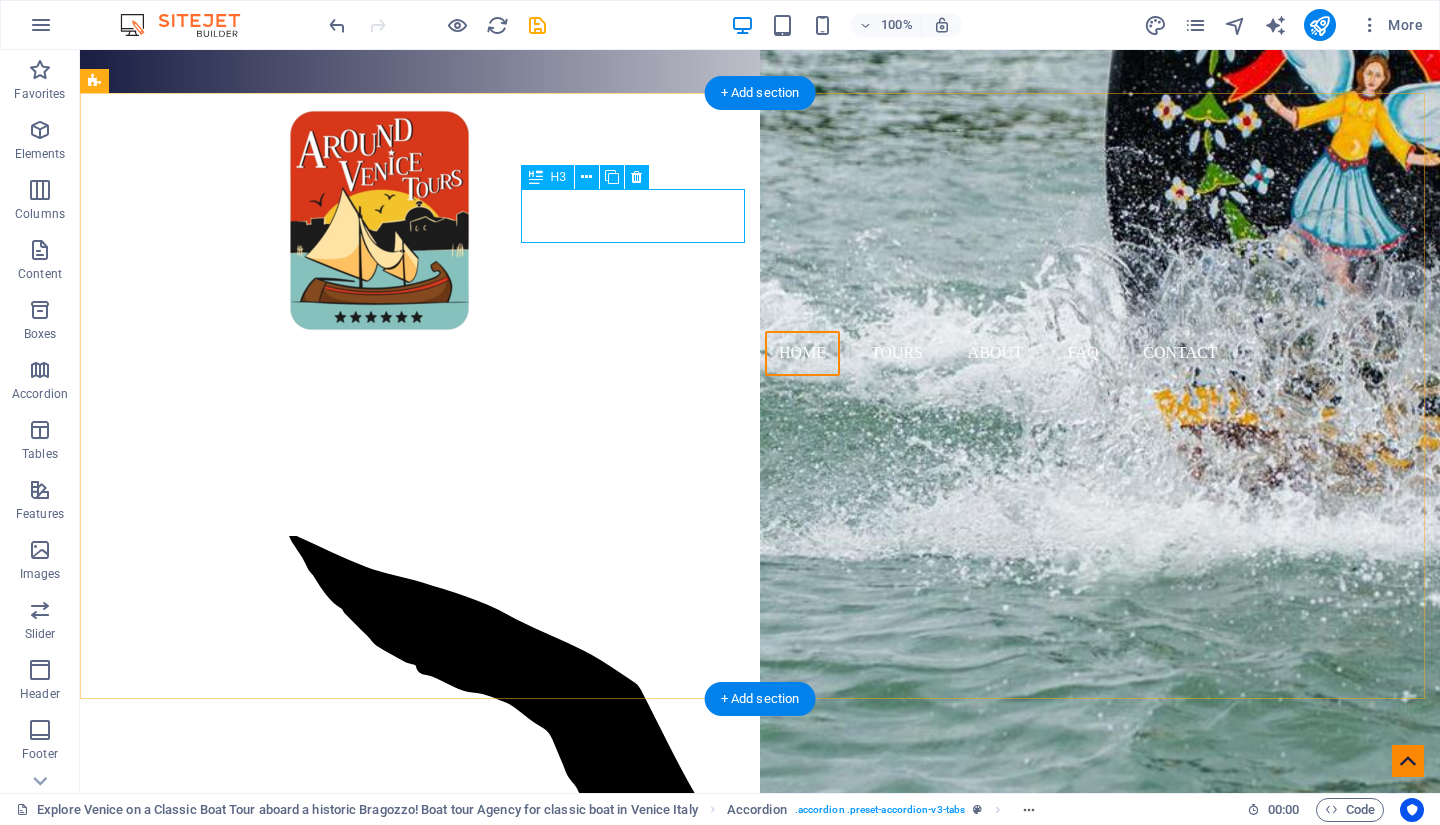 click on "Headline" at bounding box center (319, 2466) 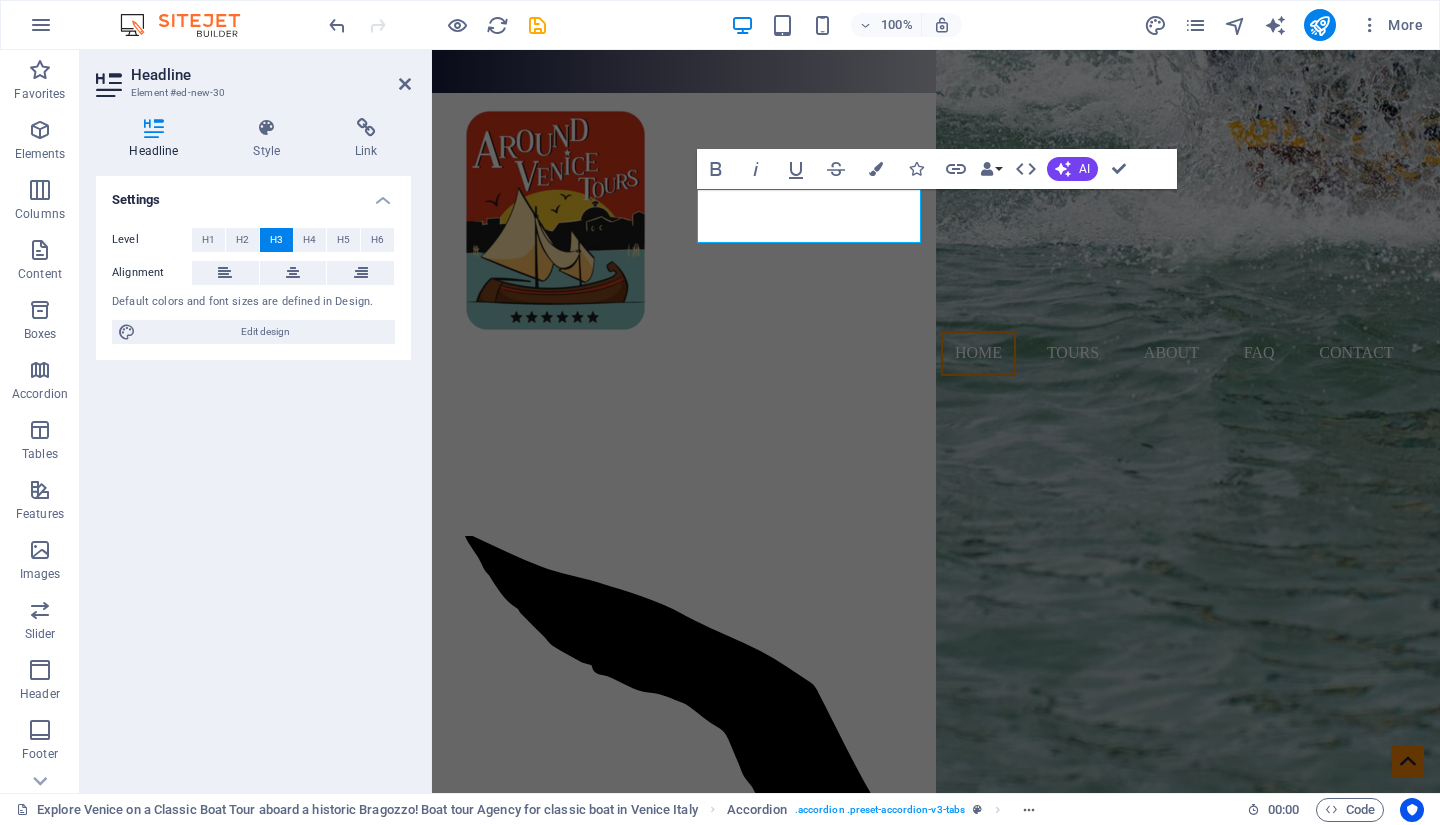 click at bounding box center (366, 128) 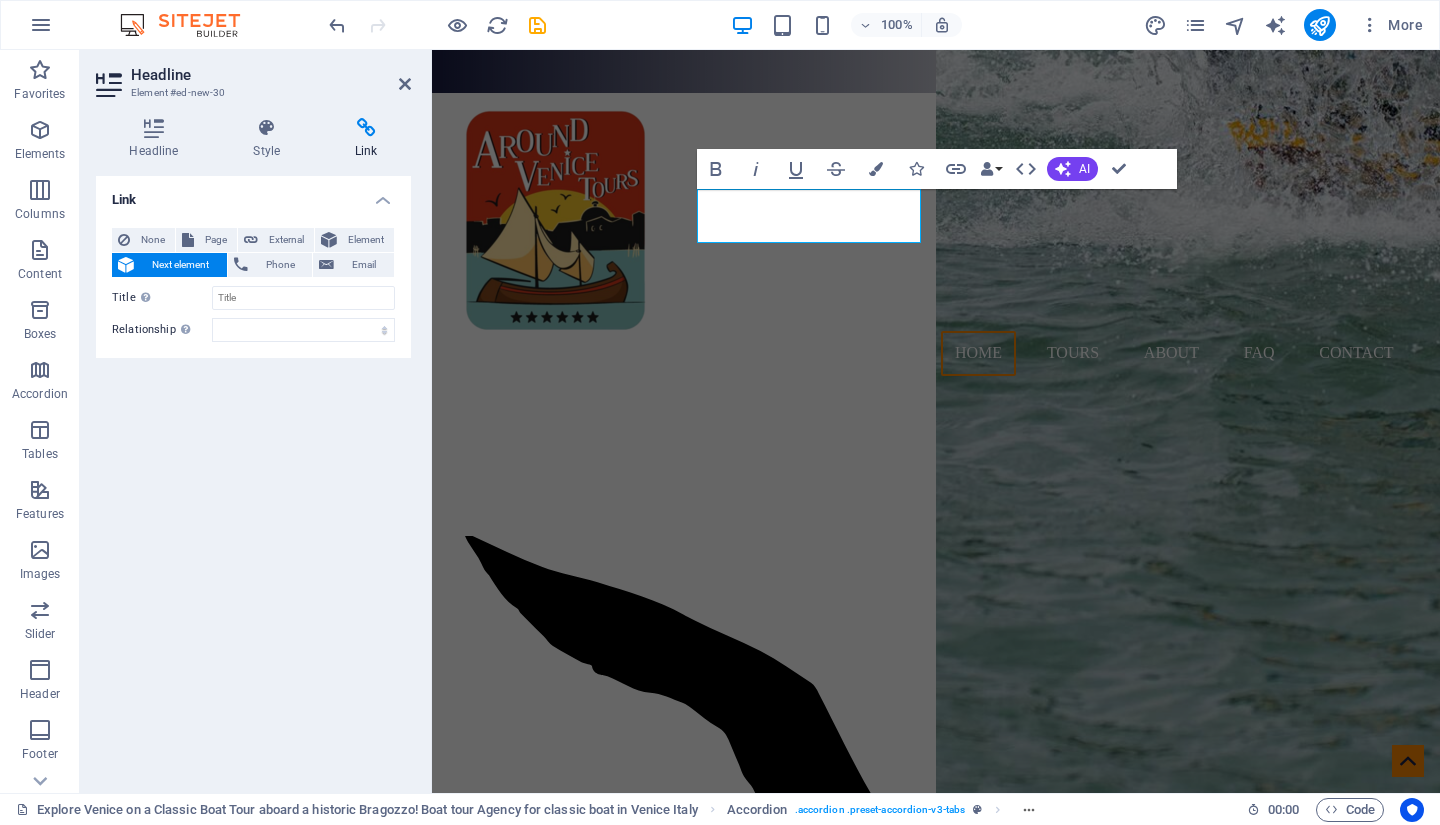 click at bounding box center [405, 84] 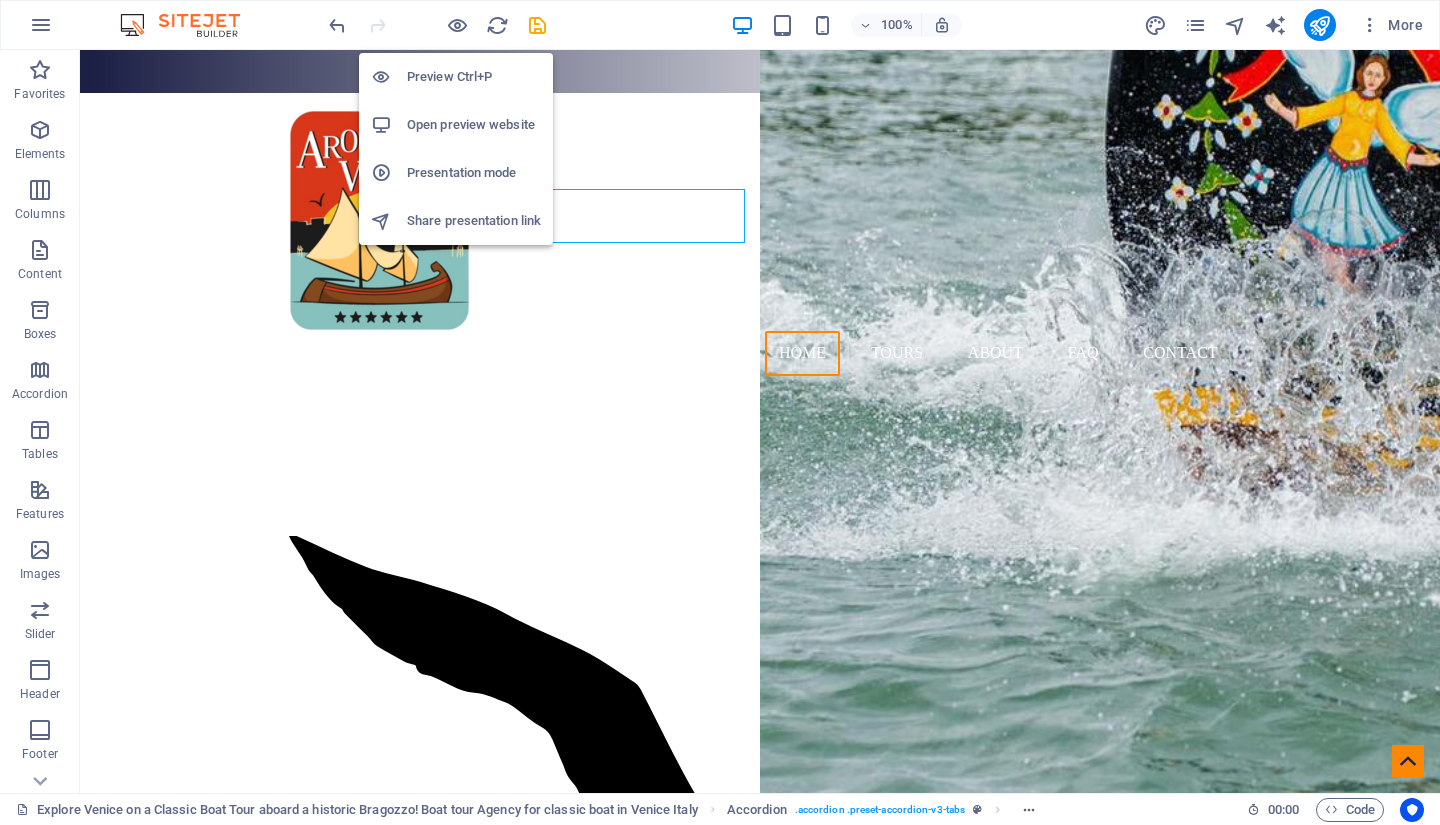 click on "Preview Ctrl+P" at bounding box center (474, 77) 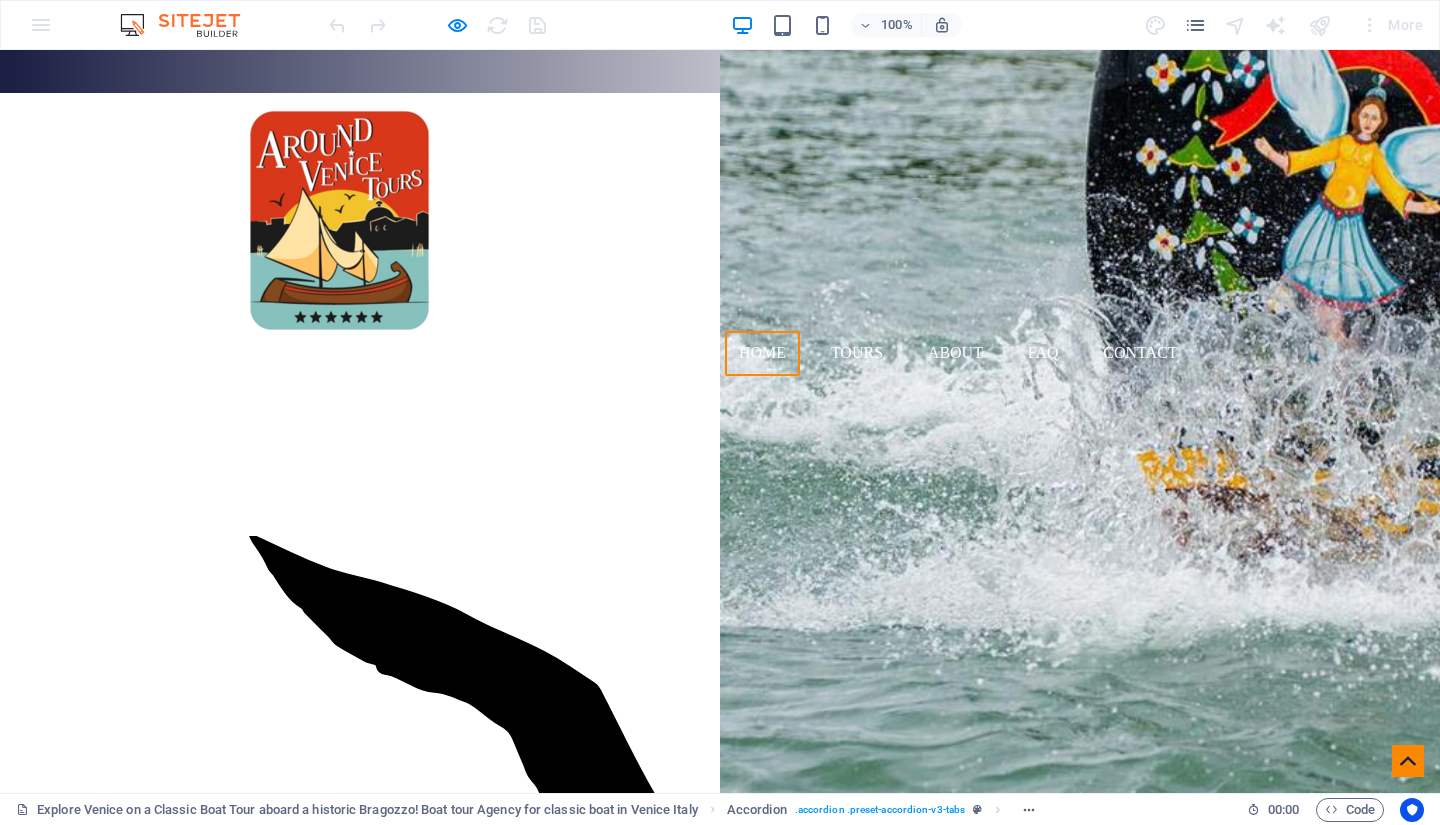 click on "Headline" at bounding box center [84, 2003] 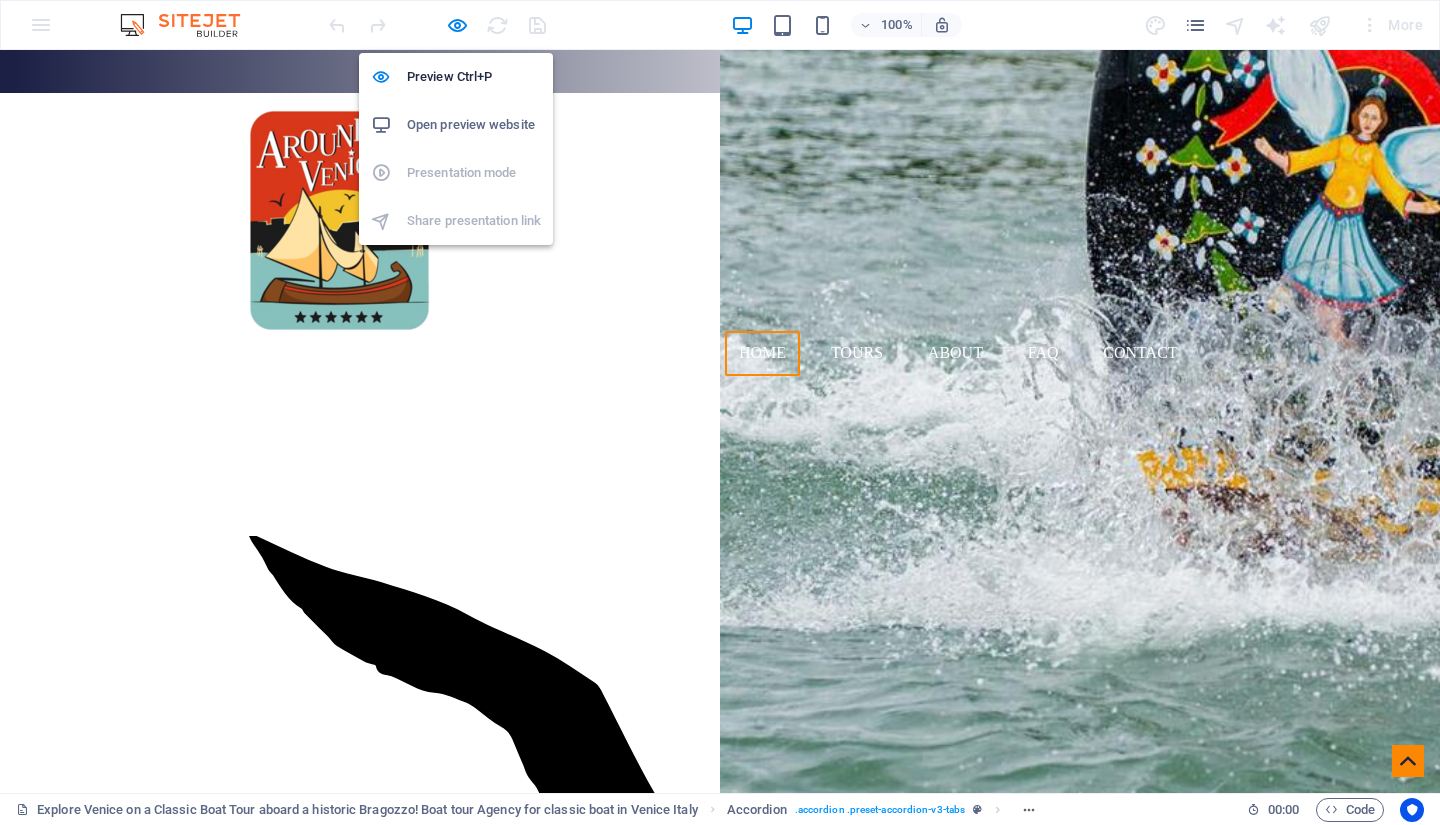 click at bounding box center [457, 25] 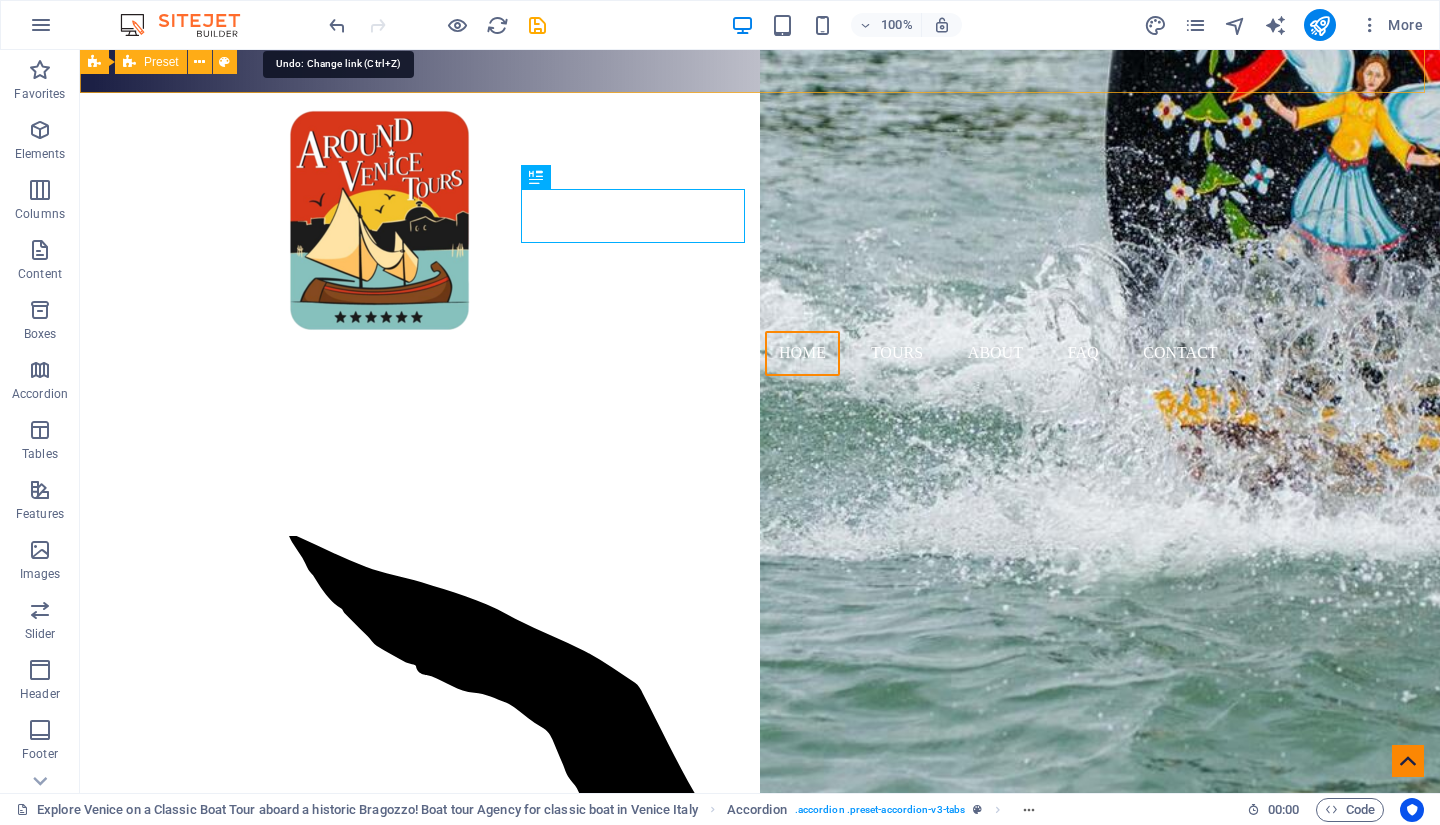 click at bounding box center (337, 25) 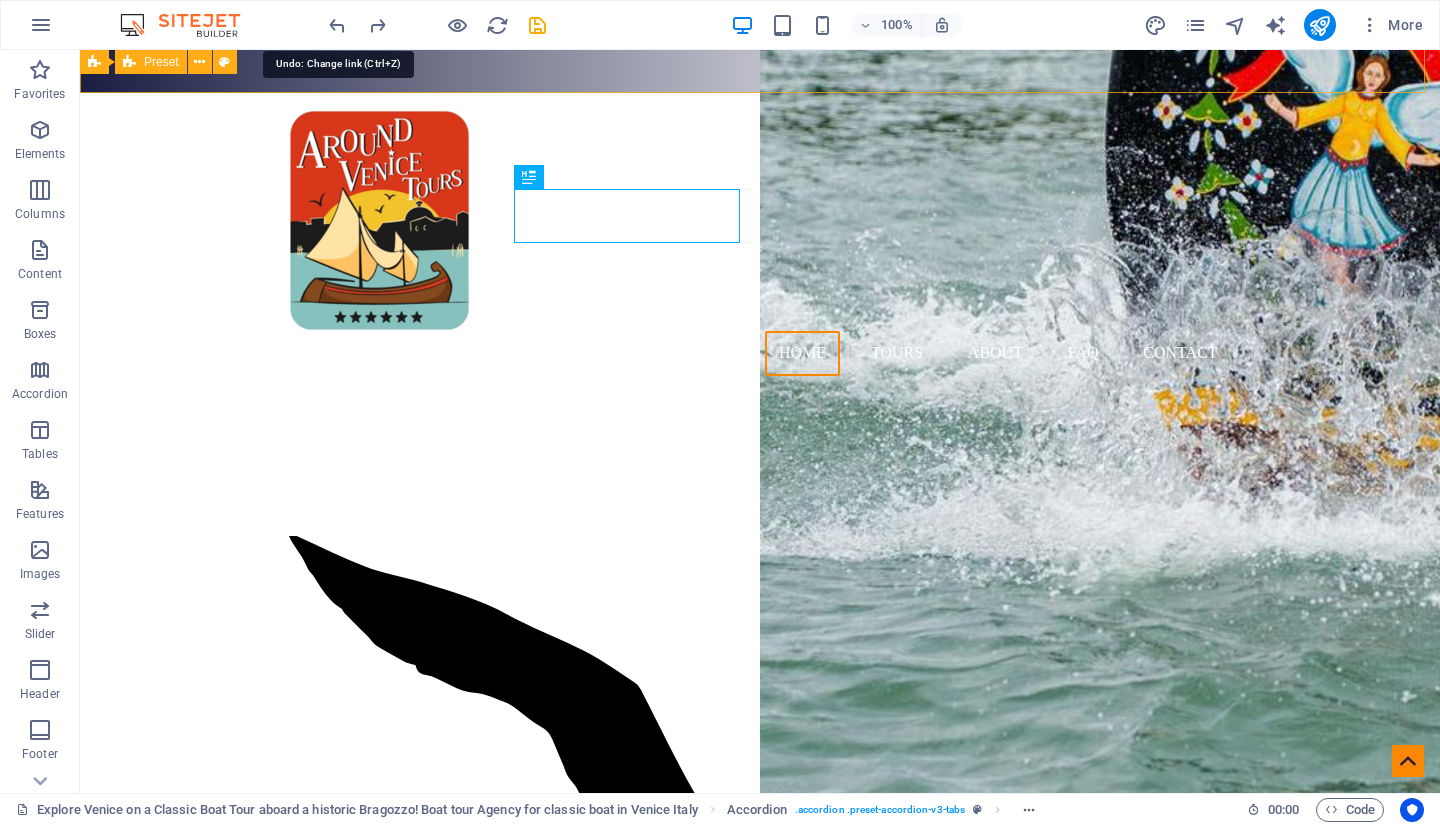 click at bounding box center [337, 25] 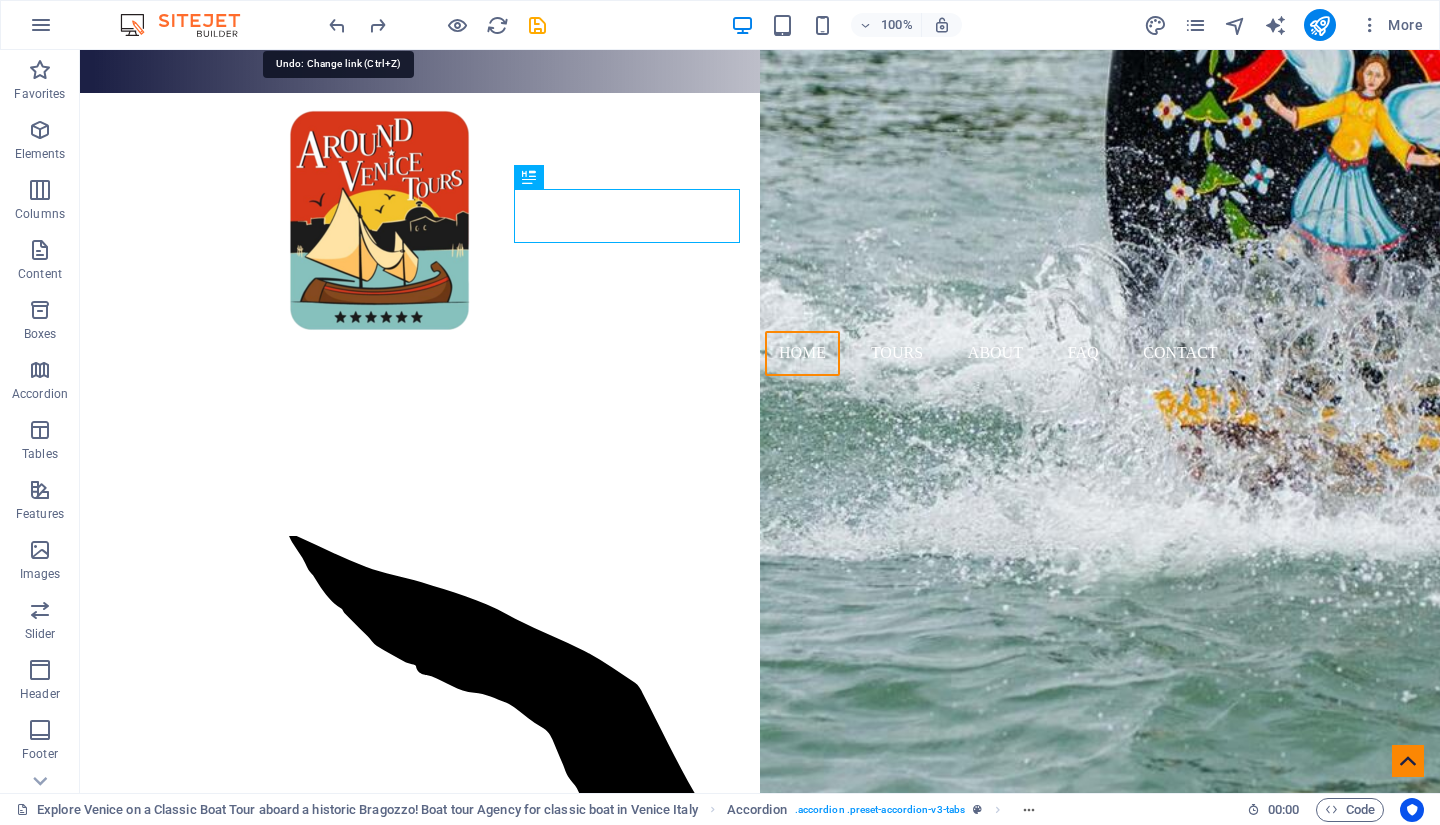 click at bounding box center [337, 25] 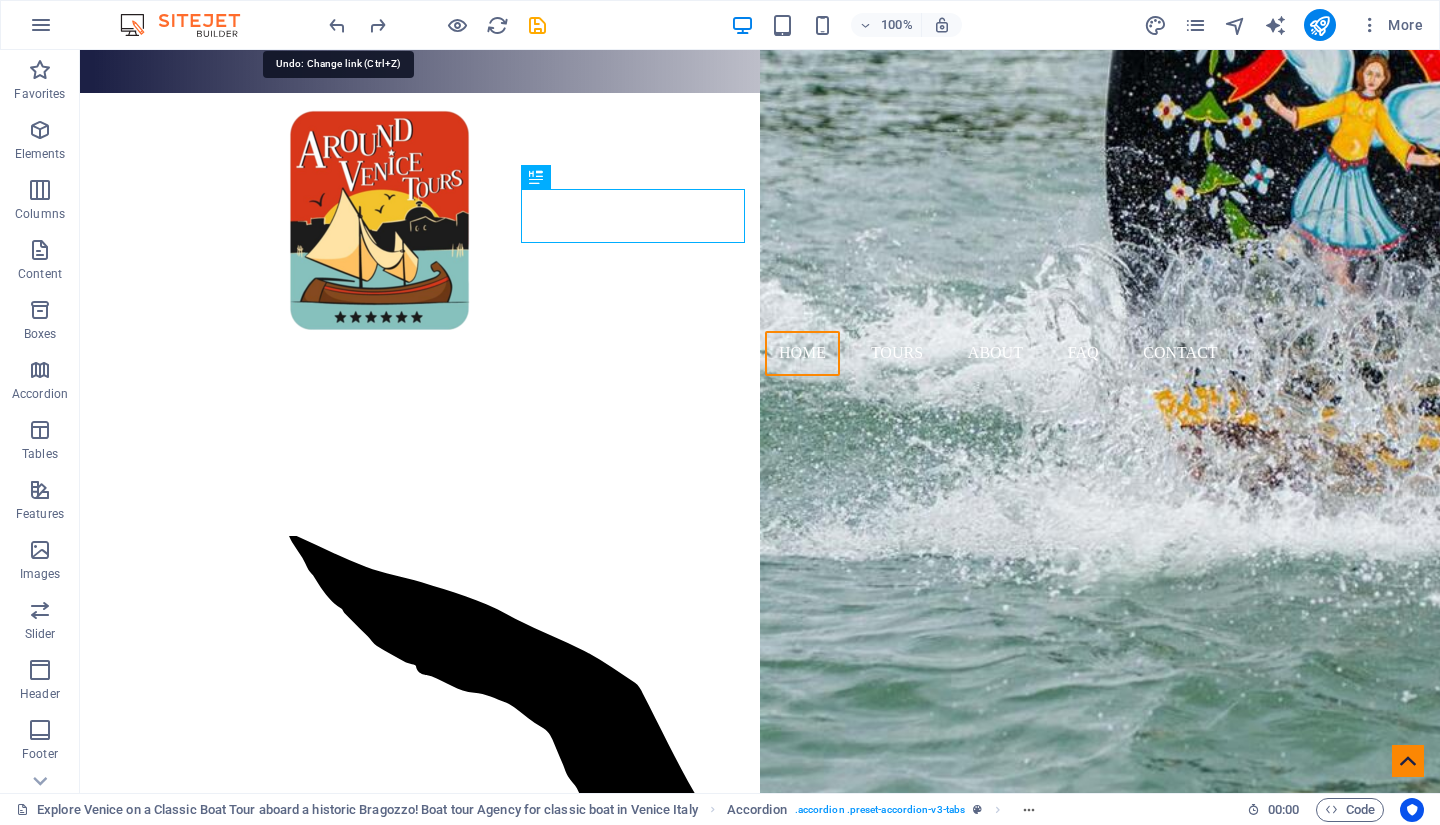 click at bounding box center (337, 25) 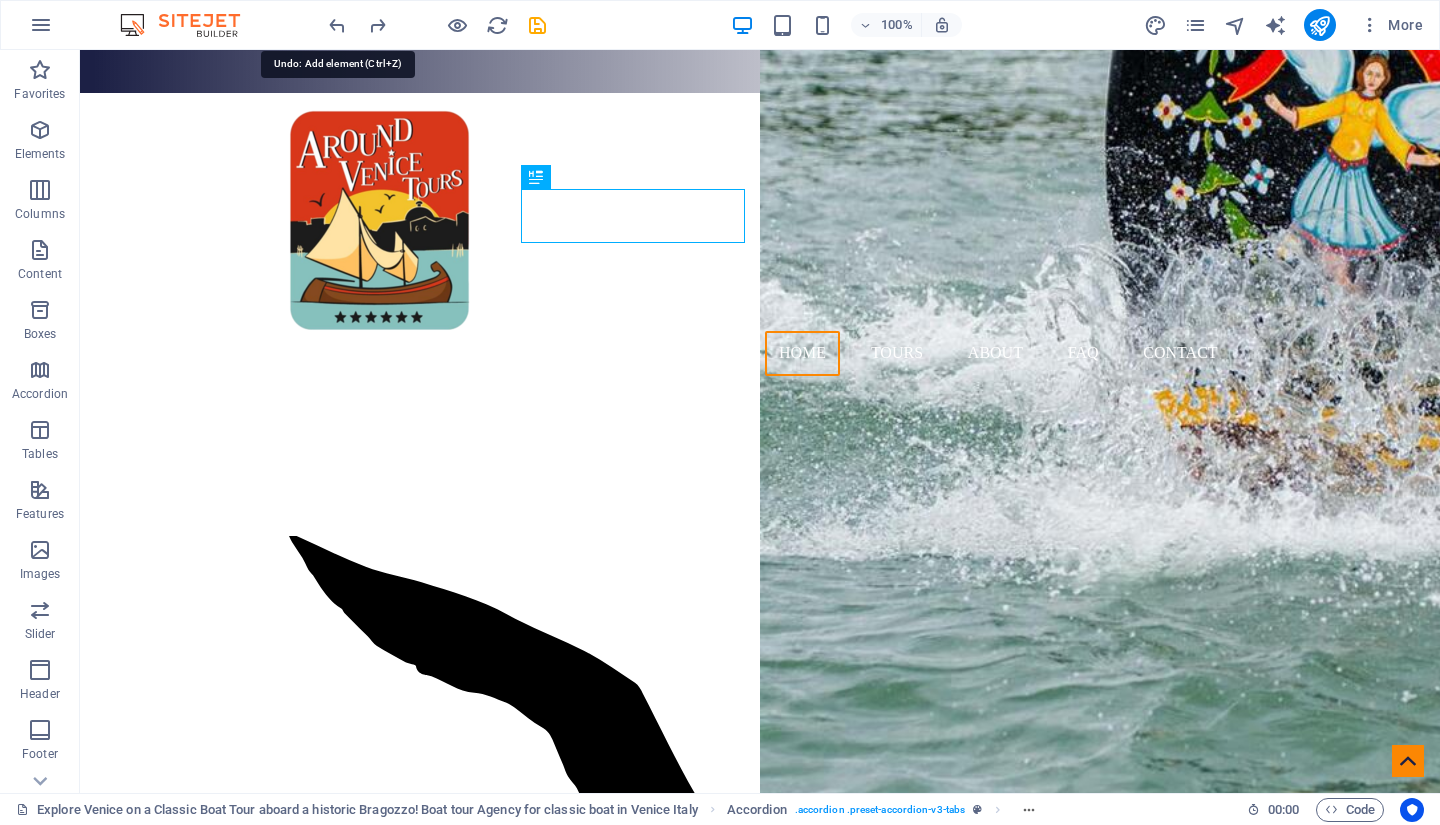 click at bounding box center (337, 25) 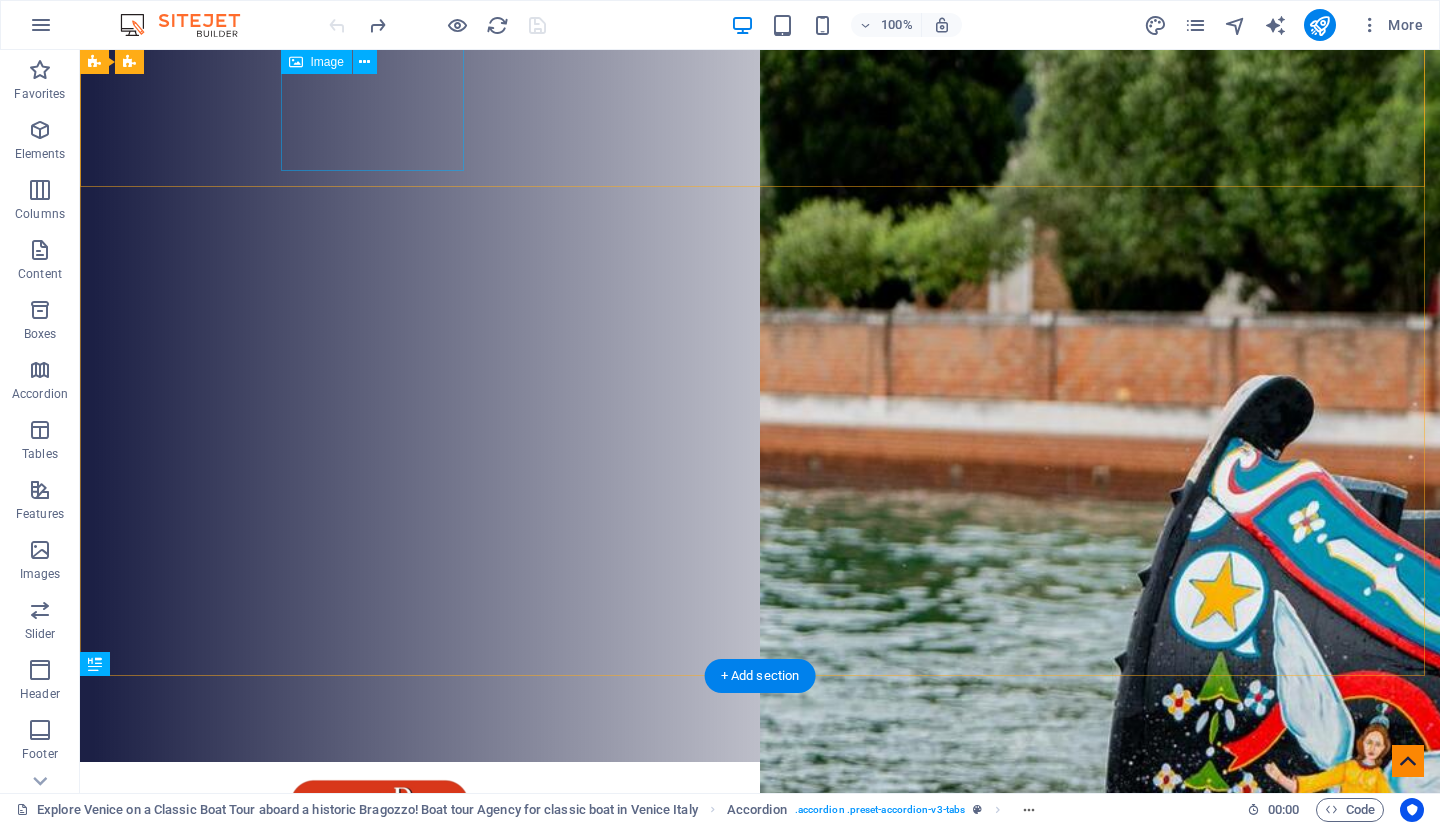 scroll, scrollTop: 0, scrollLeft: 0, axis: both 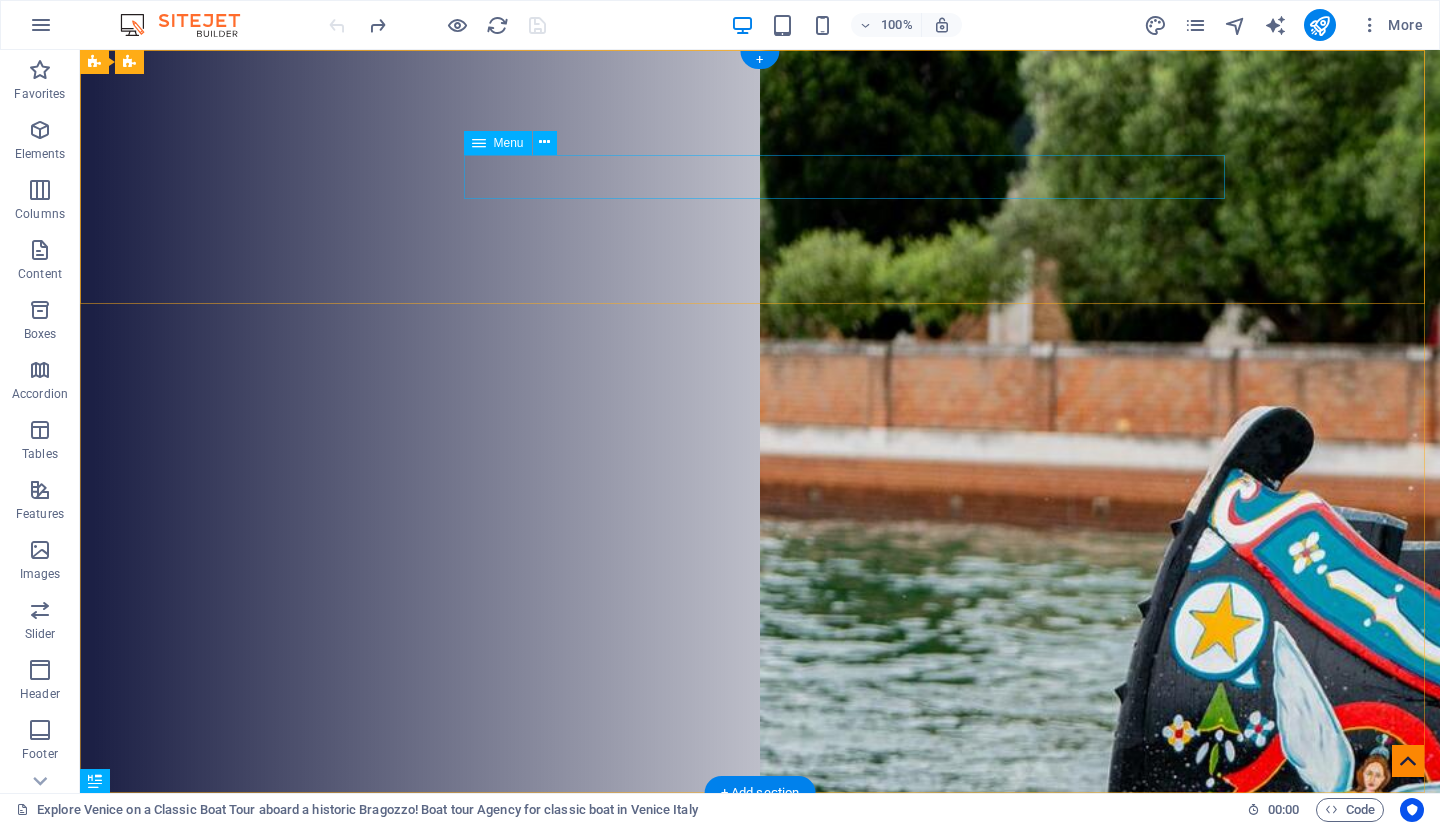click on "Home Tours About FAQ Contact" at bounding box center [760, 1053] 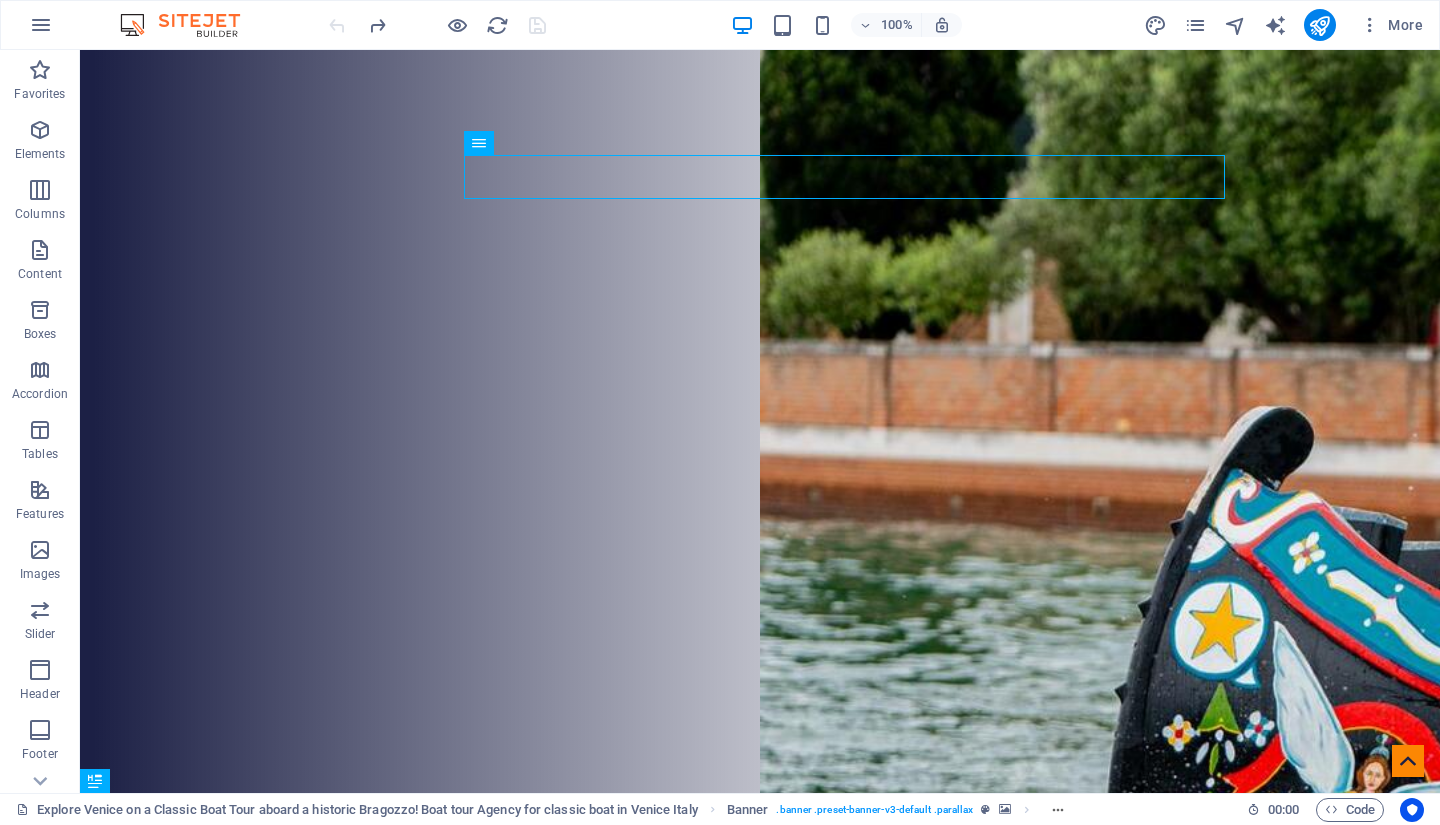 click at bounding box center (40, 70) 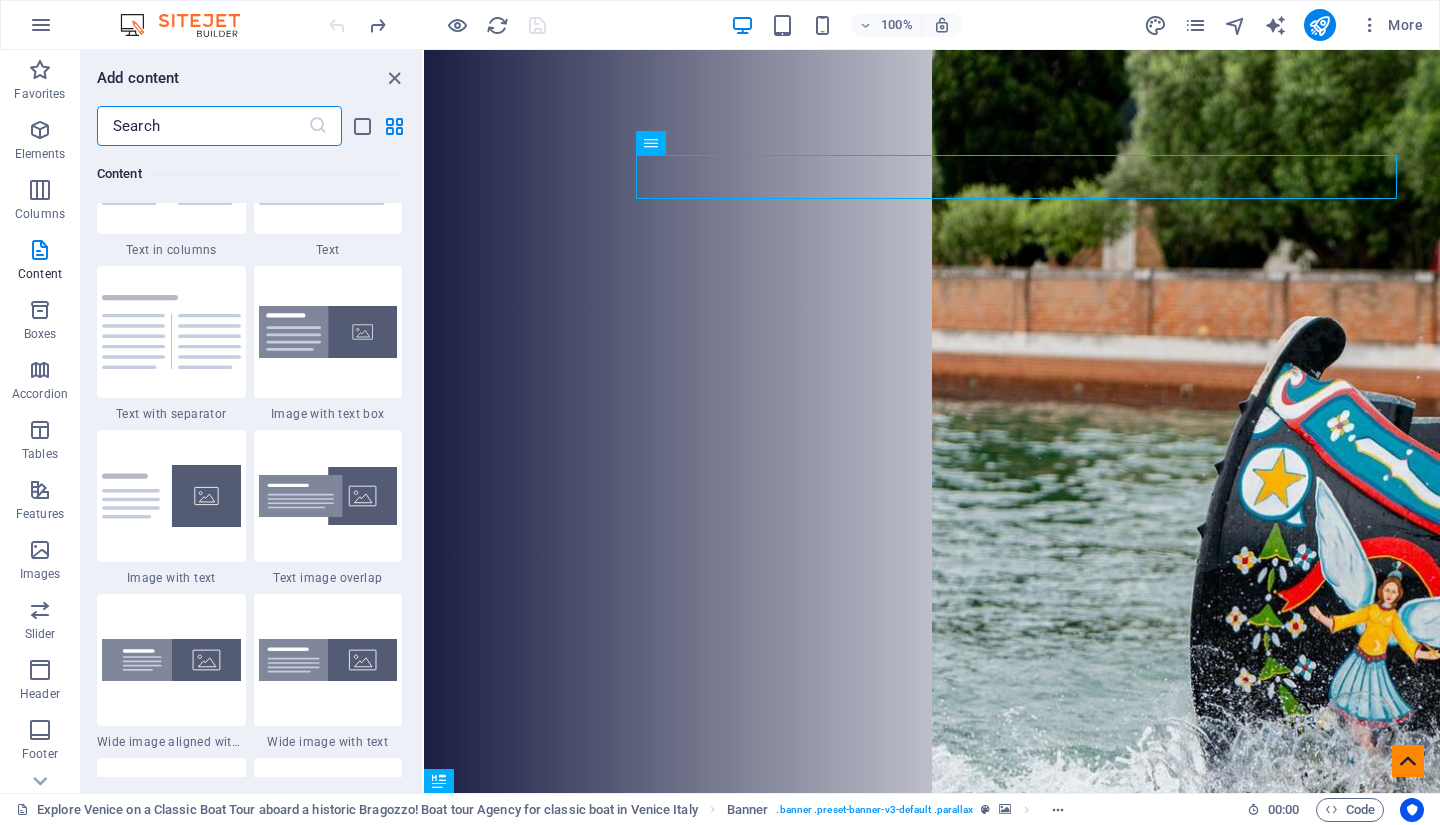scroll, scrollTop: 3700, scrollLeft: 0, axis: vertical 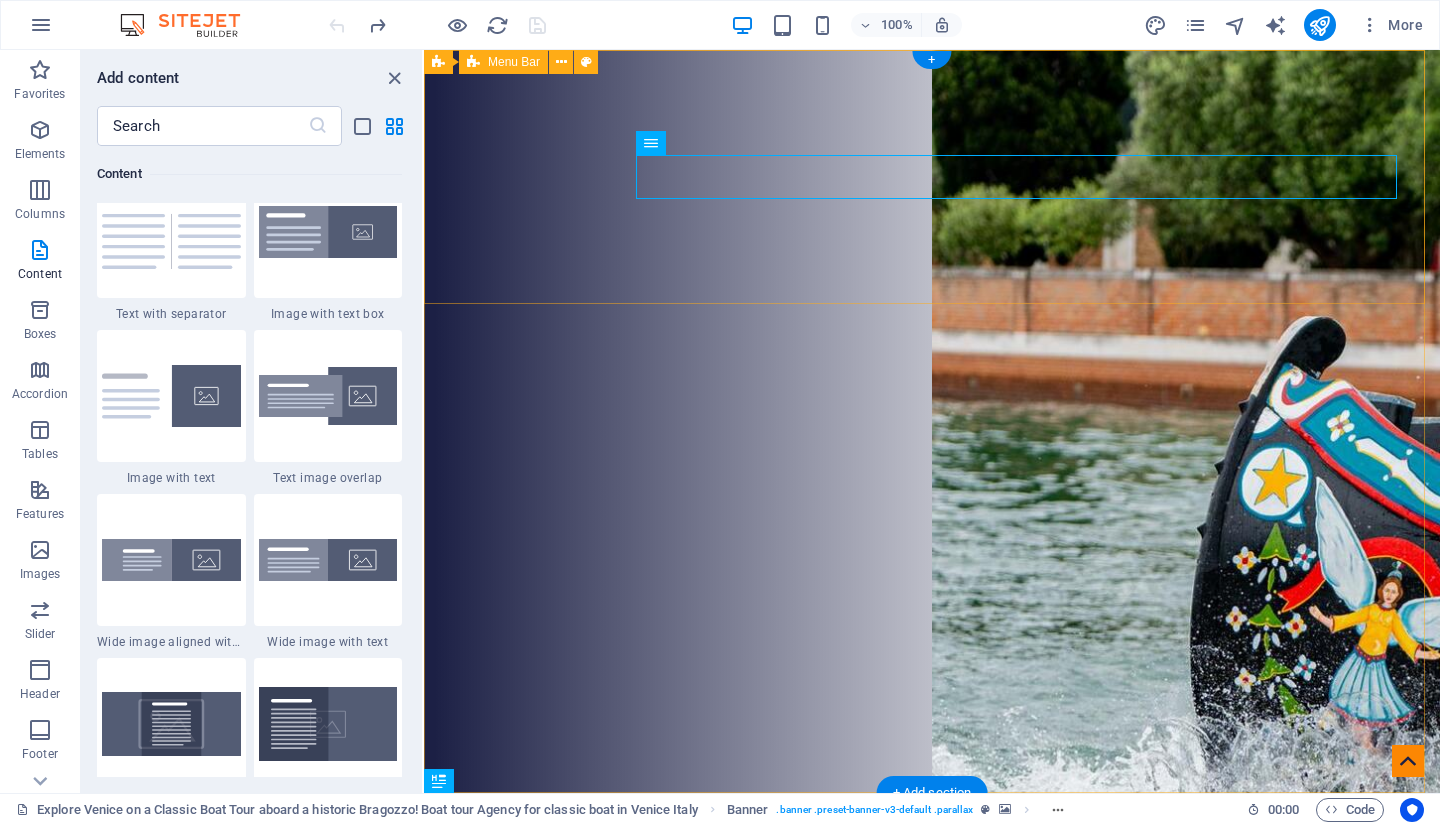 click on "Home Tours About FAQ Contact" at bounding box center (932, 942) 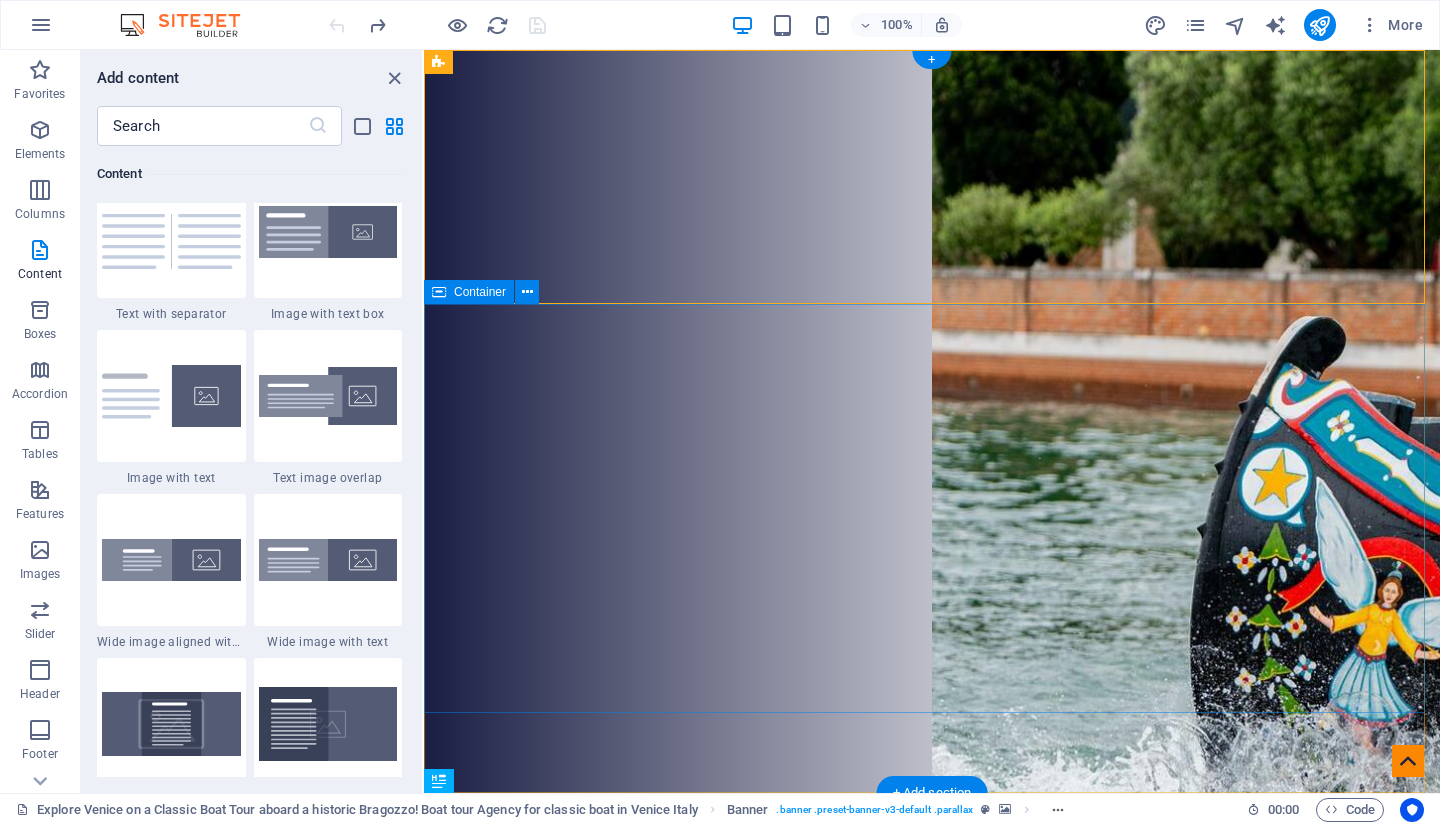 click on "See More Than Just St.Mark's ___________________________________     Explore Venice on a Classic Boat Tour aboard a historic Bragozzo! ___________________________________ See Venice from a boat like it was MEANT do be seen. Discover the Islands and Natural wonders of the Venice Lagoon Book Now More Info" at bounding box center (932, 1756) 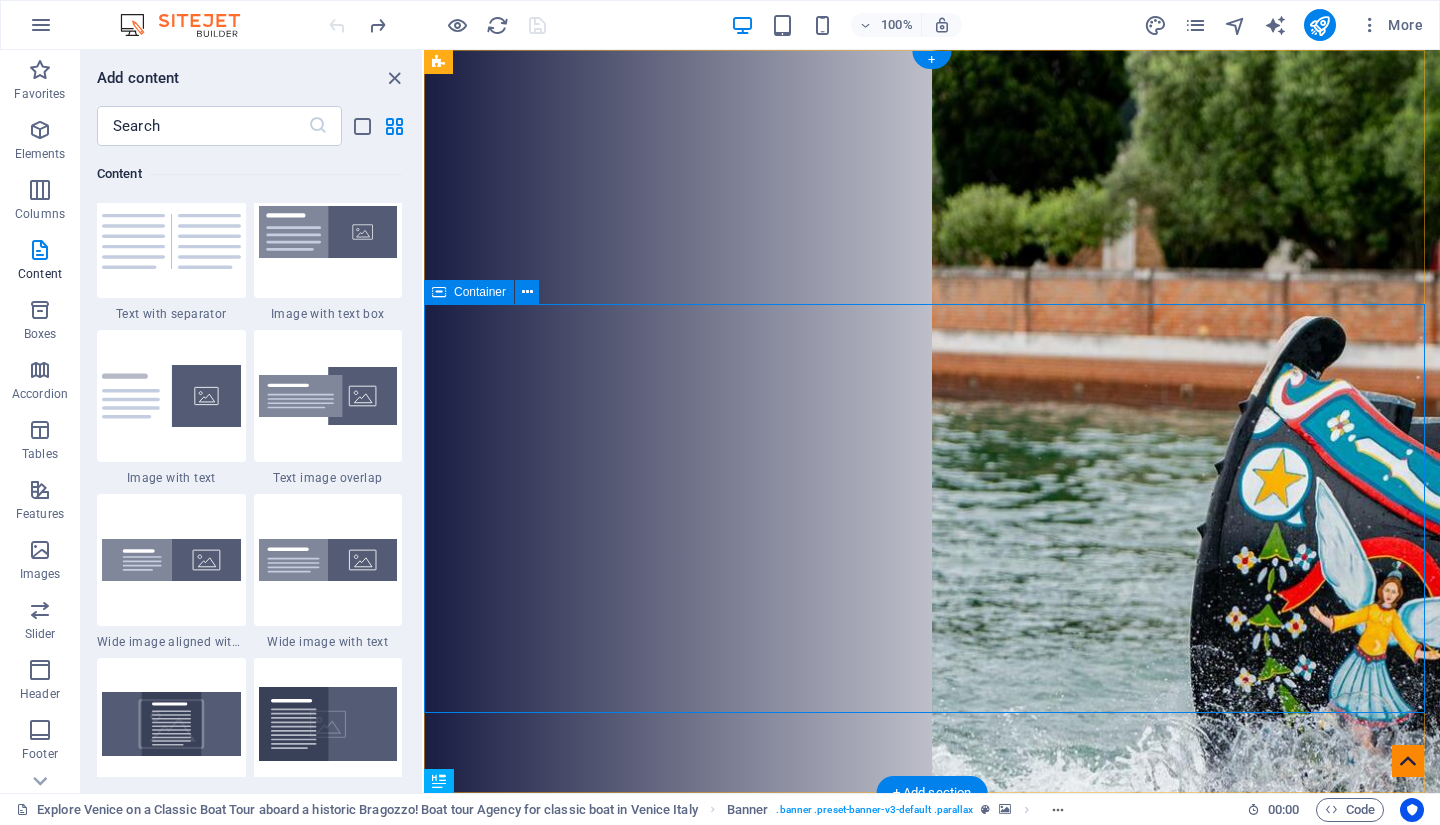 click on "See More Than Just St.Mark's ___________________________________     Explore Venice on a Classic Boat Tour aboard a historic Bragozzo! ___________________________________ See Venice from a boat like it was MEANT do be seen. Discover the Islands and Natural wonders of the Venice Lagoon Book Now More Info" at bounding box center (932, 1756) 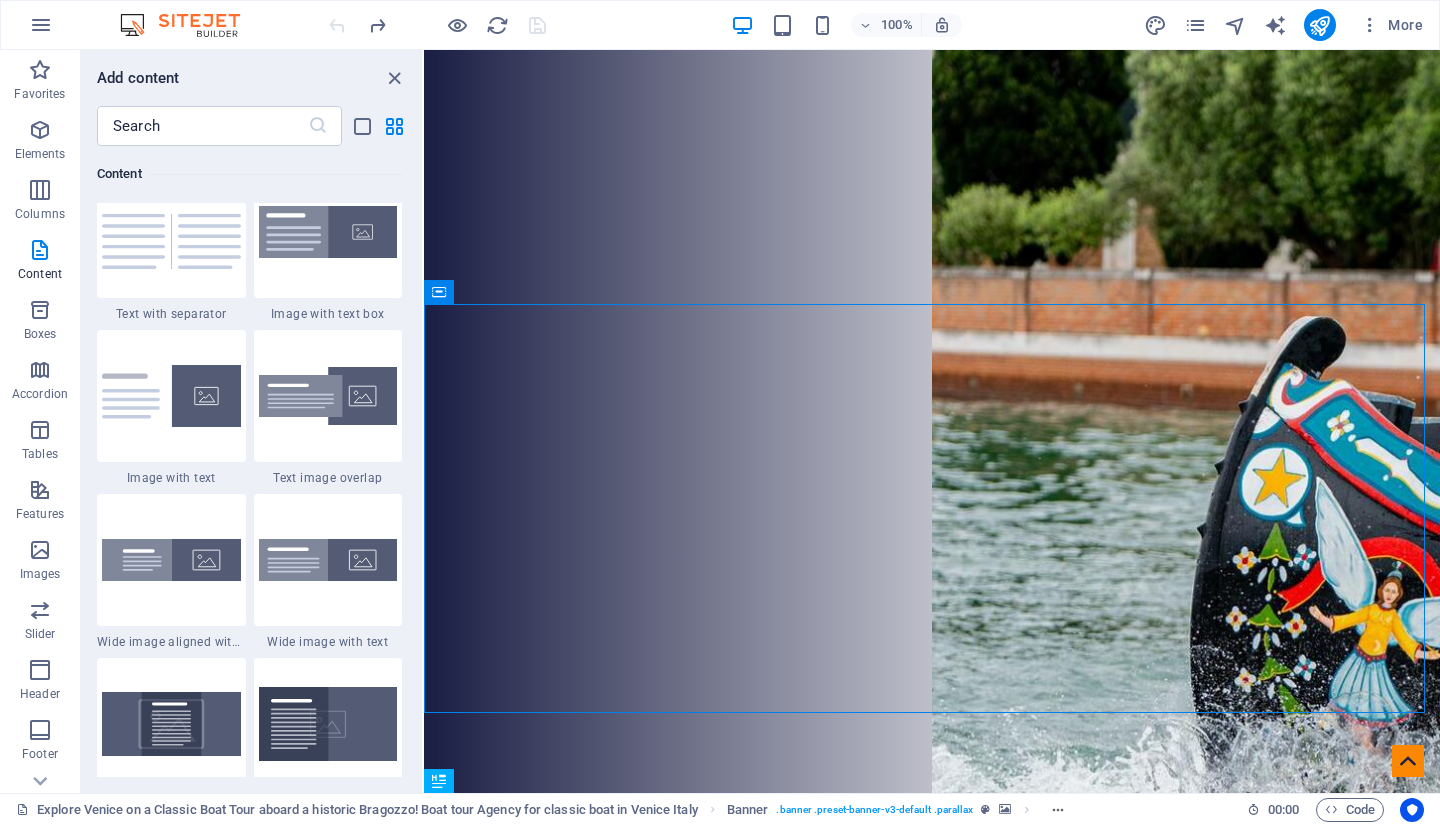 click at bounding box center (171, 396) 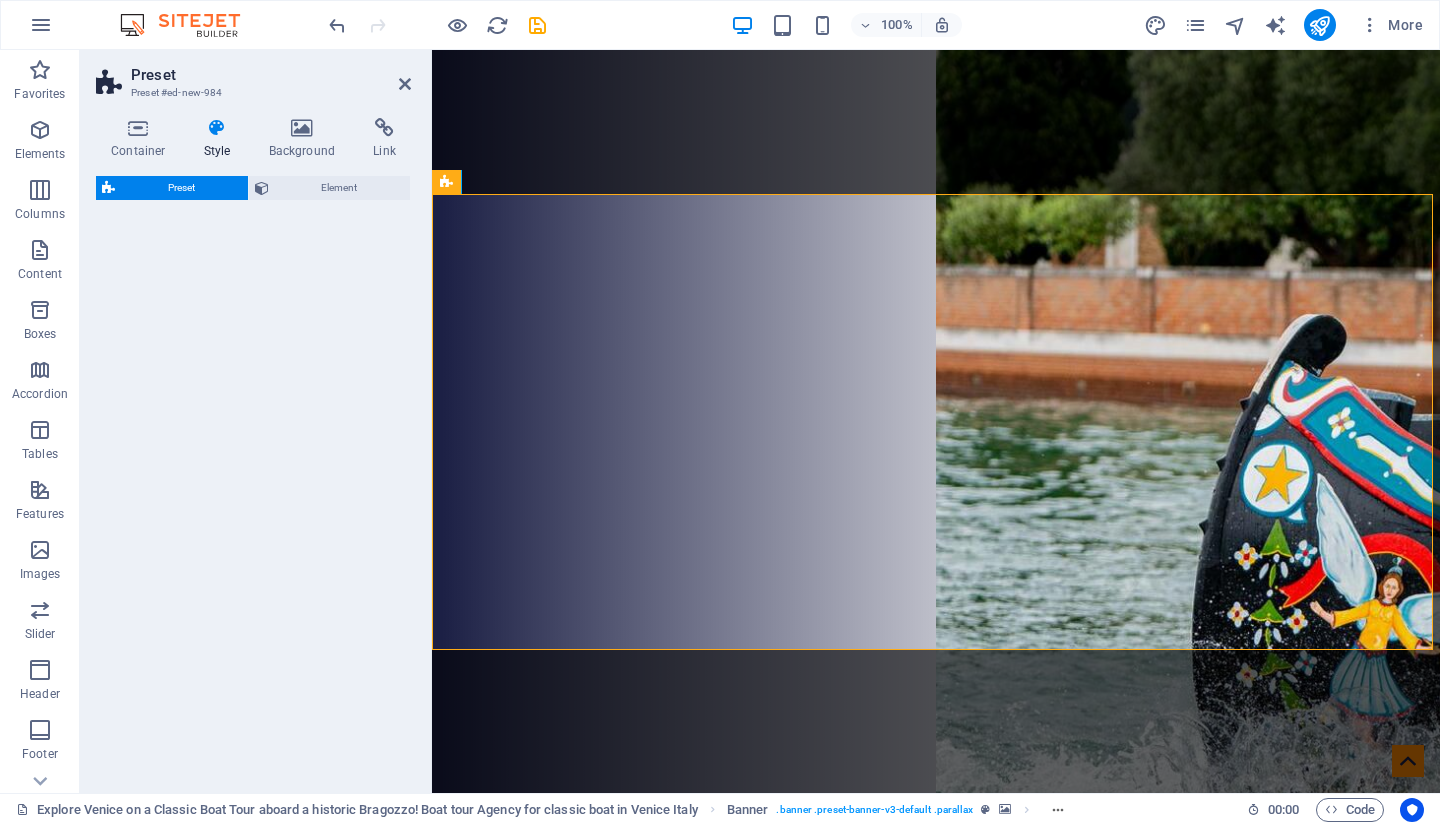 select on "rem" 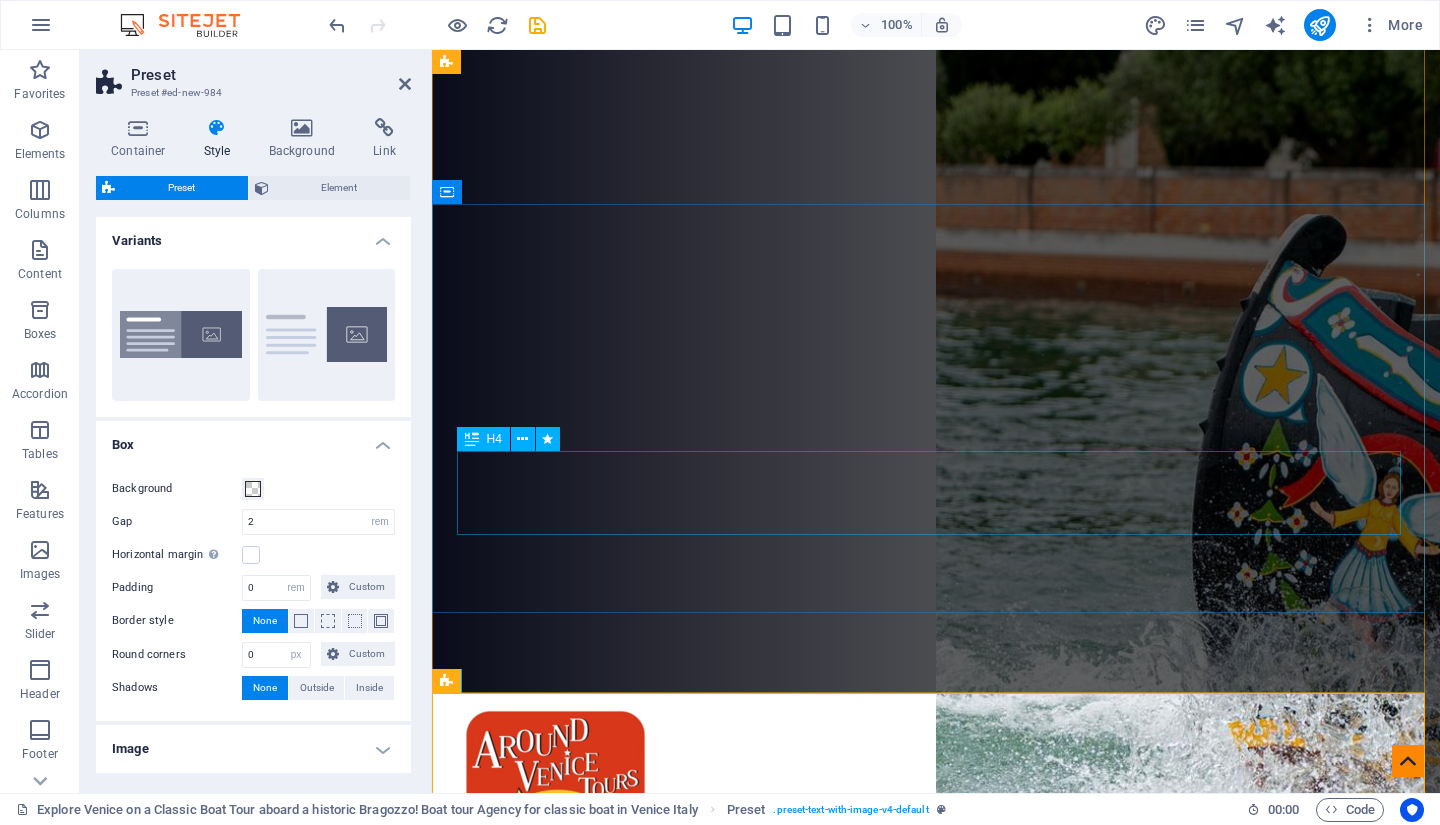 scroll, scrollTop: 200, scrollLeft: 0, axis: vertical 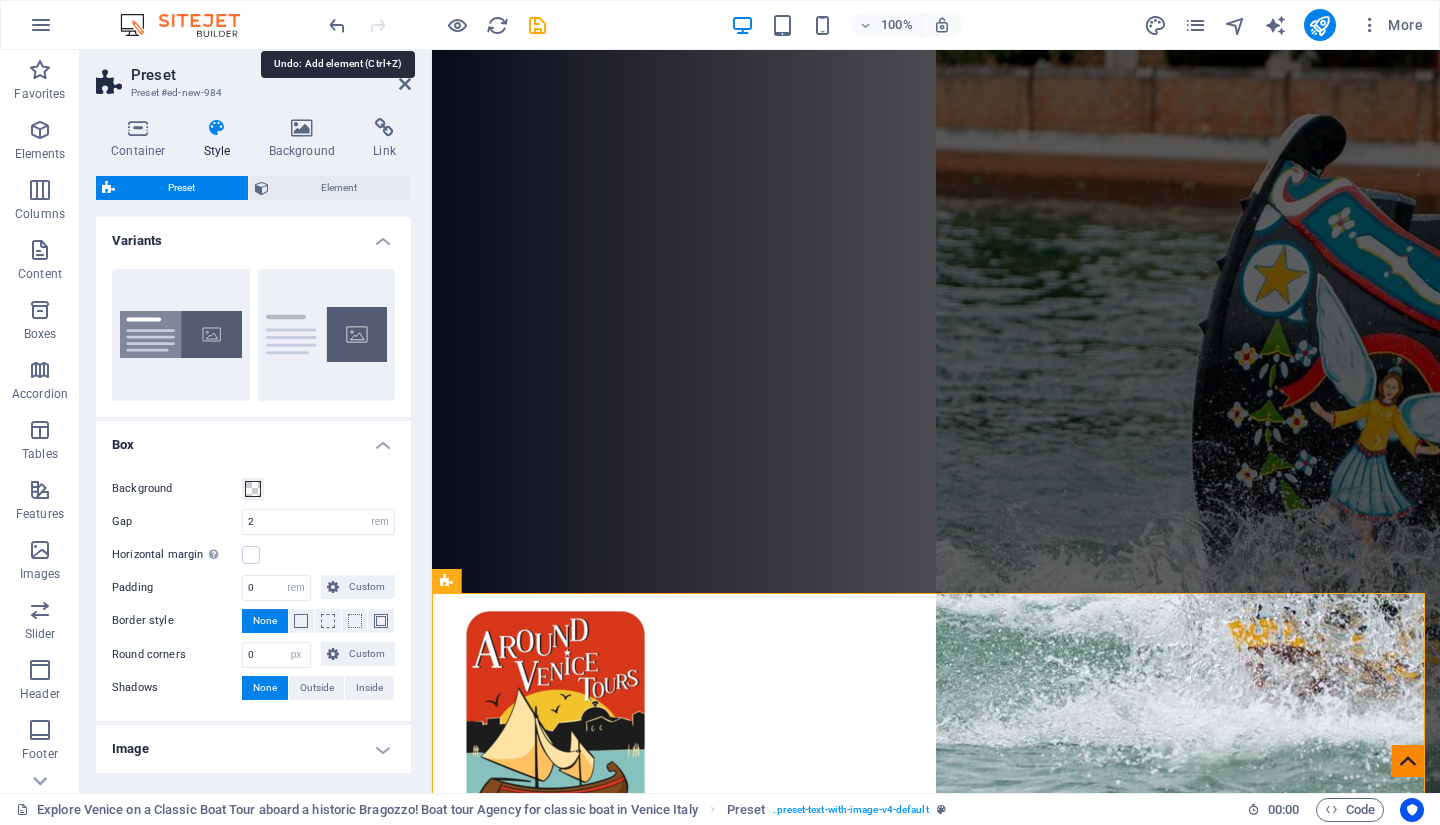click at bounding box center [337, 25] 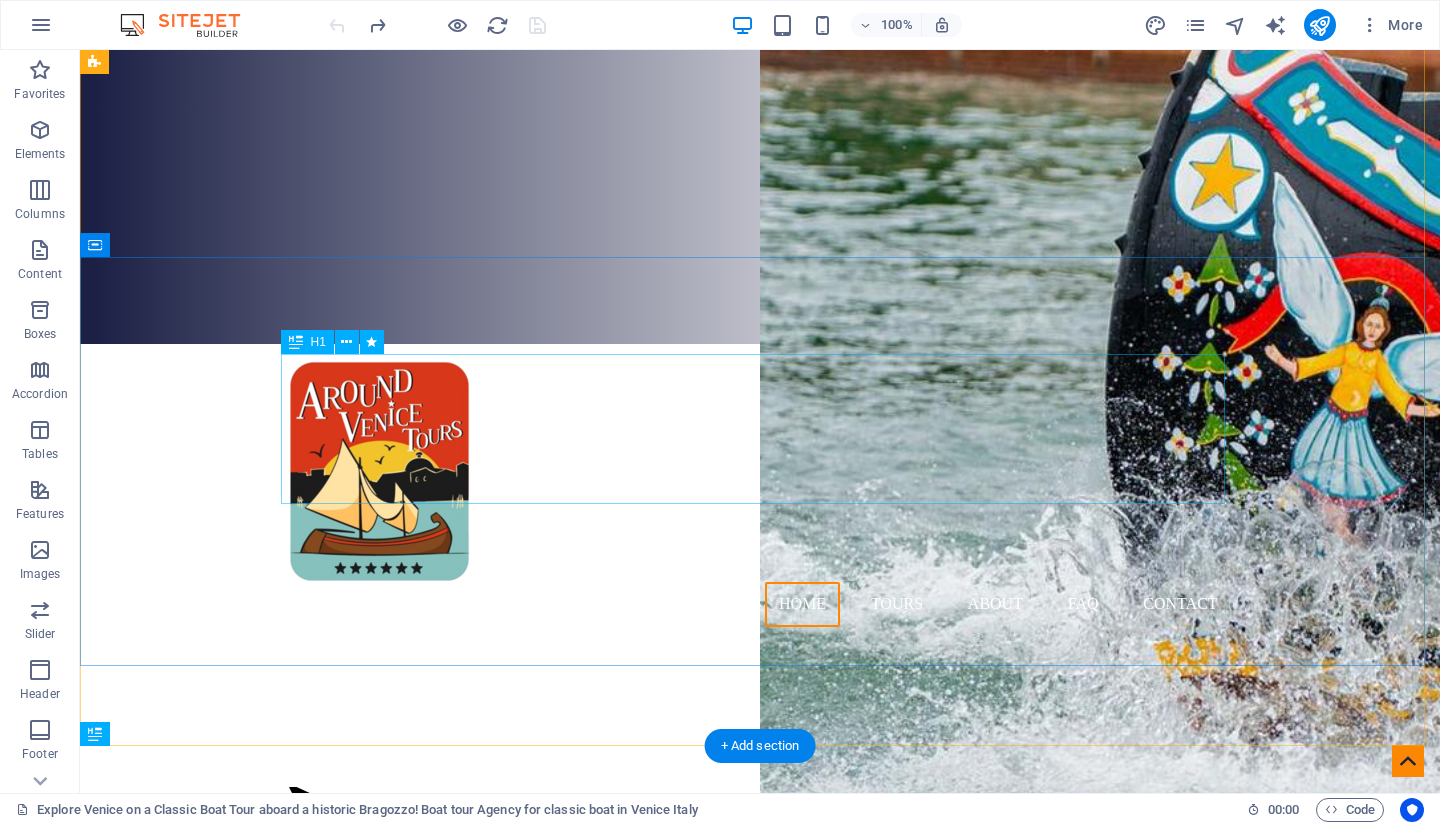 scroll, scrollTop: 0, scrollLeft: 0, axis: both 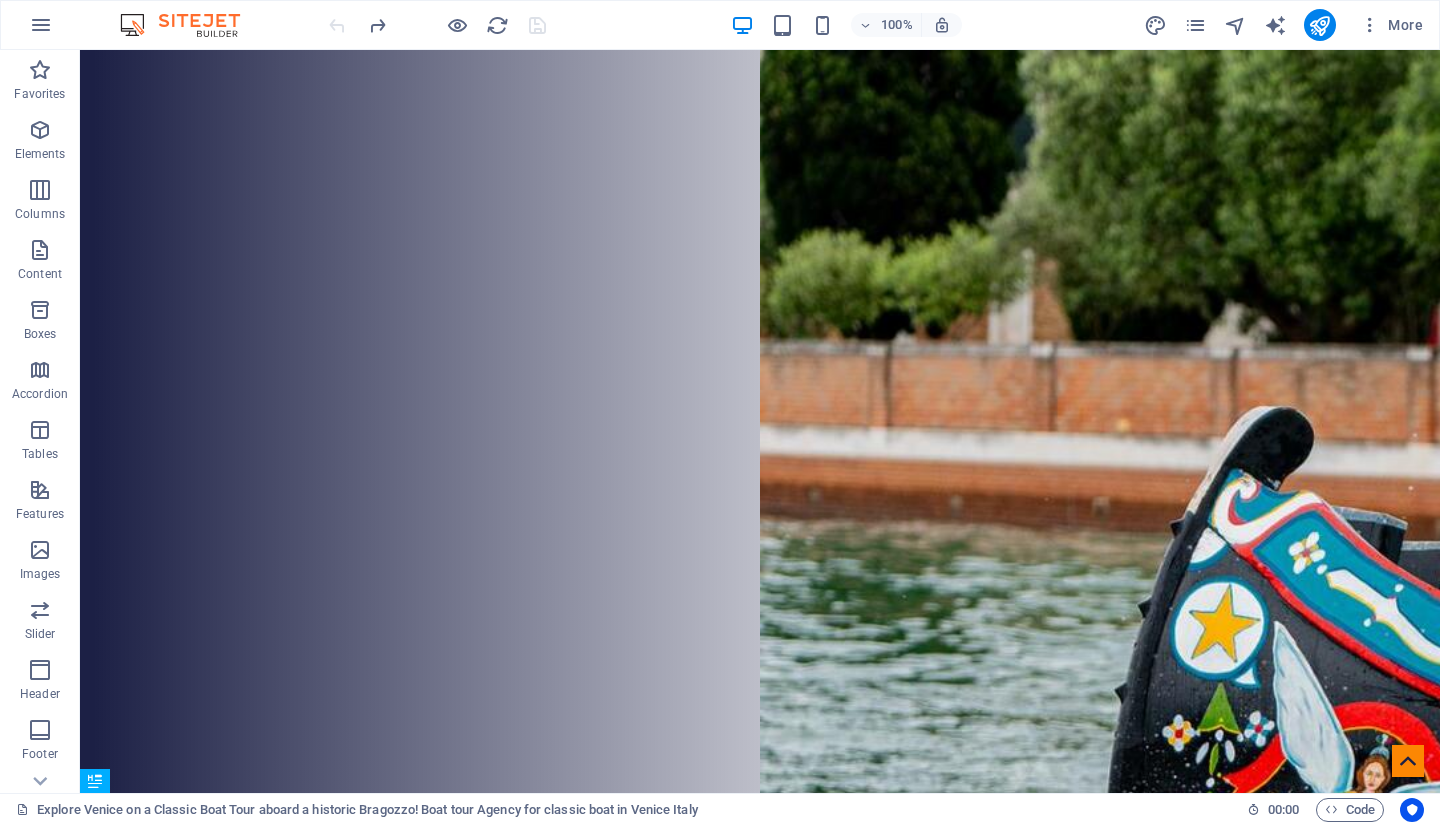 click at bounding box center [40, 130] 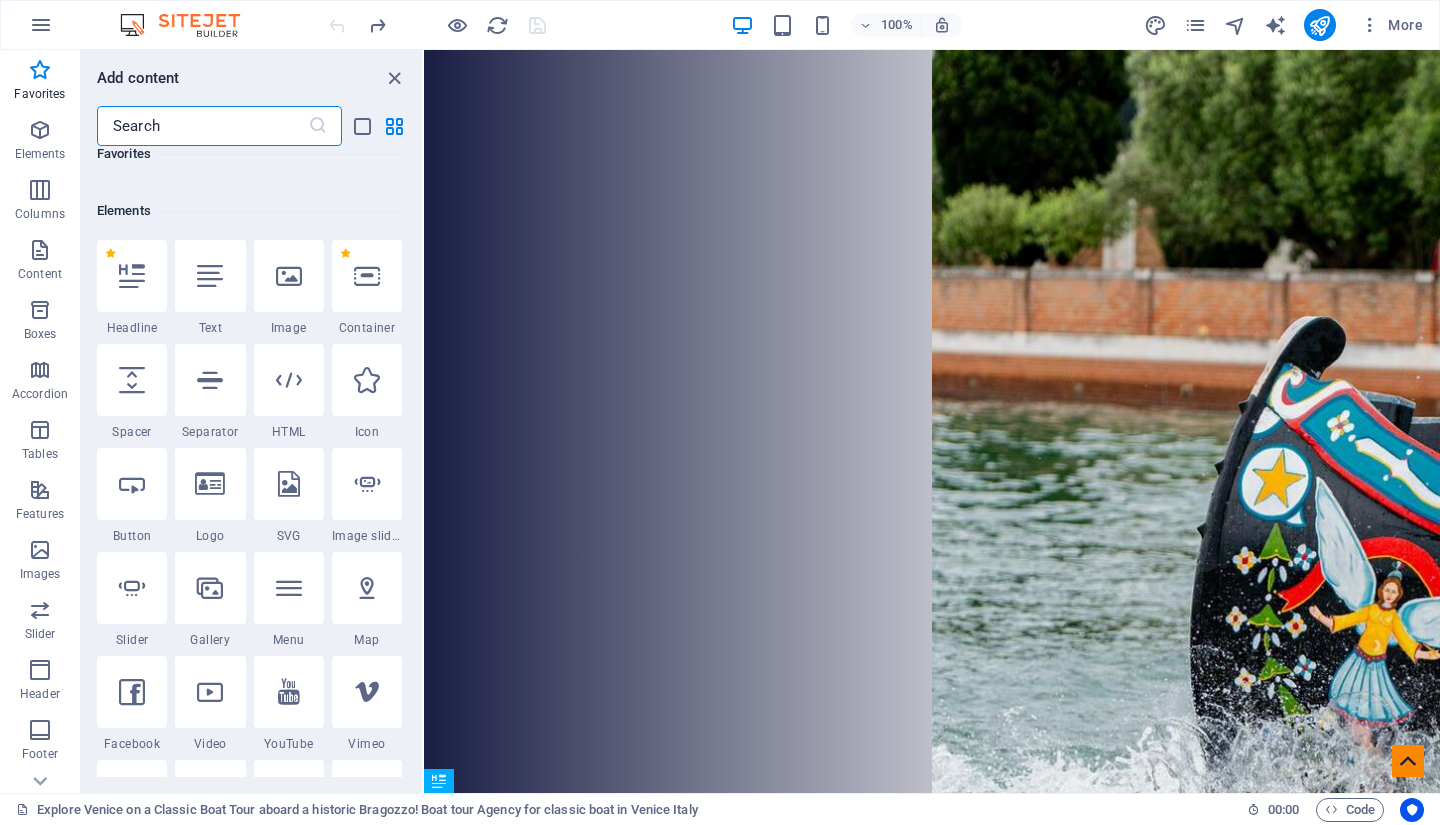 scroll, scrollTop: 200, scrollLeft: 0, axis: vertical 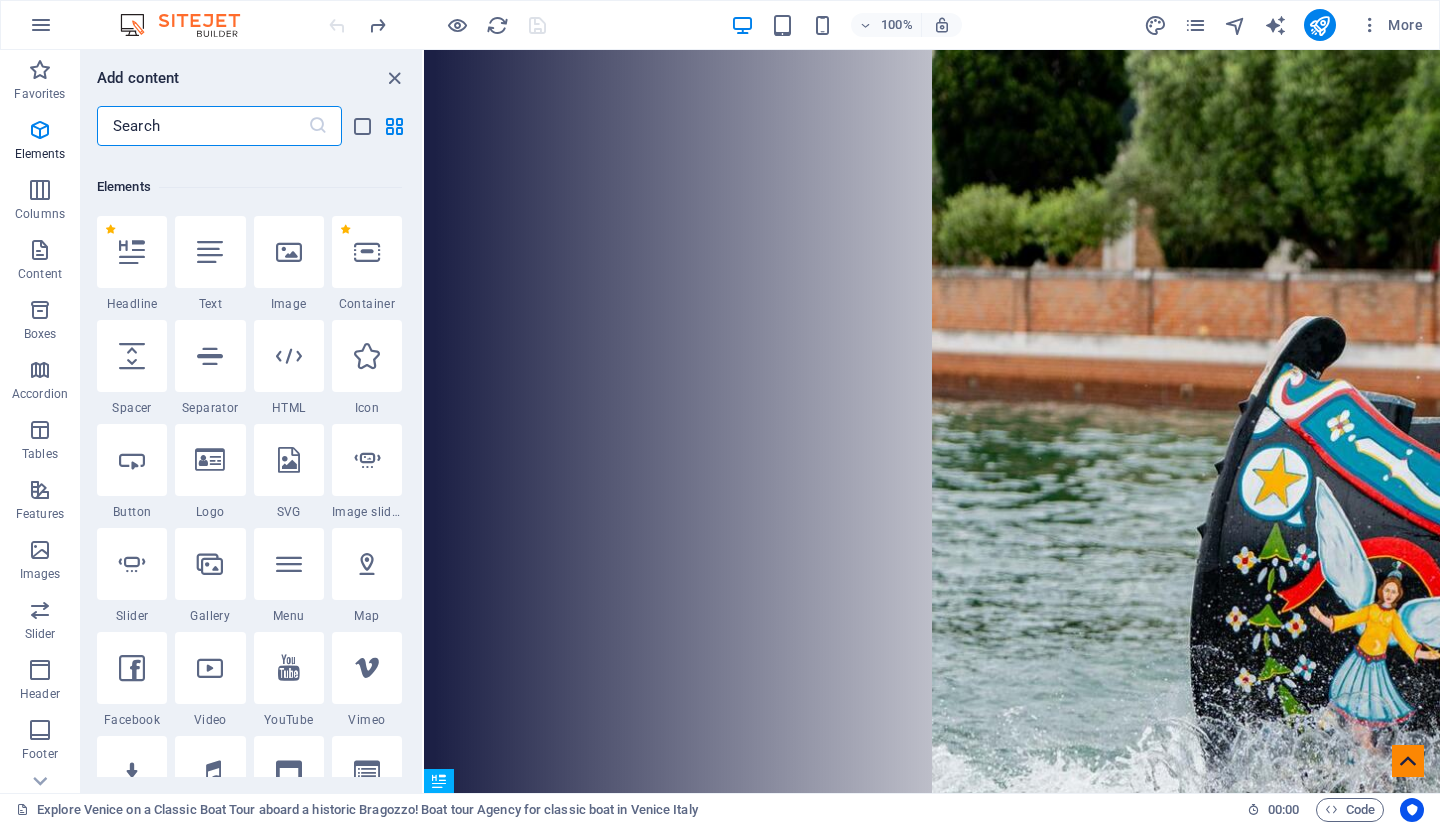 click at bounding box center (132, 460) 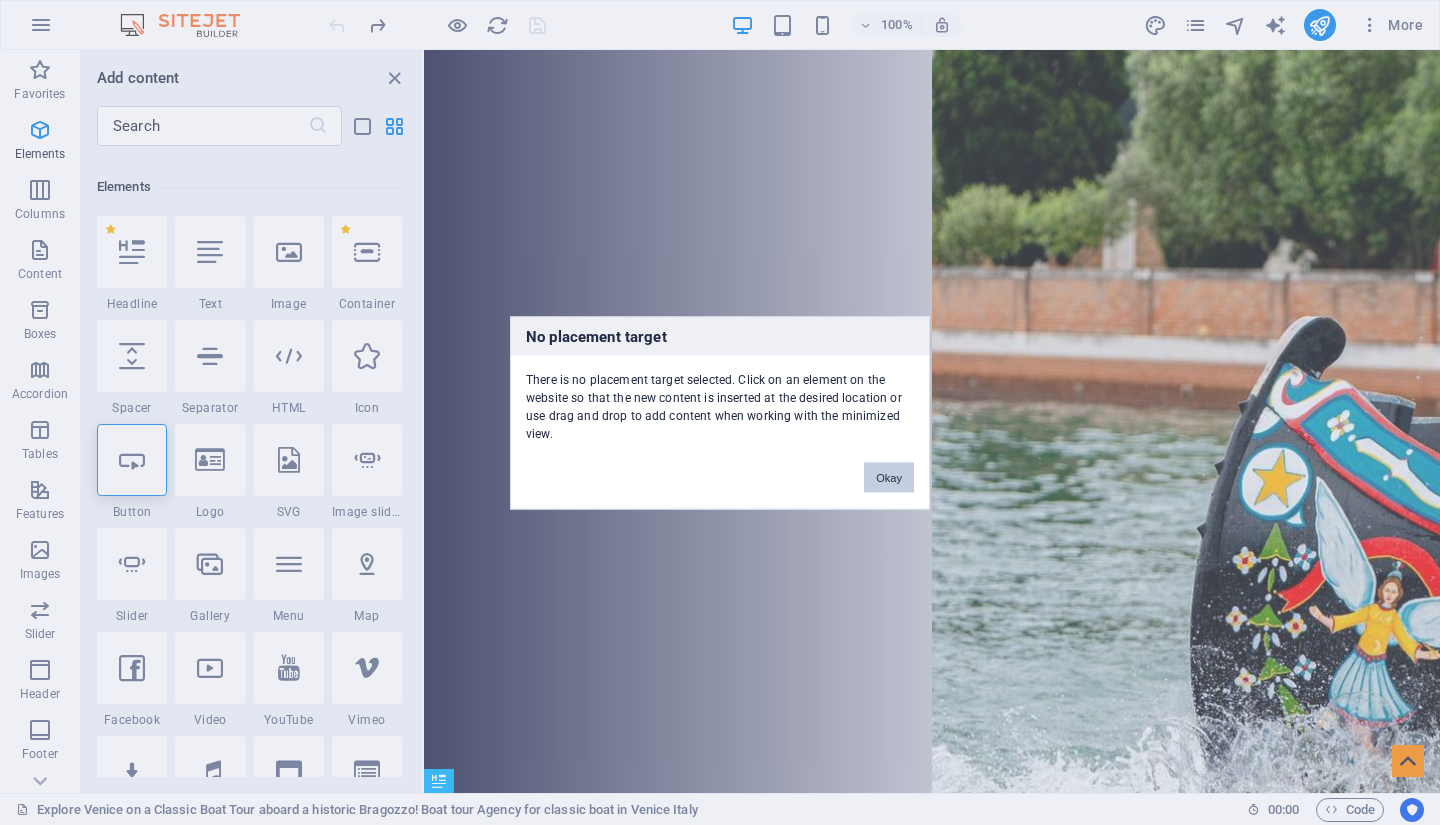 click on "Okay" at bounding box center (889, 477) 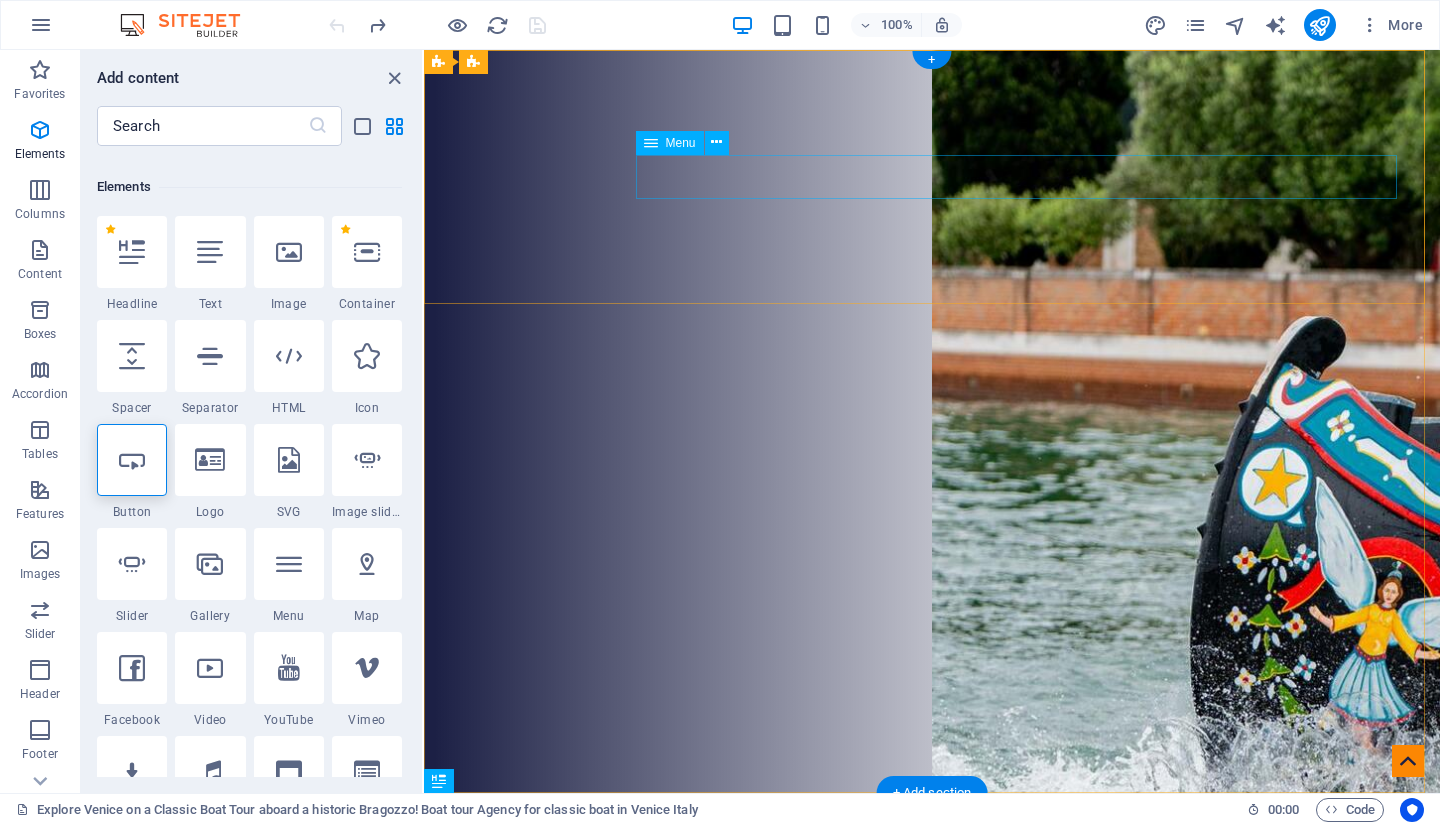 click on "Home Tours About FAQ Contact" at bounding box center [932, 1053] 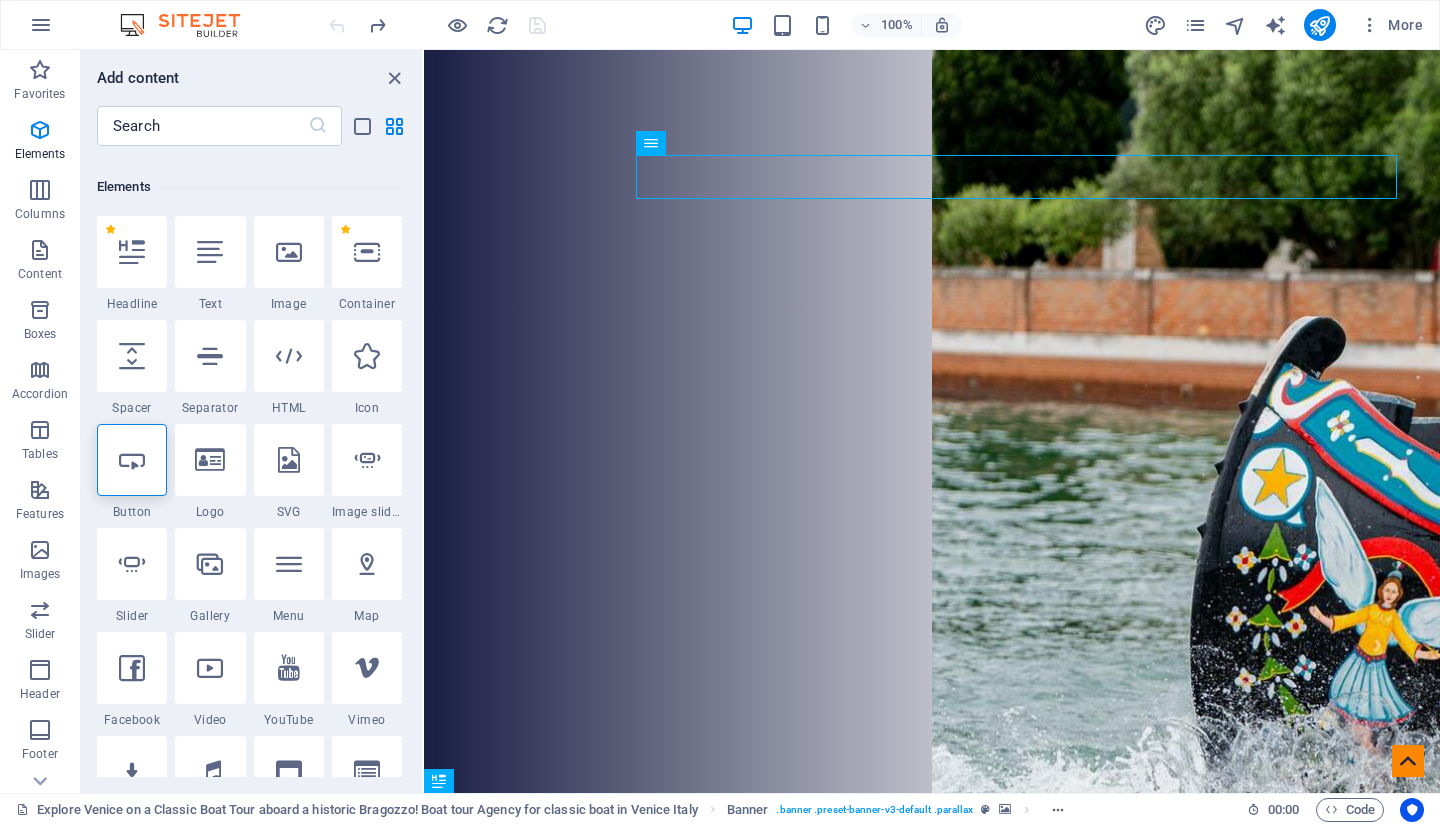 click at bounding box center (132, 460) 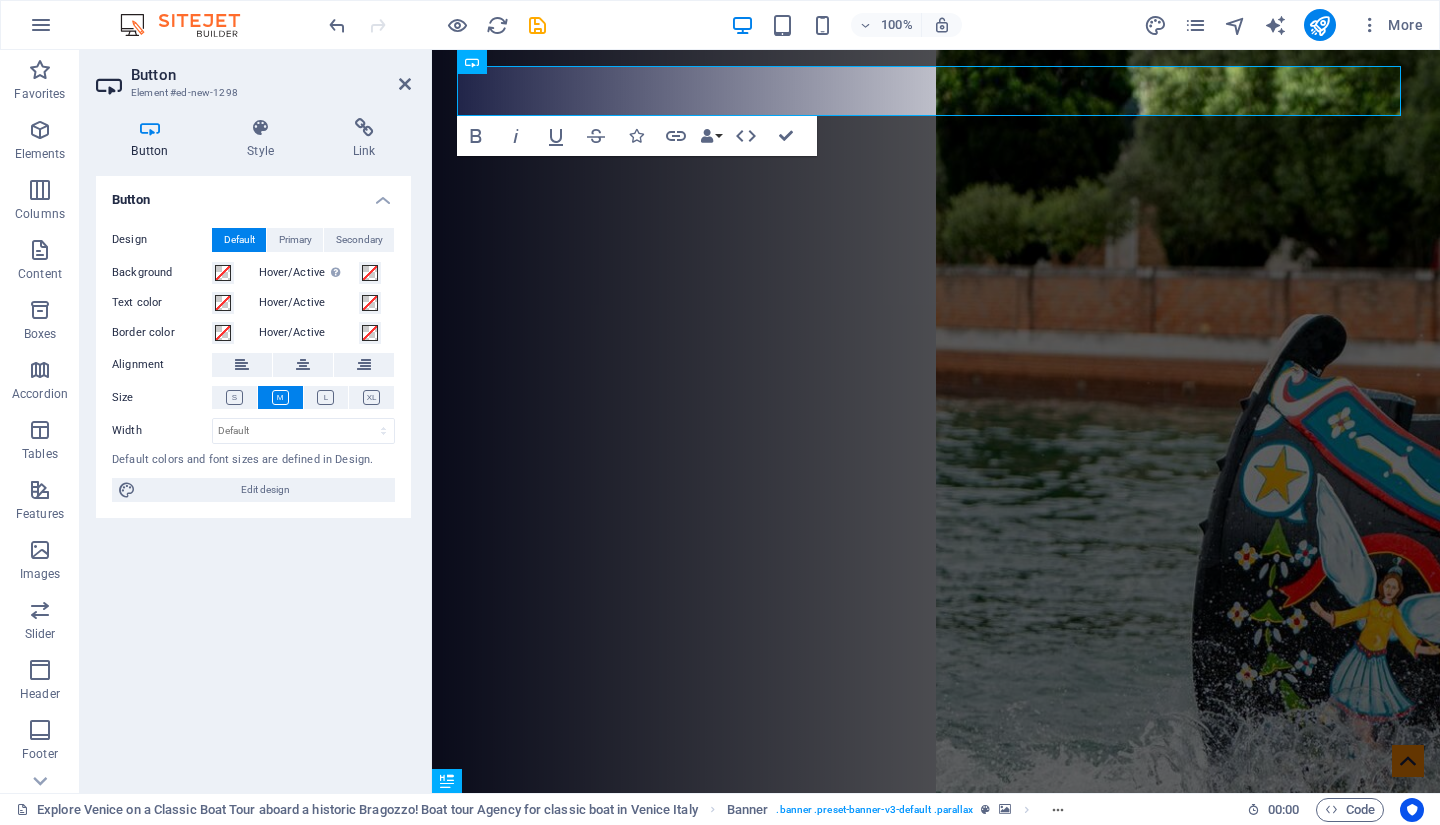 click on "Primary" at bounding box center (295, 240) 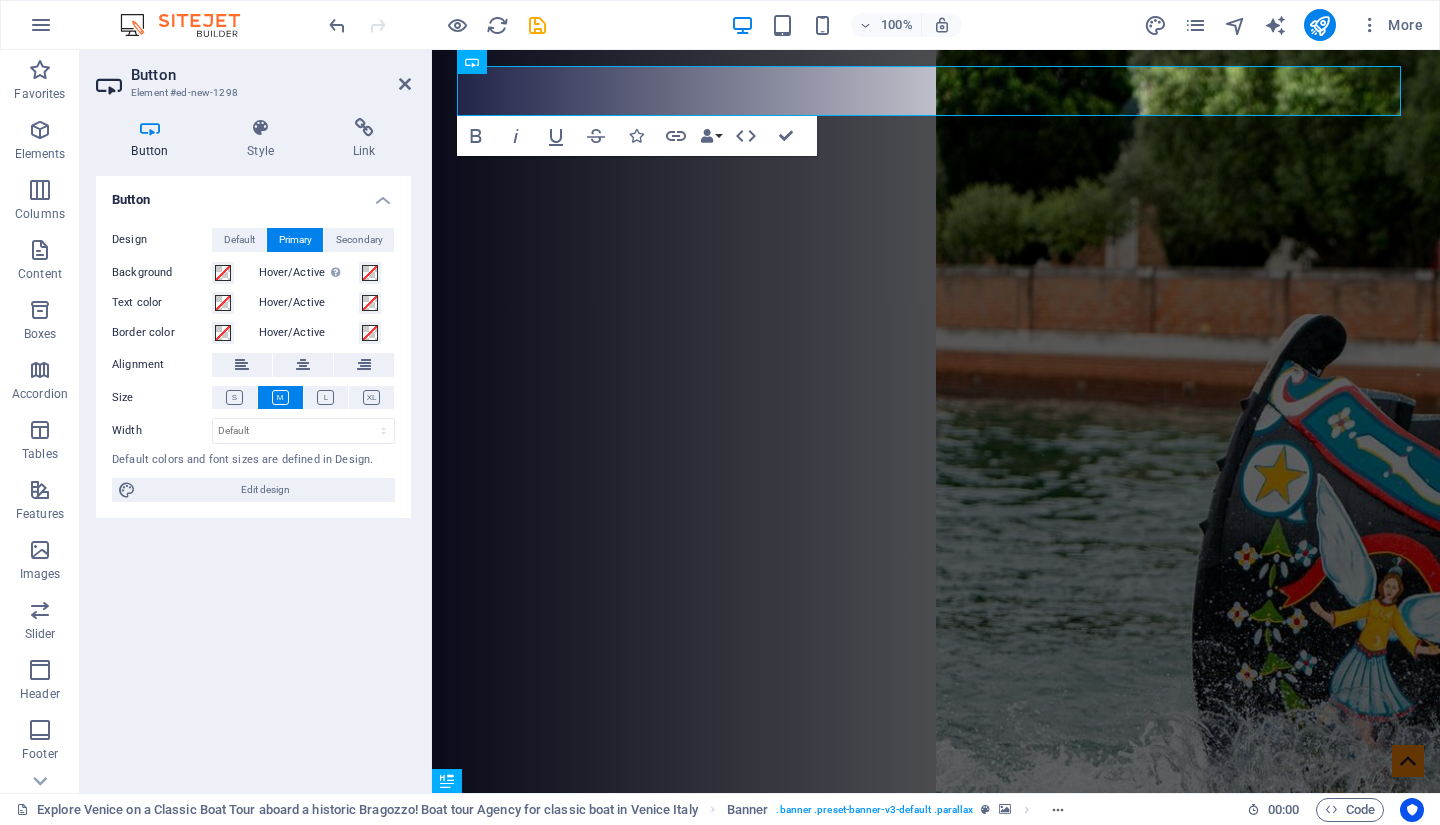 click on "Secondary" at bounding box center [359, 240] 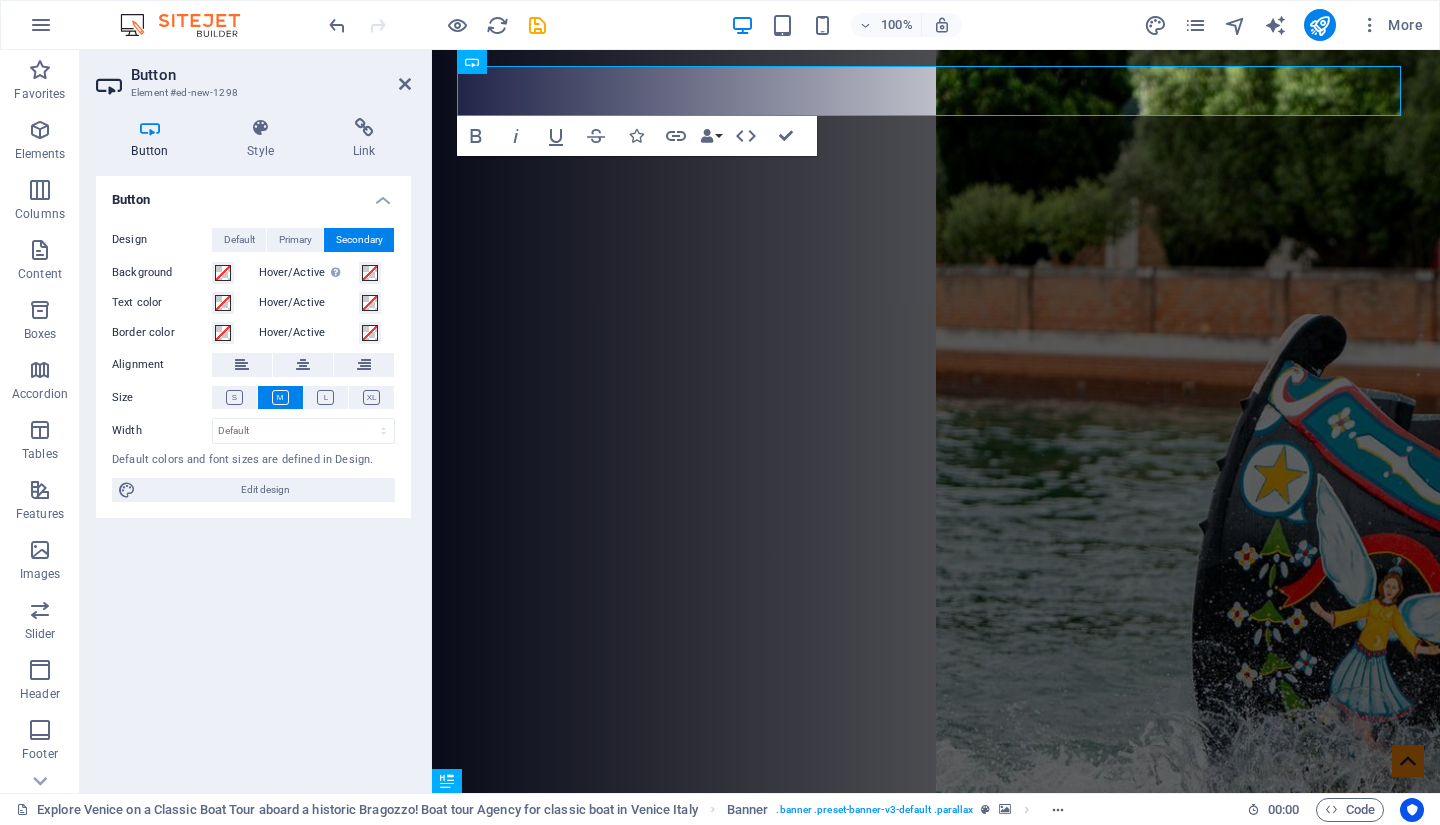 click on "Primary" at bounding box center (295, 240) 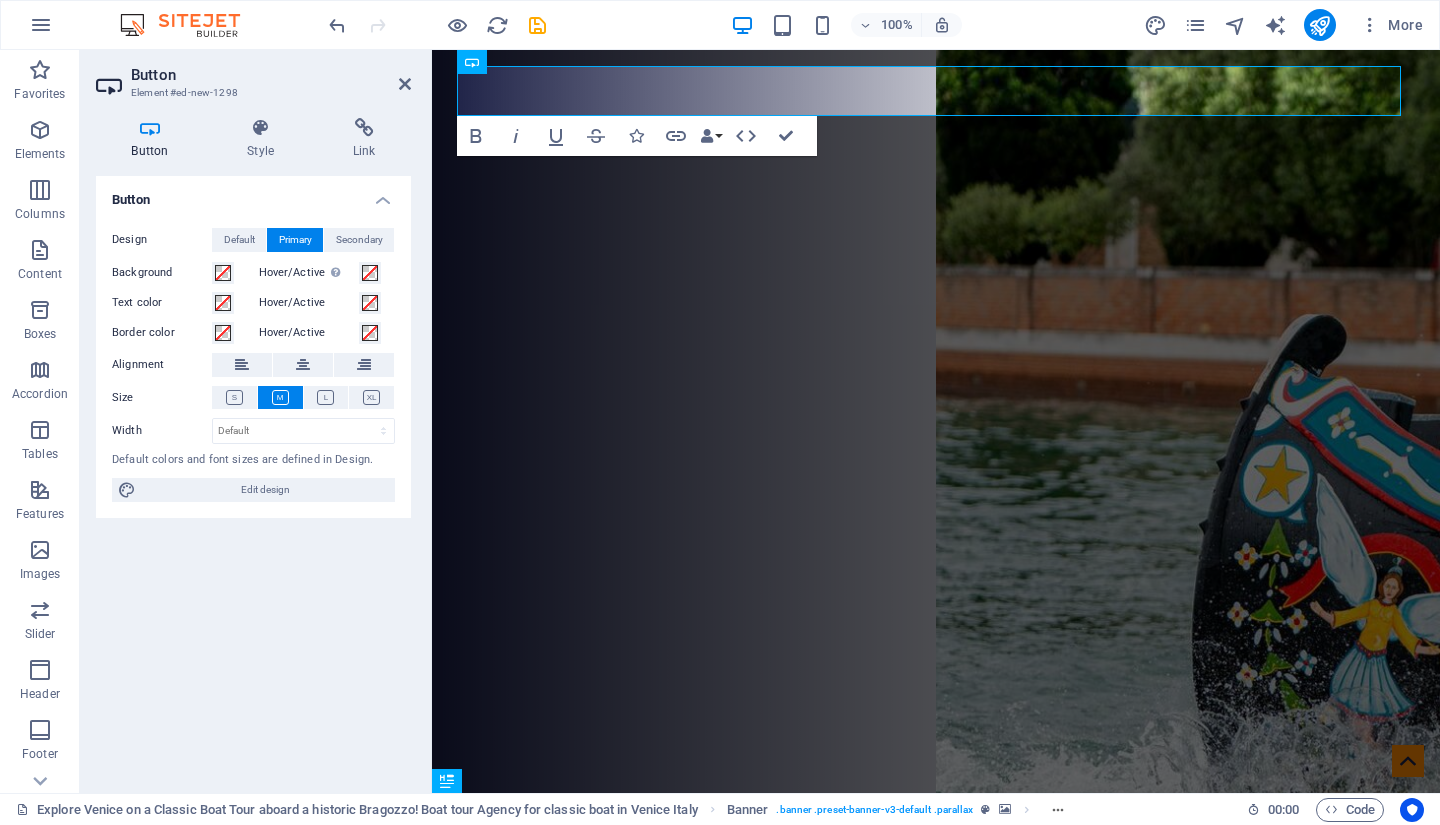 click on "Default" at bounding box center (239, 240) 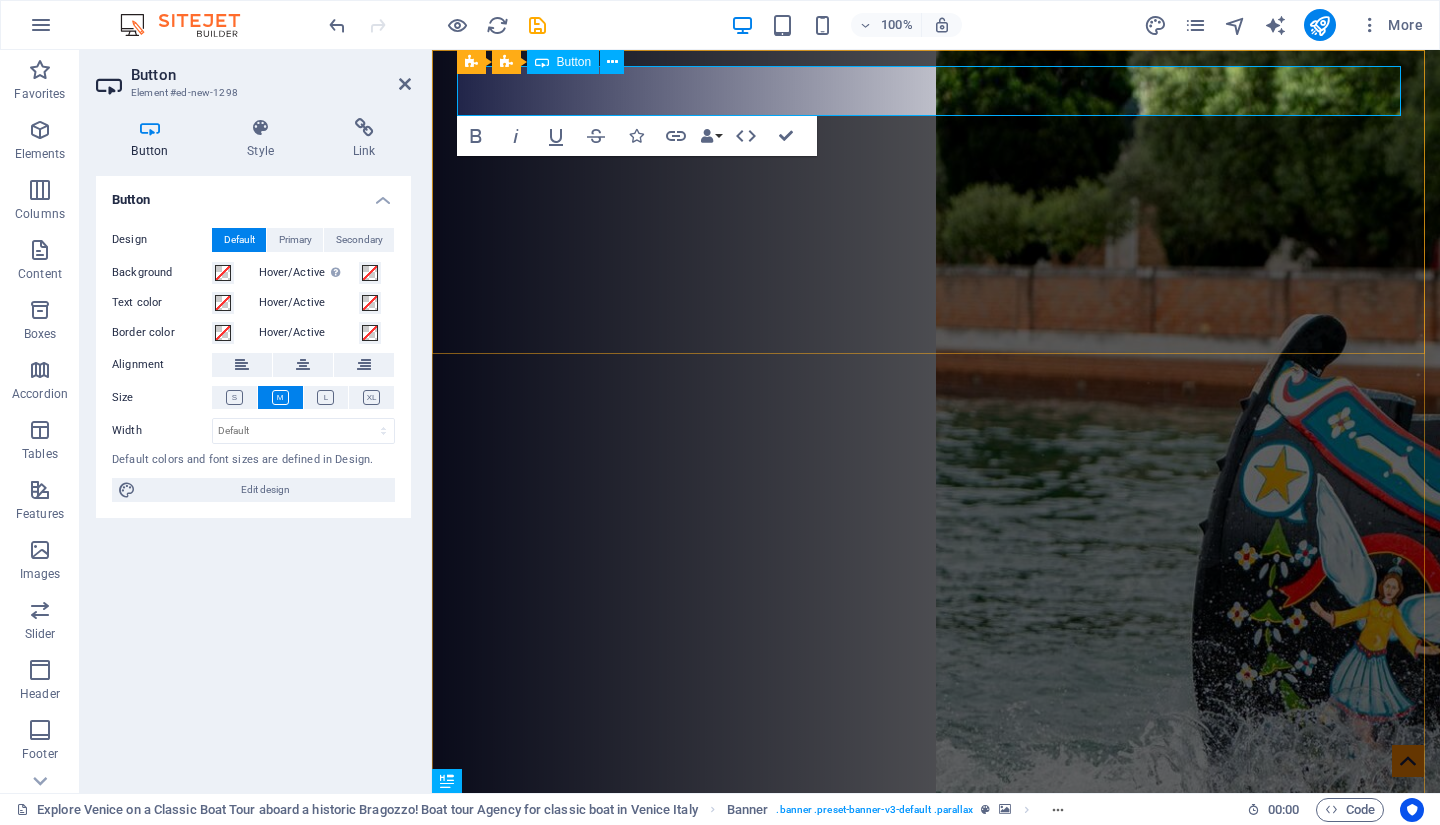 click at bounding box center (612, 62) 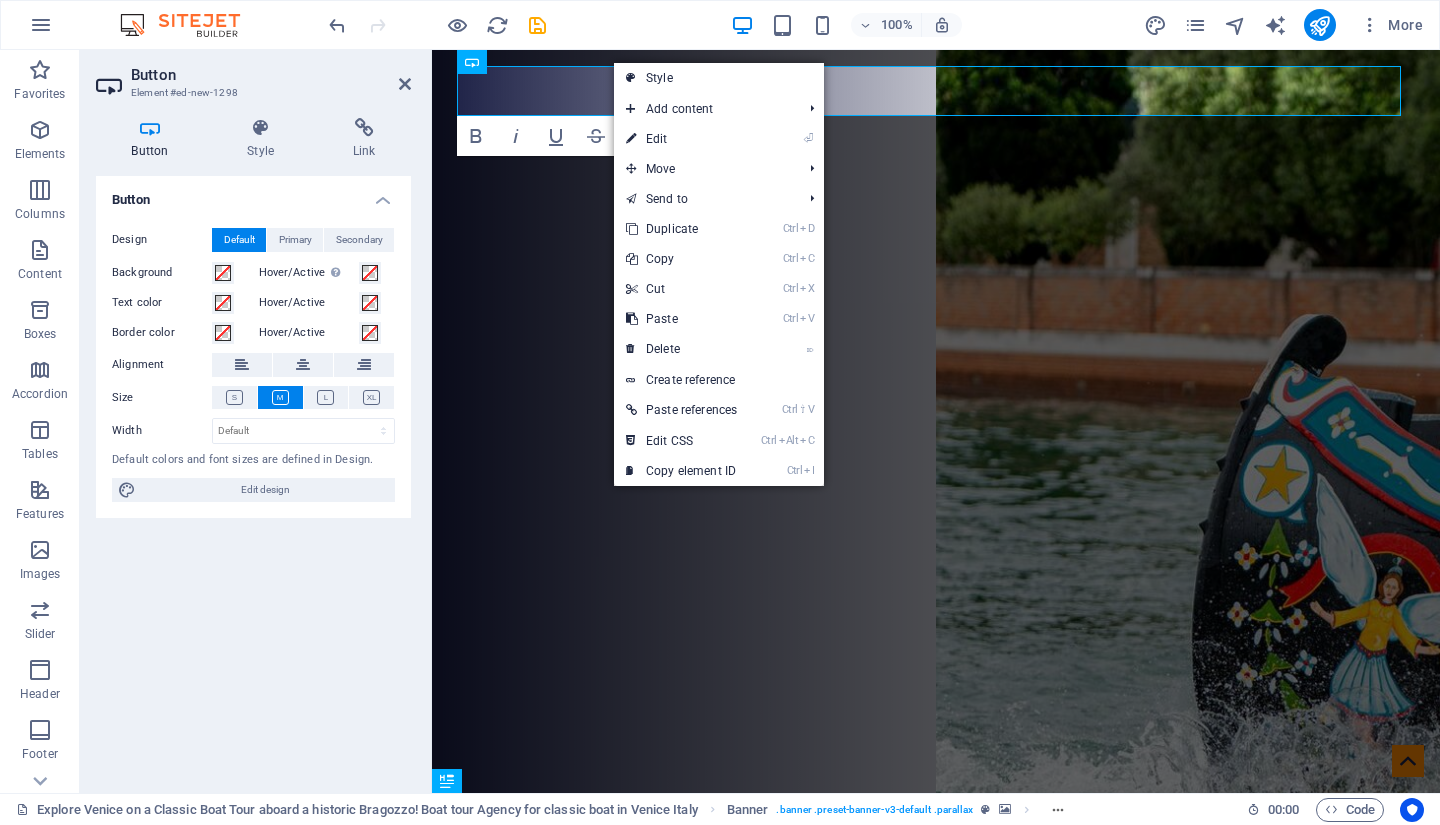 click on "⏎  Edit" at bounding box center [681, 139] 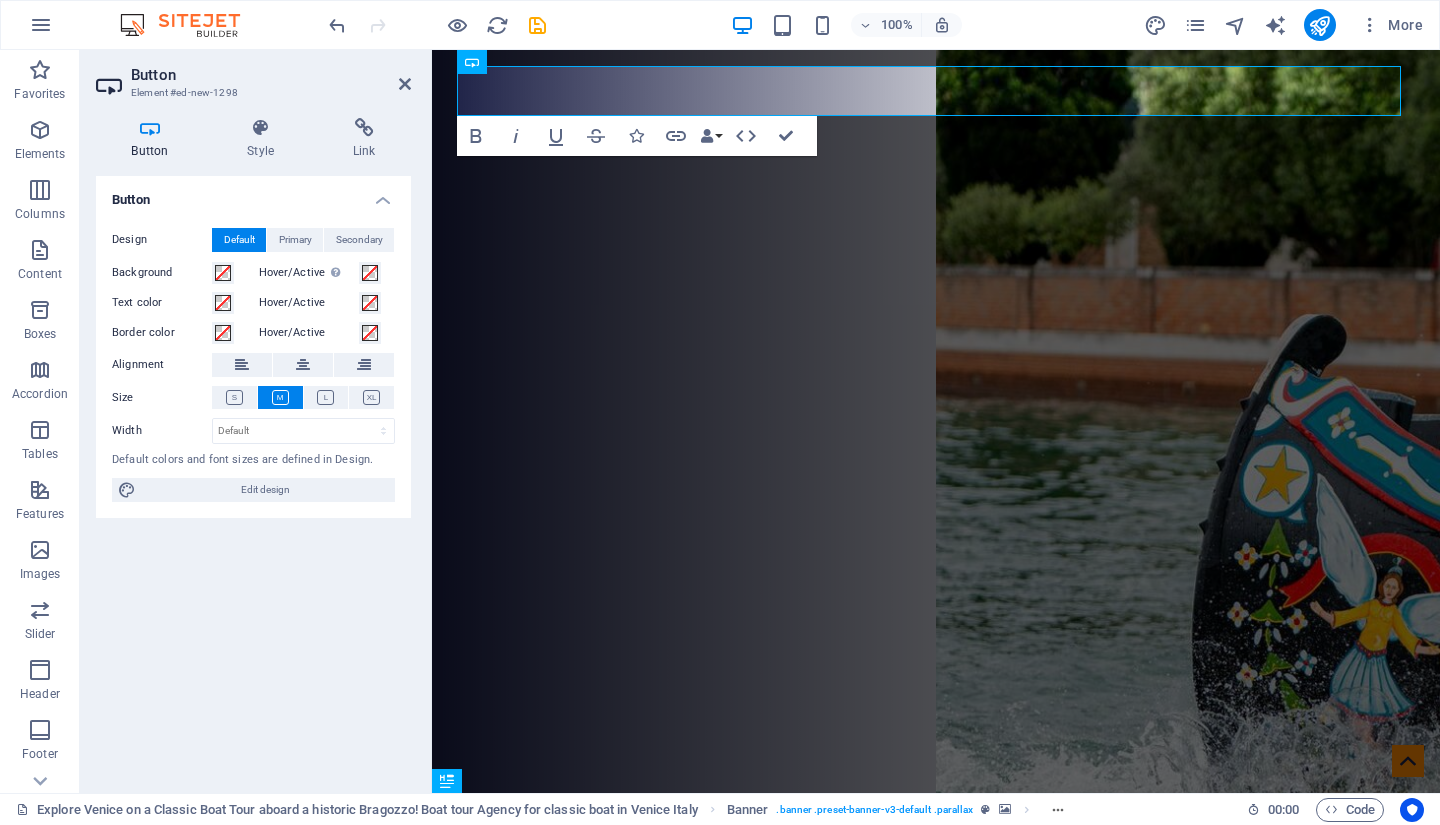 click at bounding box center (364, 128) 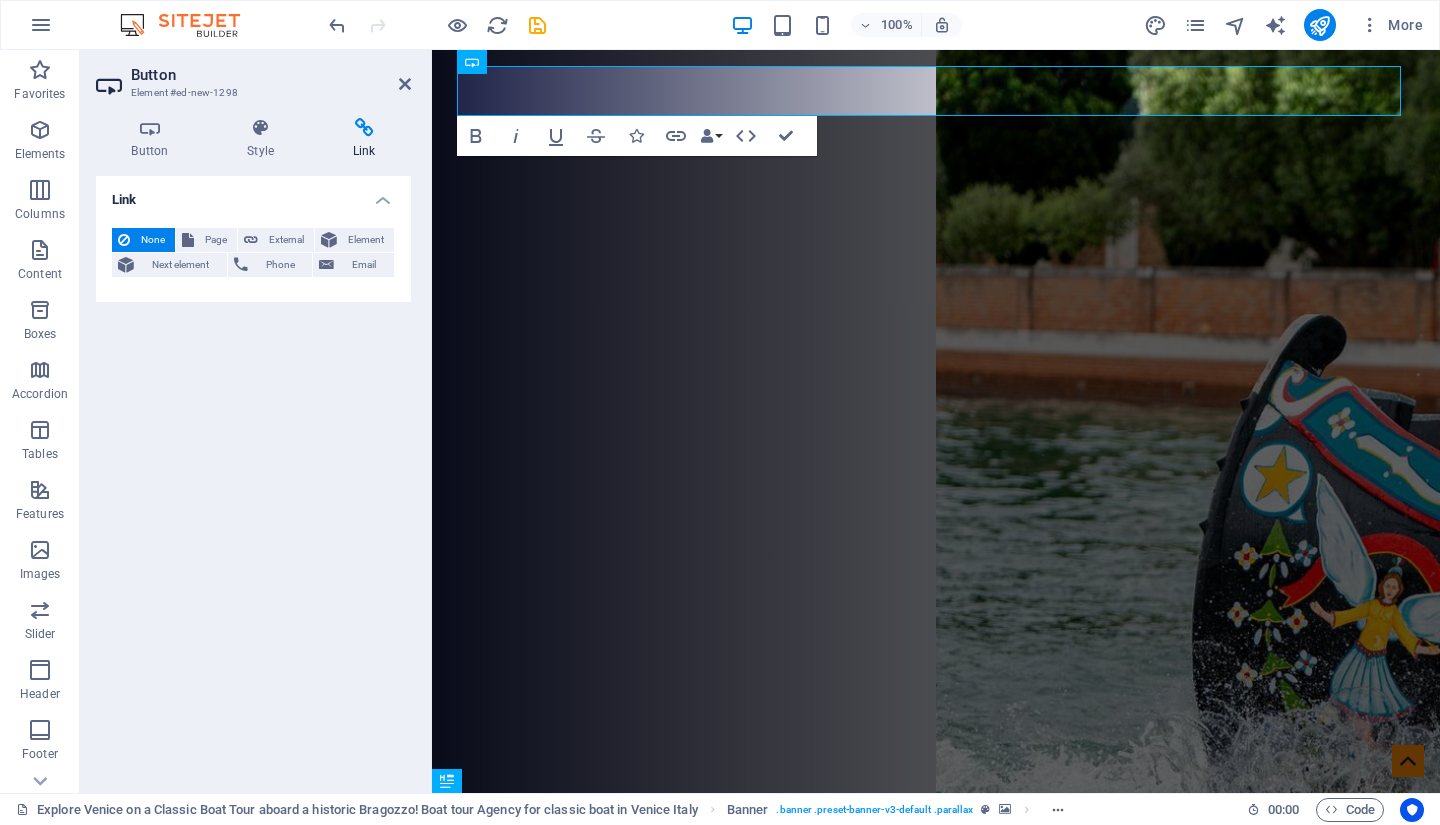 click at bounding box center [150, 128] 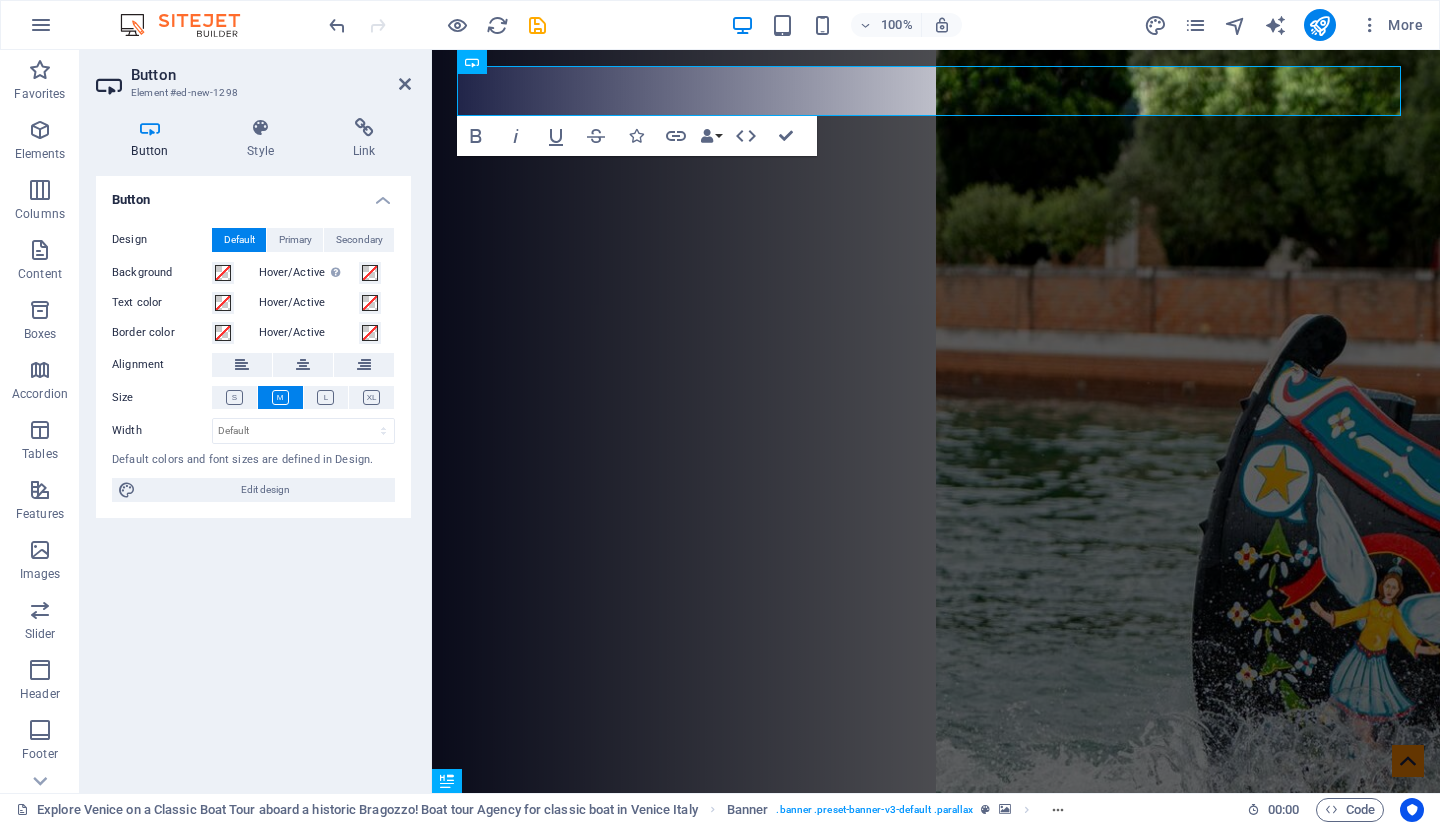 click on "Primary" at bounding box center (295, 240) 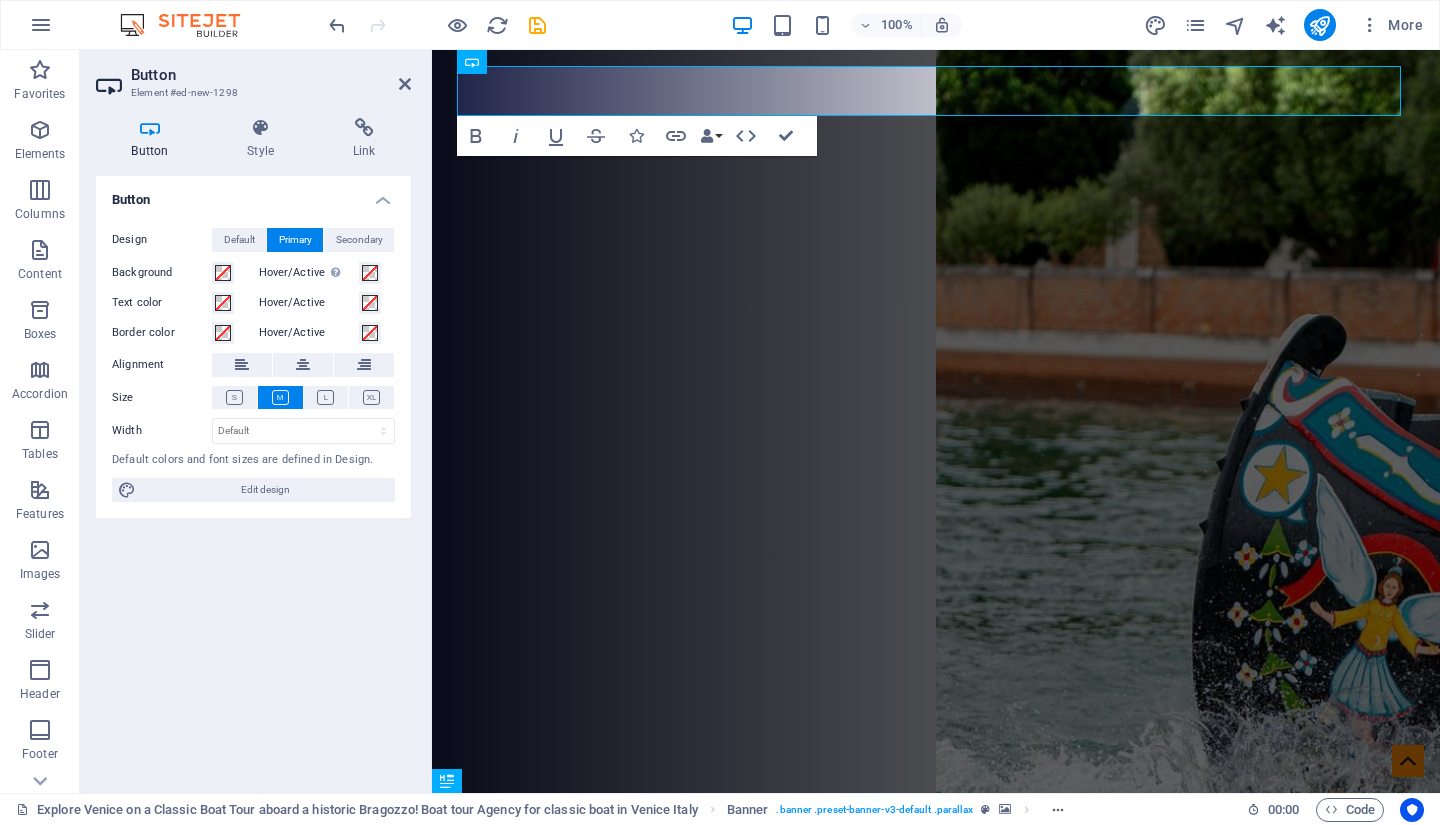 click on "Edit design" at bounding box center [265, 490] 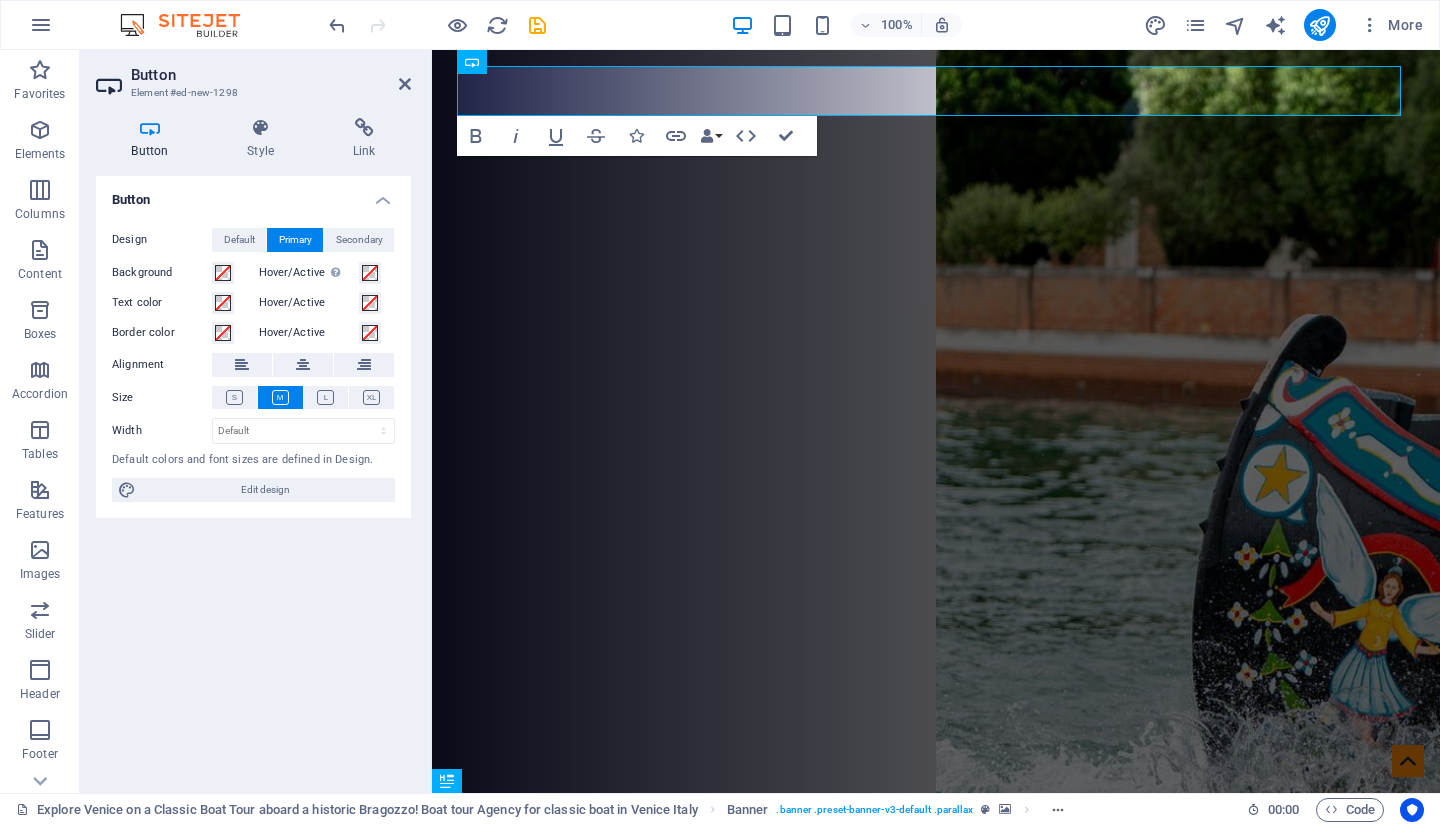 select on "700" 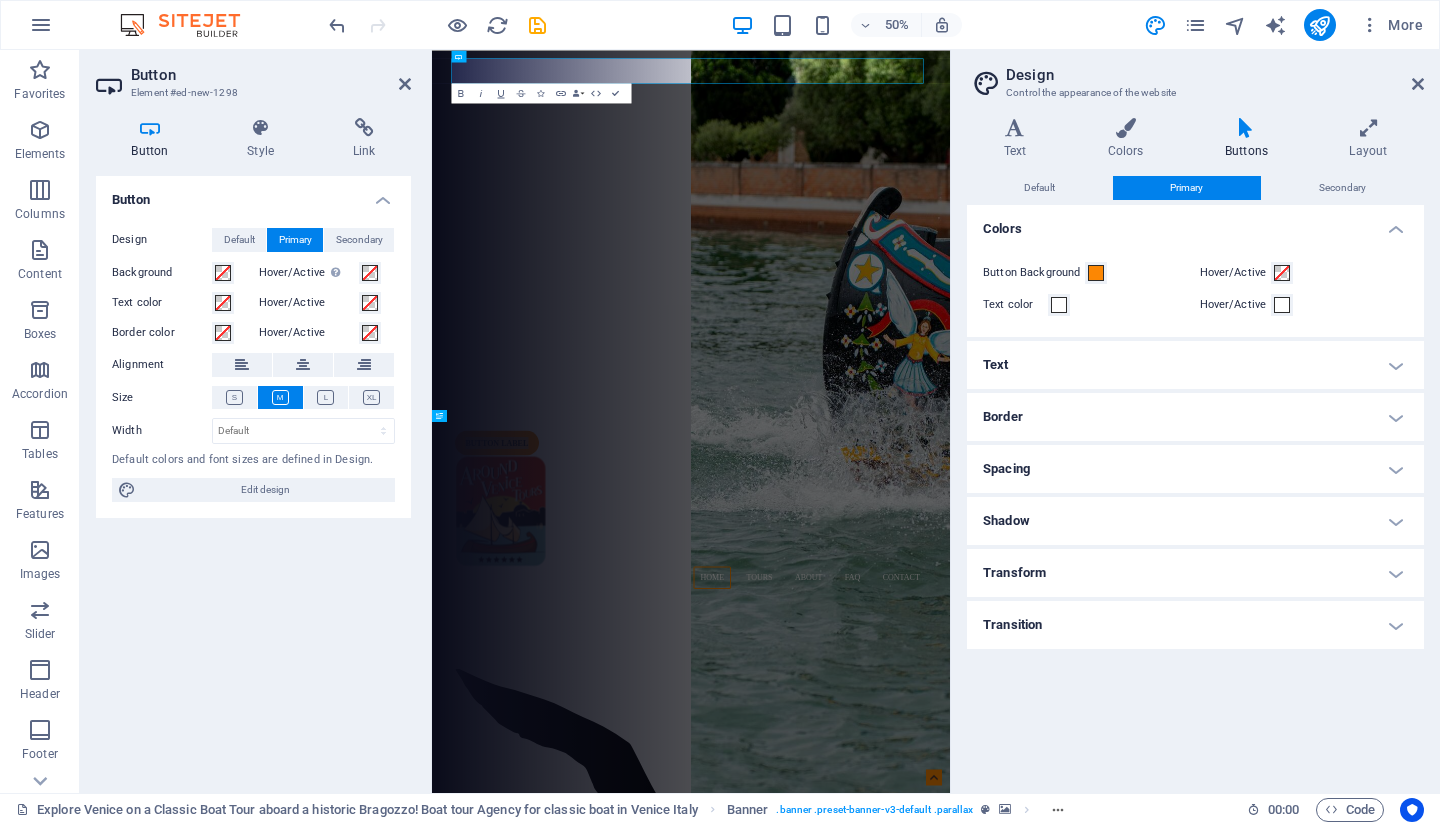 click at bounding box center [1418, 84] 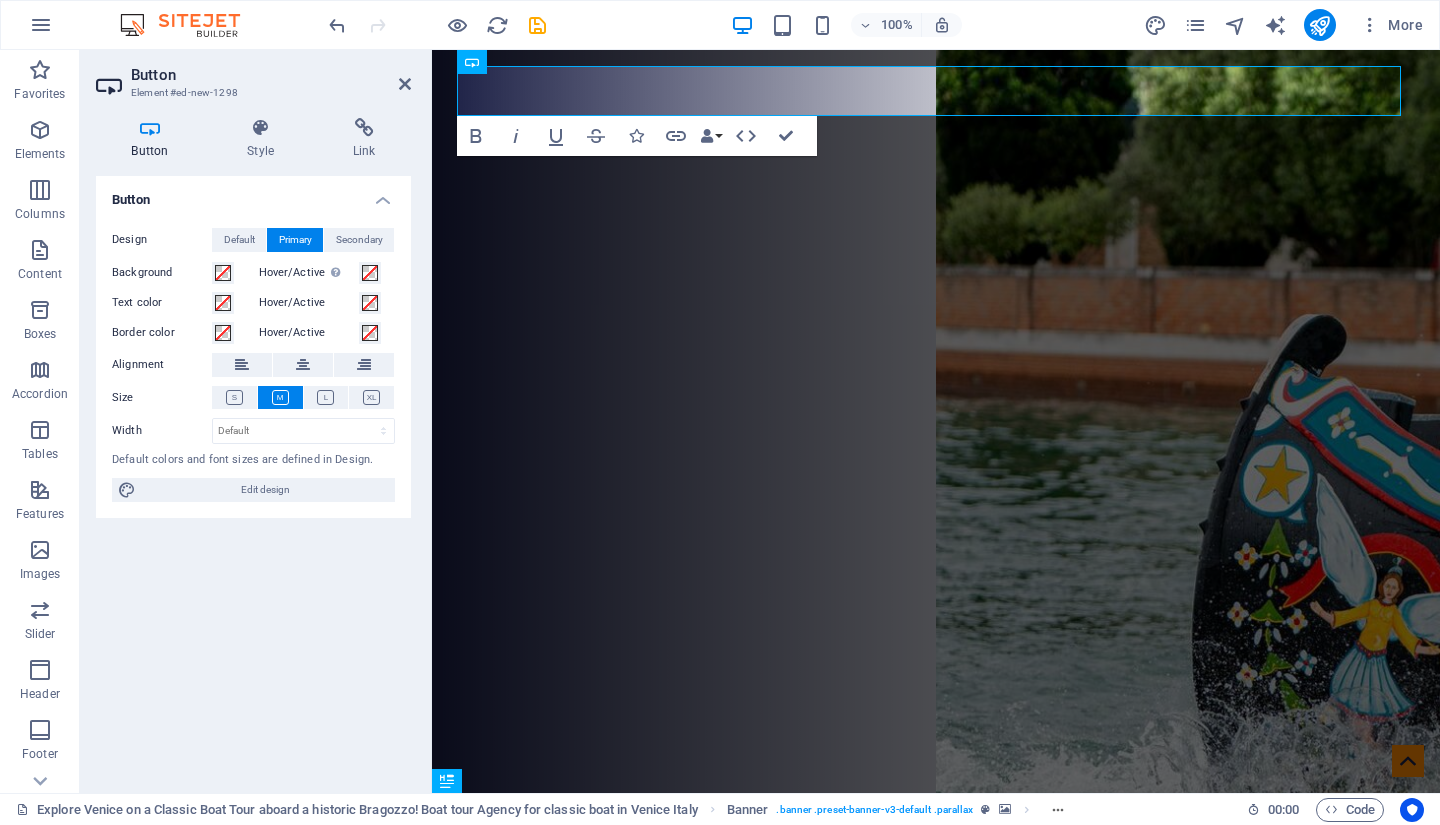 click at bounding box center (261, 128) 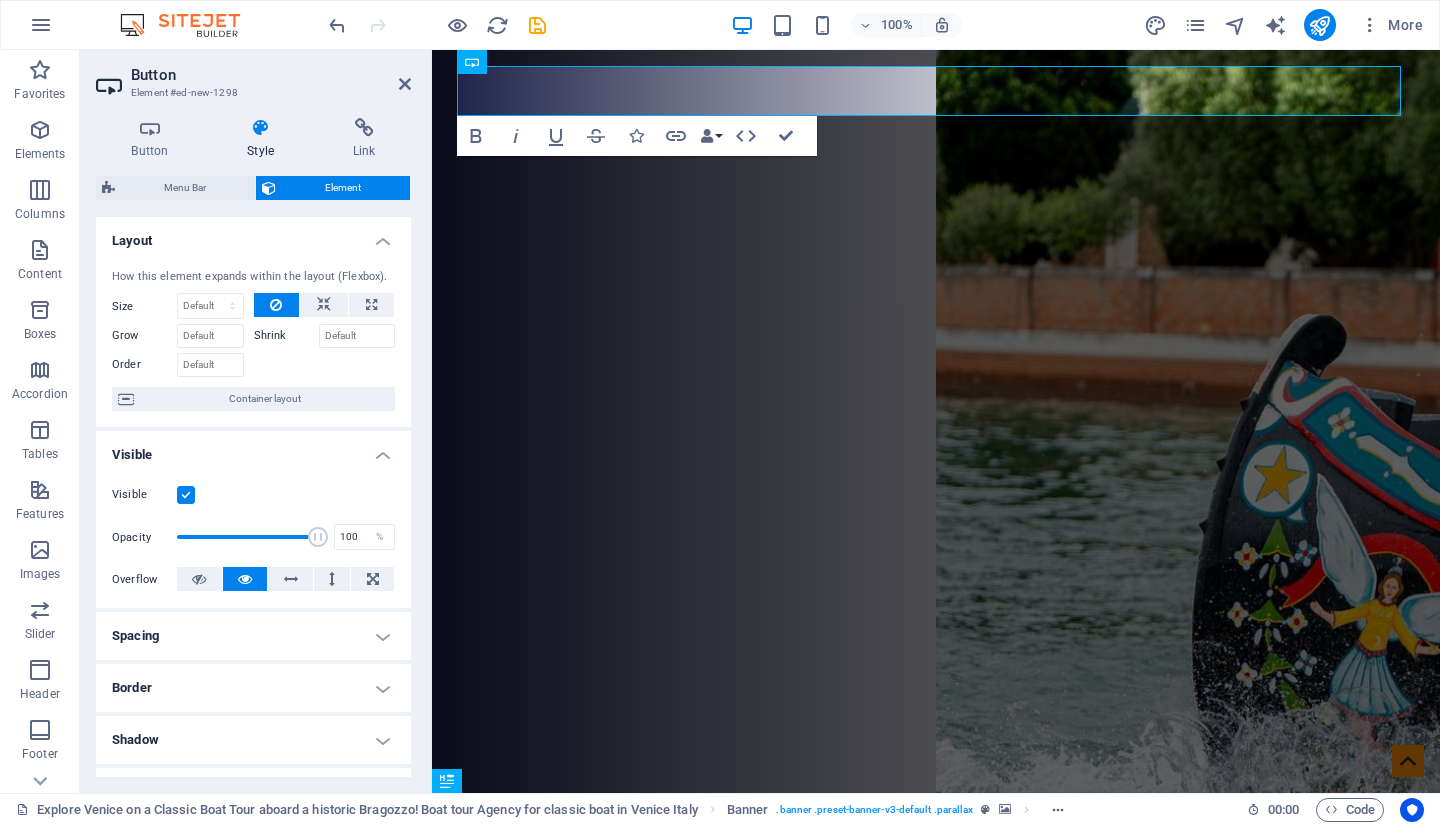 click at bounding box center (364, 128) 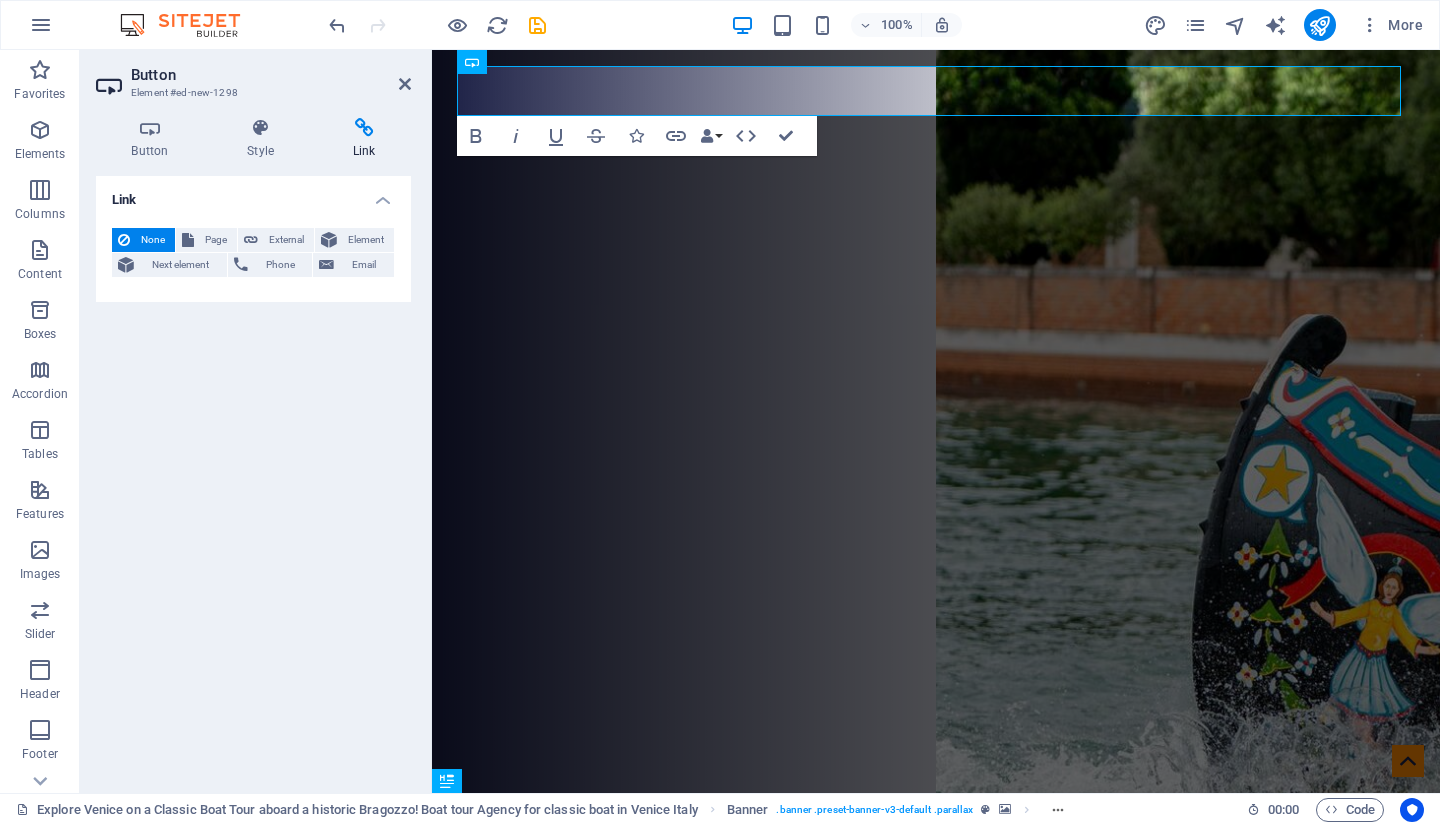 click at bounding box center [150, 128] 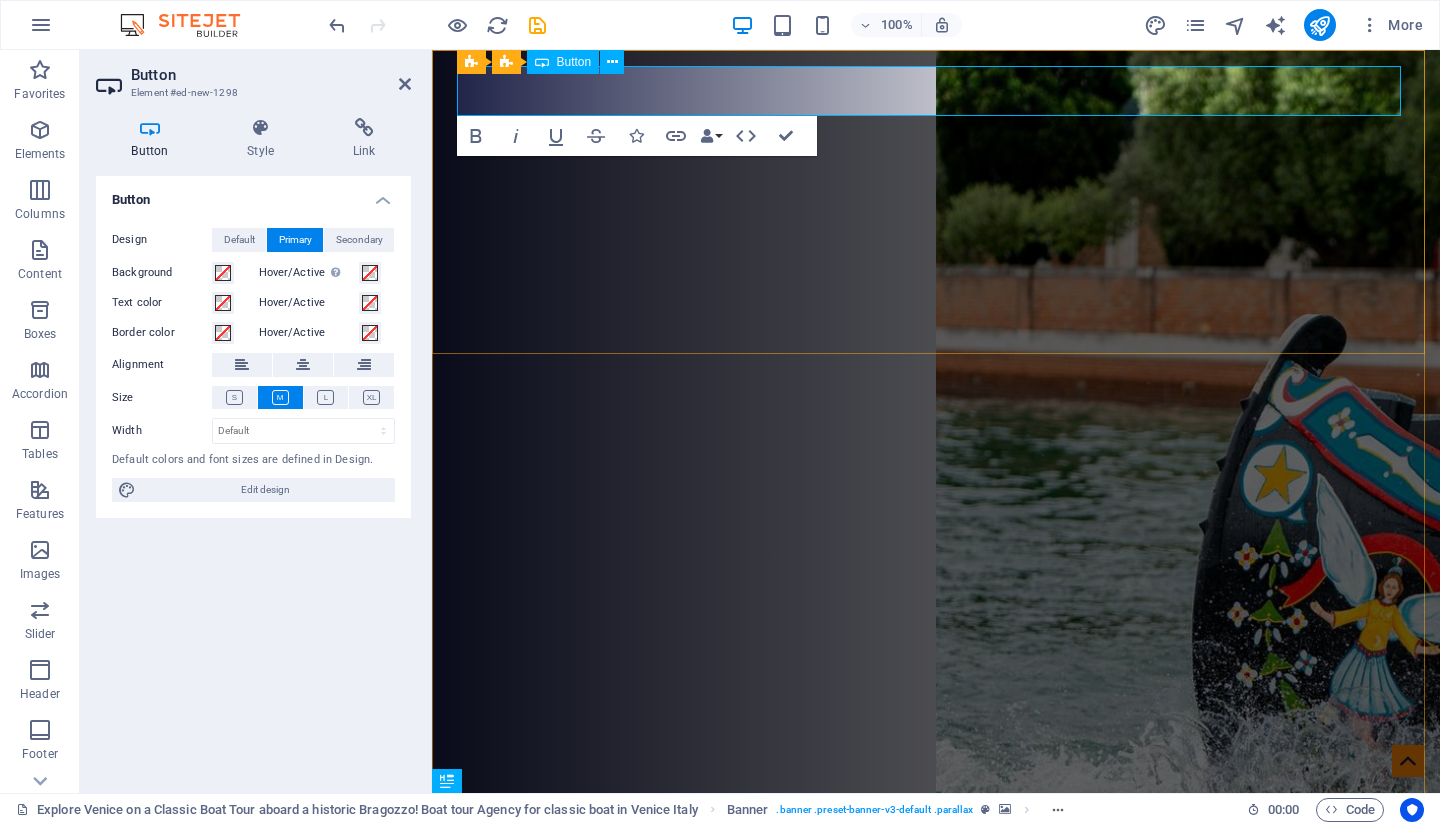 click on "Button label" at bounding box center [548, 834] 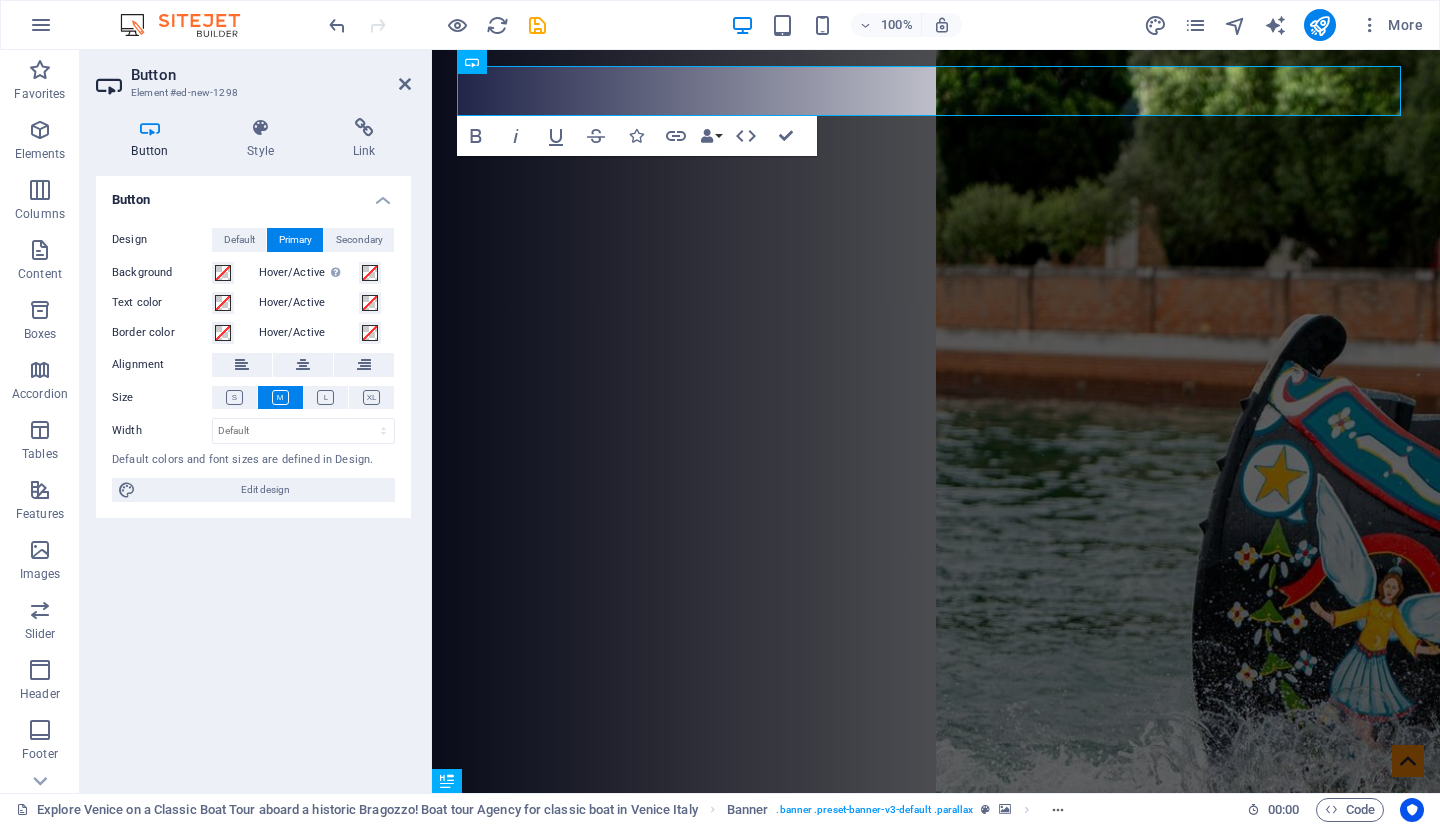 click on "Style" at bounding box center [265, 139] 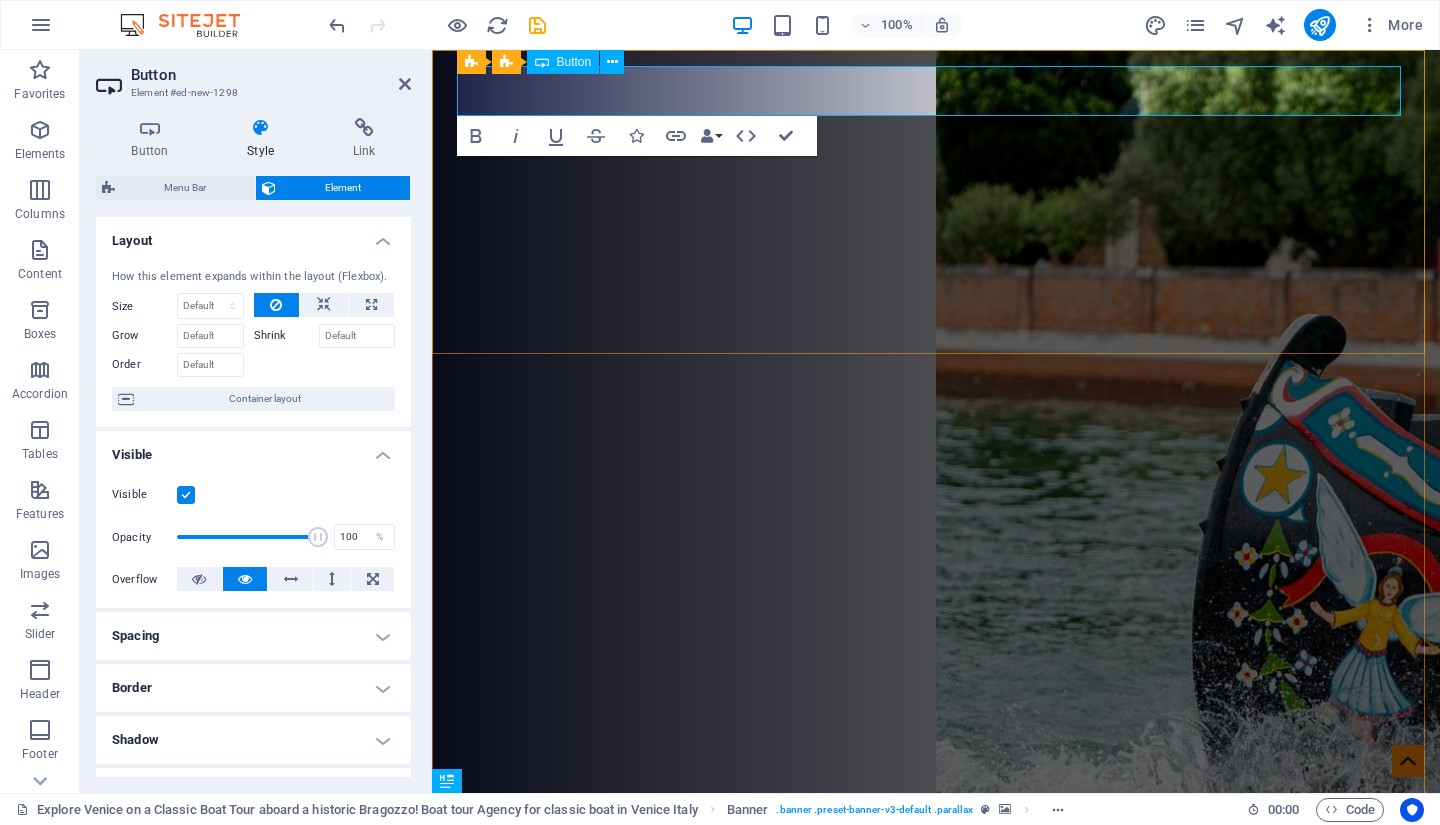 click on "Button label" at bounding box center (548, 834) 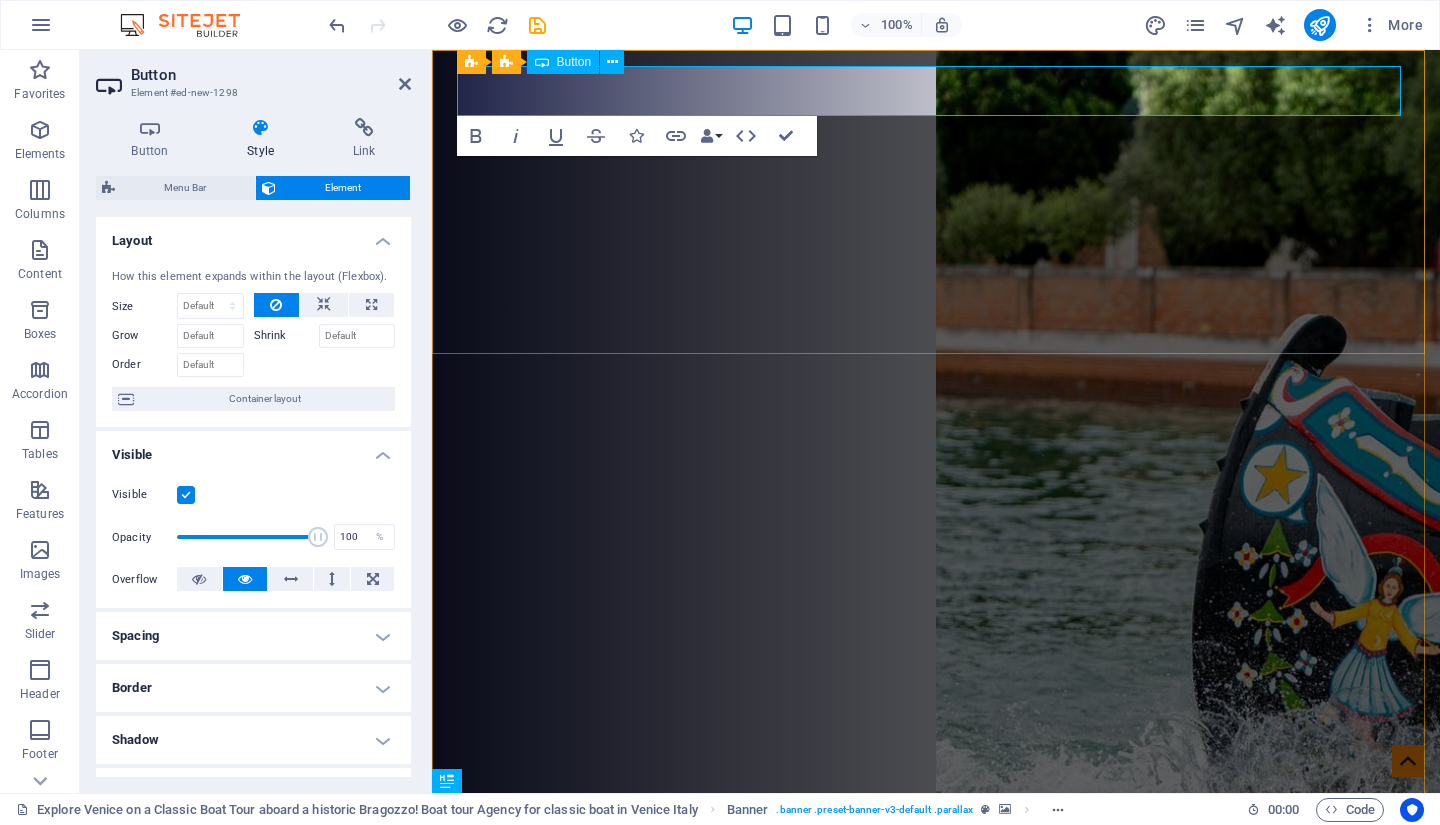 type 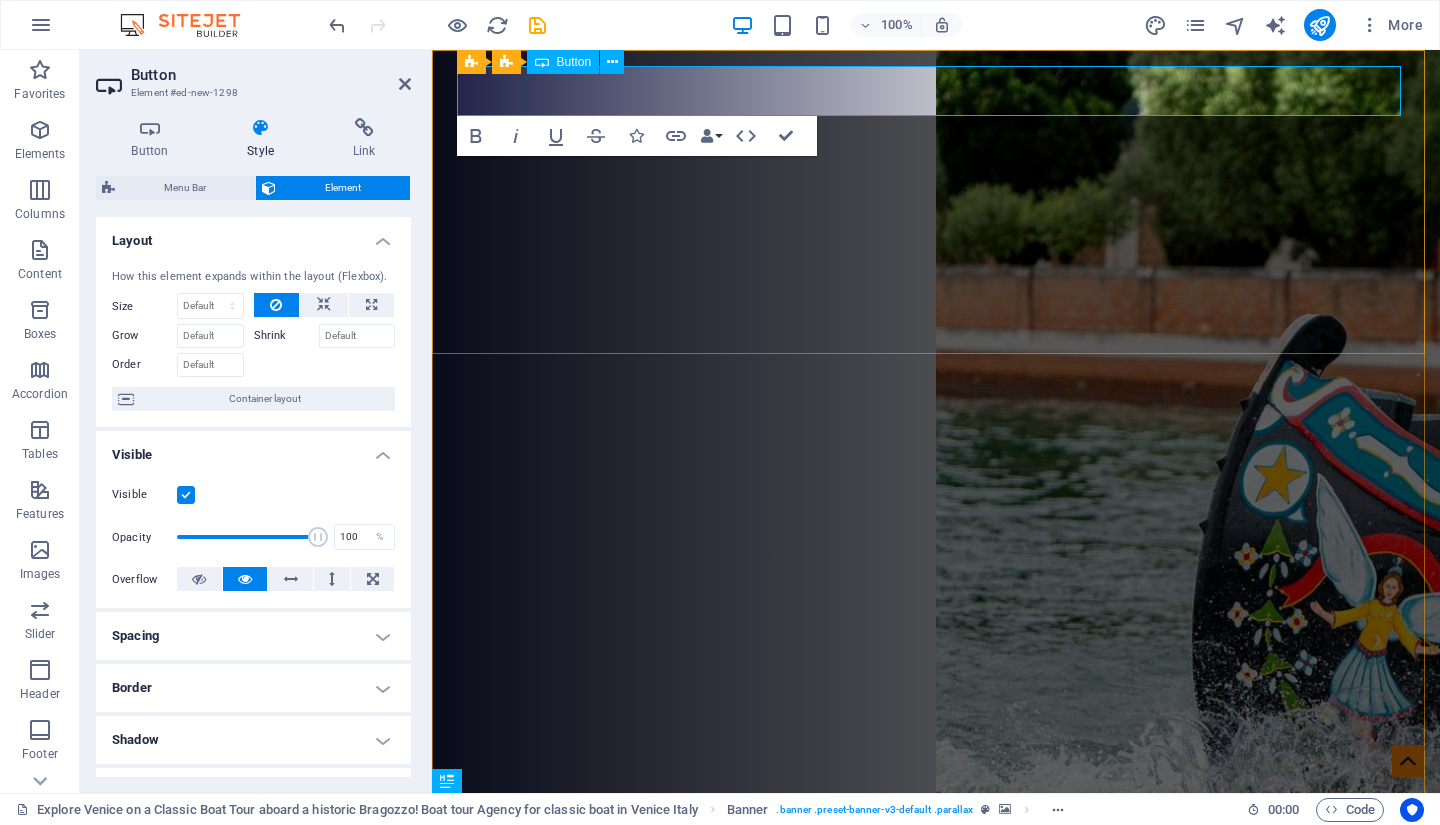 click on "Tours" at bounding box center [512, 834] 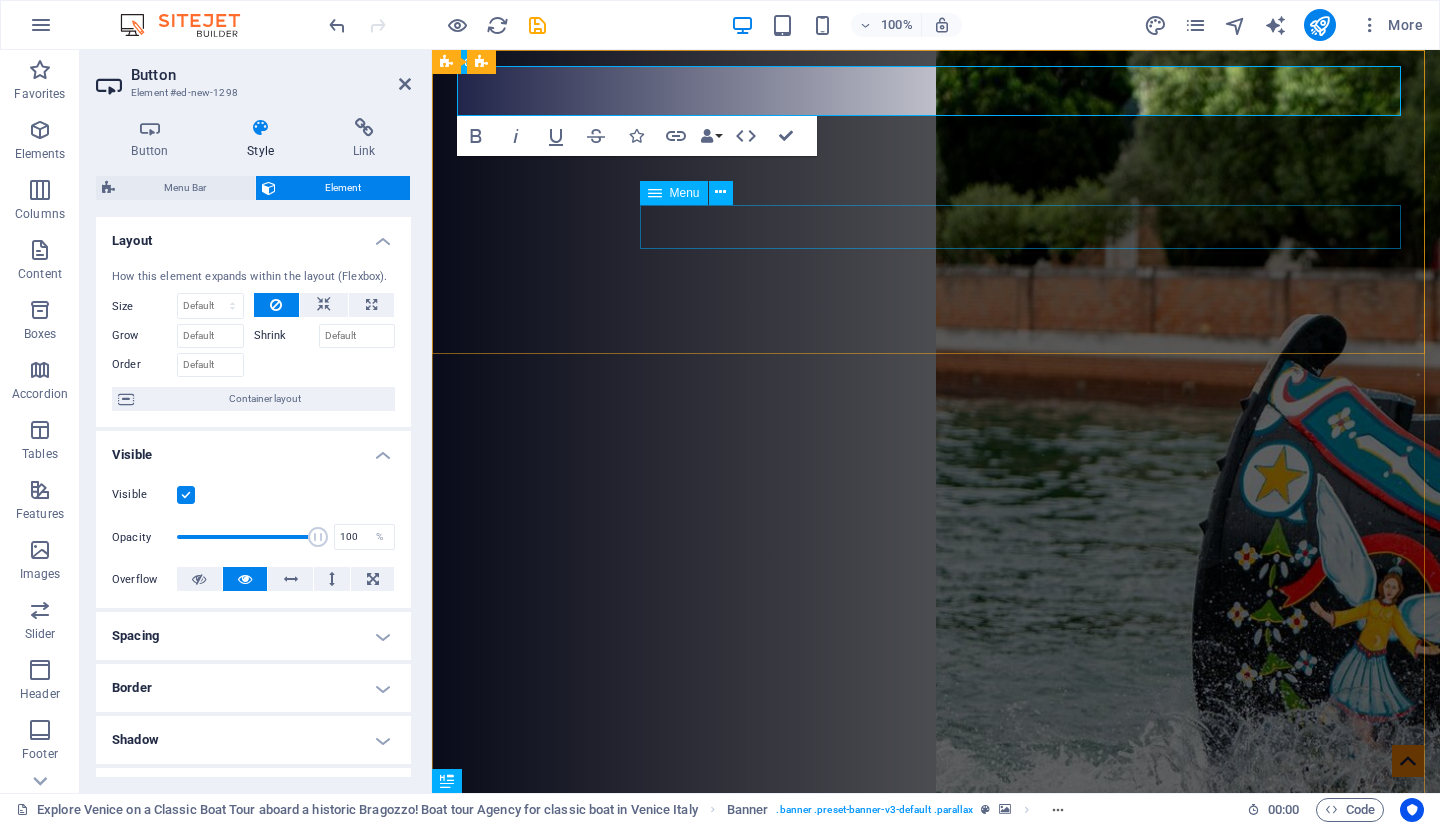 click on "Home Tours About FAQ Contact" at bounding box center [936, 1103] 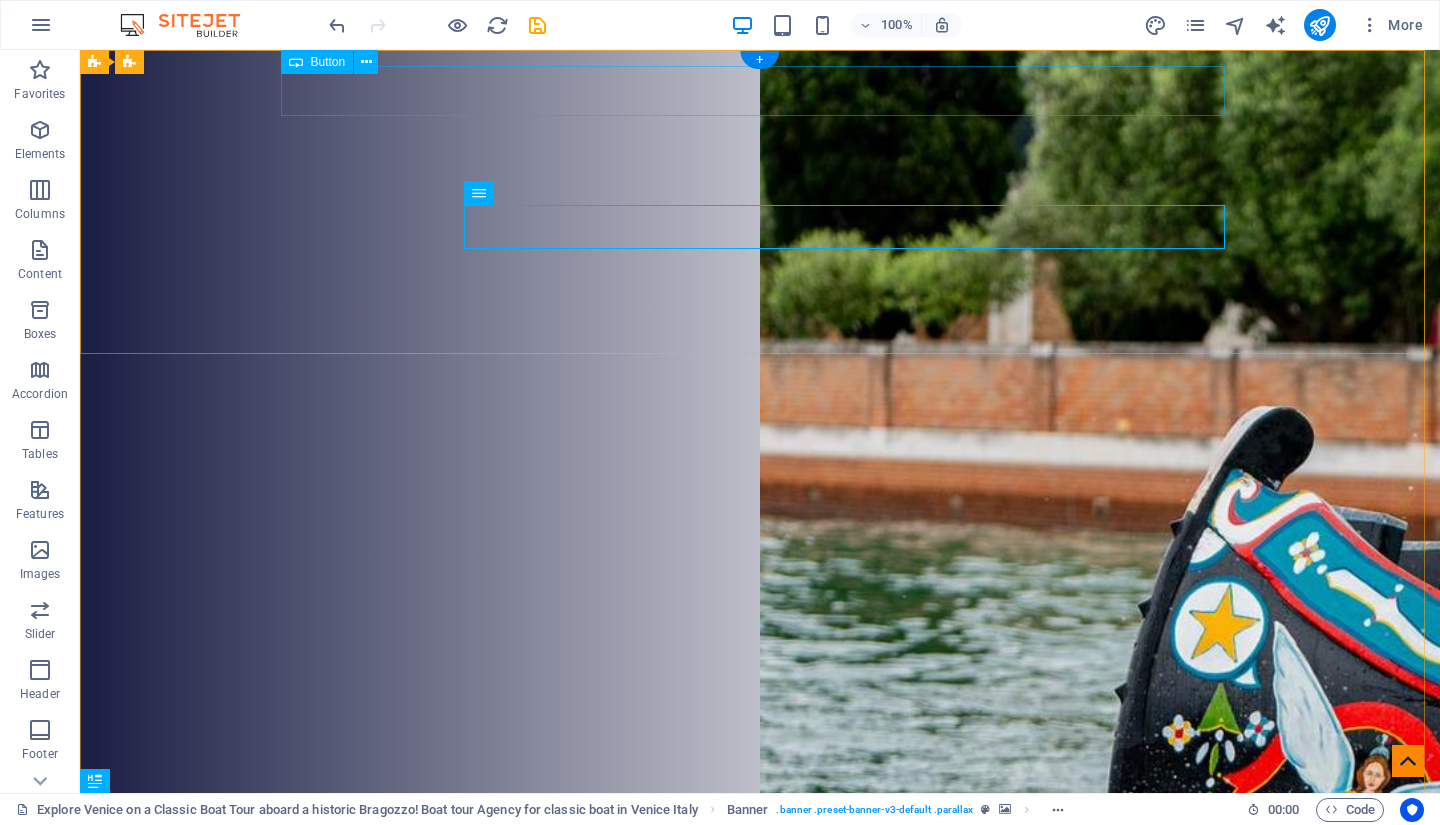 click on "Tours" at bounding box center [760, 834] 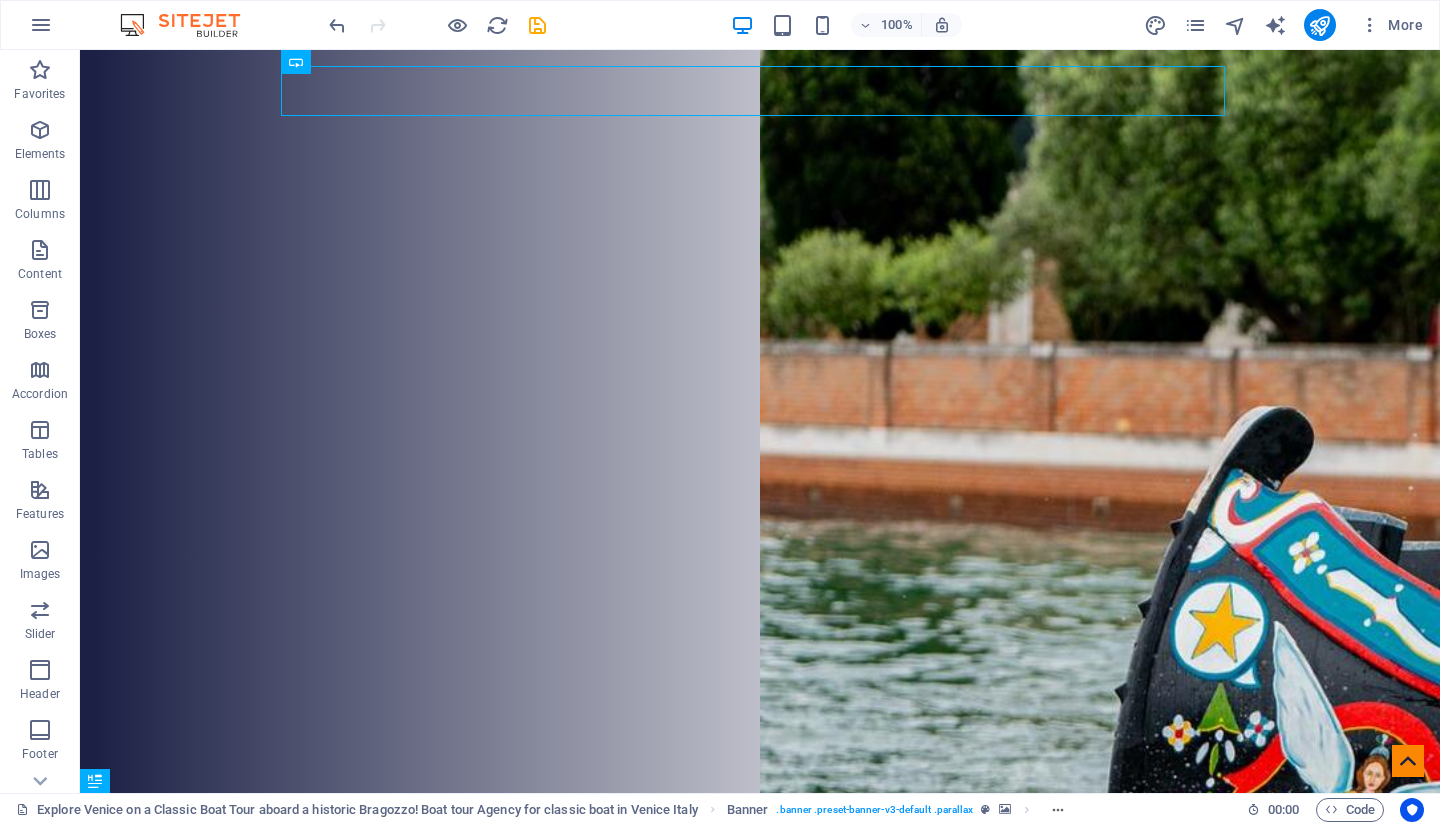 click at bounding box center (40, 130) 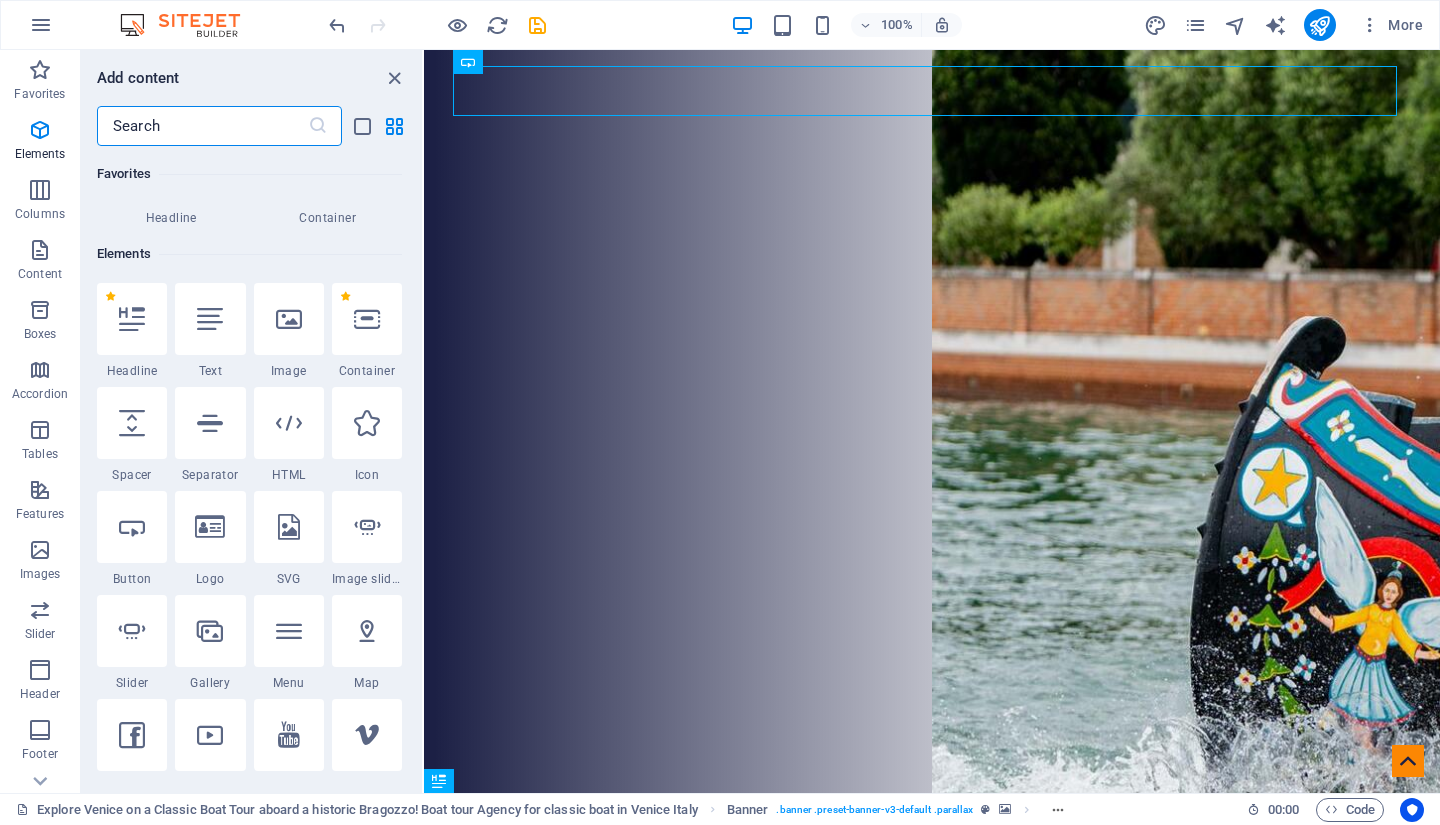 scroll, scrollTop: 213, scrollLeft: 0, axis: vertical 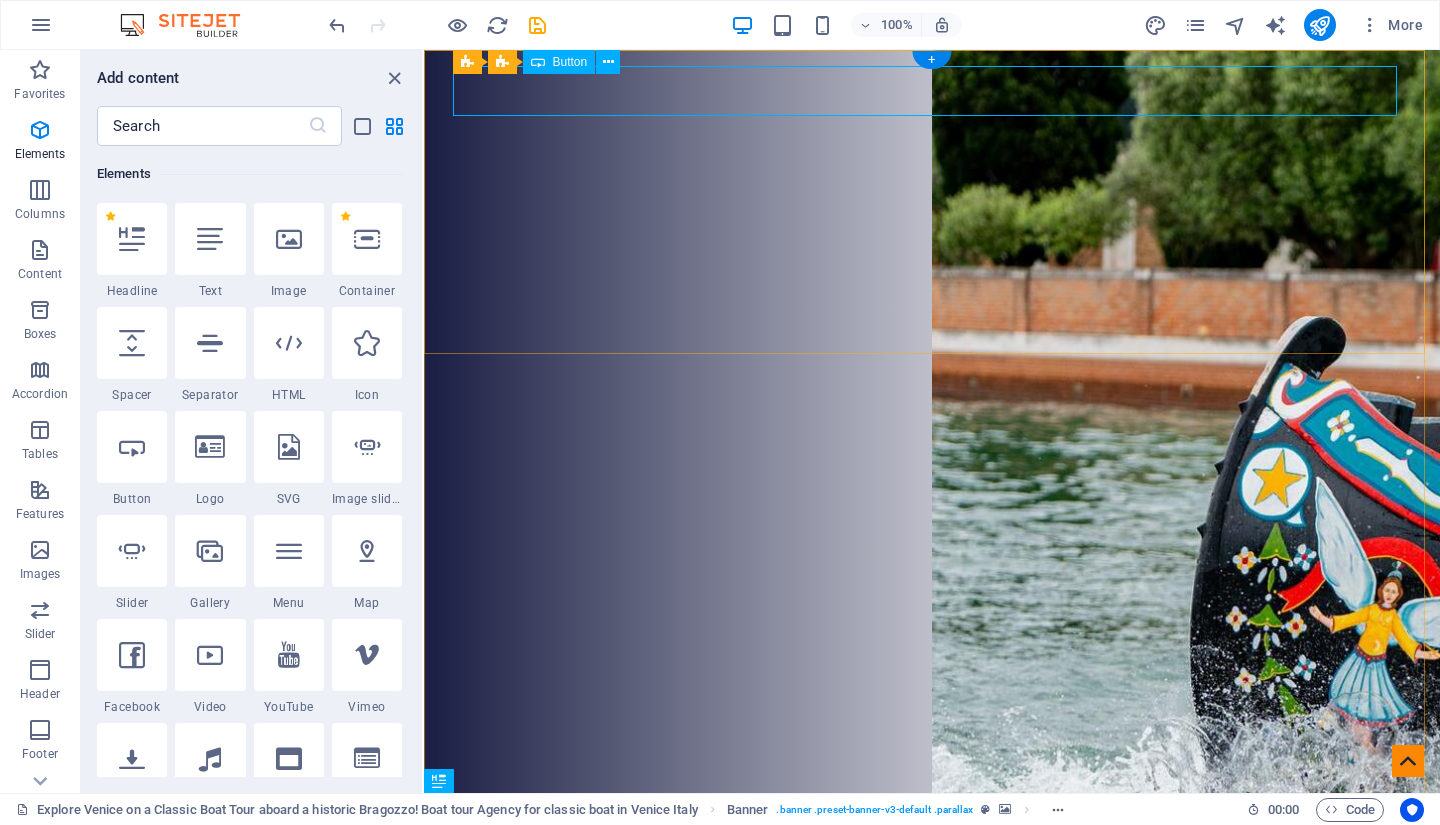 click on "Tours" at bounding box center [932, 834] 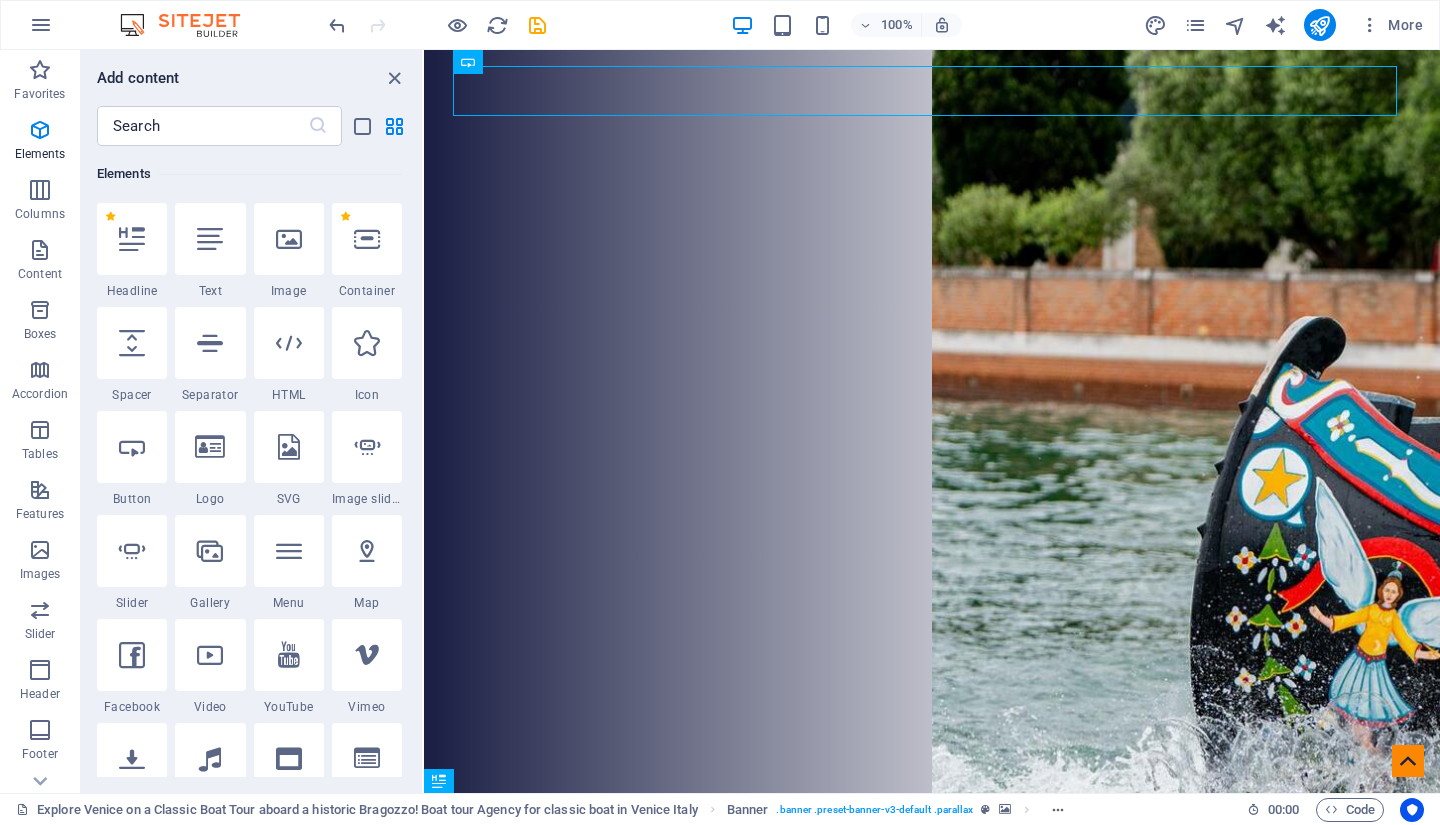 click at bounding box center (132, 447) 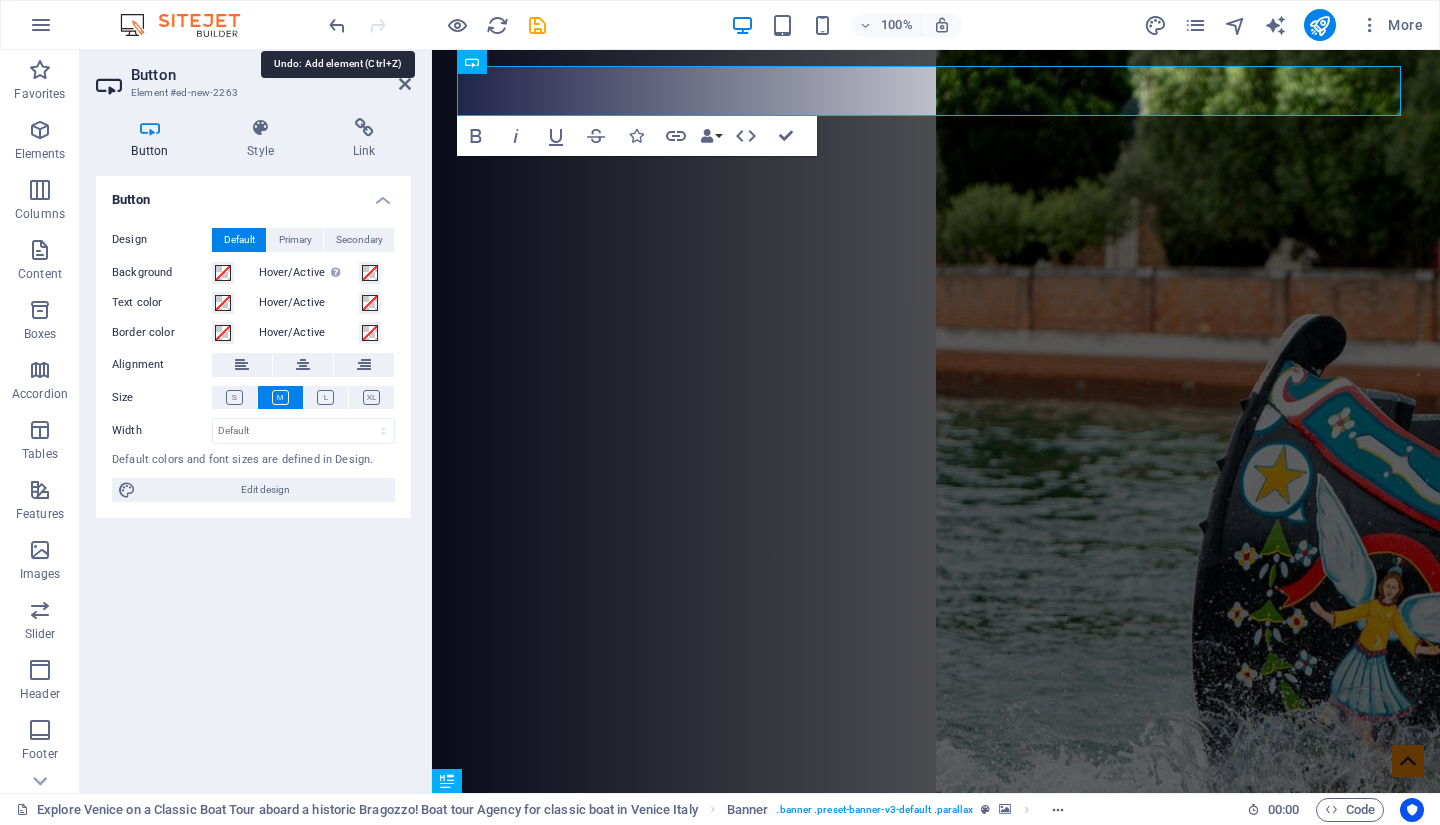 click at bounding box center [337, 25] 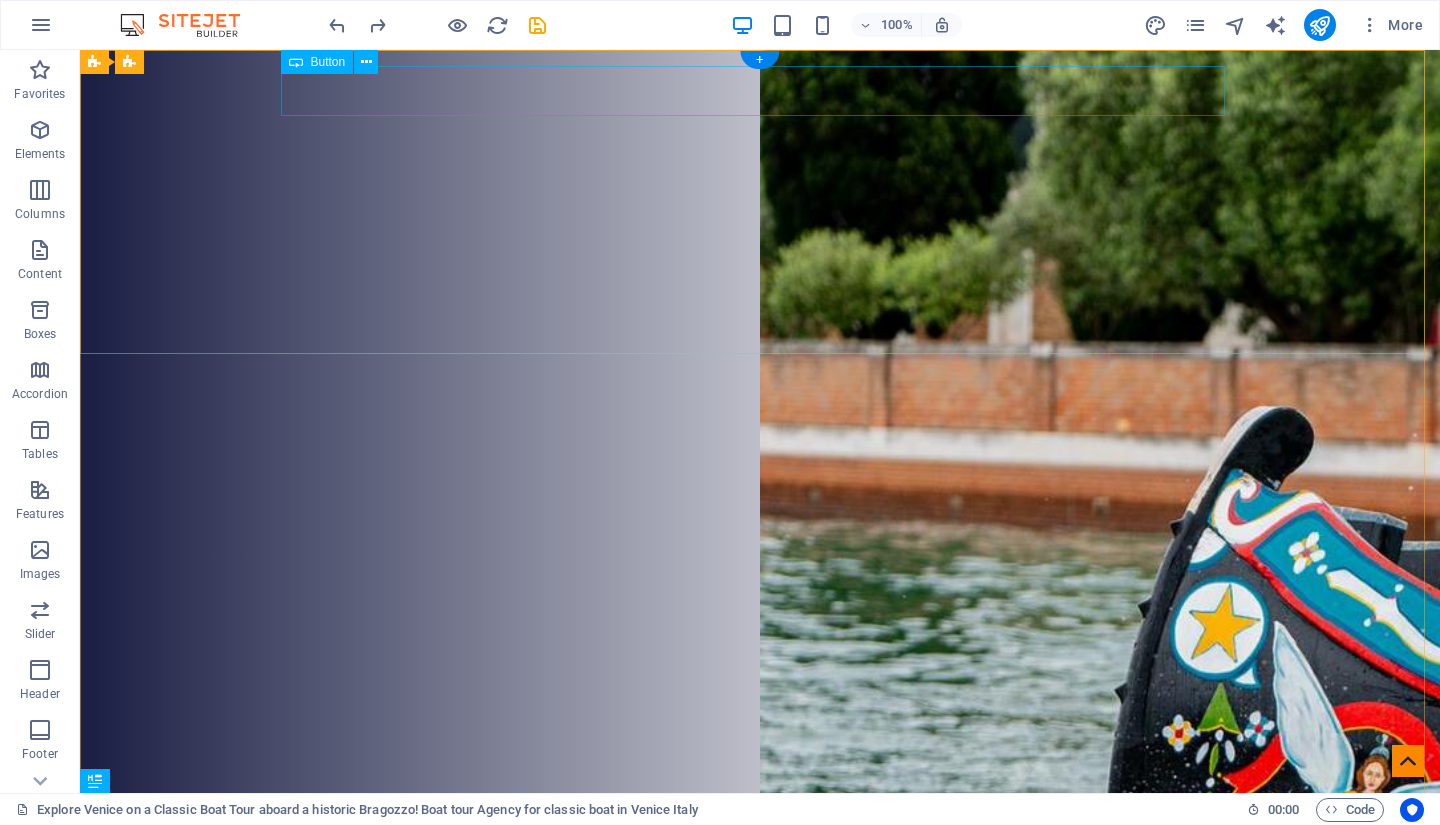 click on "Tours" at bounding box center (760, 834) 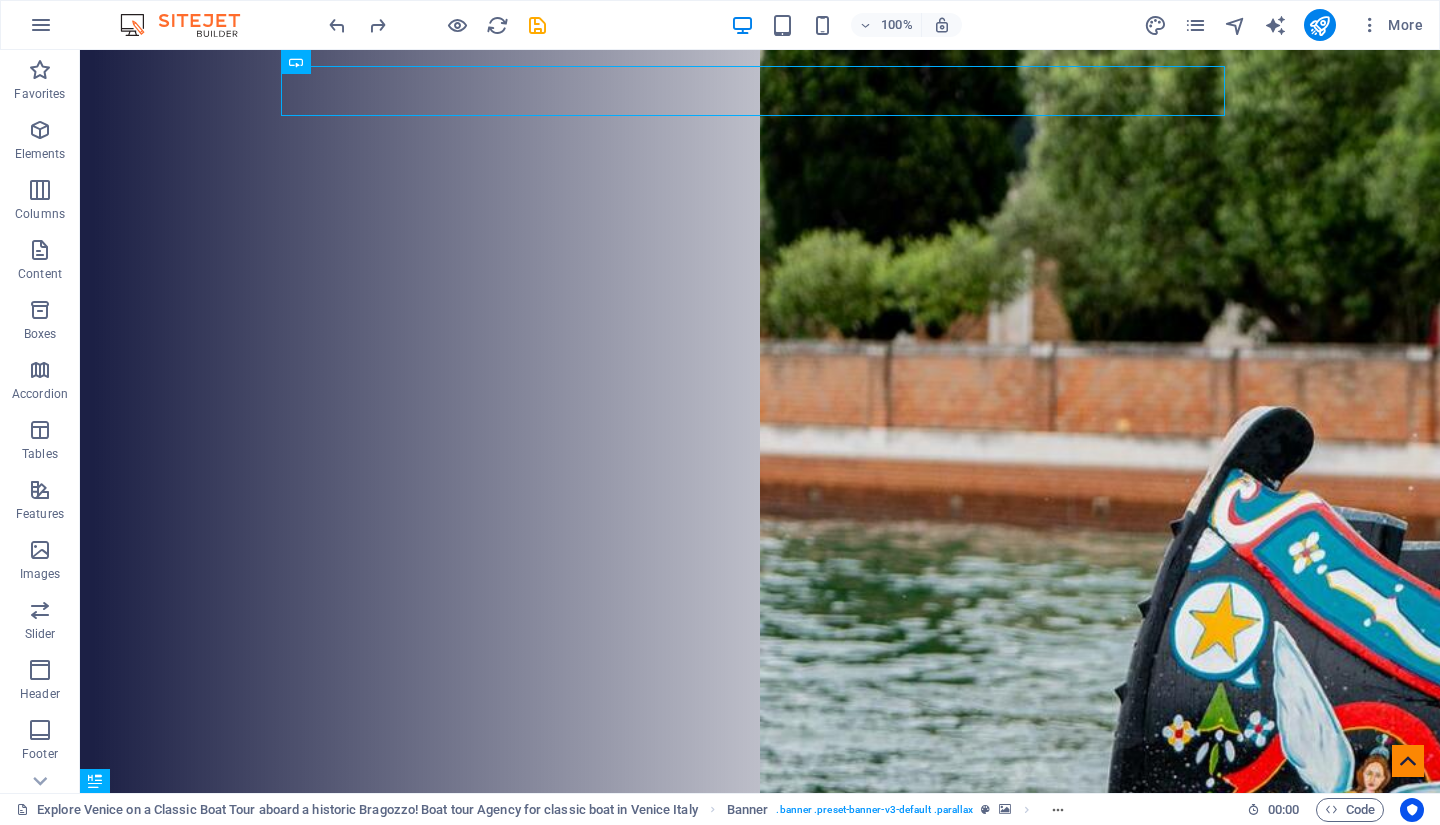 click at bounding box center (40, 130) 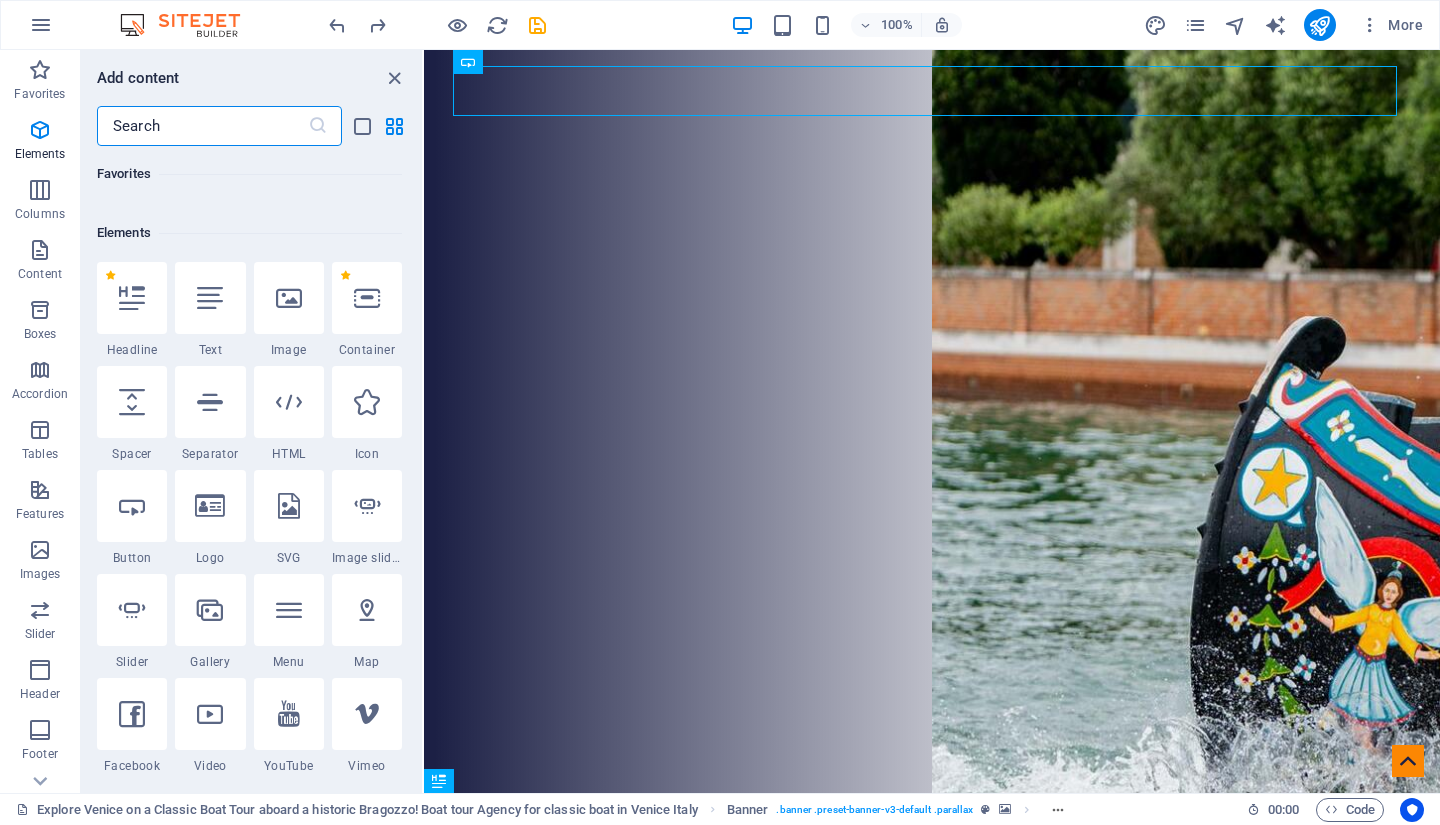 scroll, scrollTop: 213, scrollLeft: 0, axis: vertical 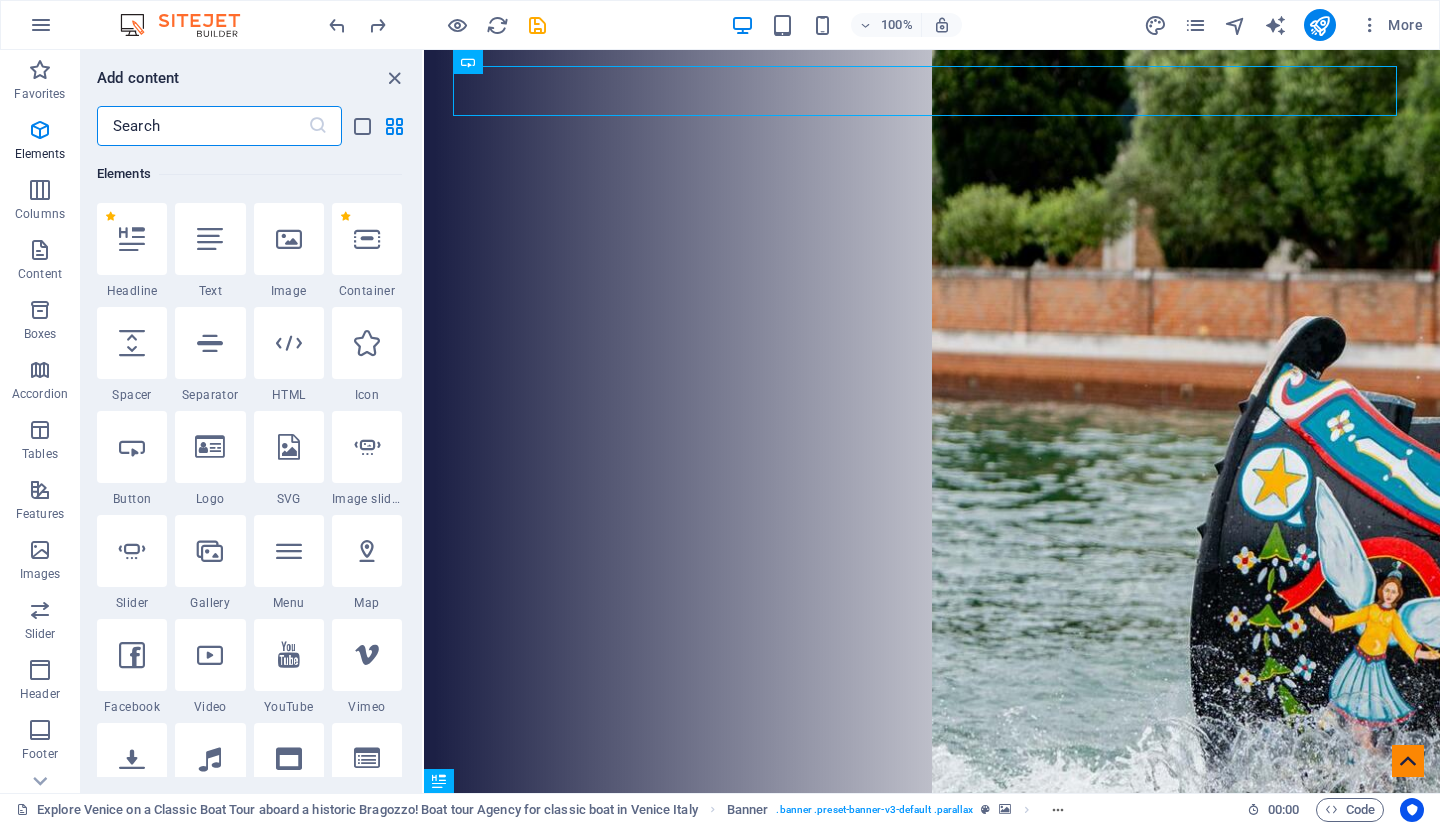 click at bounding box center [132, 447] 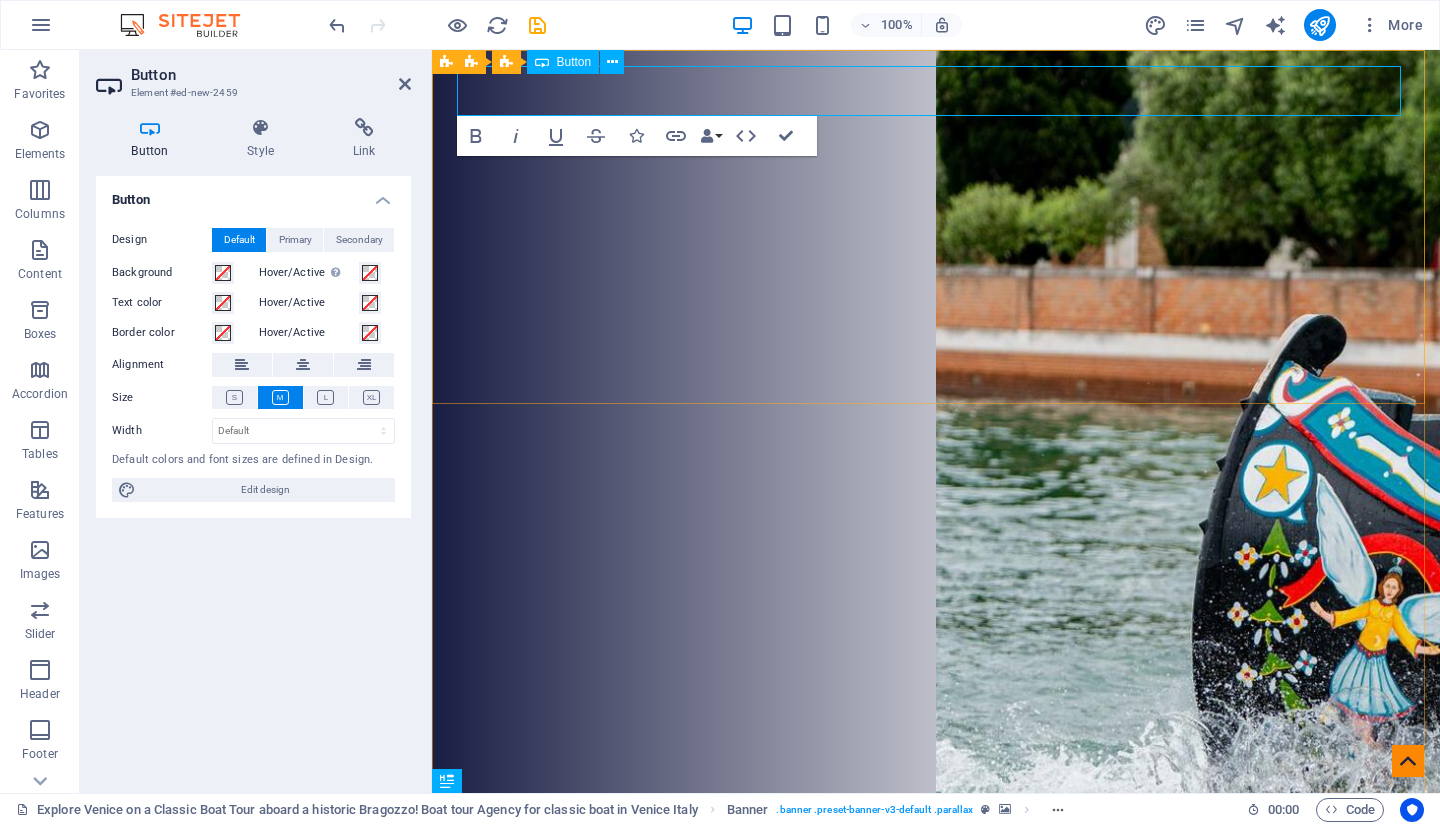 click on "Button label" at bounding box center [548, 1234] 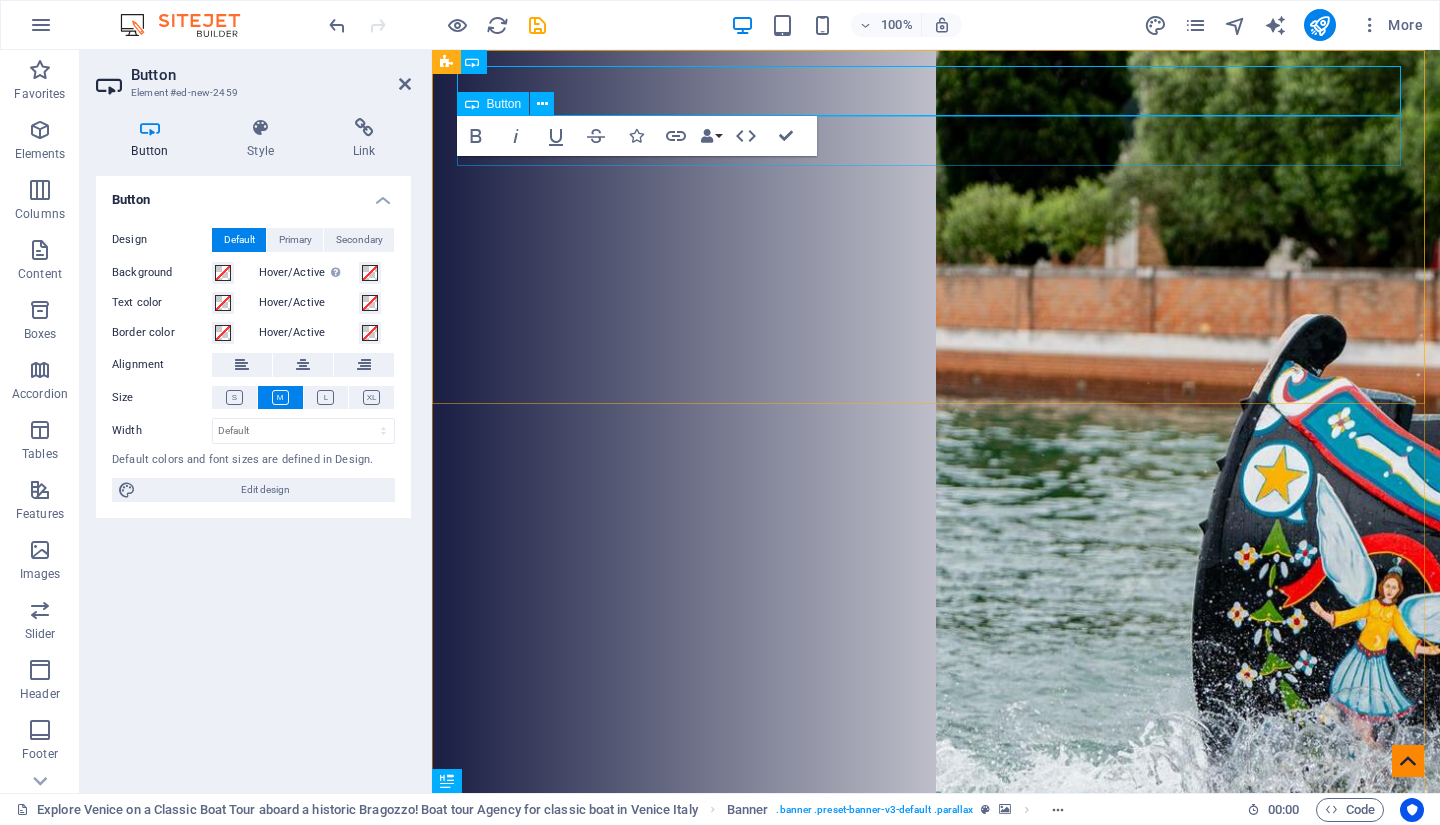 drag, startPoint x: 611, startPoint y: 90, endPoint x: 1078, endPoint y: 202, distance: 480.24265 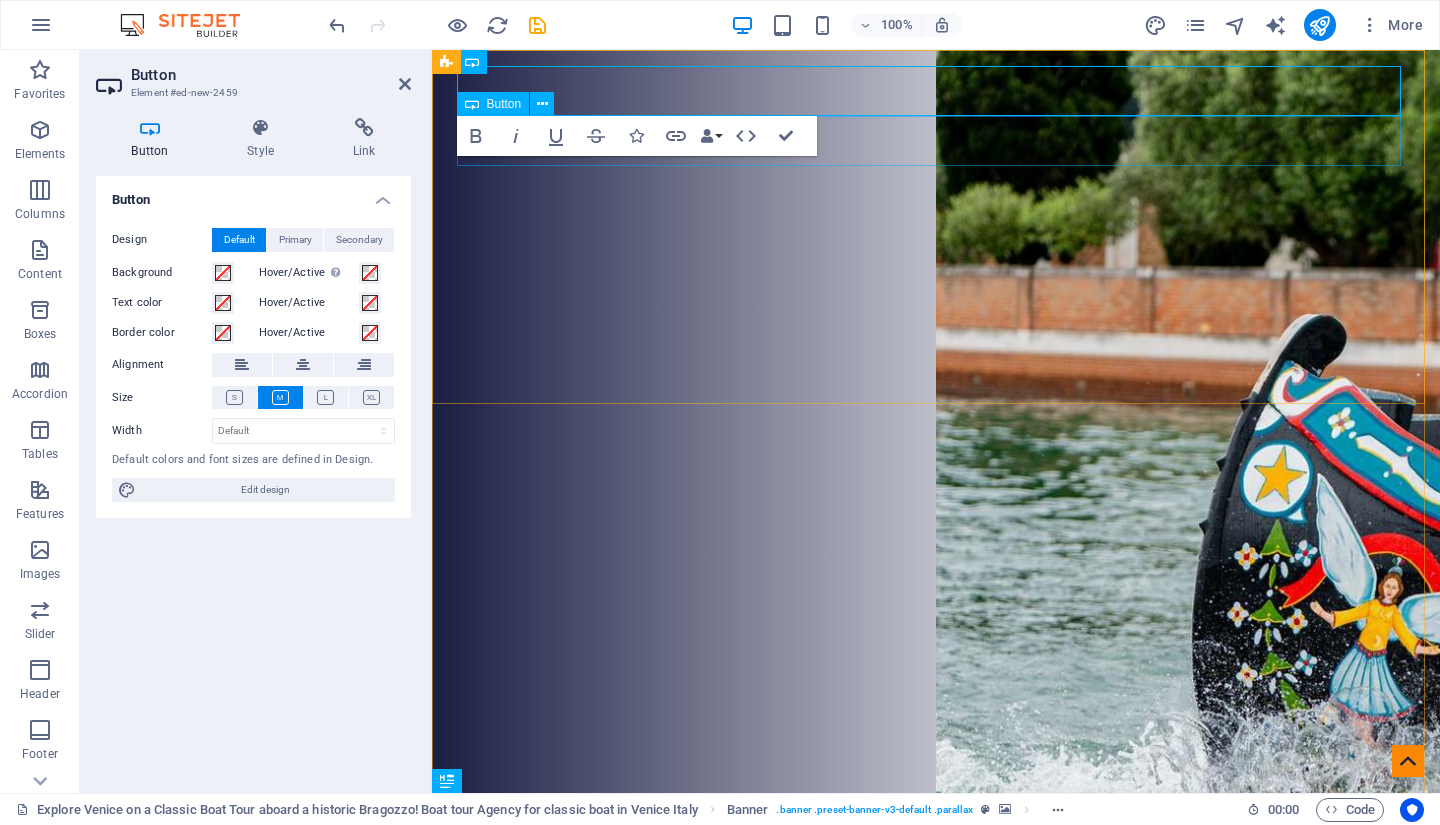 click on "Button label Tours Home Tours About FAQ Contact" at bounding box center [936, 1392] 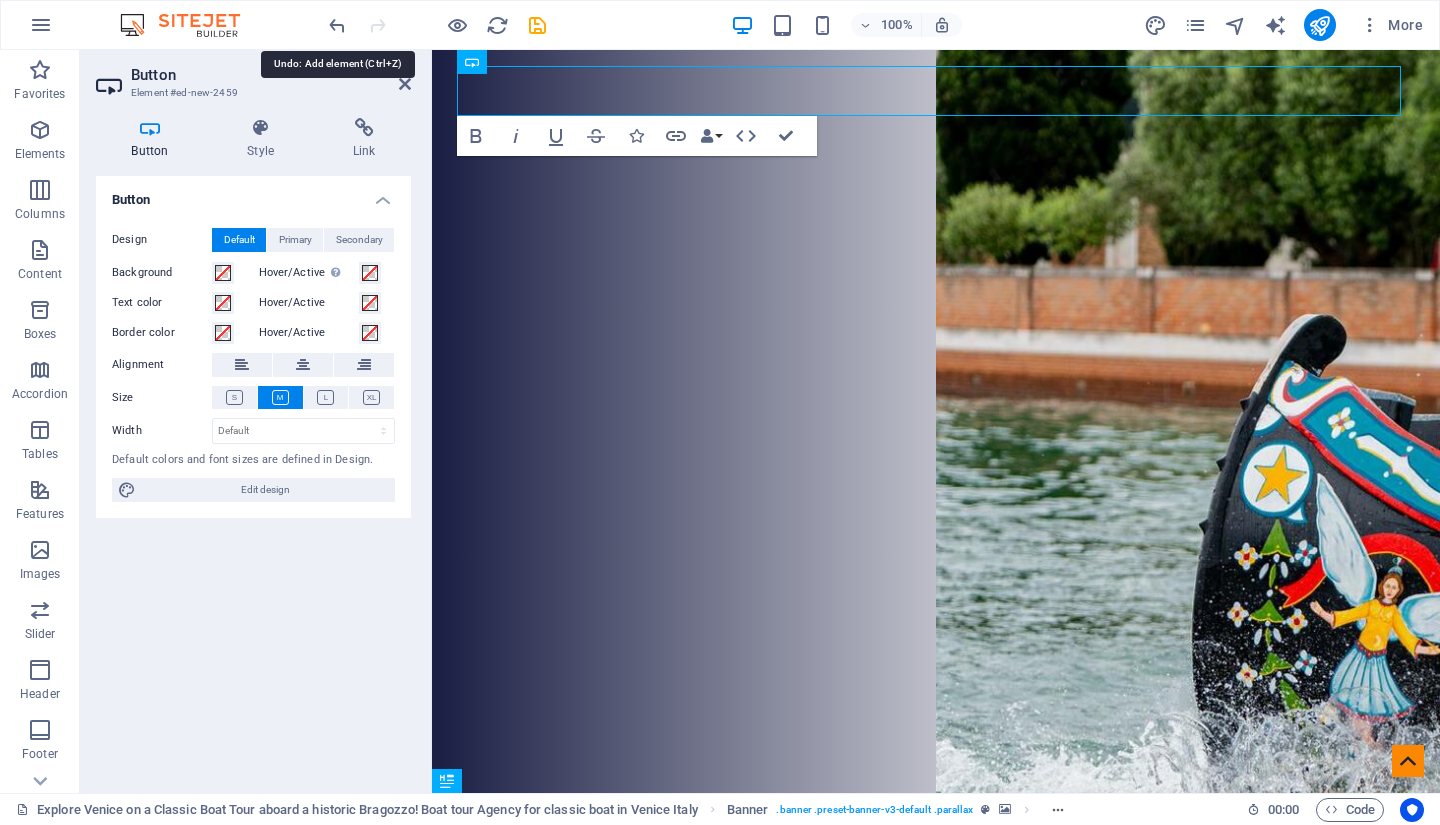 click at bounding box center [337, 25] 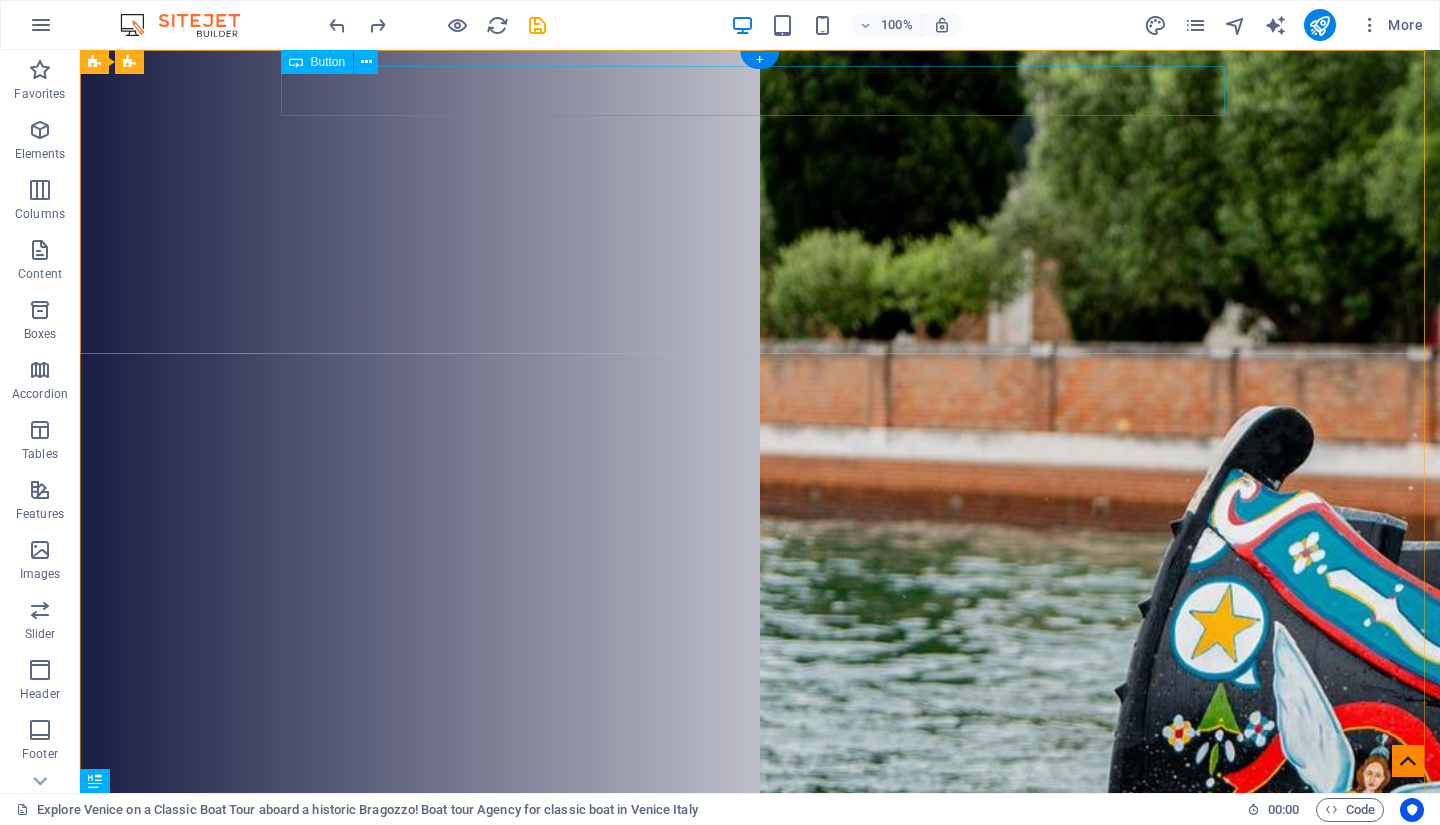 click on "Tours" at bounding box center (760, 834) 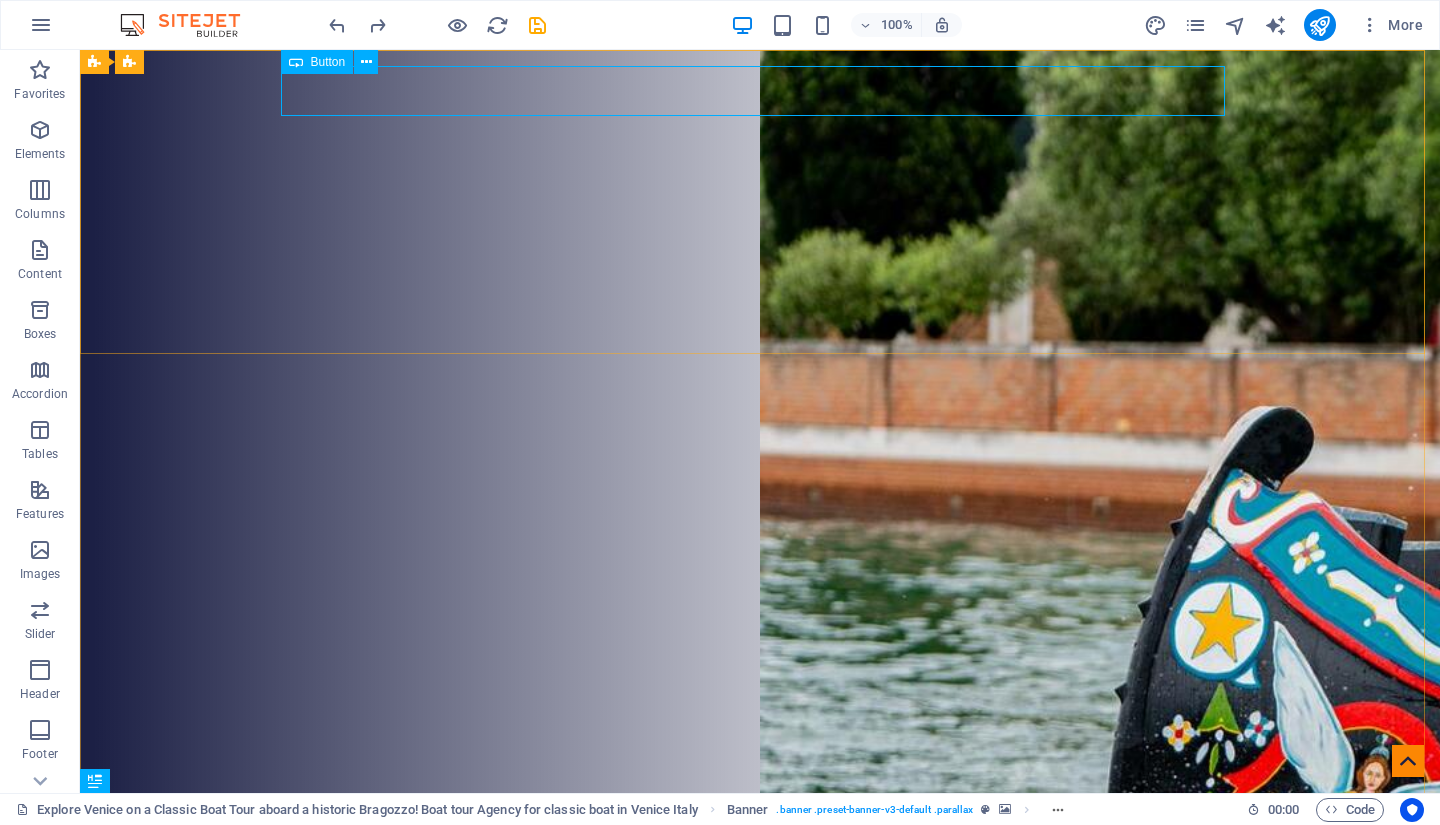 click at bounding box center [366, 62] 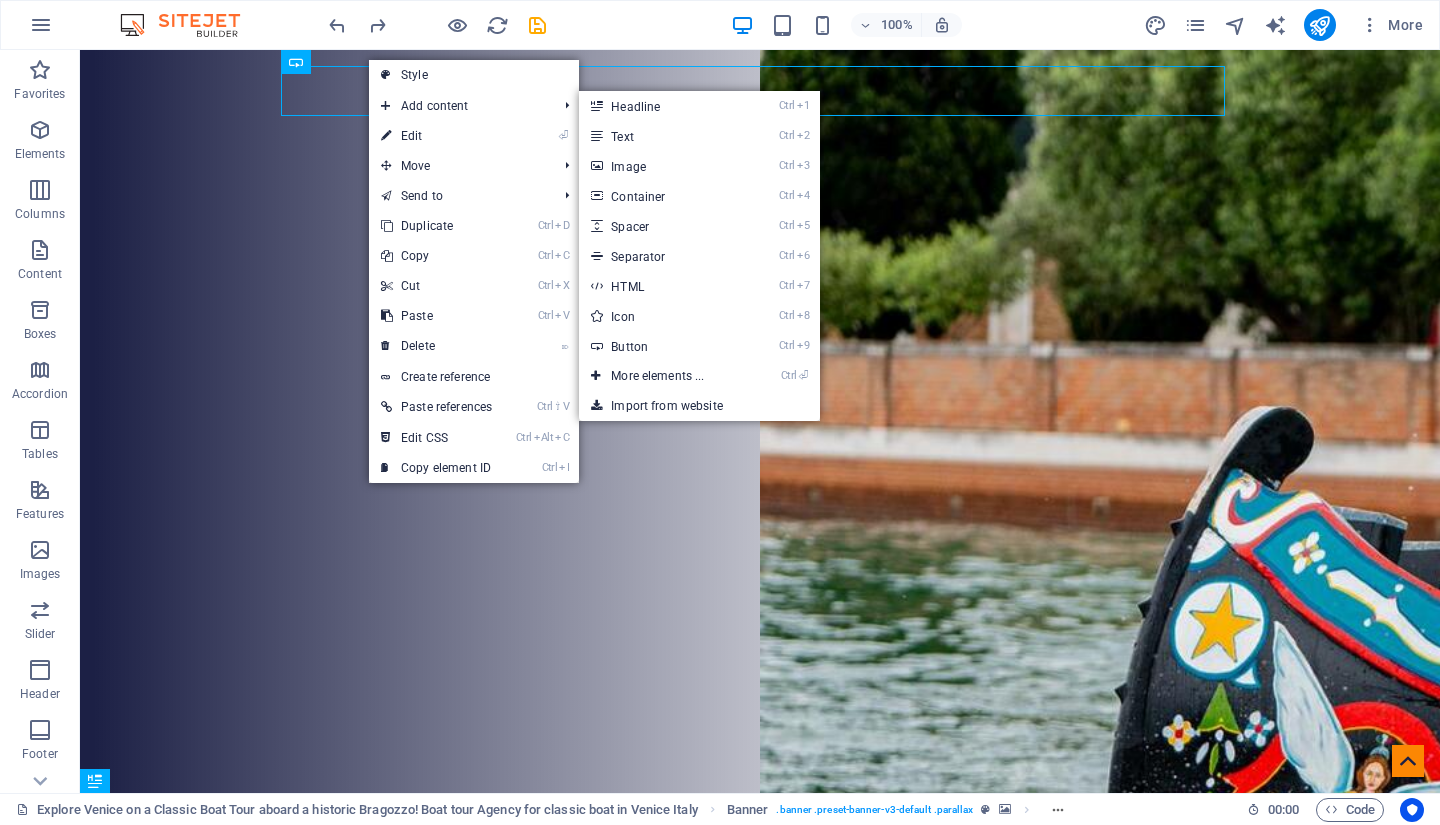 click on "Ctrl 9  Button" at bounding box center (661, 346) 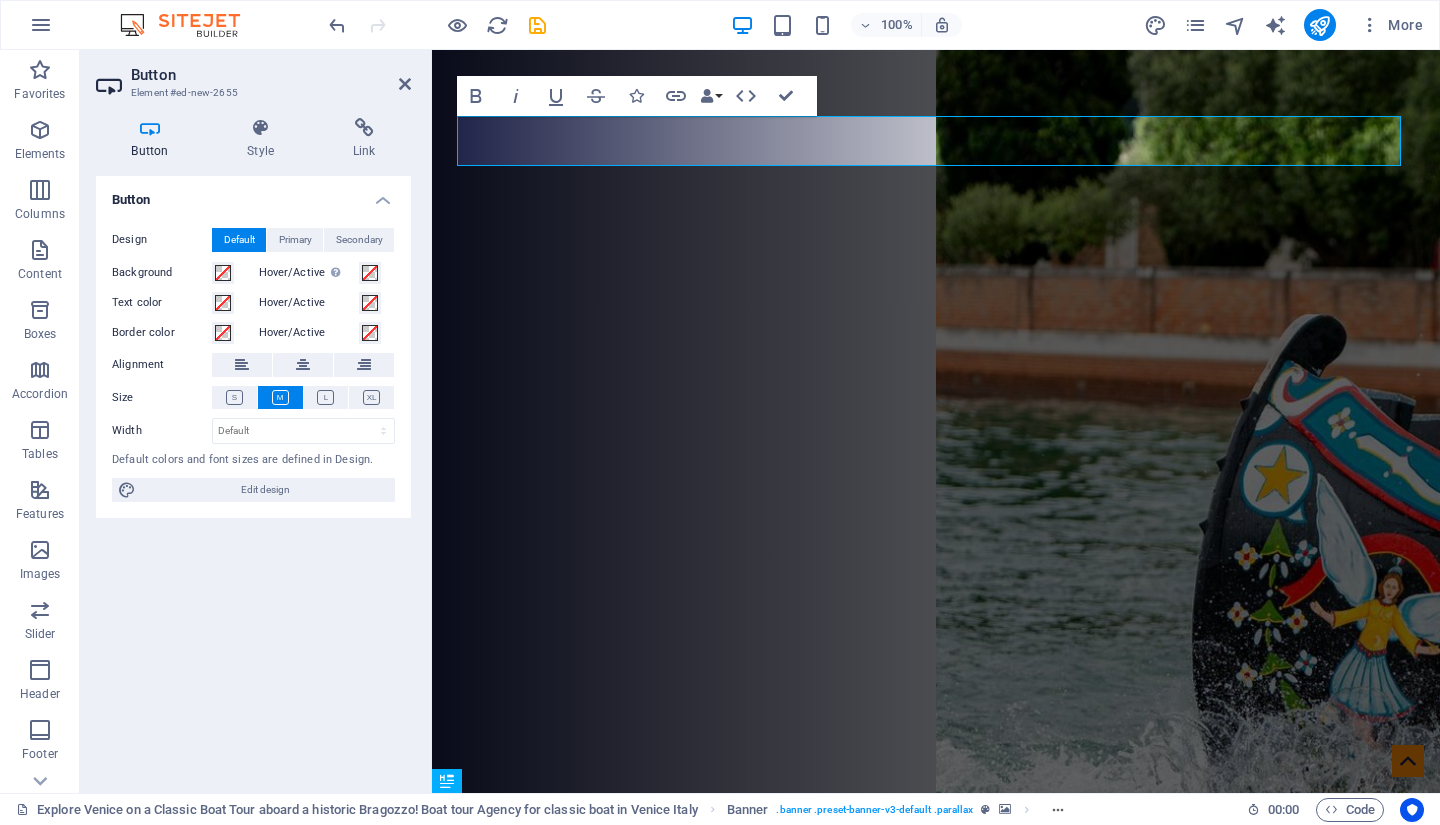 click on "Secondary" at bounding box center (359, 240) 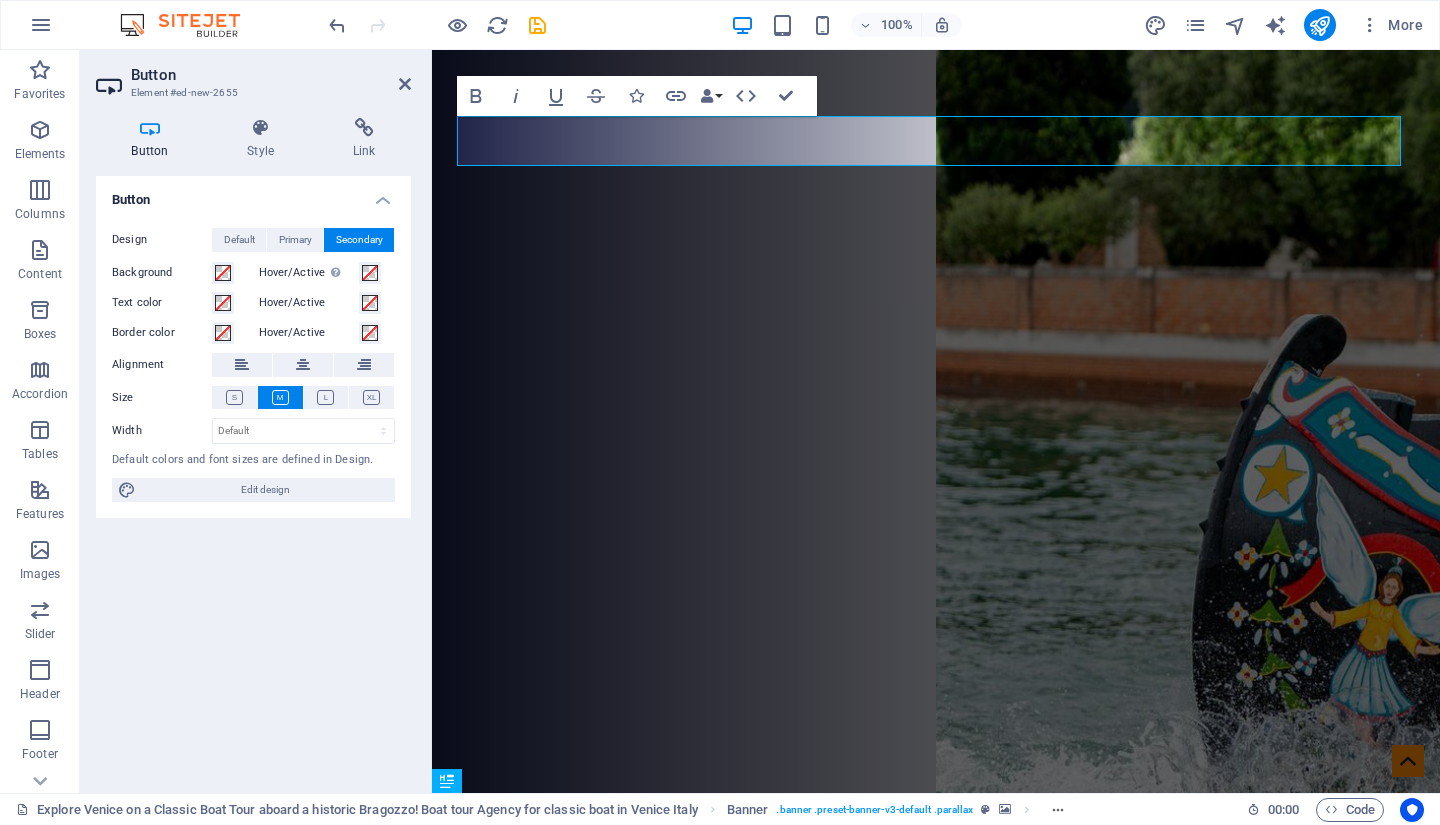 click at bounding box center [261, 128] 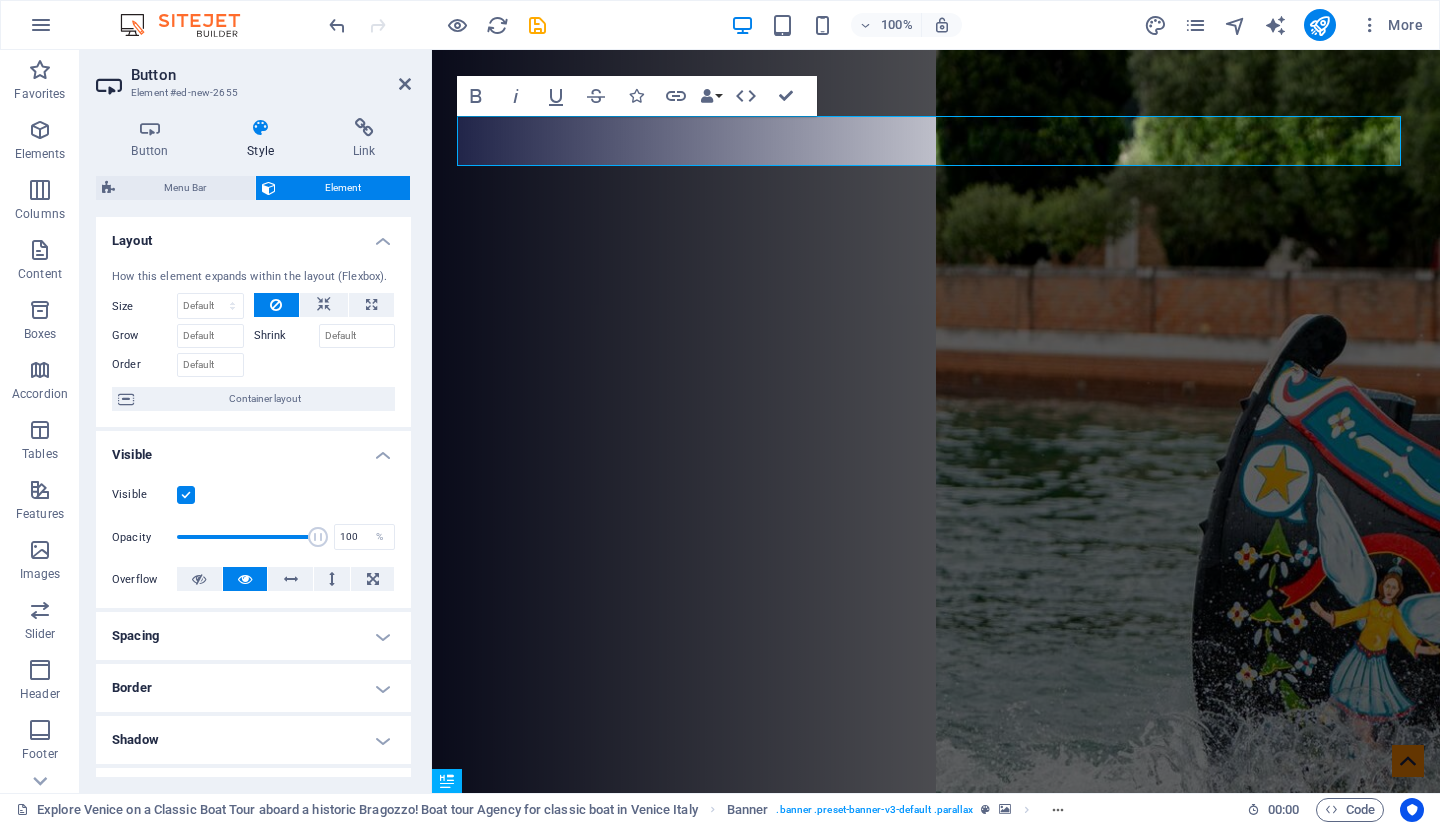 click at bounding box center [186, 495] 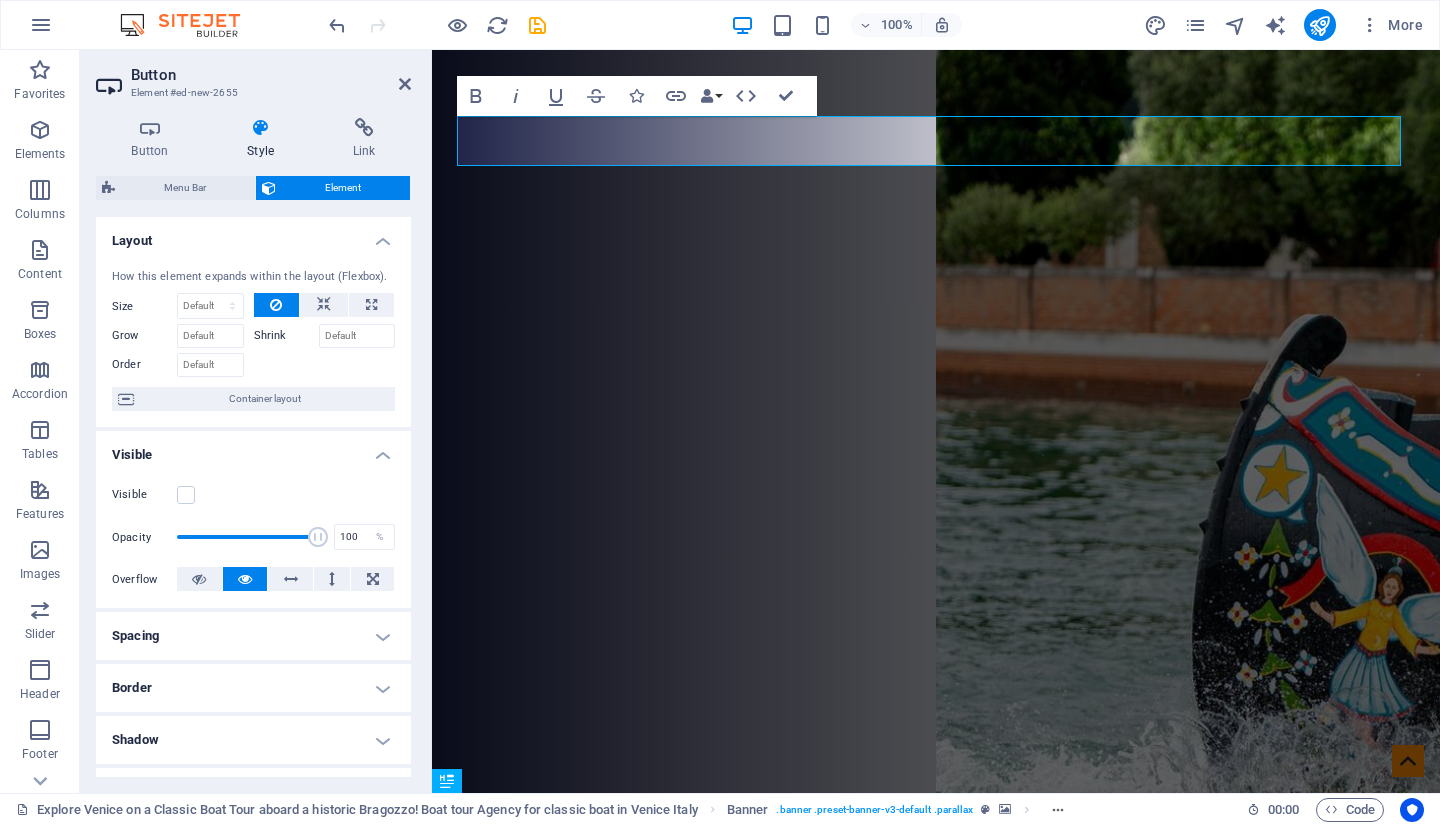 click at bounding box center (364, 128) 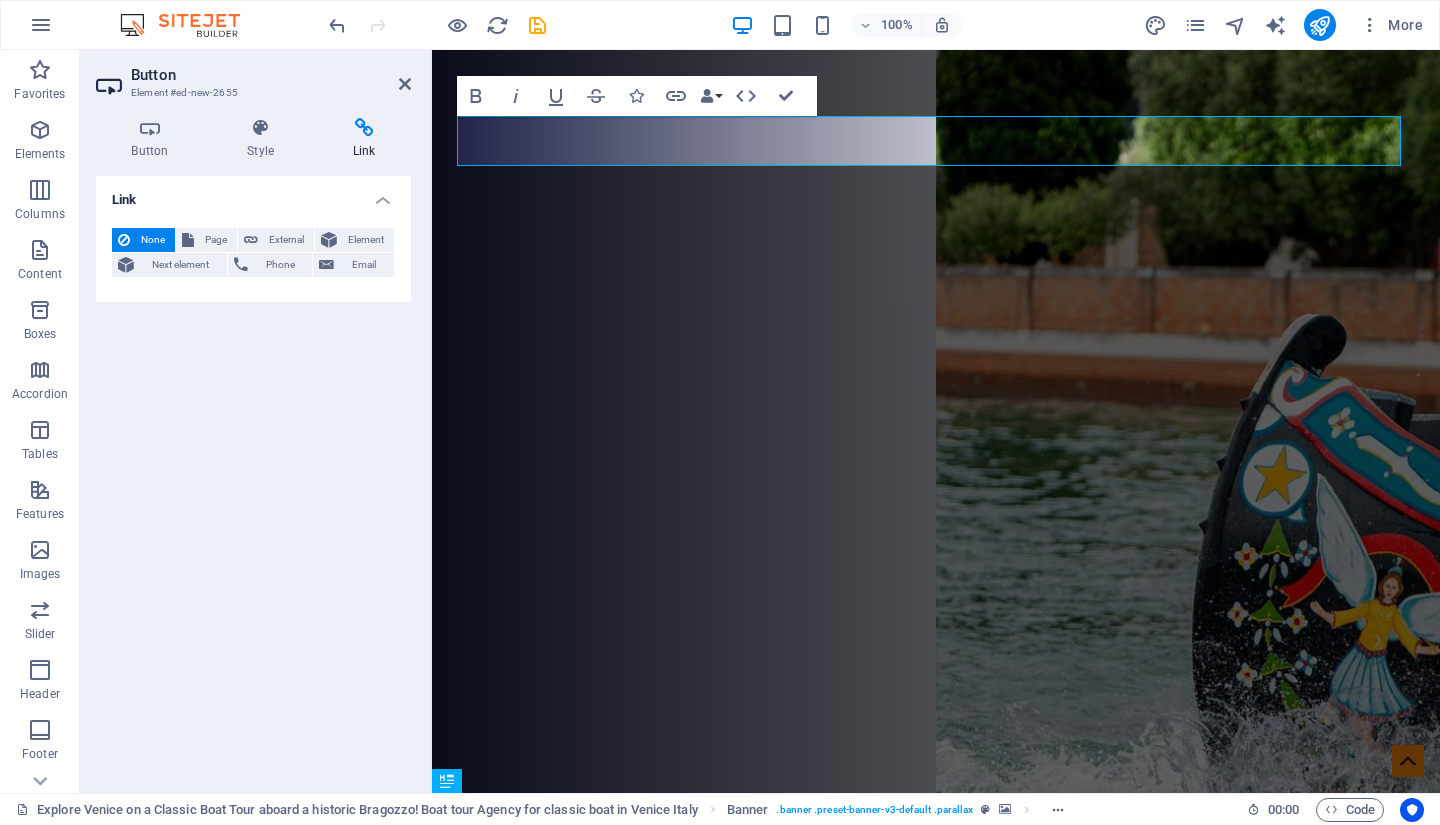 click on "Page" at bounding box center [215, 240] 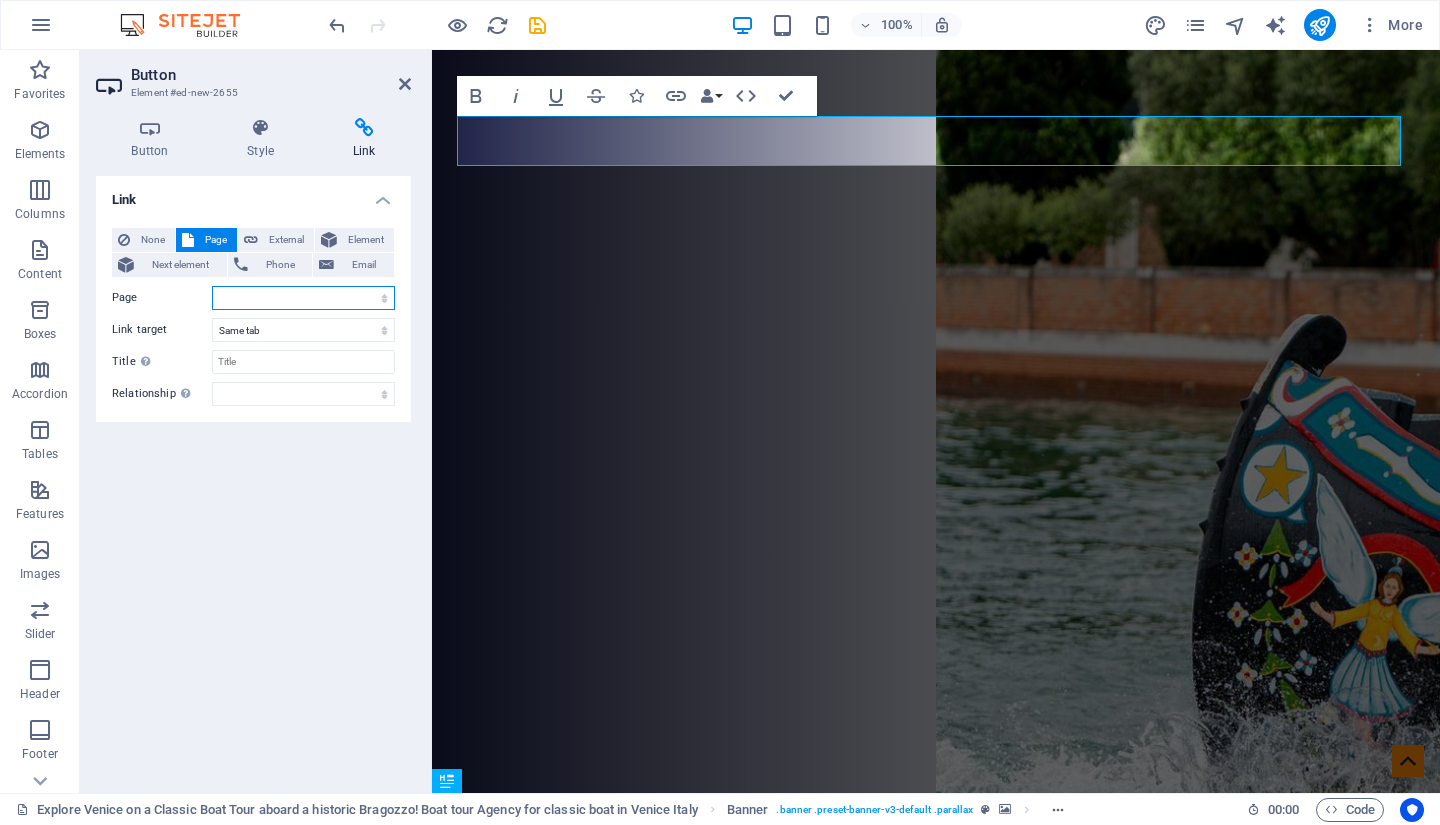 click on "Explore Venice on a Classic Boat Tour aboard a historic Bragozzo! Boat tour Agency for classic boat in Venice Italy Frequently Asked Questions about Exploring Venice on a Classic Boat Tour aboard a historic Bragozzo! Subpage Nature Tours Family Friendly Tours Special Tours Privat Tours Frequently Asked Questions  Legal notice Privacy New page" at bounding box center [303, 298] 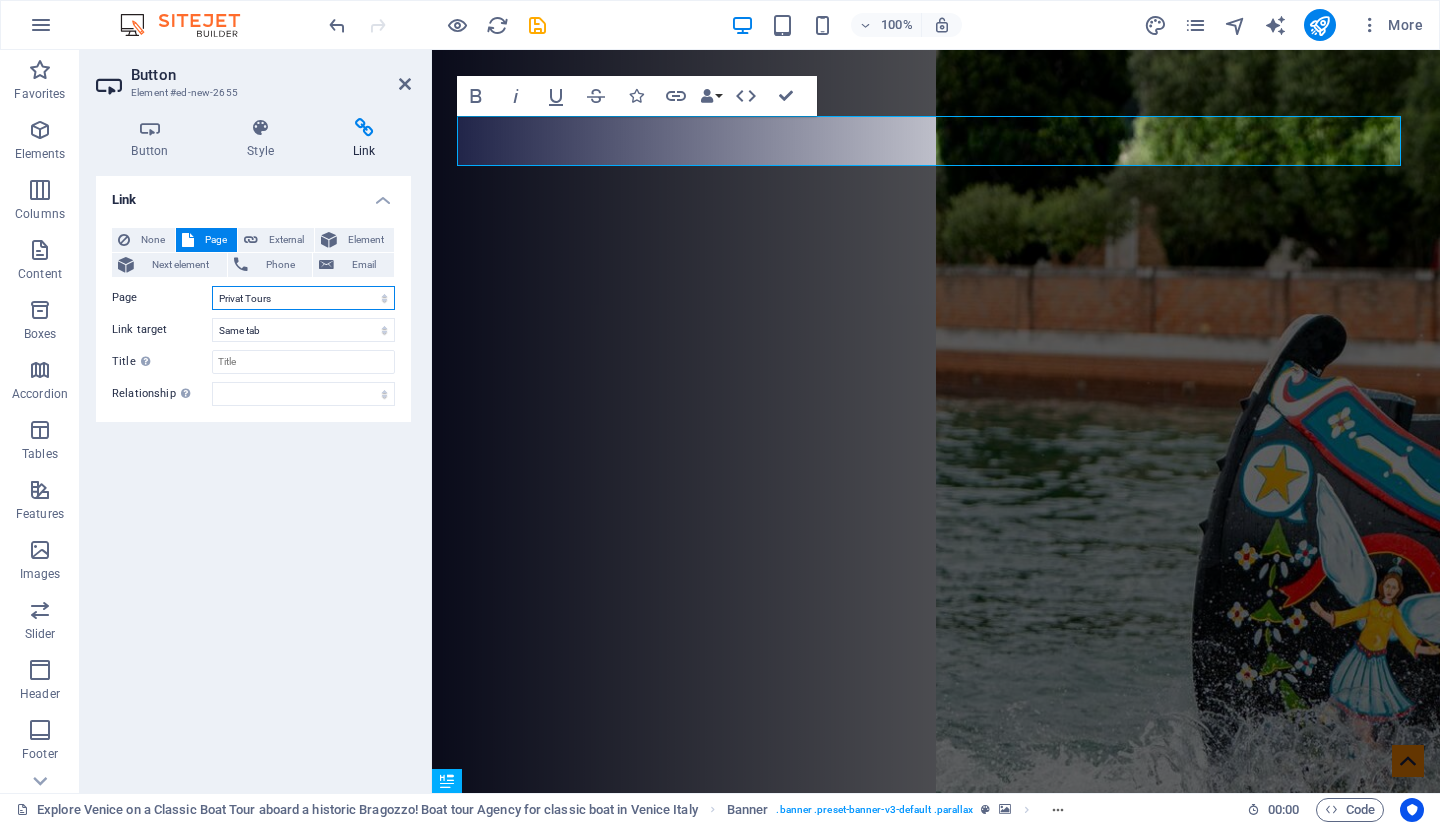 click on "Explore Venice on a Classic Boat Tour aboard a historic Bragozzo! Boat tour Agency for classic boat in Venice Italy Frequently Asked Questions about Exploring Venice on a Classic Boat Tour aboard a historic Bragozzo! Subpage Nature Tours Family Friendly Tours Special Tours Privat Tours Frequently Asked Questions  Legal notice Privacy New page" at bounding box center [303, 298] 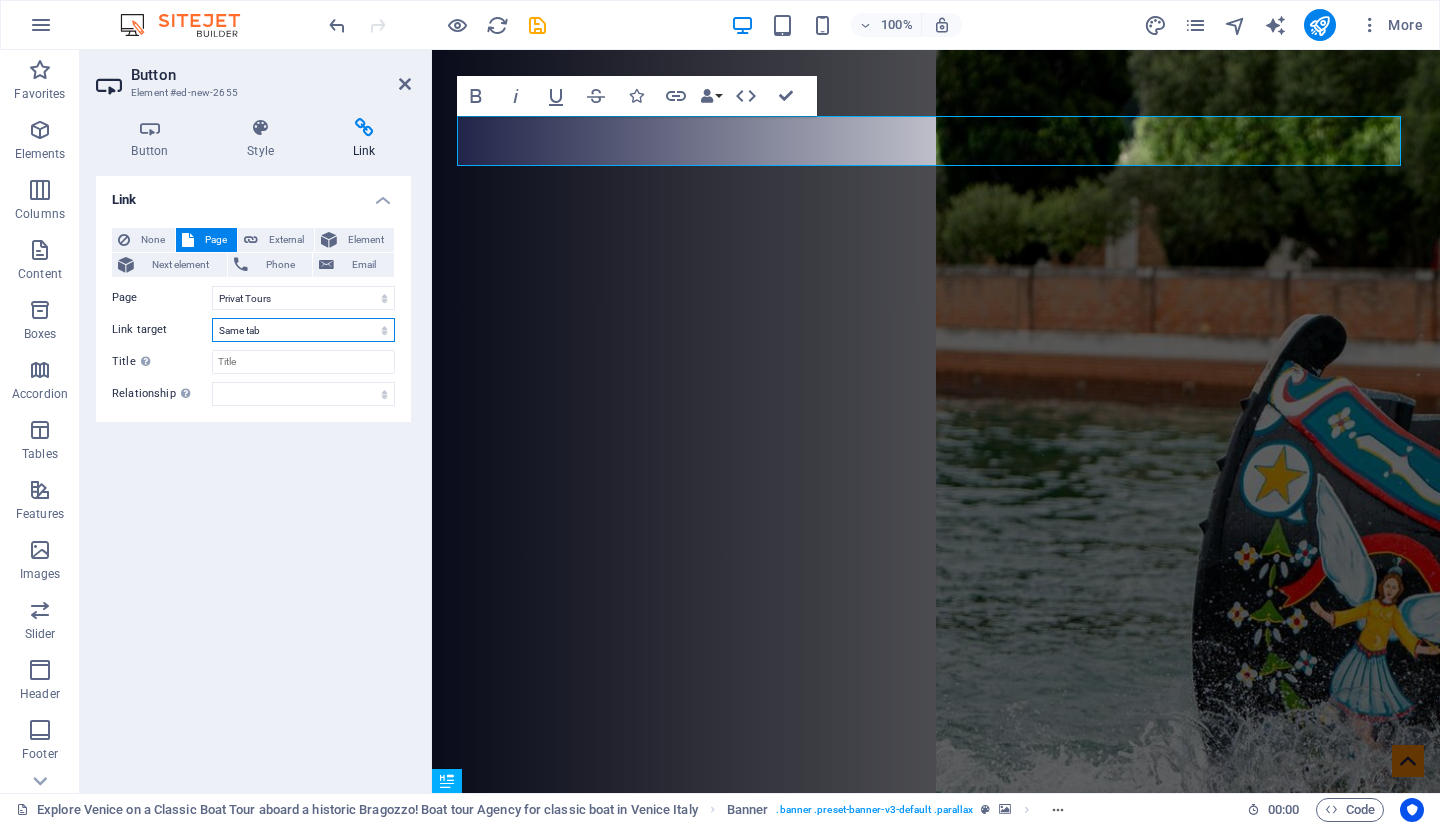 click on "New tab Same tab Overlay" at bounding box center (303, 330) 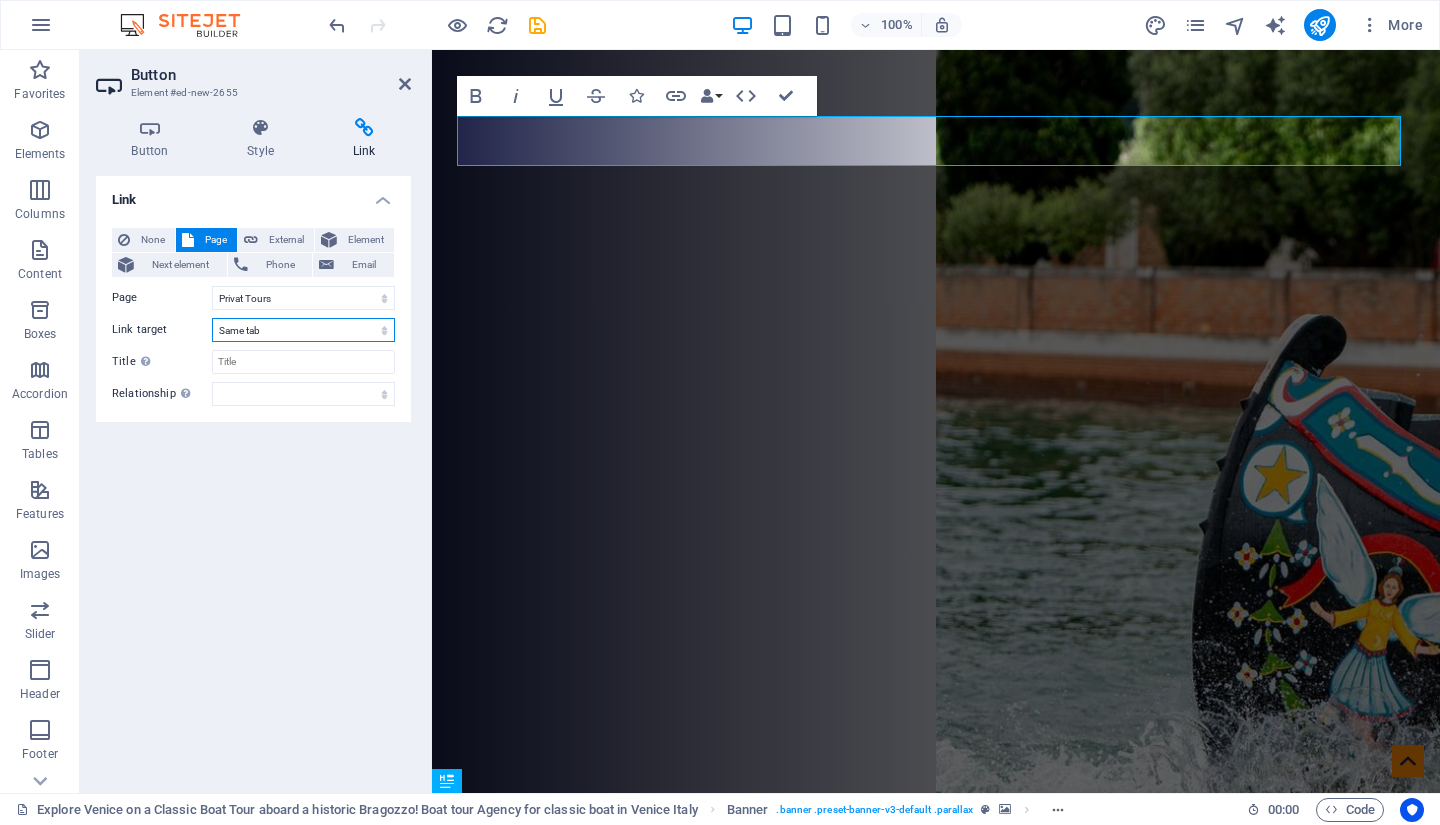 click on "New tab Same tab Overlay" at bounding box center [303, 330] 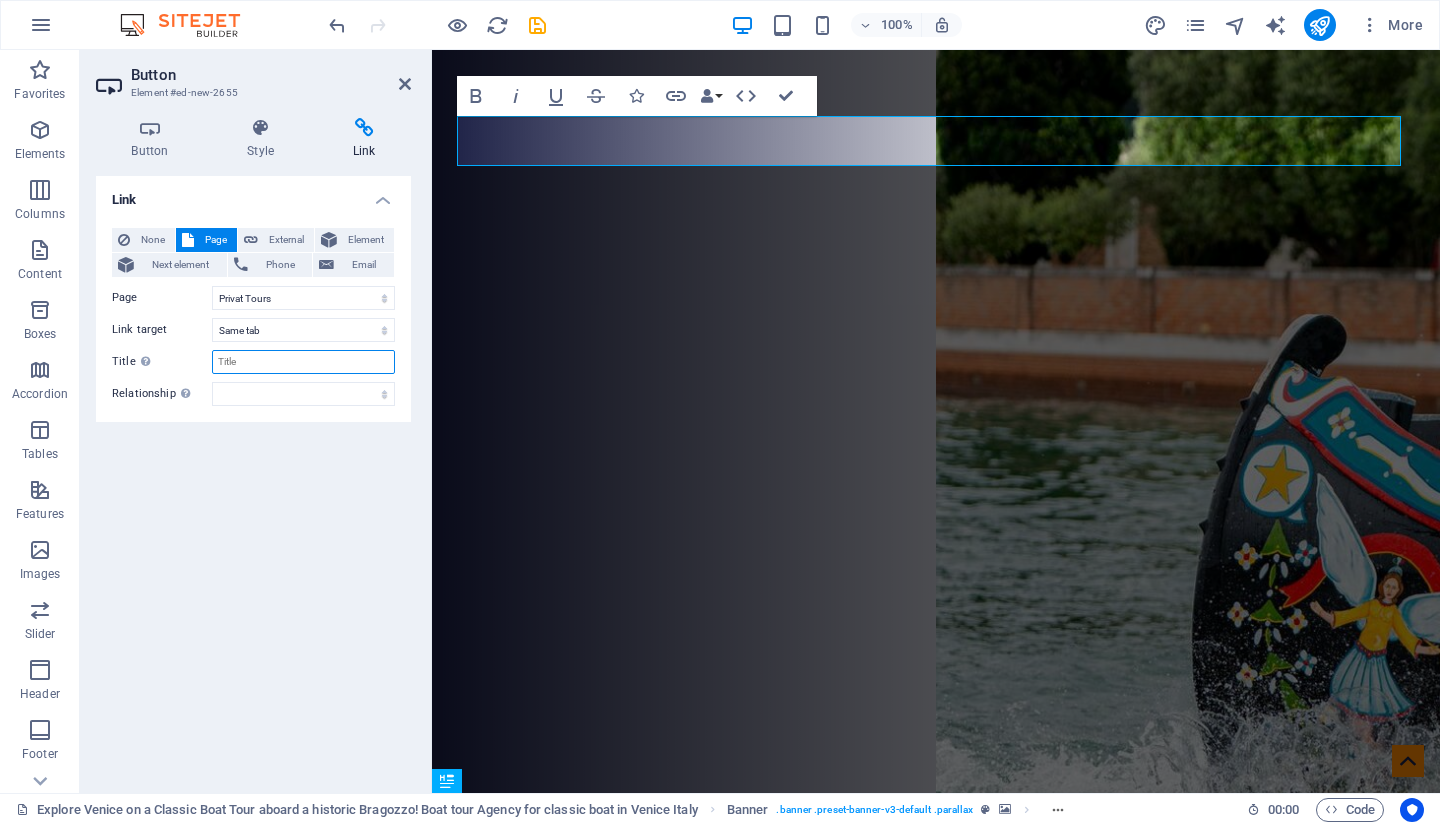 click on "Title Additional link description, should not be the same as the link text. The title is most often shown as a tooltip text when the mouse moves over the element. Leave empty if uncertain." at bounding box center [303, 362] 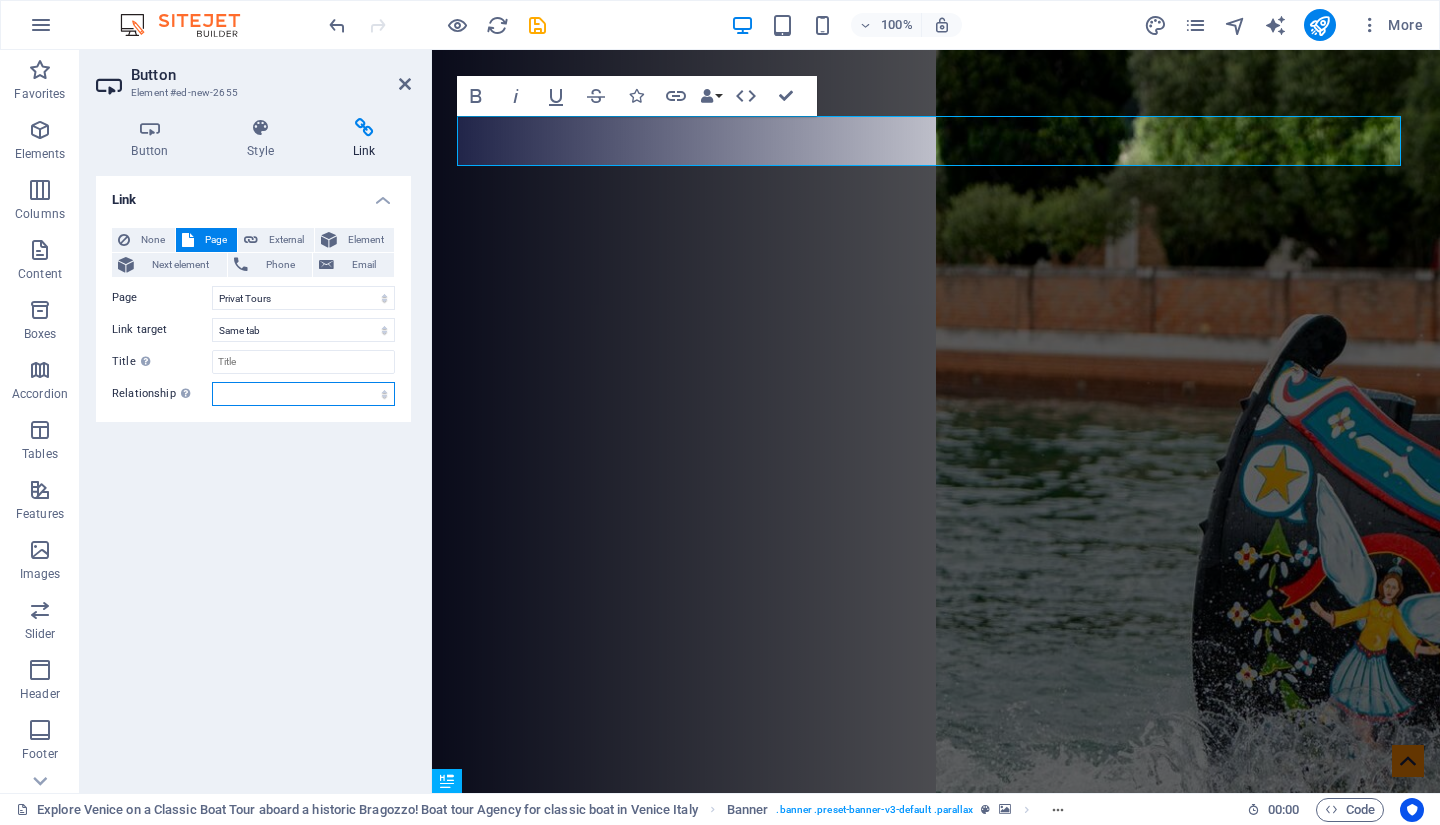 click on "alternate author bookmark external help license next nofollow noreferrer noopener prev search tag" at bounding box center (303, 394) 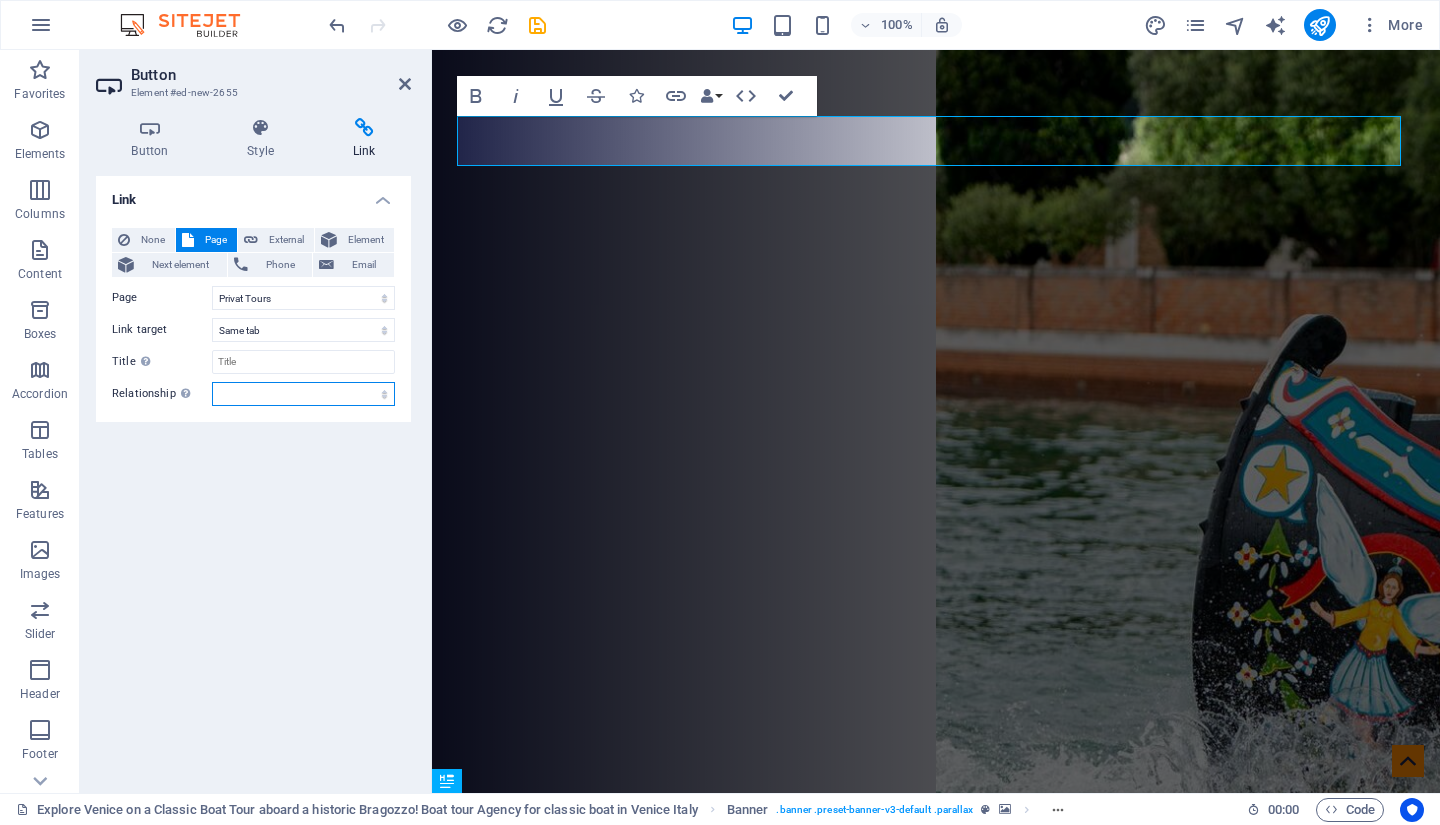 click on "alternate author bookmark external help license next nofollow noreferrer noopener prev search tag" at bounding box center (303, 394) 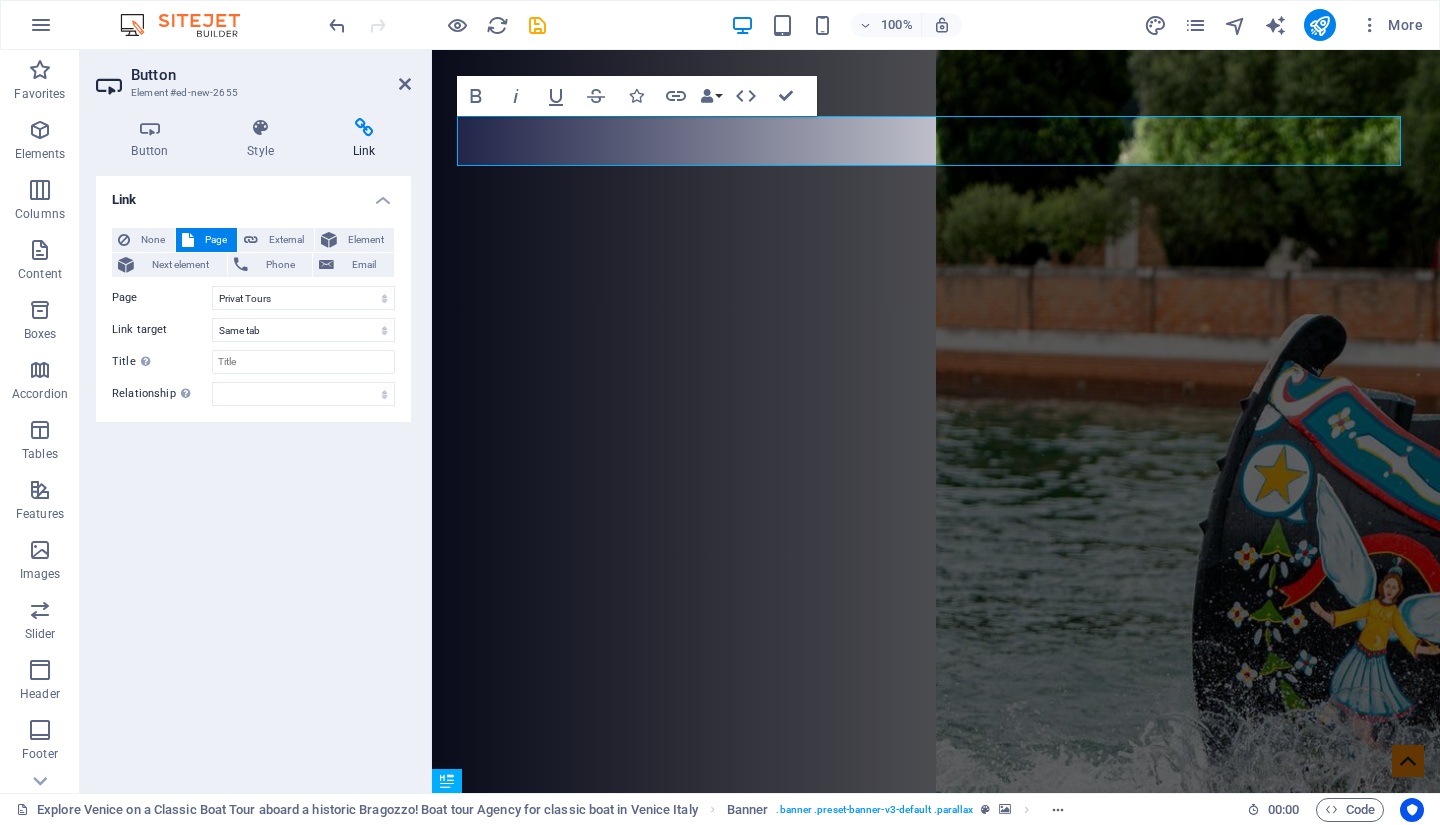 click on "Link None Page External Element Next element Phone Email Page Explore Venice on a Classic Boat Tour aboard a historic Bragozzo! Boat tour Agency for classic boat in Venice Italy Frequently Asked Questions about Exploring Venice on a Classic Boat Tour aboard a historic Bragozzo! Subpage Nature Tours Family Friendly Tours Special Tours Privat Tours Frequently Asked Questions  Legal notice Privacy New page Element
URL Phone Email Link target New tab Same tab Overlay Title Additional link description, should not be the same as the link text. The title is most often shown as a tooltip text when the mouse moves over the element. Leave empty if uncertain. Relationship Sets the  relationship of this link to the link target . For example, the value "nofollow" instructs search engines not to follow the link. Can be left empty. alternate author bookmark external help license next nofollow noreferrer noopener prev search tag" at bounding box center [253, 476] 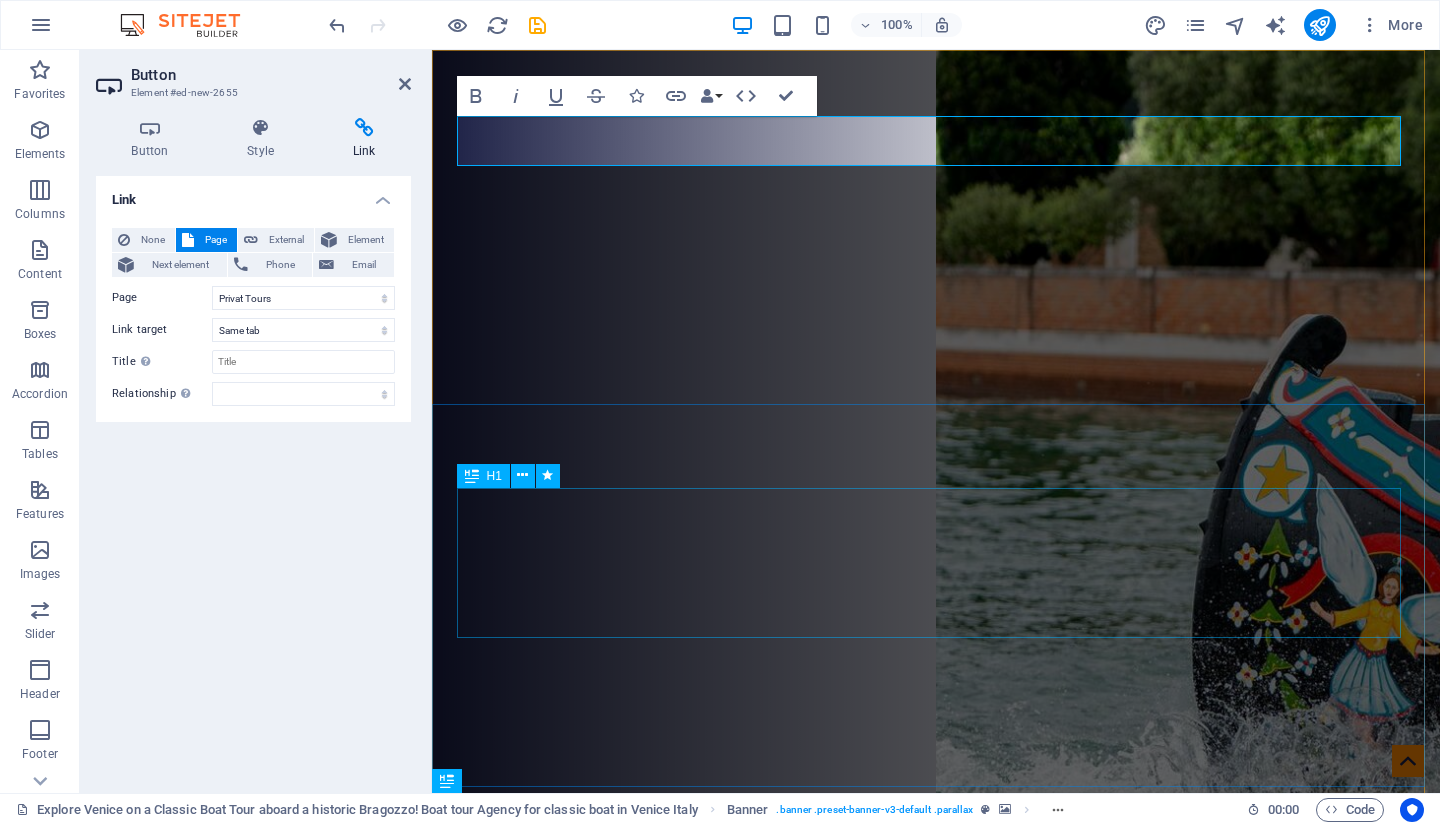 click on "Explore Venice on a Classic Boat Tour aboard a historic Bragozzo!" at bounding box center [936, 1793] 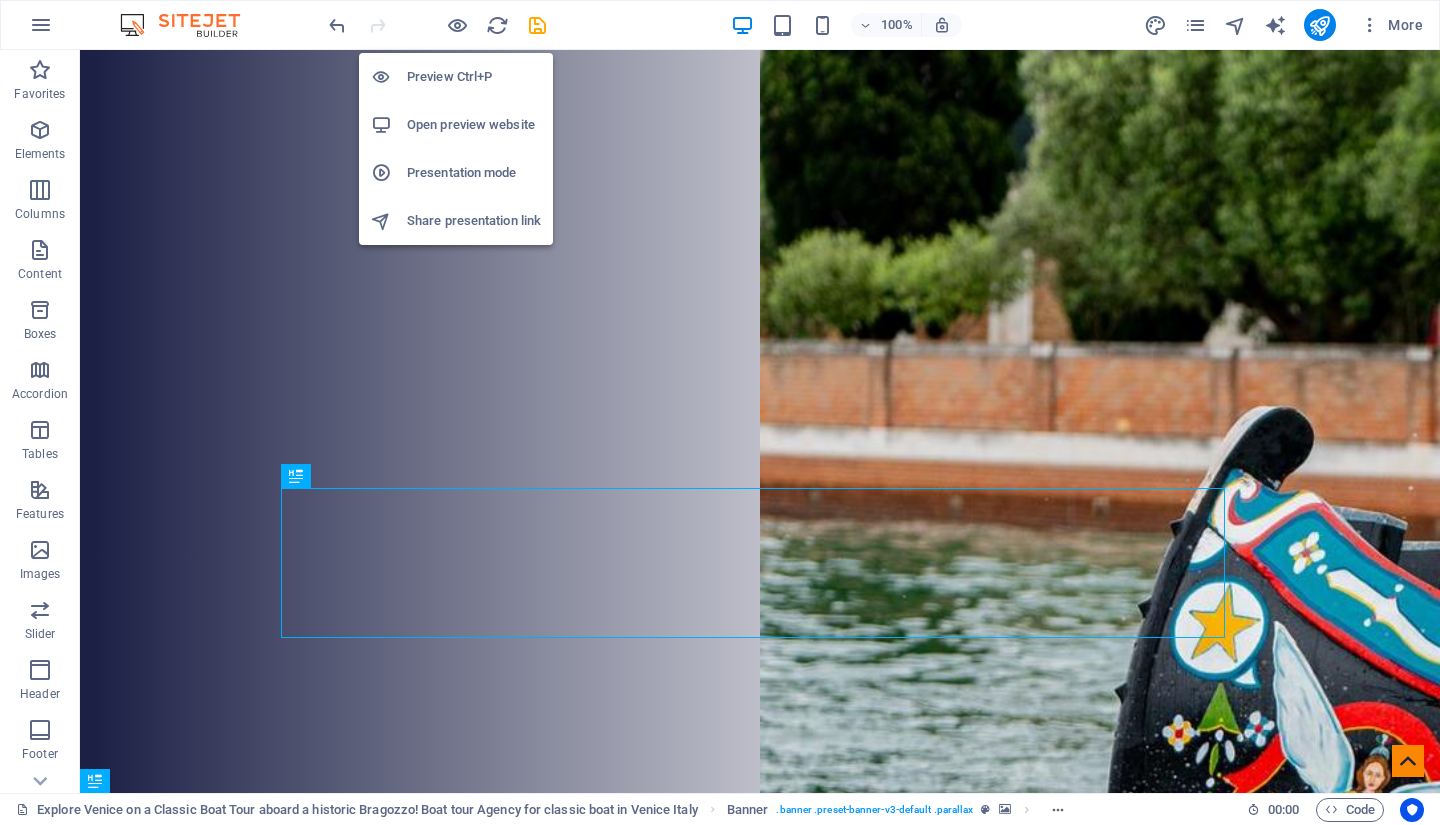 click at bounding box center [457, 25] 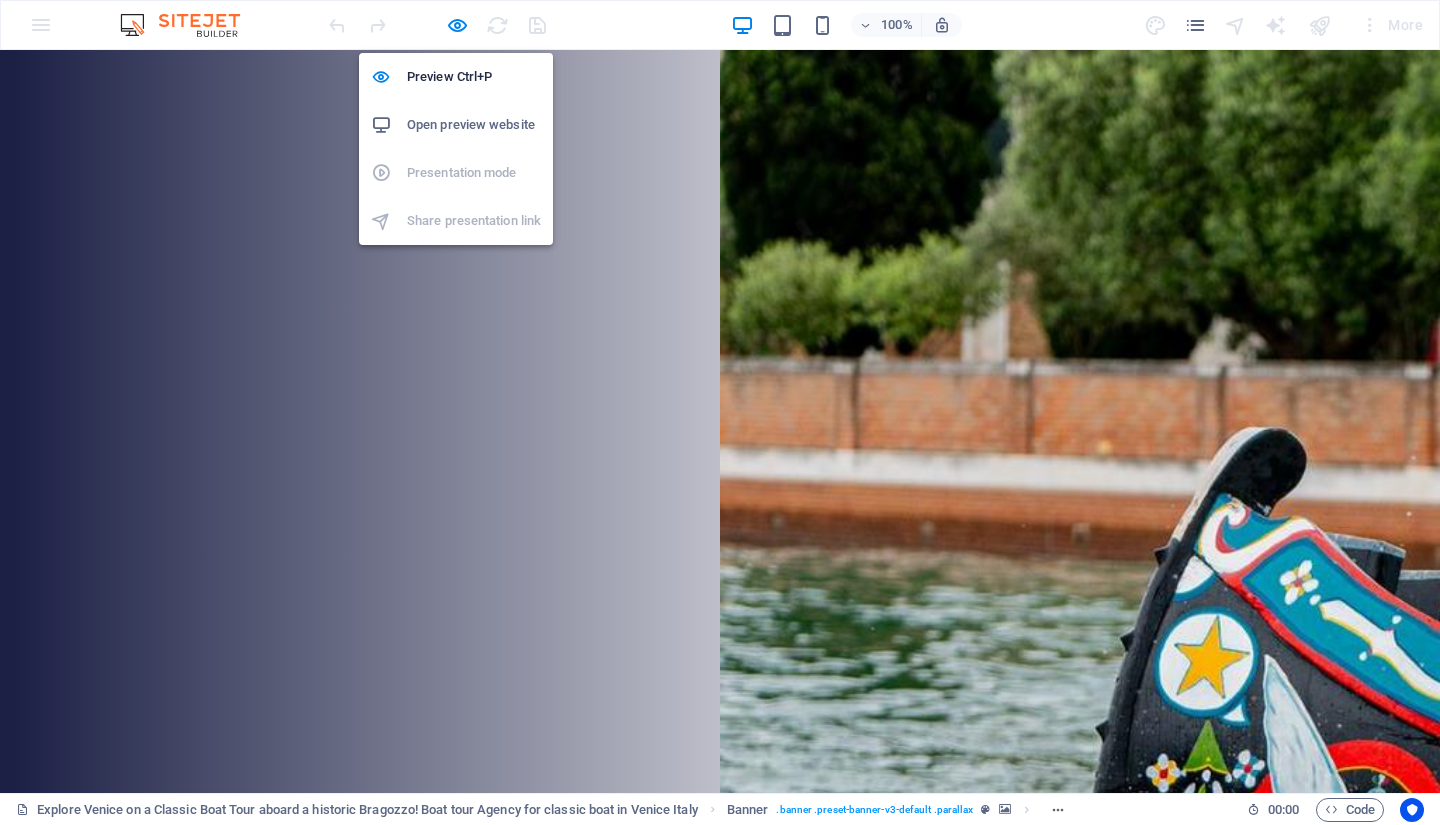 click on "Preview Ctrl+P" at bounding box center [474, 77] 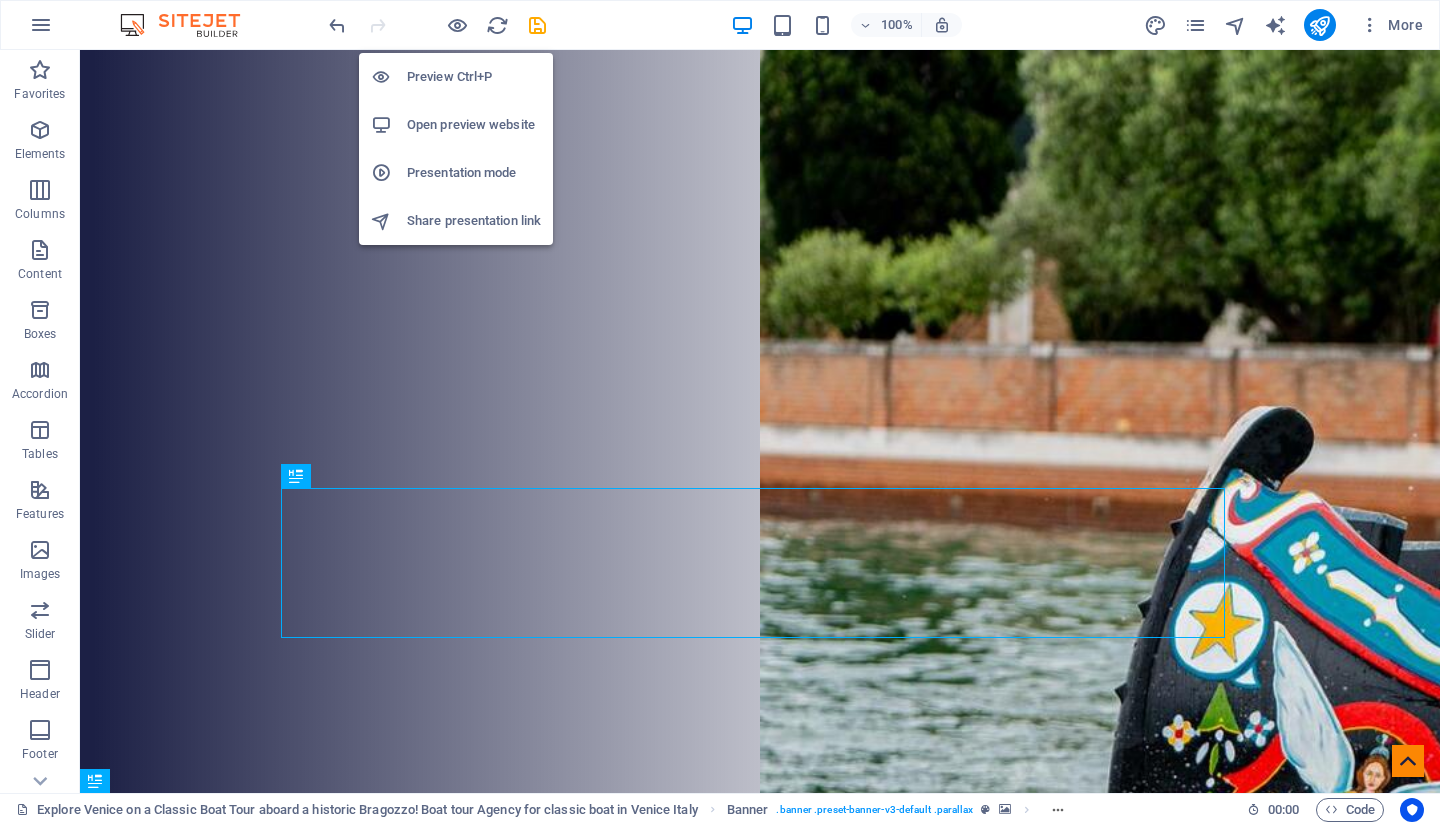 click on "Preview Ctrl+P" at bounding box center [474, 77] 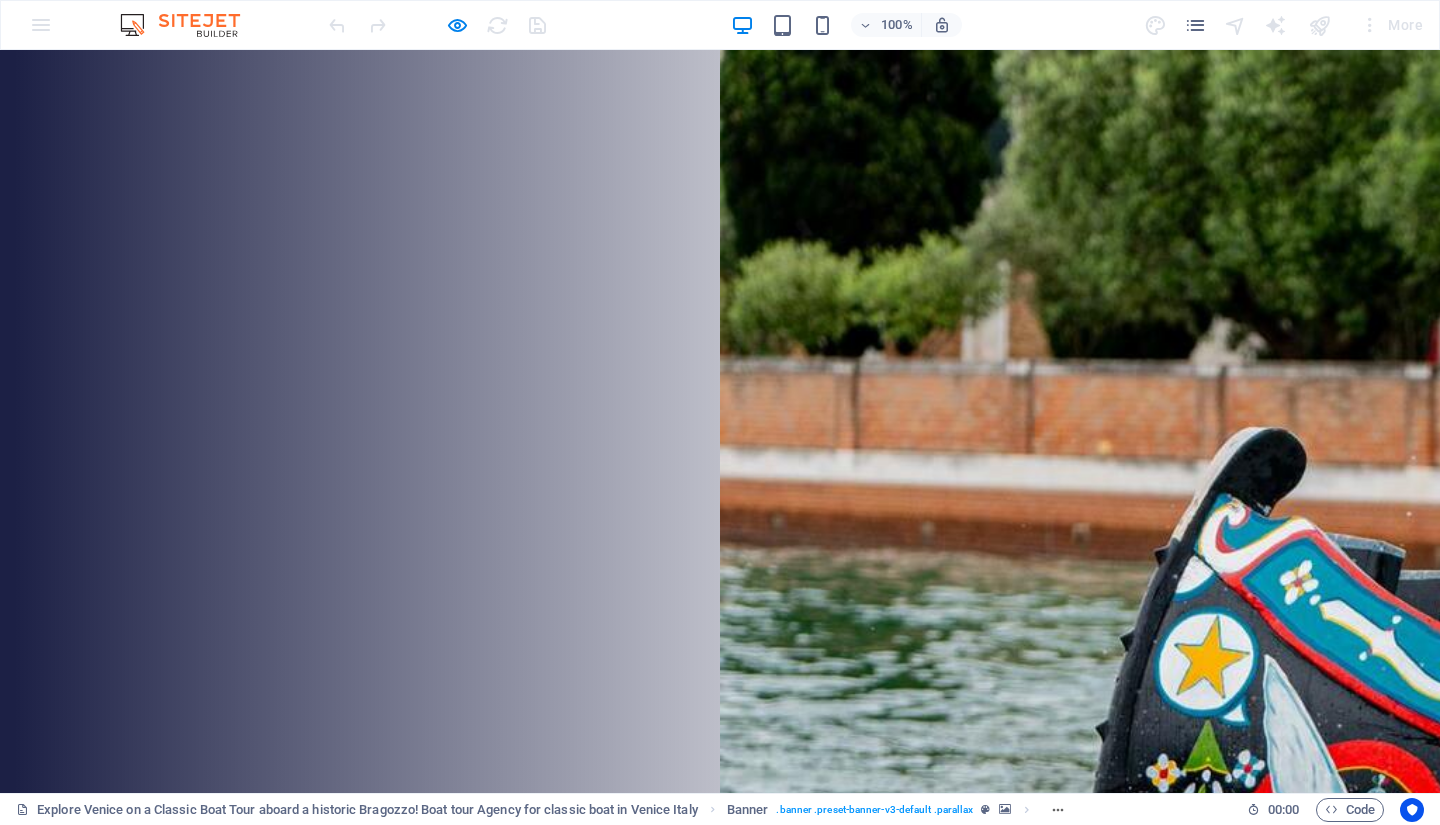 click on "Tours" at bounding box center (296, 834) 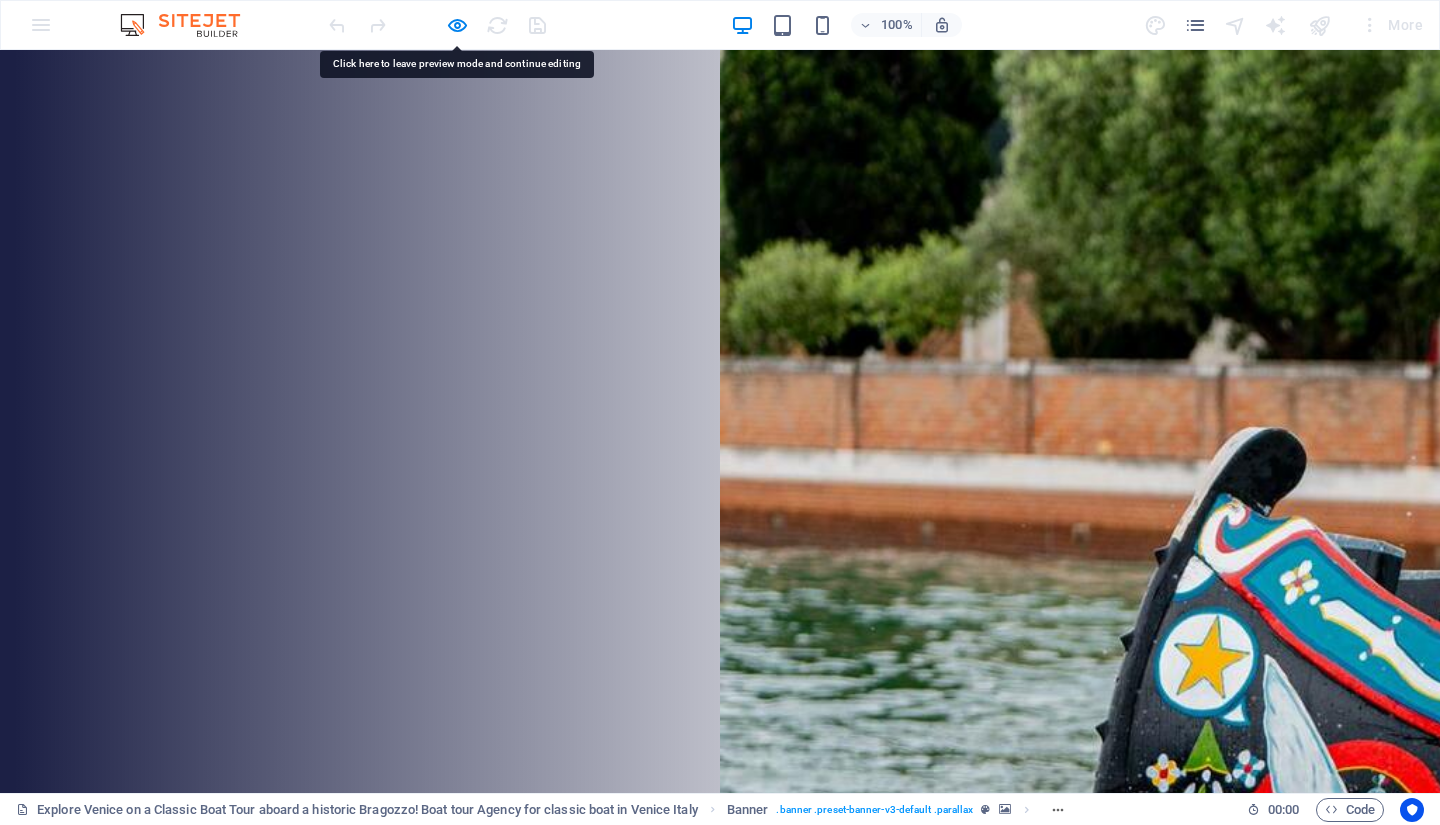drag, startPoint x: 289, startPoint y: 89, endPoint x: 263, endPoint y: 91, distance: 26.076809 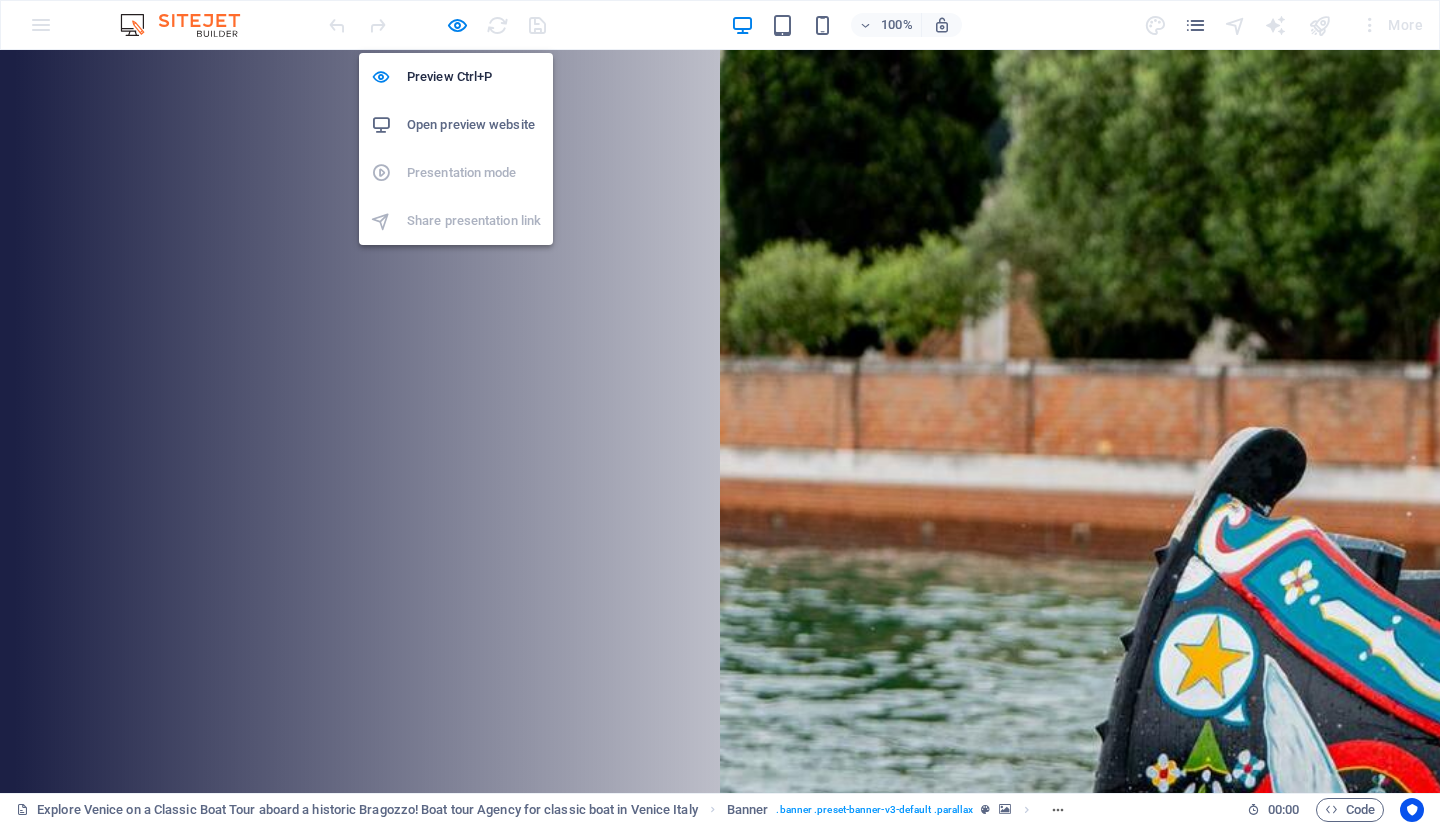 click at bounding box center [457, 25] 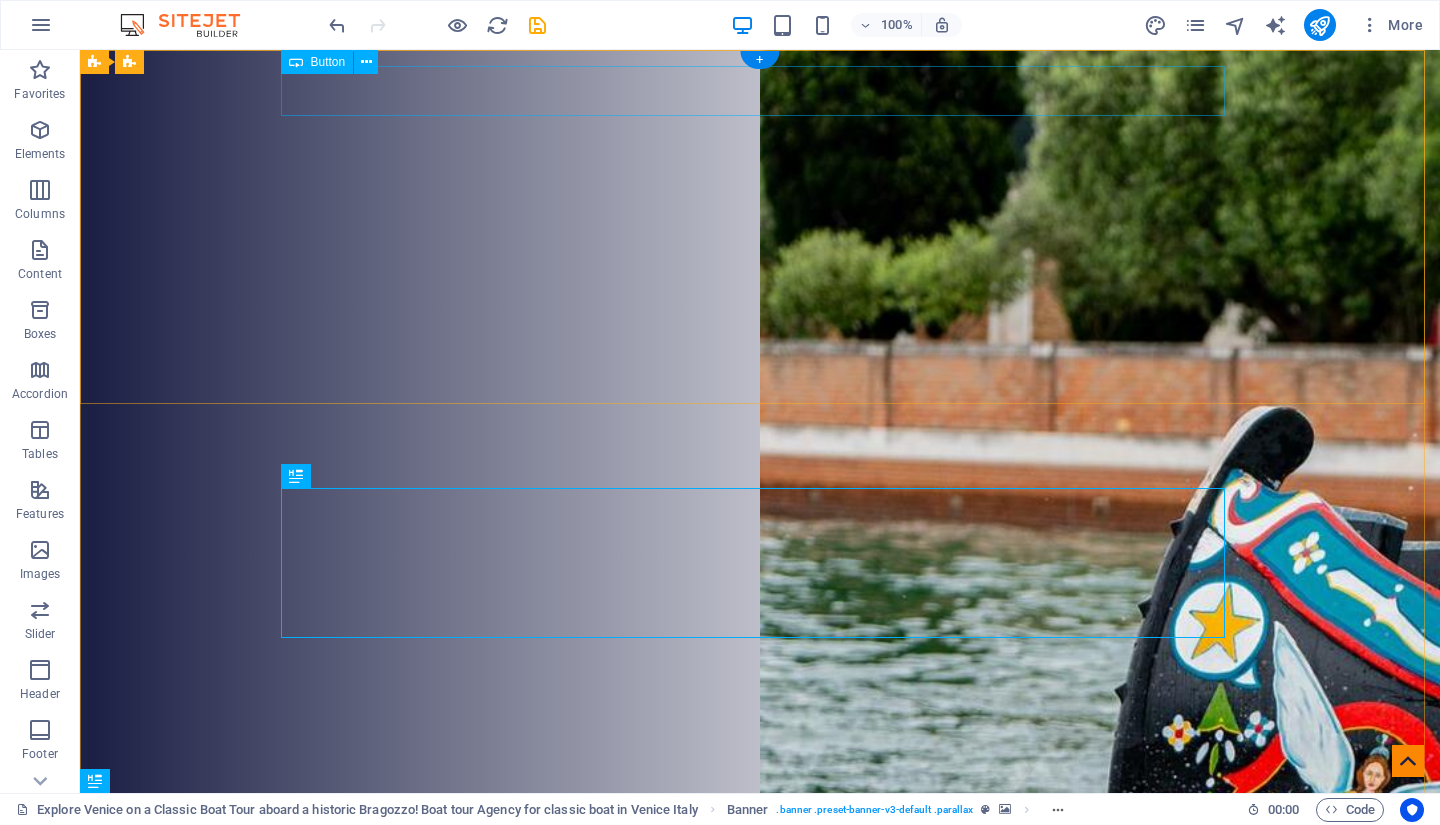 click on "Tours" at bounding box center (760, 834) 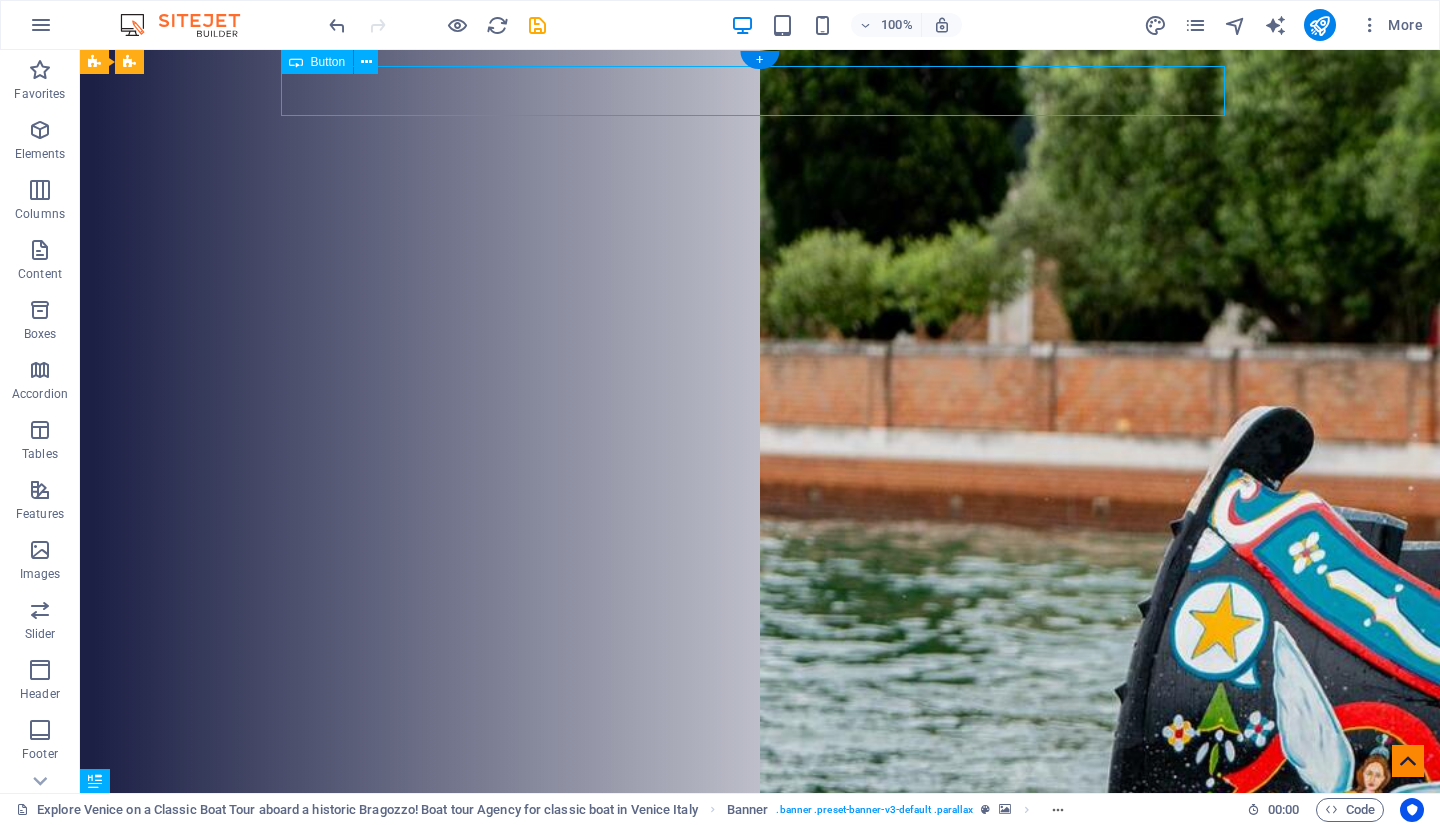 click on "Tours" at bounding box center (760, 834) 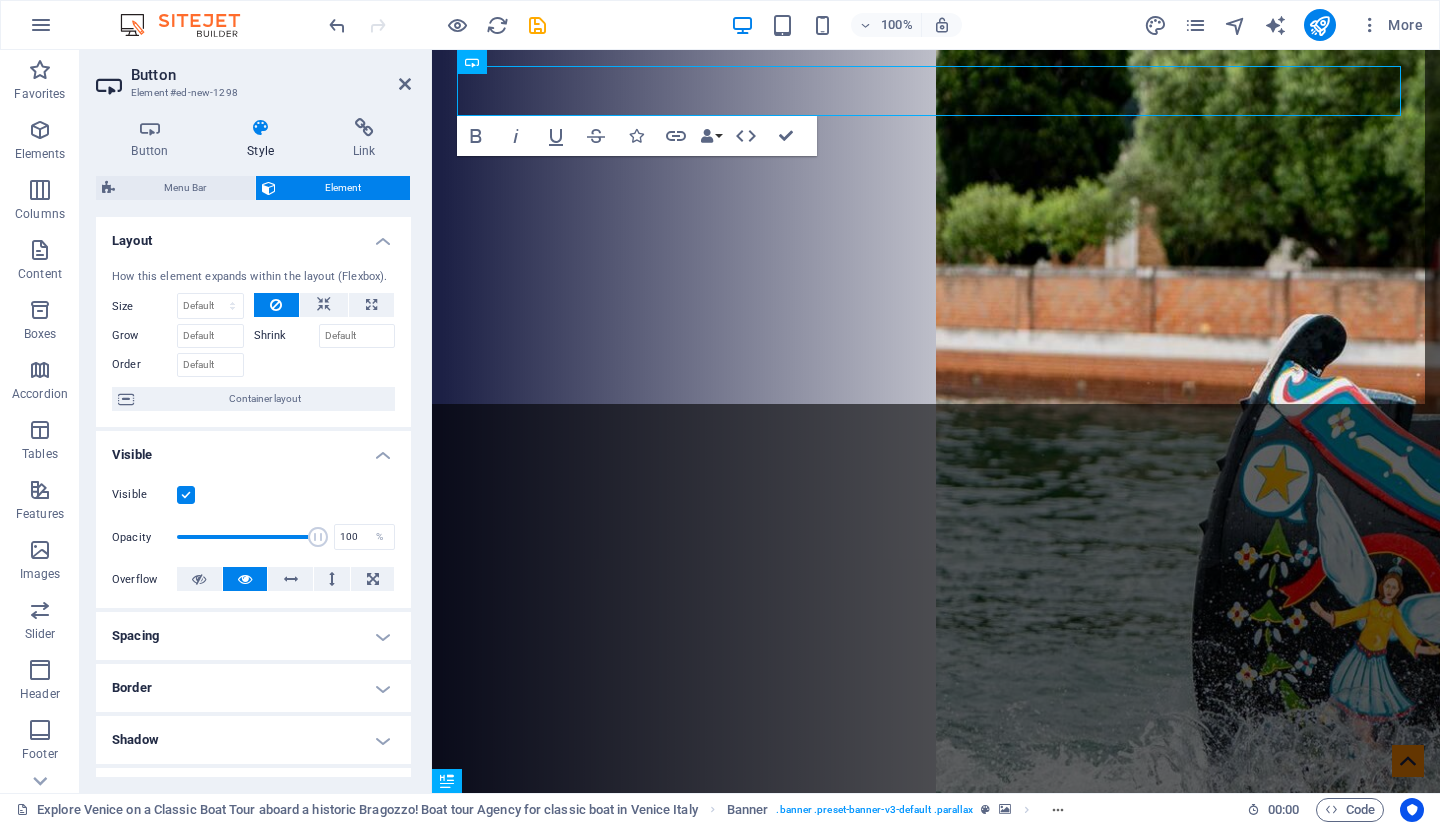 click on "Menu Bar" at bounding box center (185, 188) 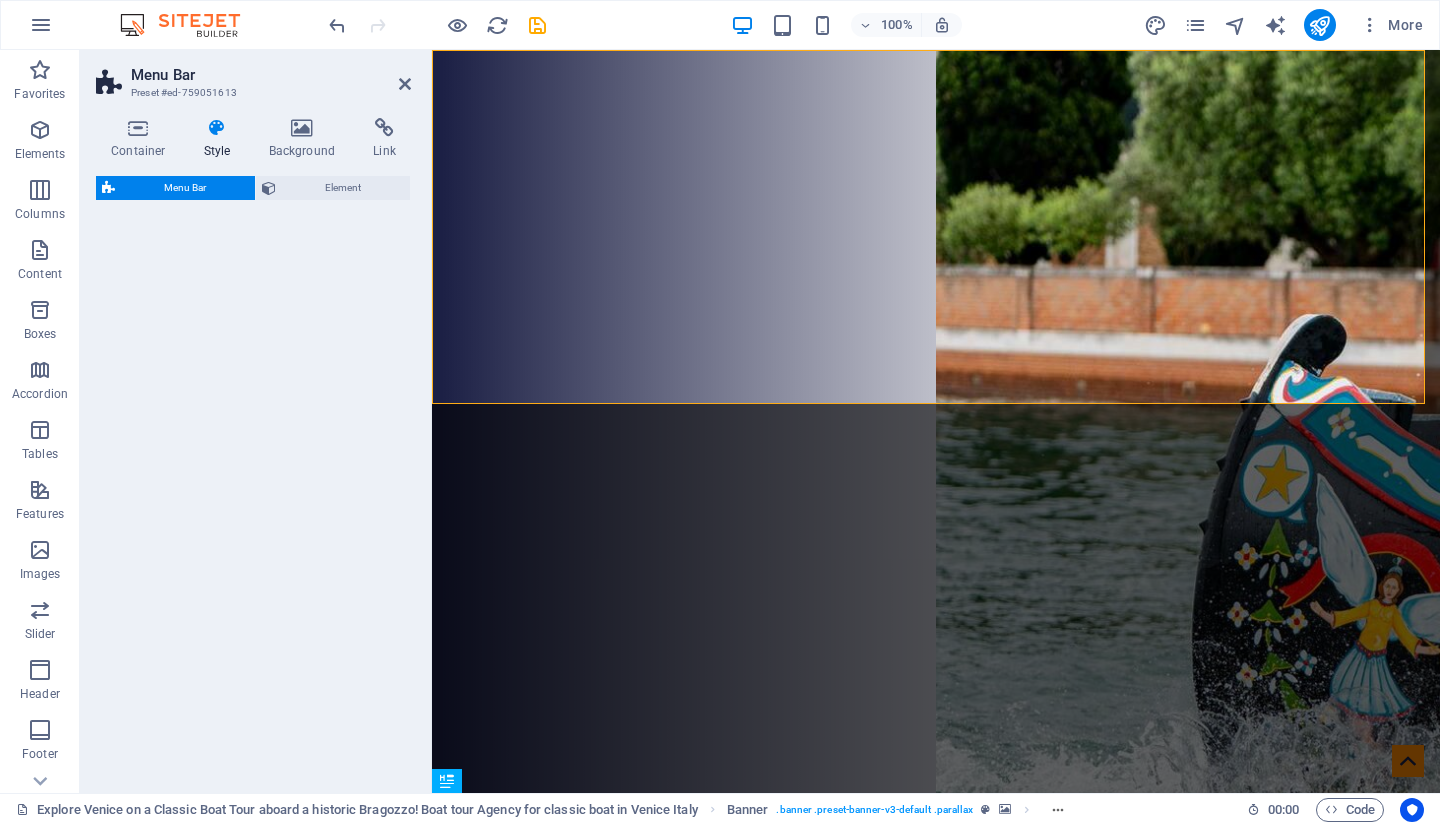 select on "rem" 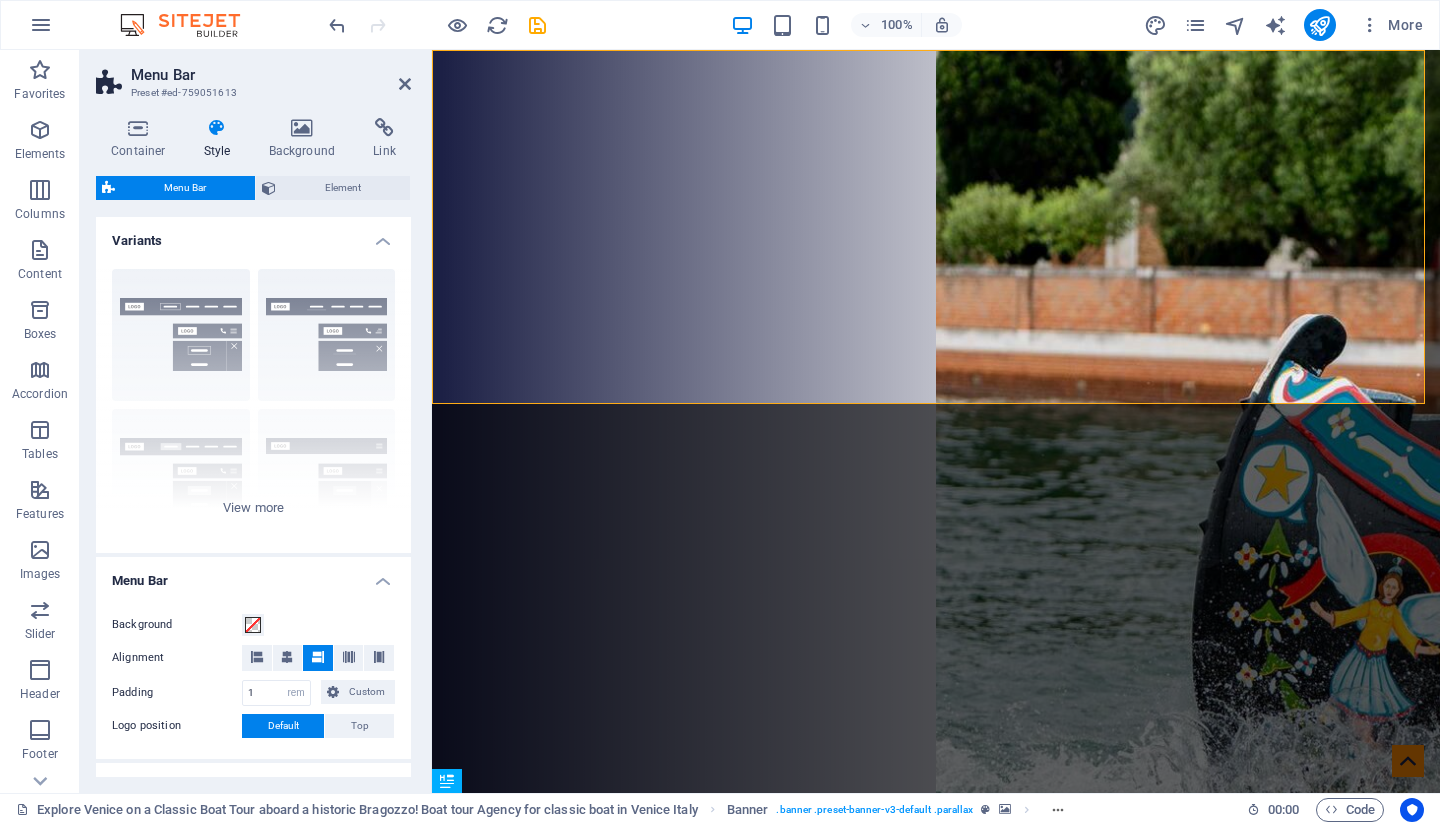 click on "Border Centered Default Fixed Loki Trigger Wide XXL" at bounding box center [253, 403] 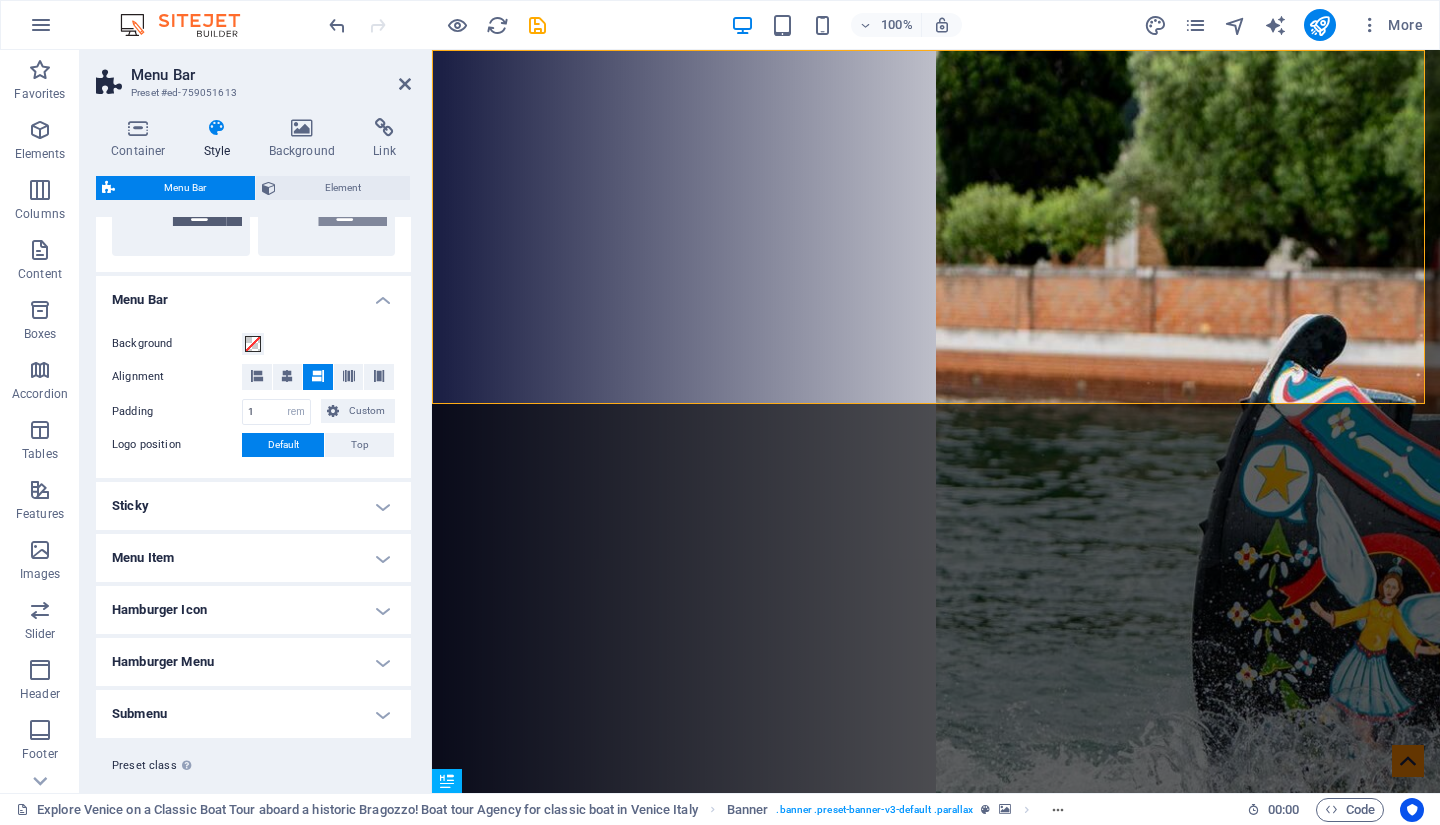 scroll, scrollTop: 566, scrollLeft: 0, axis: vertical 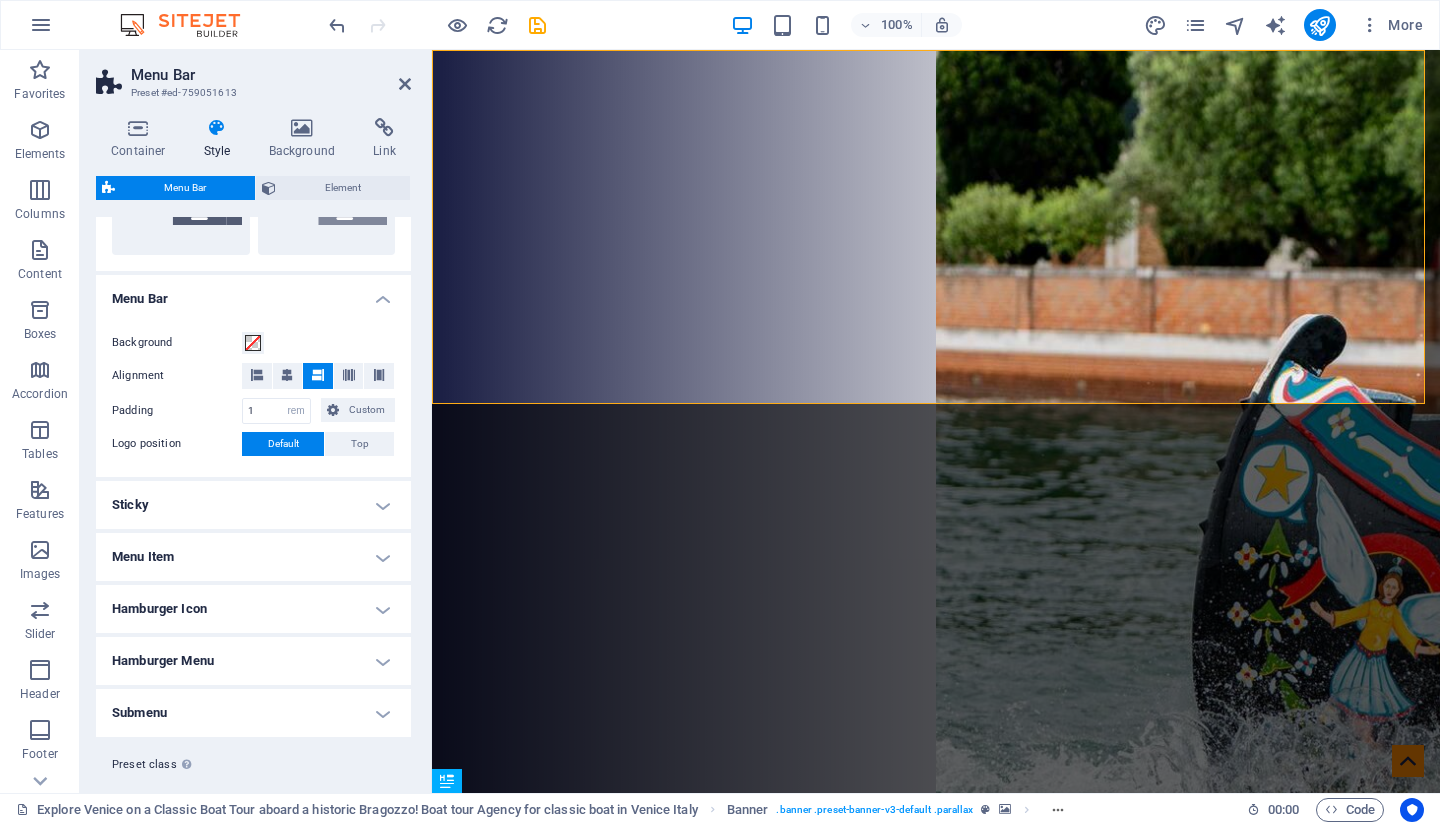 click on "Sticky" at bounding box center (253, 505) 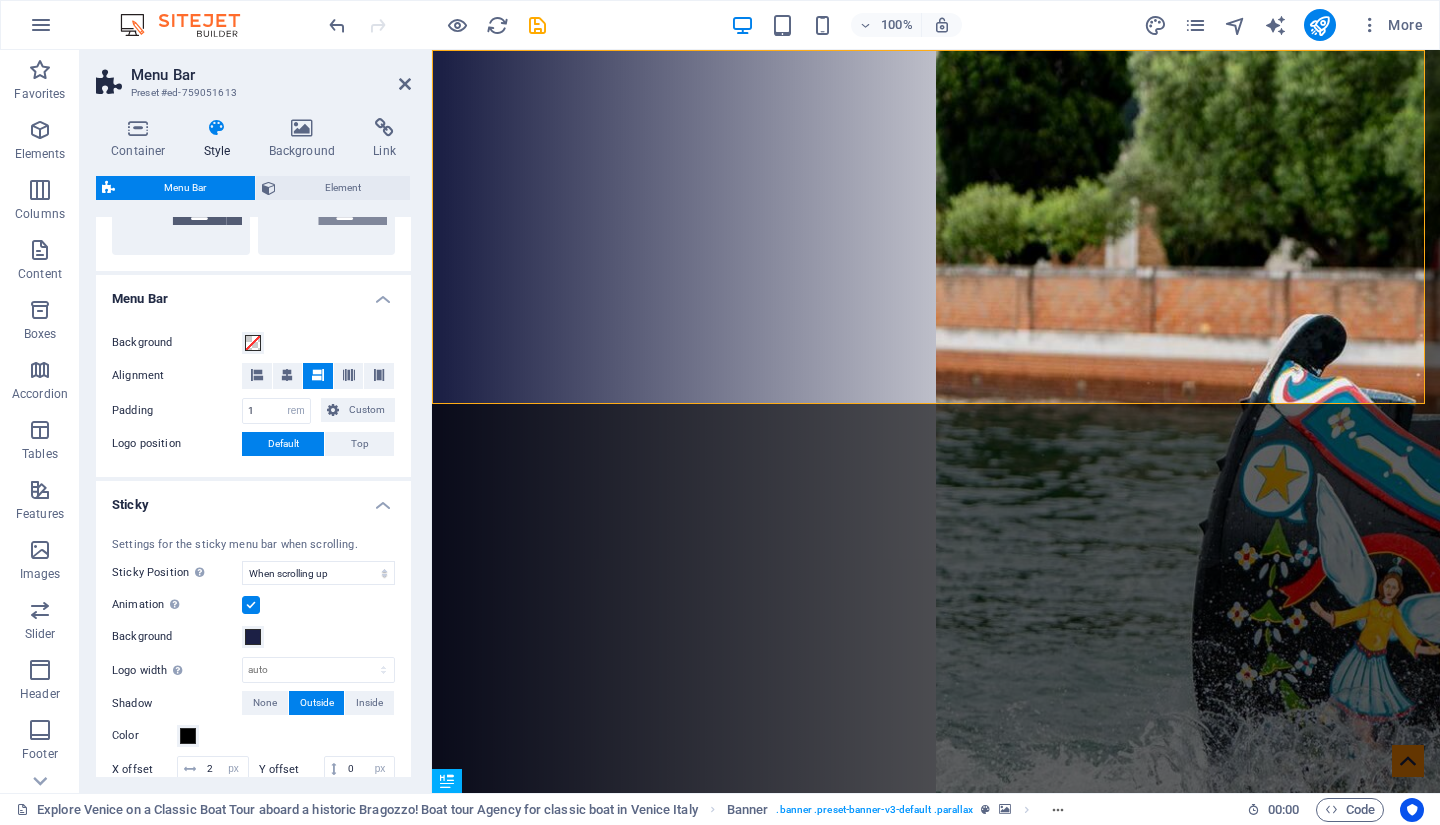 click on "Sticky" at bounding box center (253, 499) 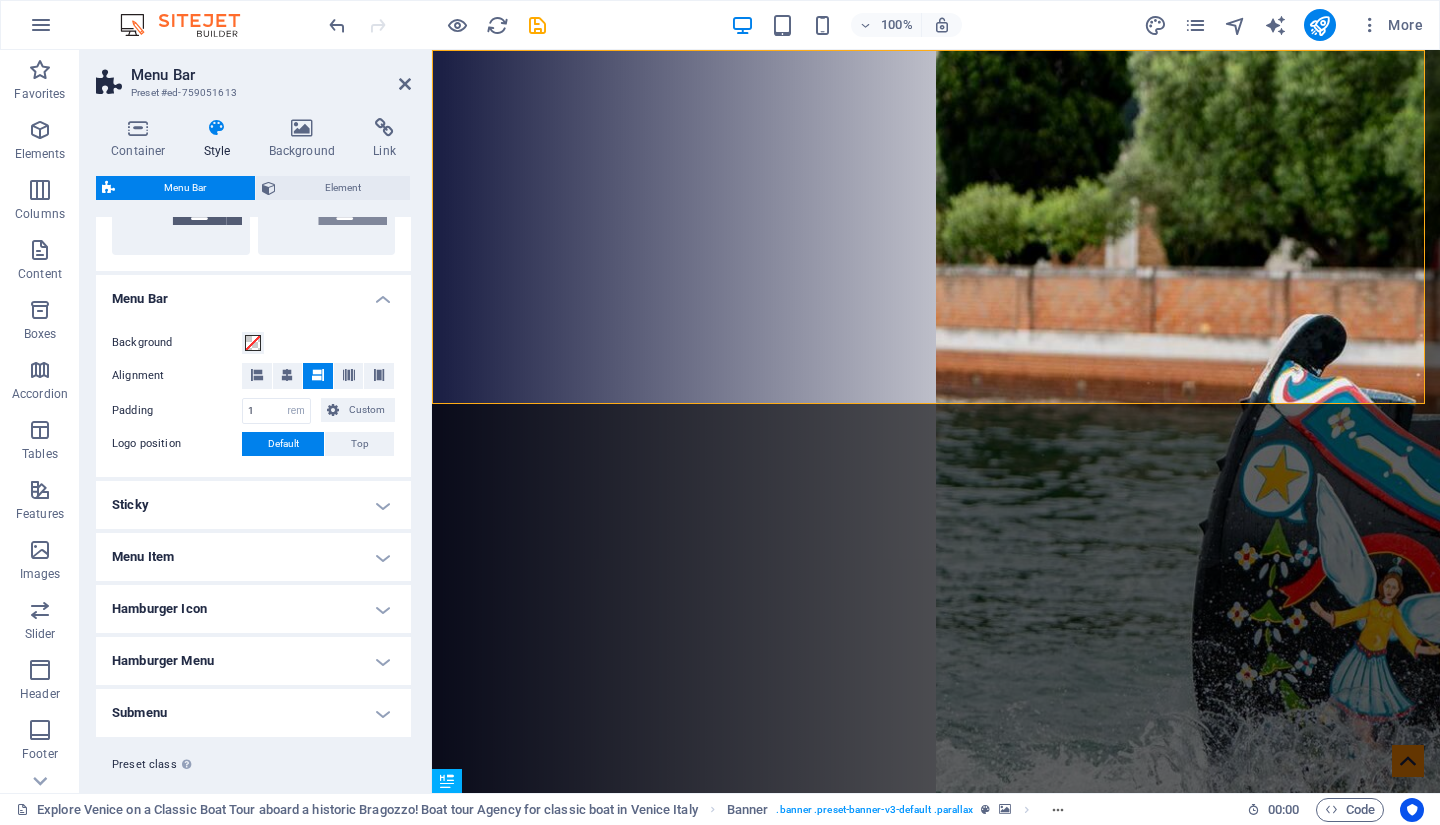 click on "Menu Item" at bounding box center [253, 557] 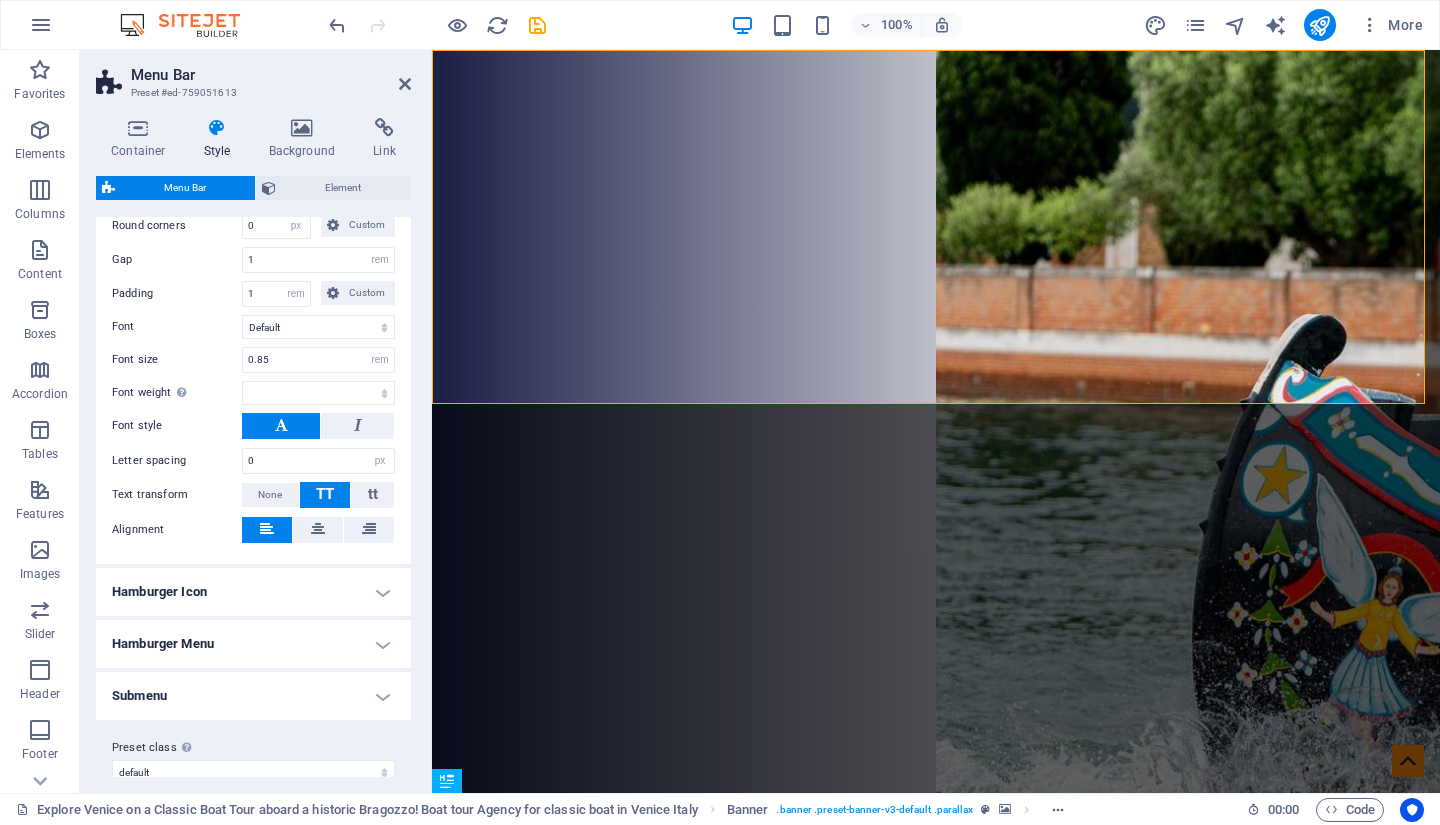scroll, scrollTop: 1104, scrollLeft: 0, axis: vertical 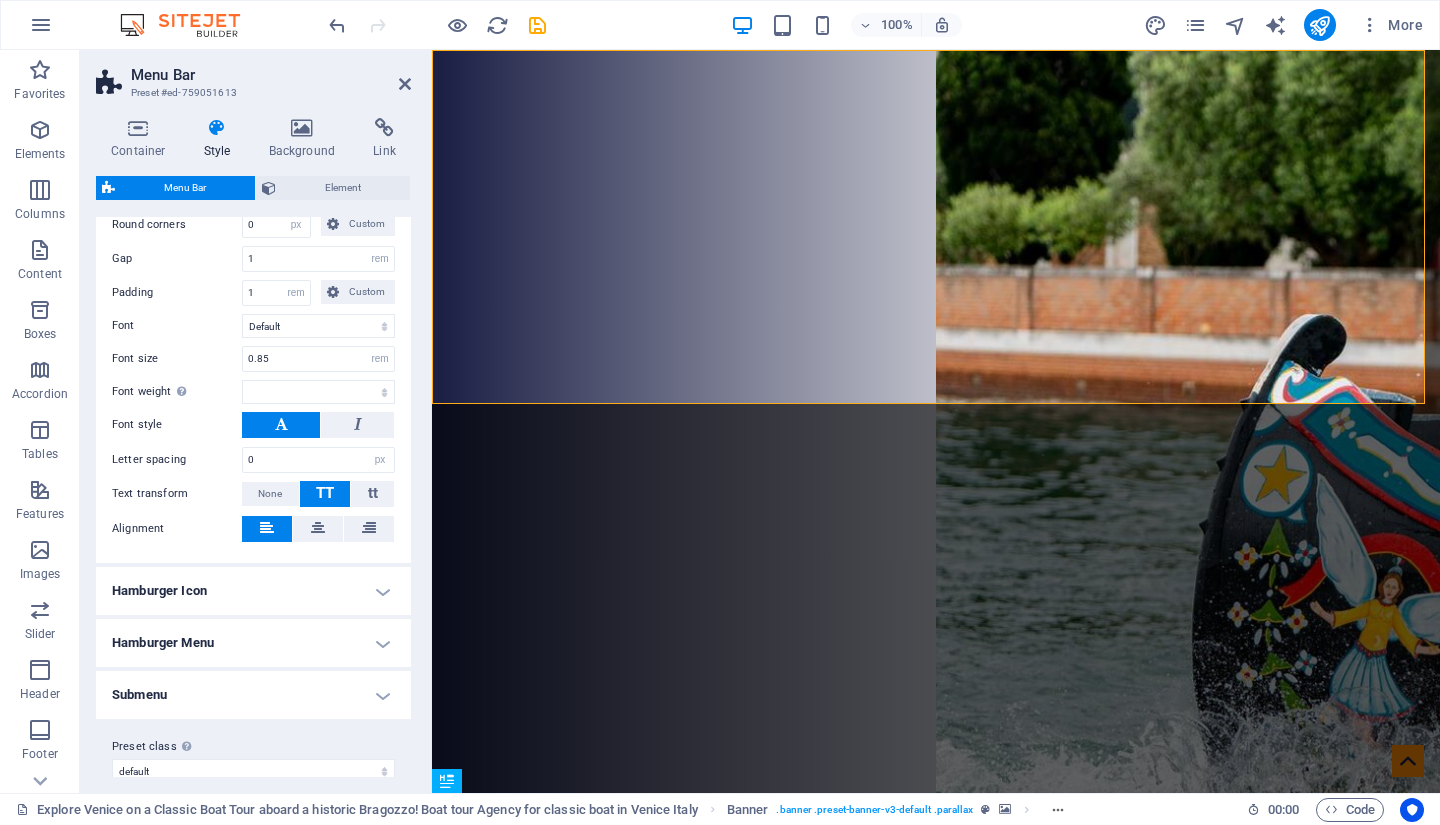 click on "Hamburger Icon" at bounding box center [253, 591] 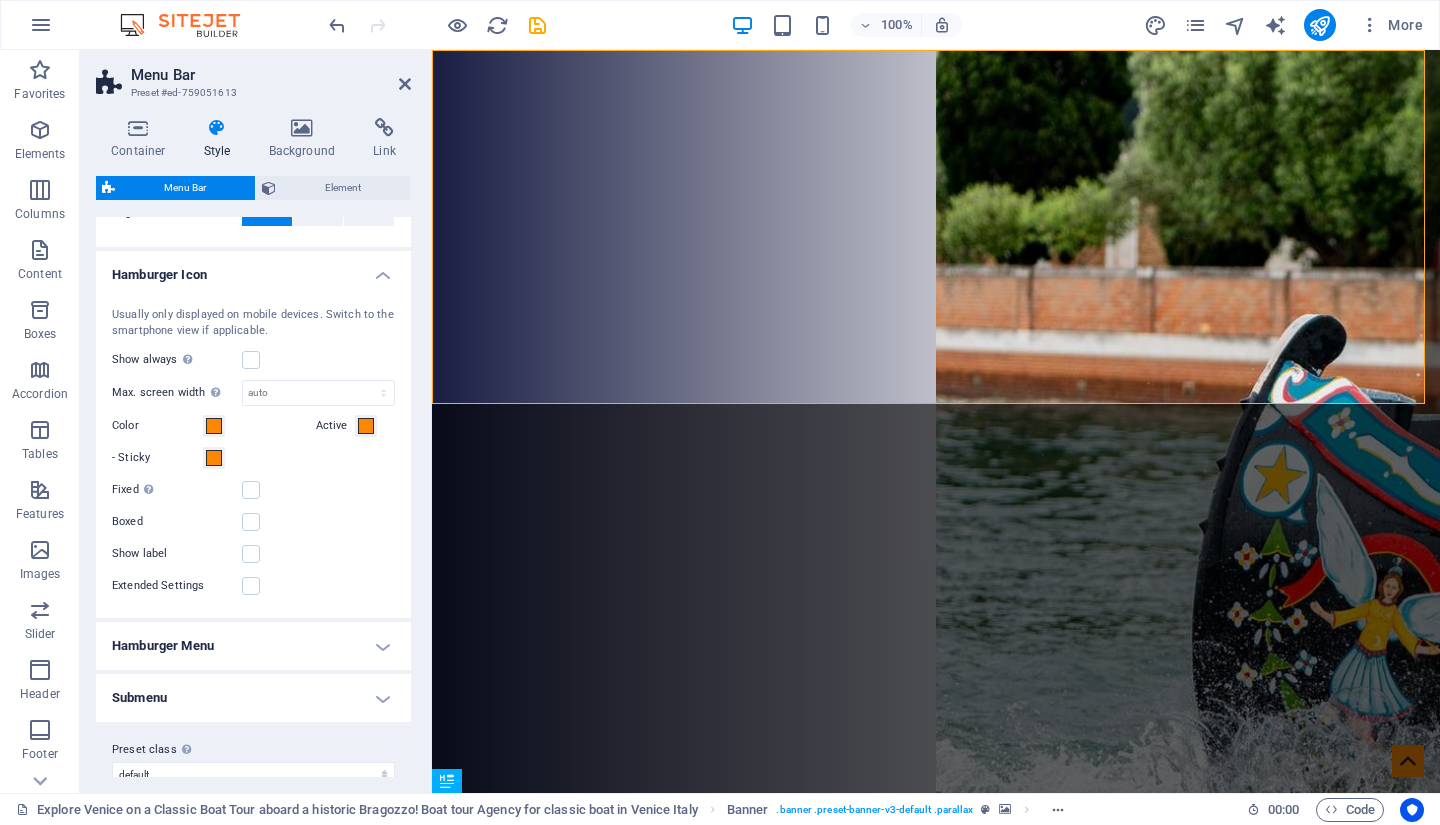 scroll, scrollTop: 1442, scrollLeft: 0, axis: vertical 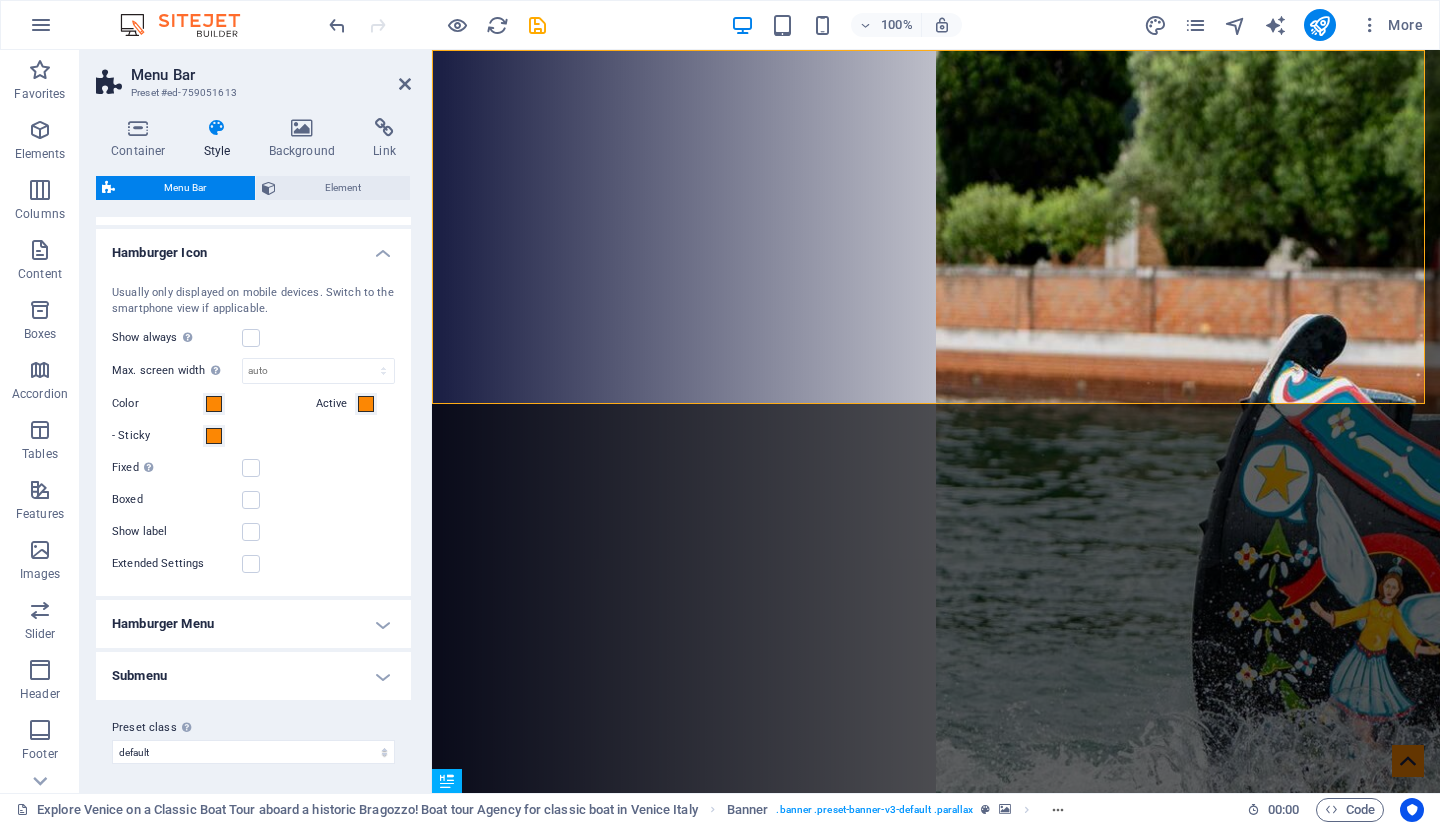 click on "Hamburger Menu" at bounding box center (253, 624) 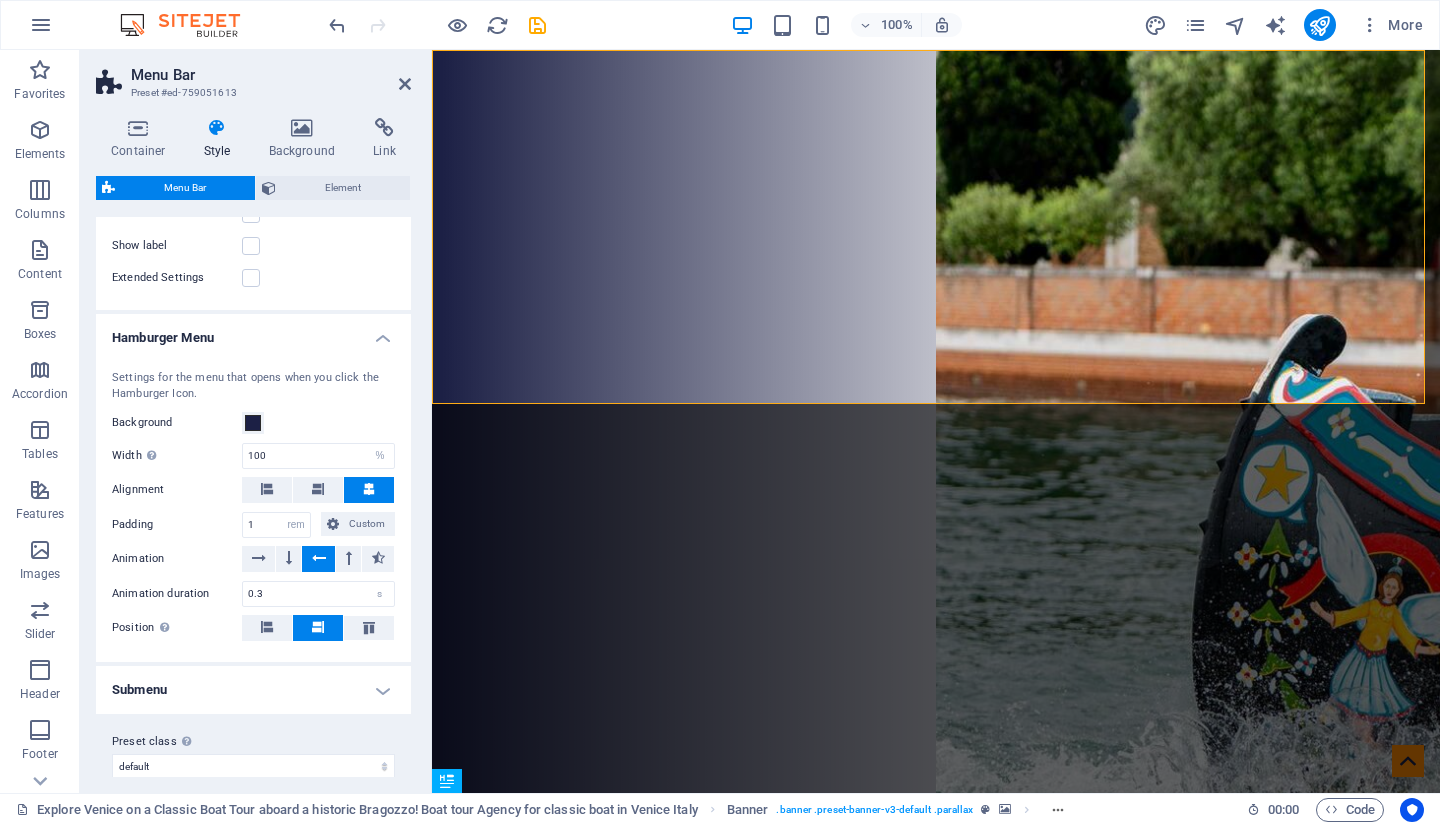 scroll, scrollTop: 1741, scrollLeft: 0, axis: vertical 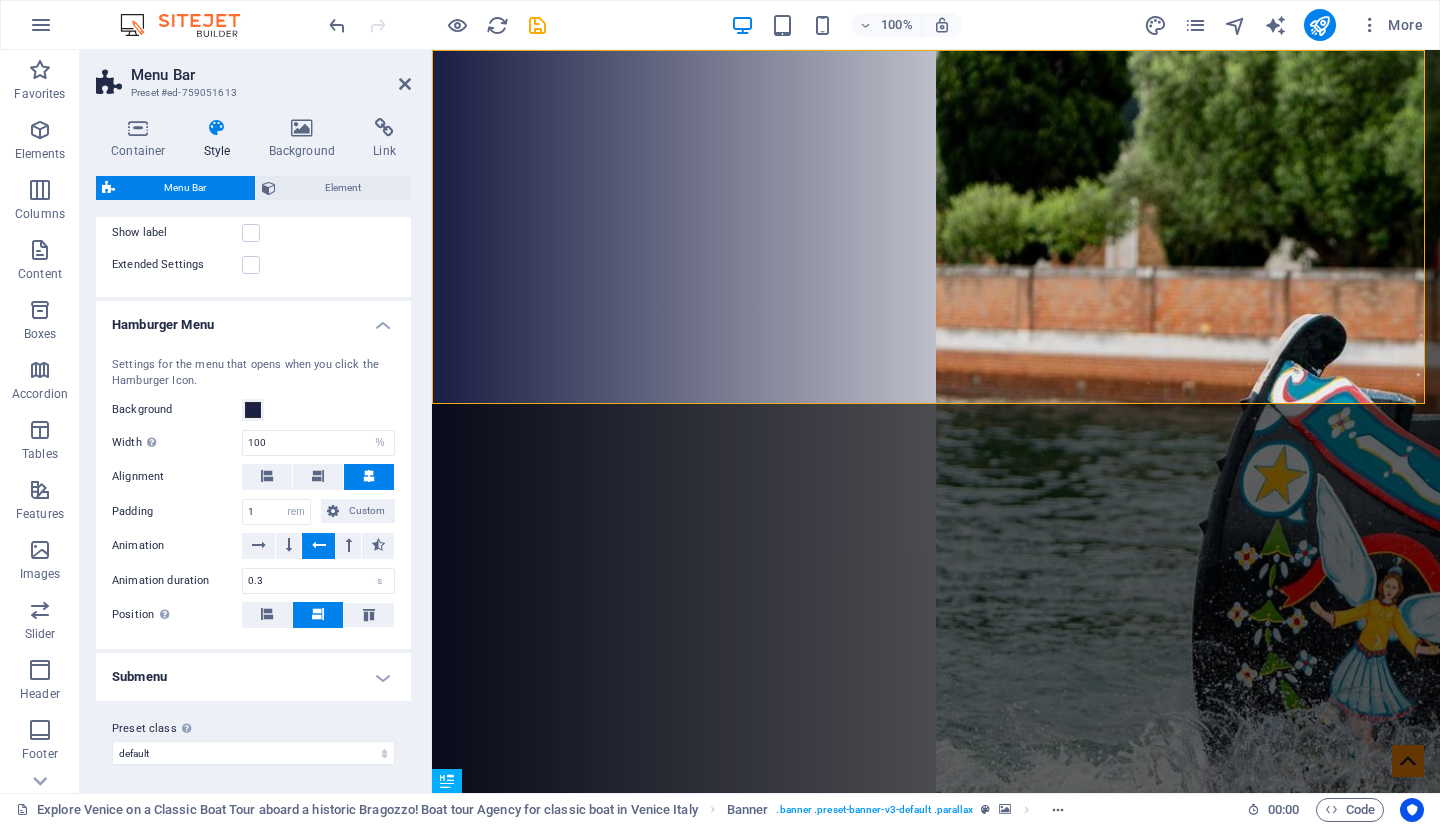 click on "Submenu" at bounding box center (253, 677) 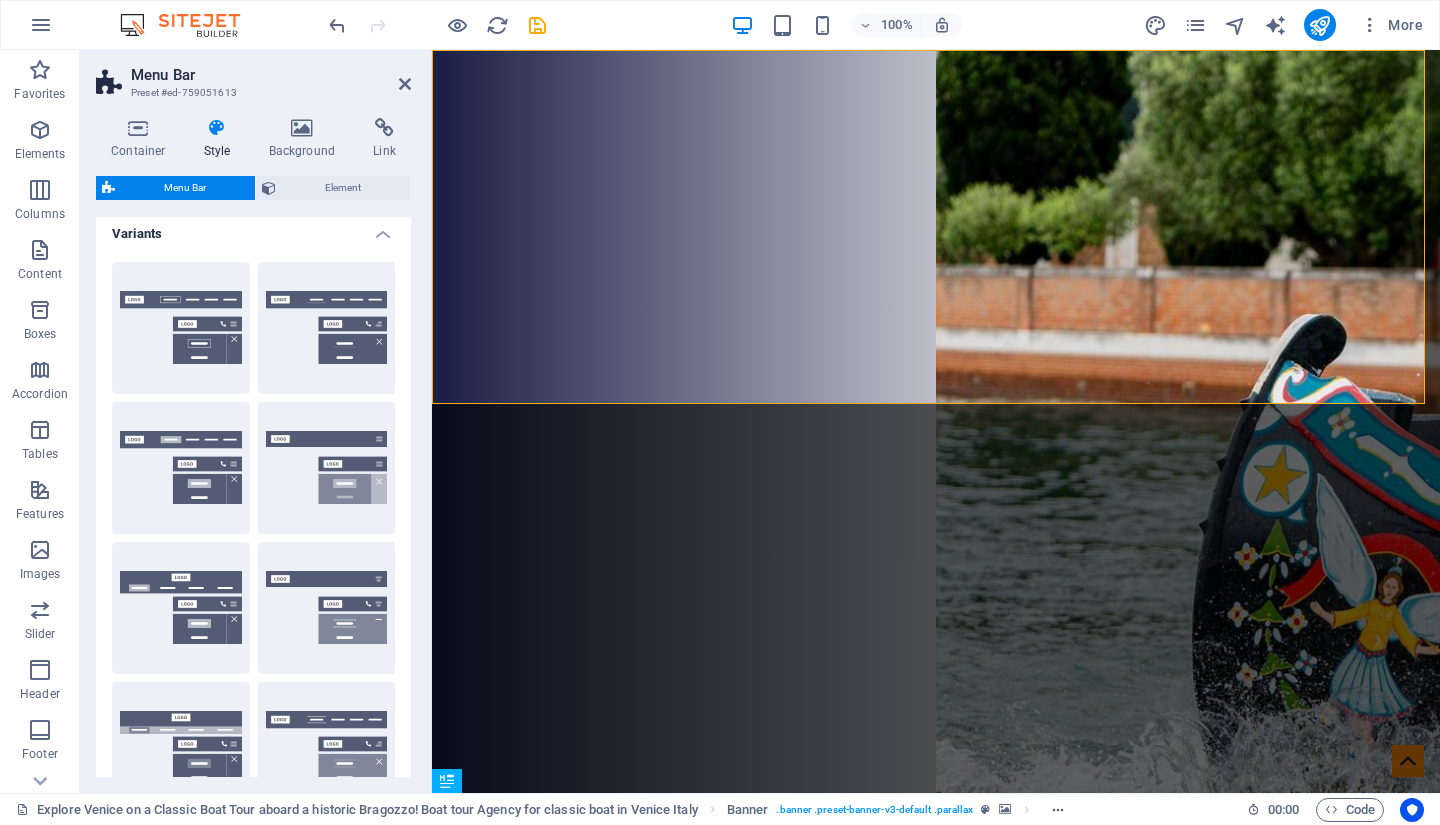 scroll, scrollTop: 0, scrollLeft: 0, axis: both 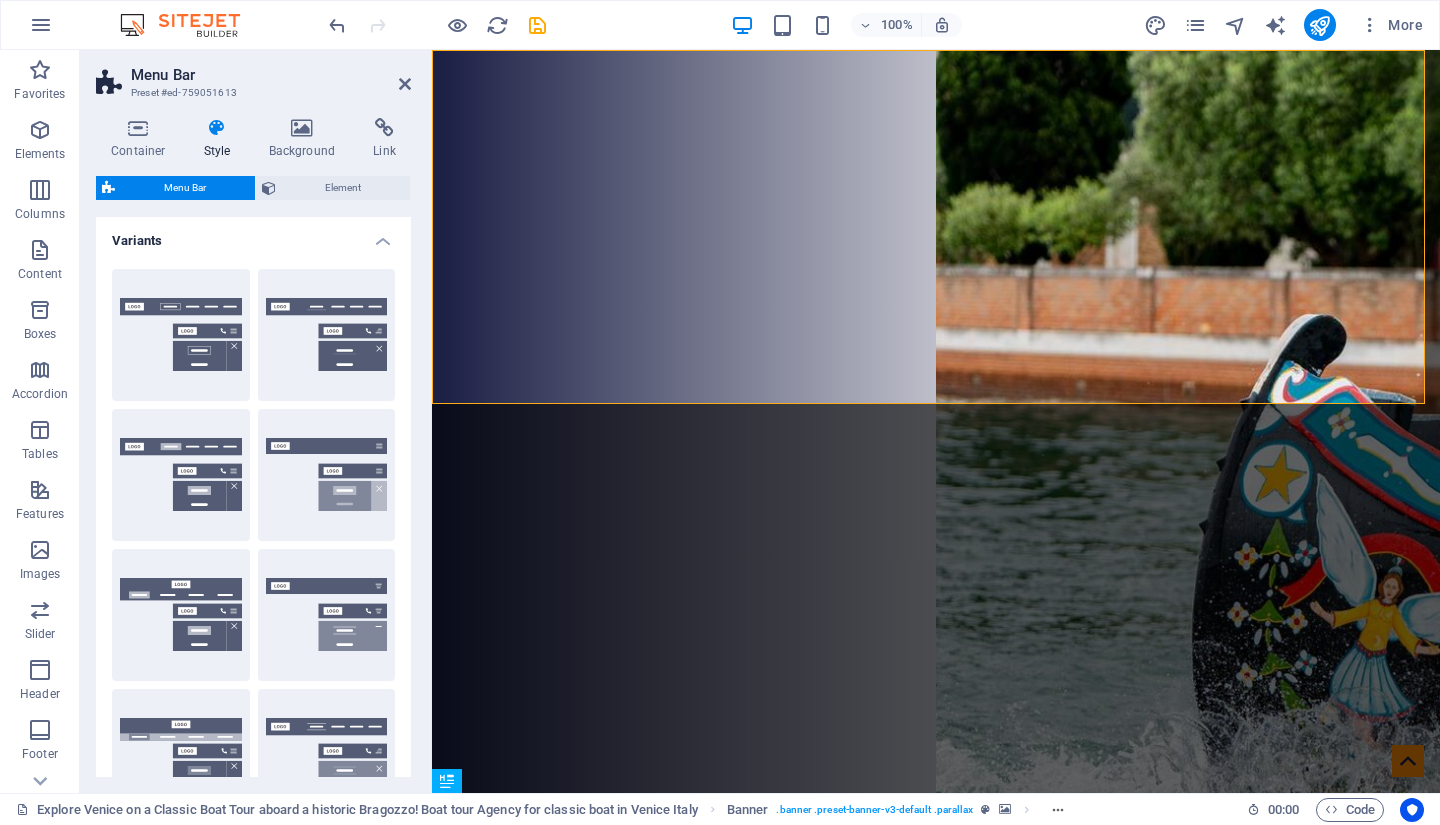 click on "Default" at bounding box center (181, 475) 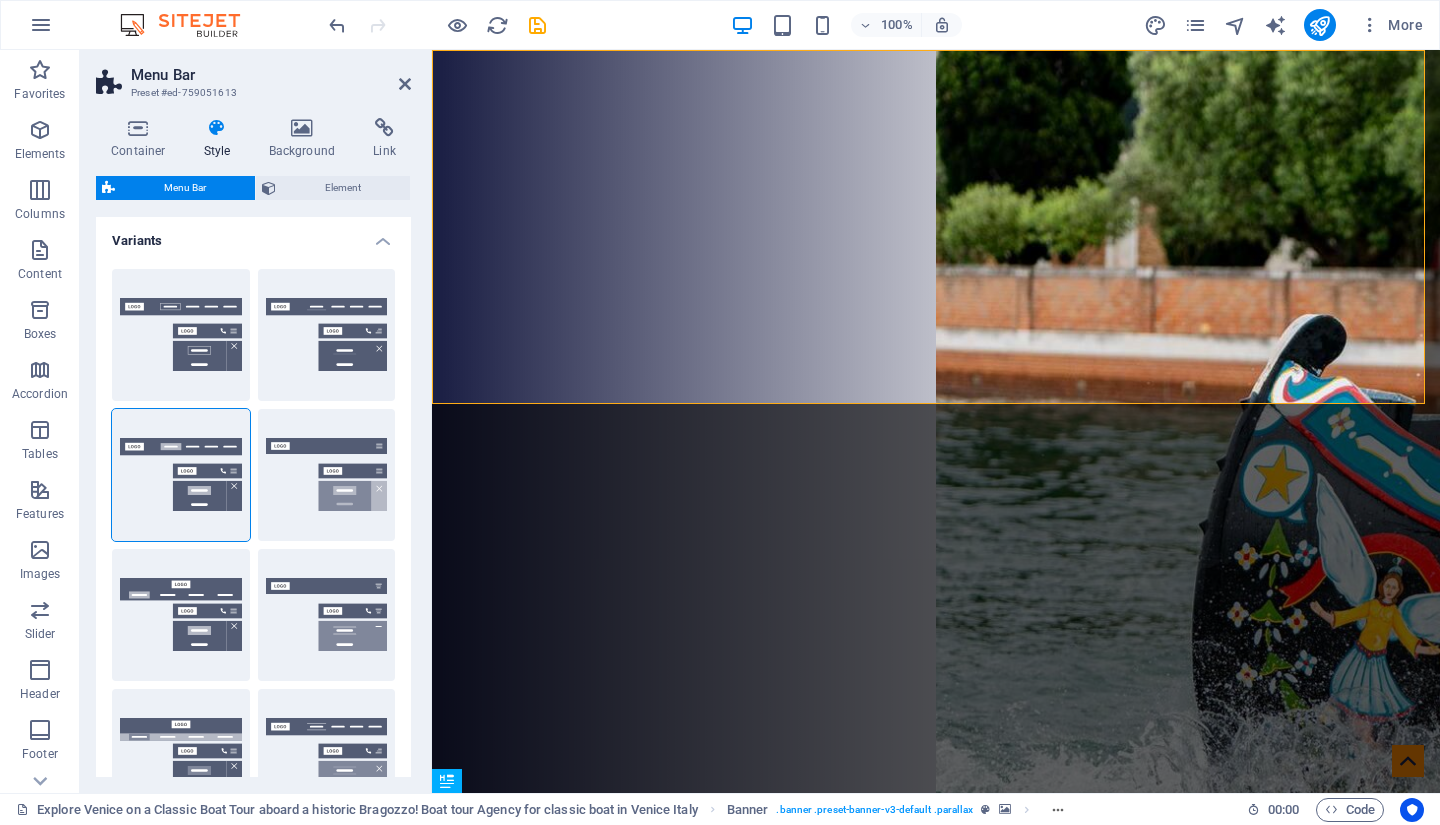 type 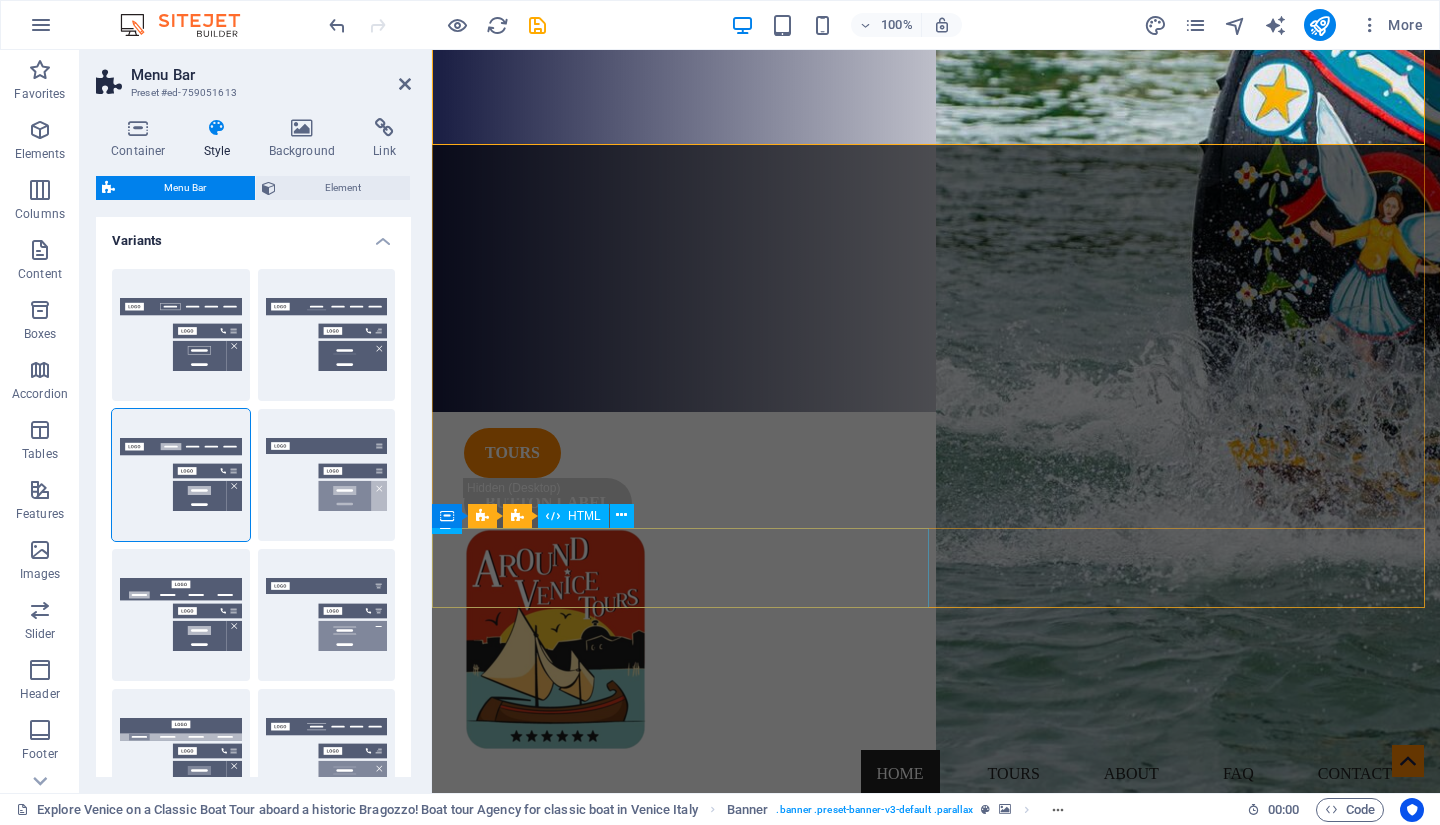 scroll, scrollTop: 0, scrollLeft: 0, axis: both 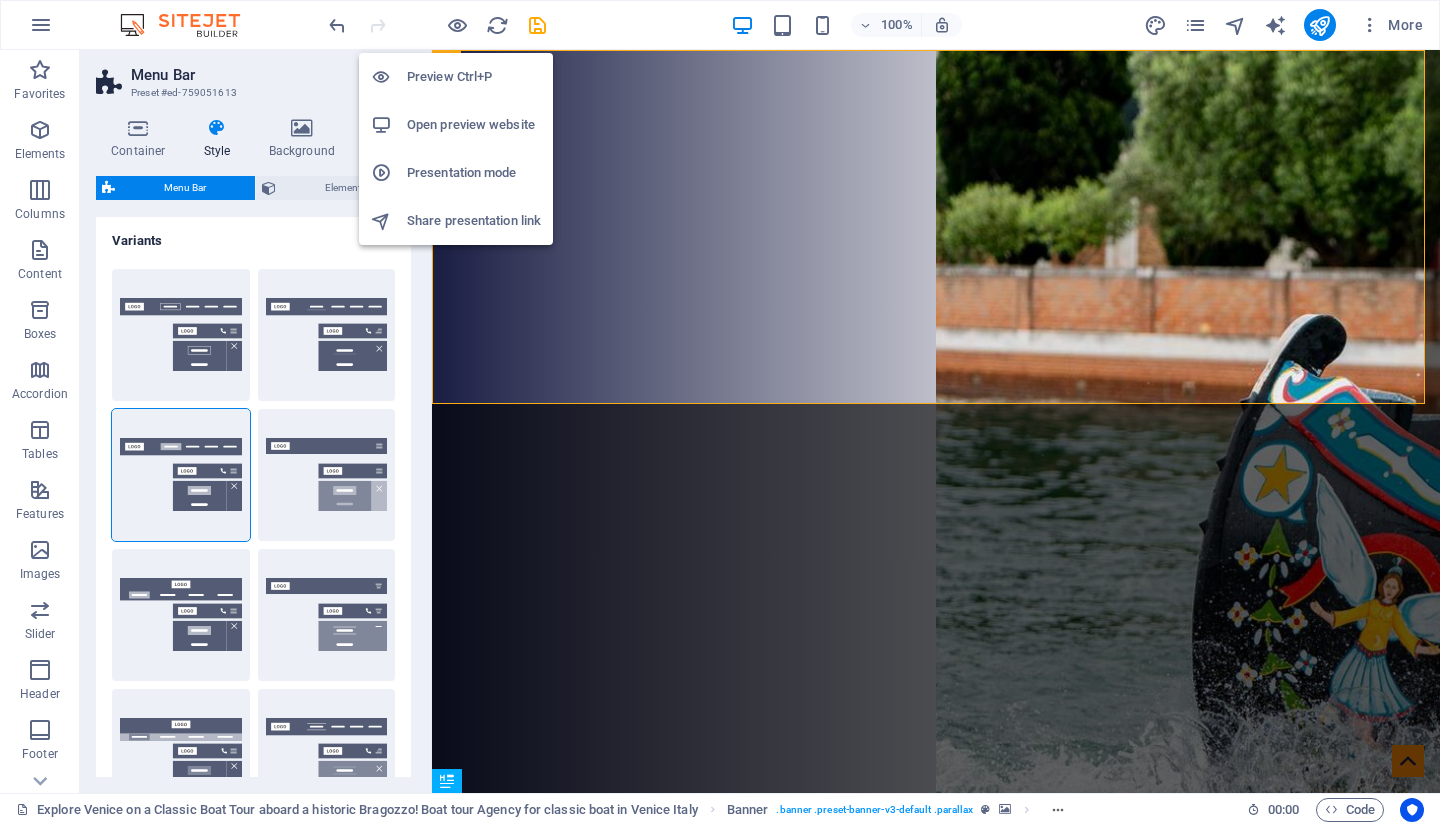 click at bounding box center [457, 25] 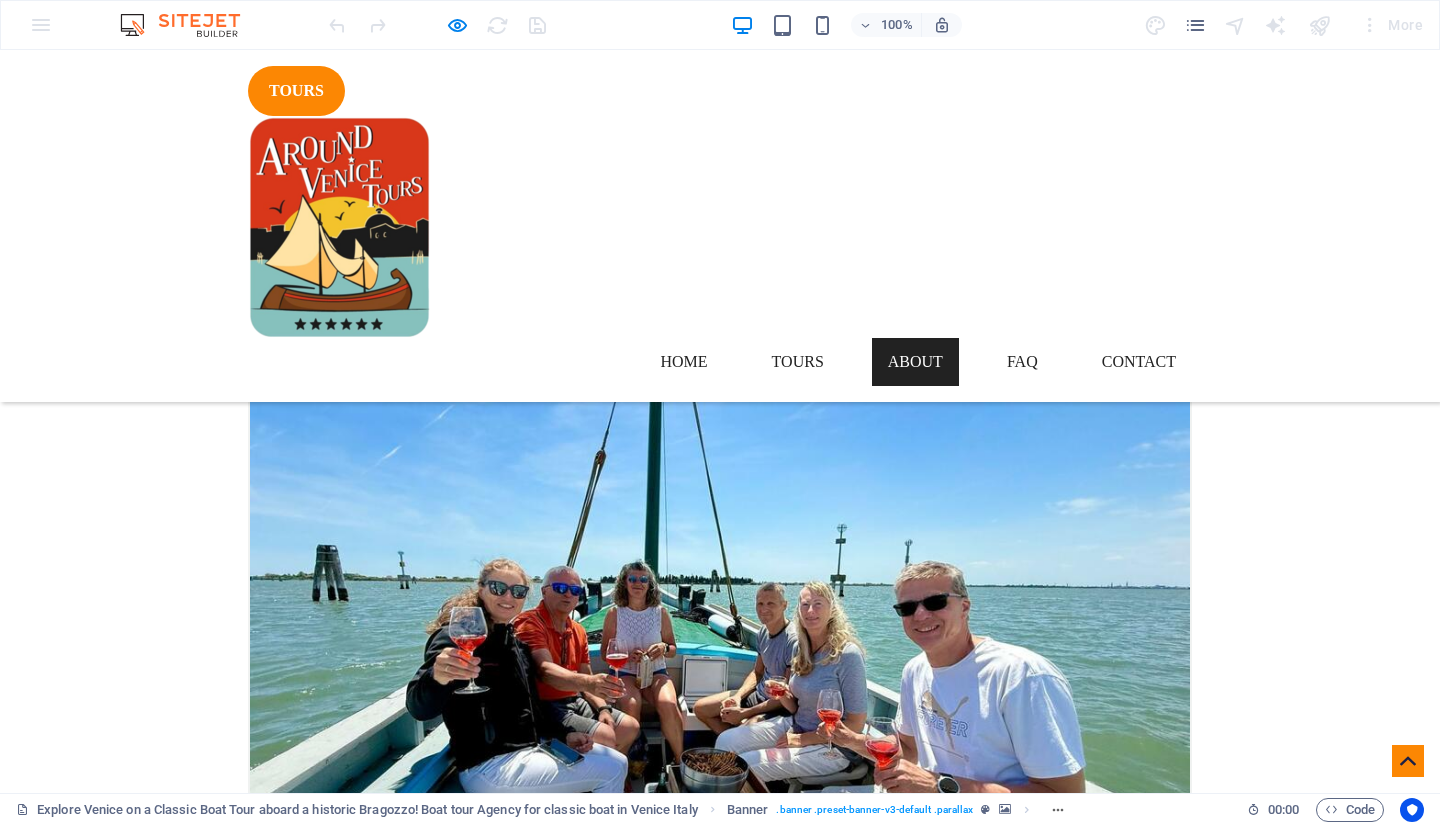 scroll, scrollTop: 5365, scrollLeft: 0, axis: vertical 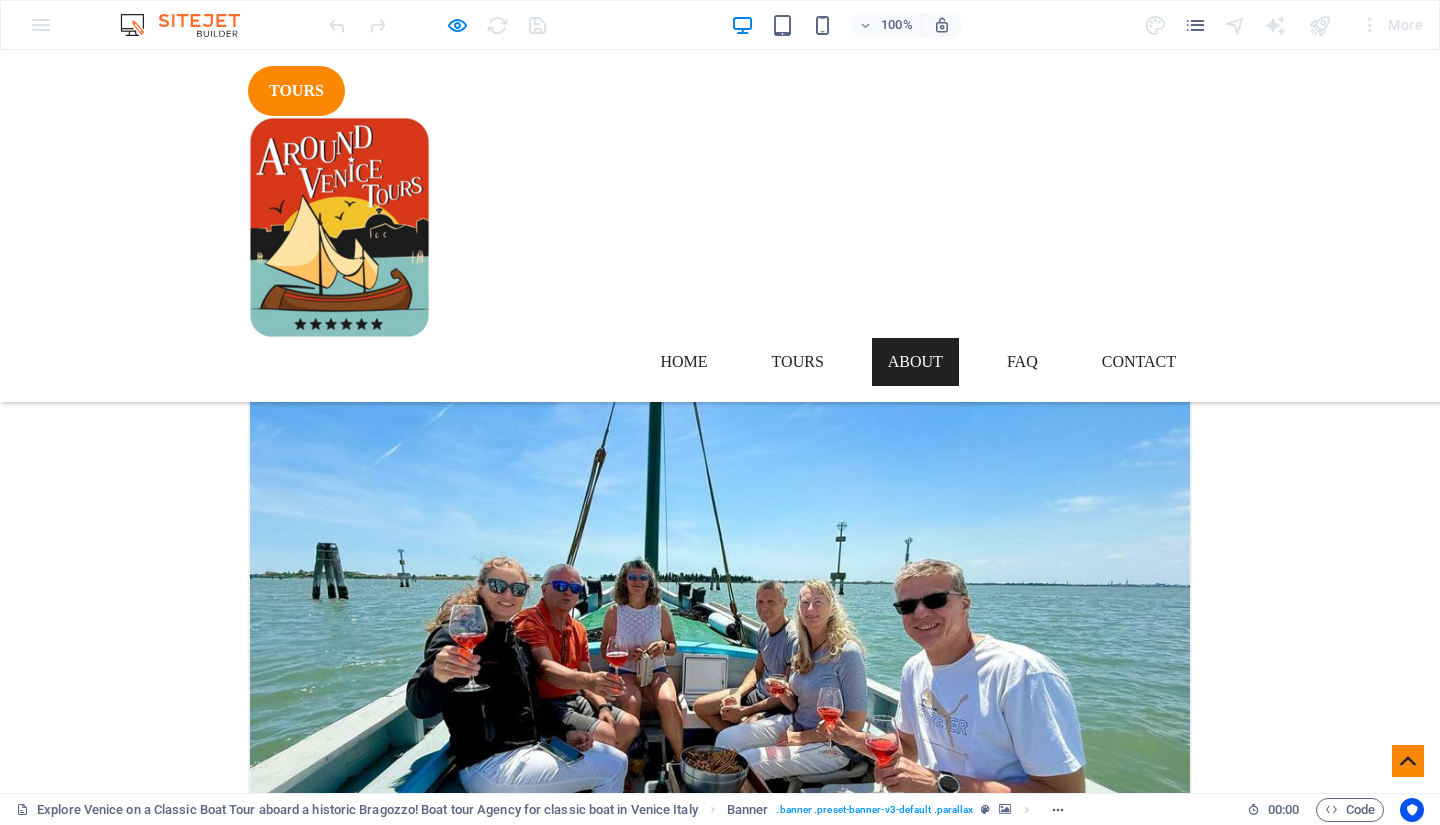 click on "Tours" at bounding box center [798, 362] 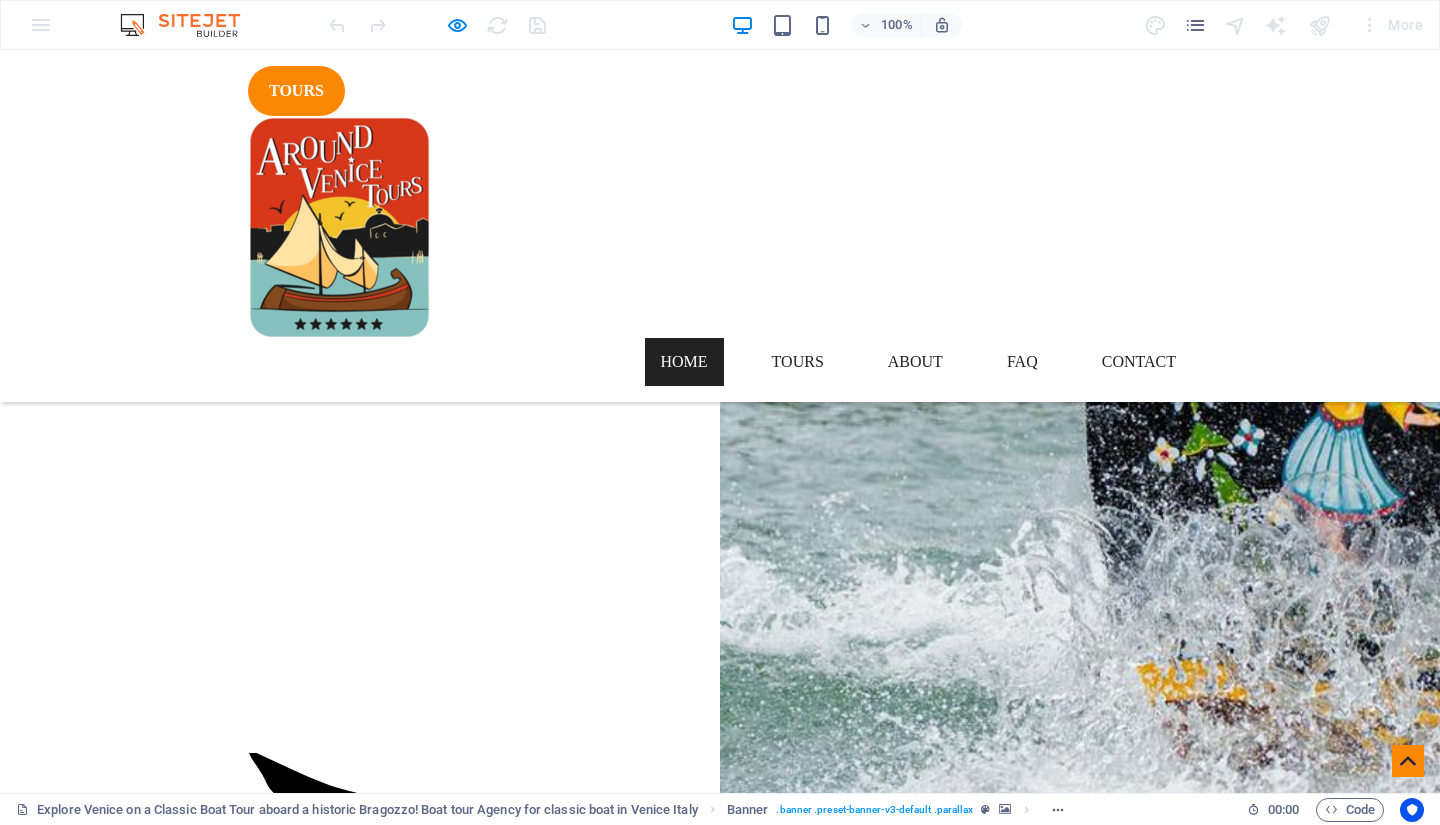scroll, scrollTop: 463, scrollLeft: 0, axis: vertical 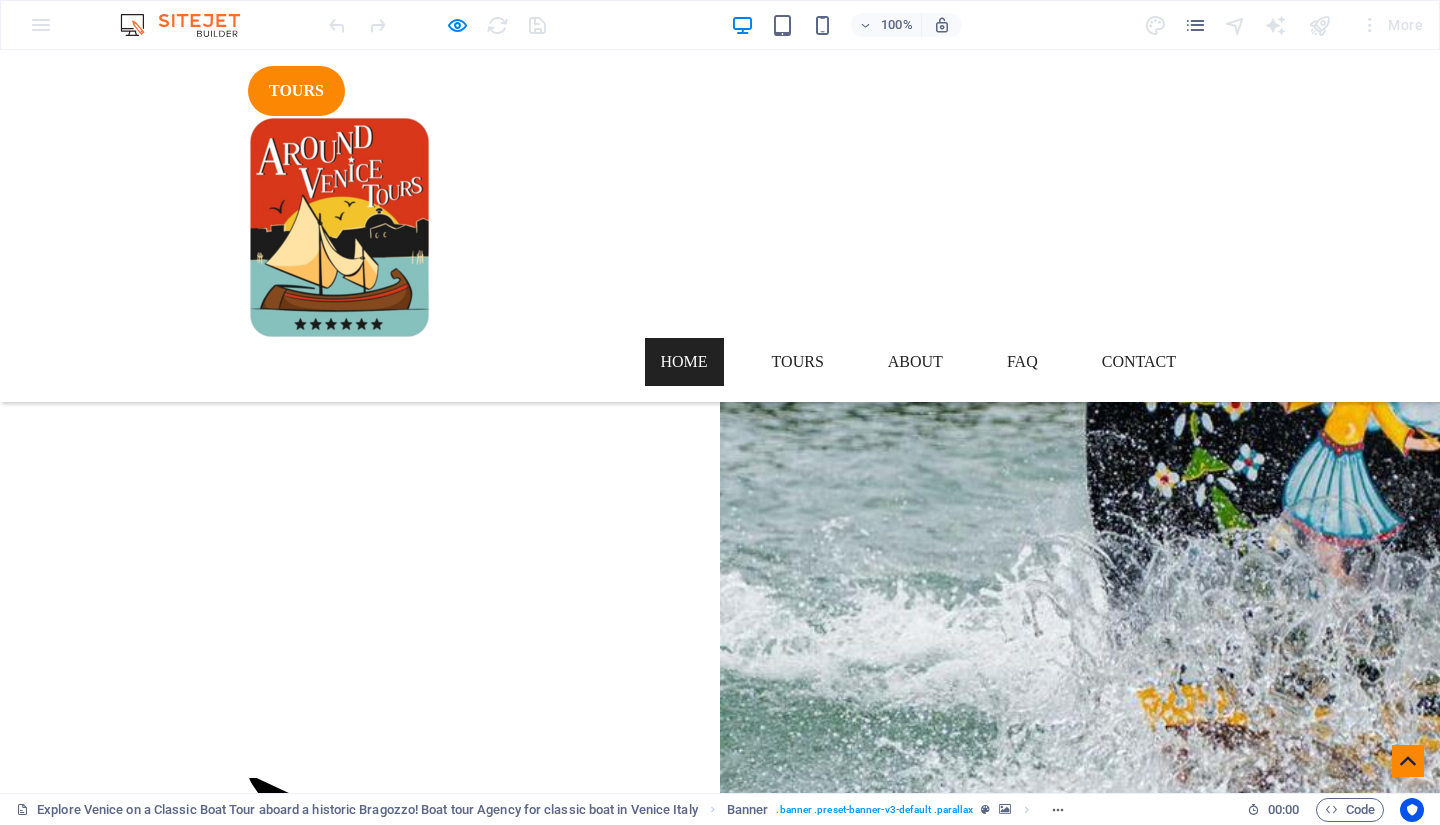 click on "About" at bounding box center (915, 362) 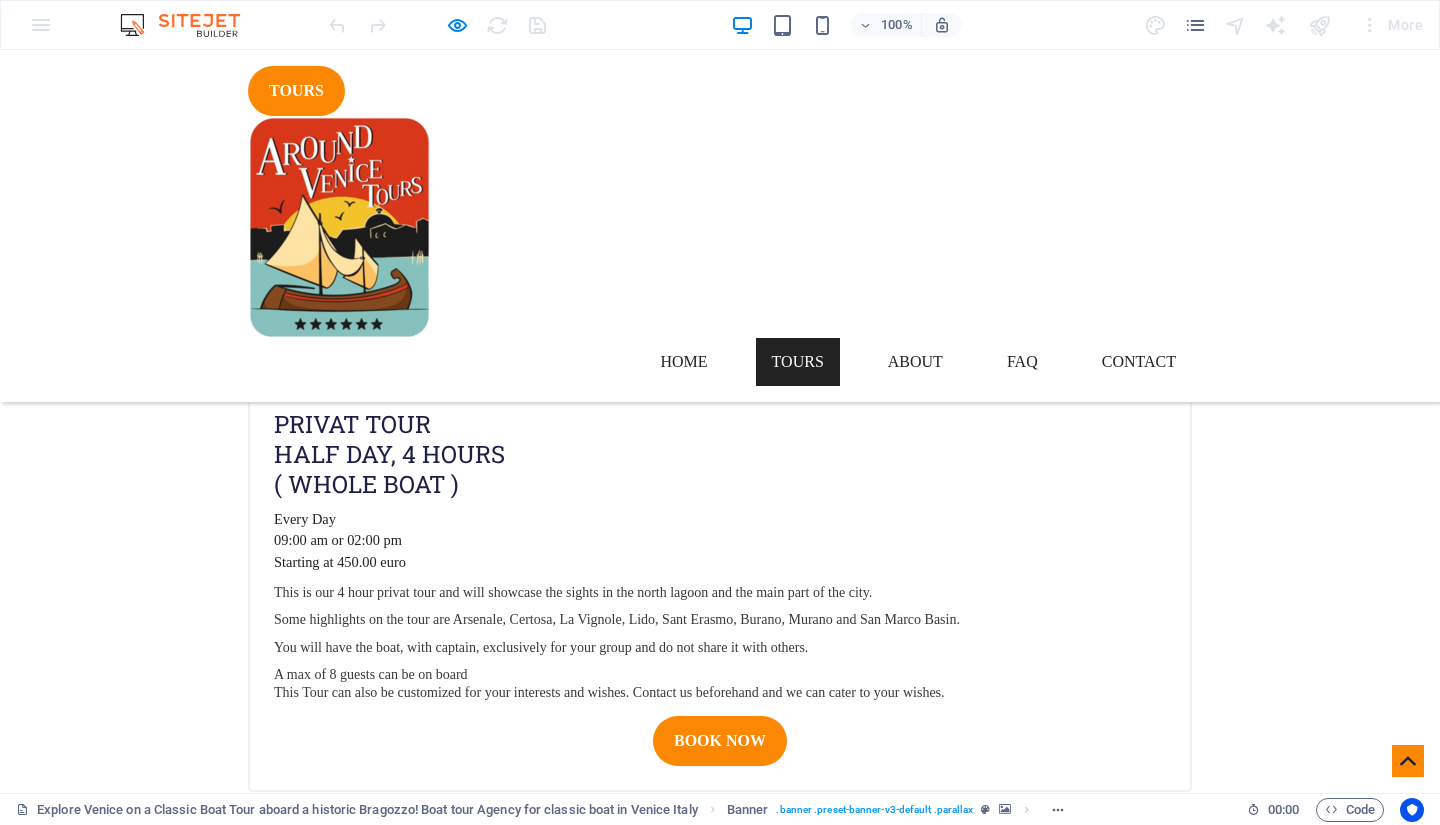 click on "FAQ" at bounding box center (1022, 362) 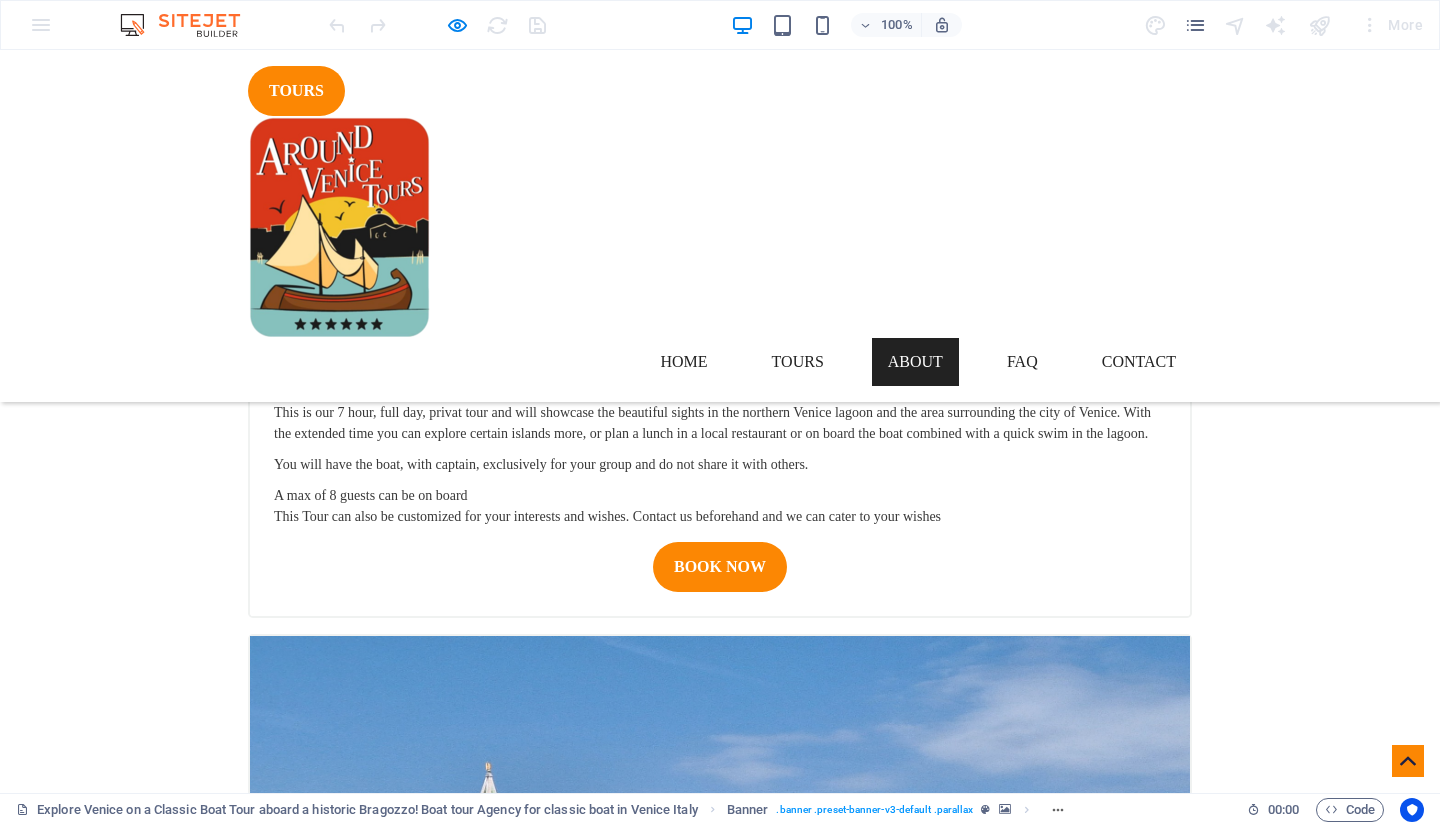 scroll, scrollTop: 6303, scrollLeft: 0, axis: vertical 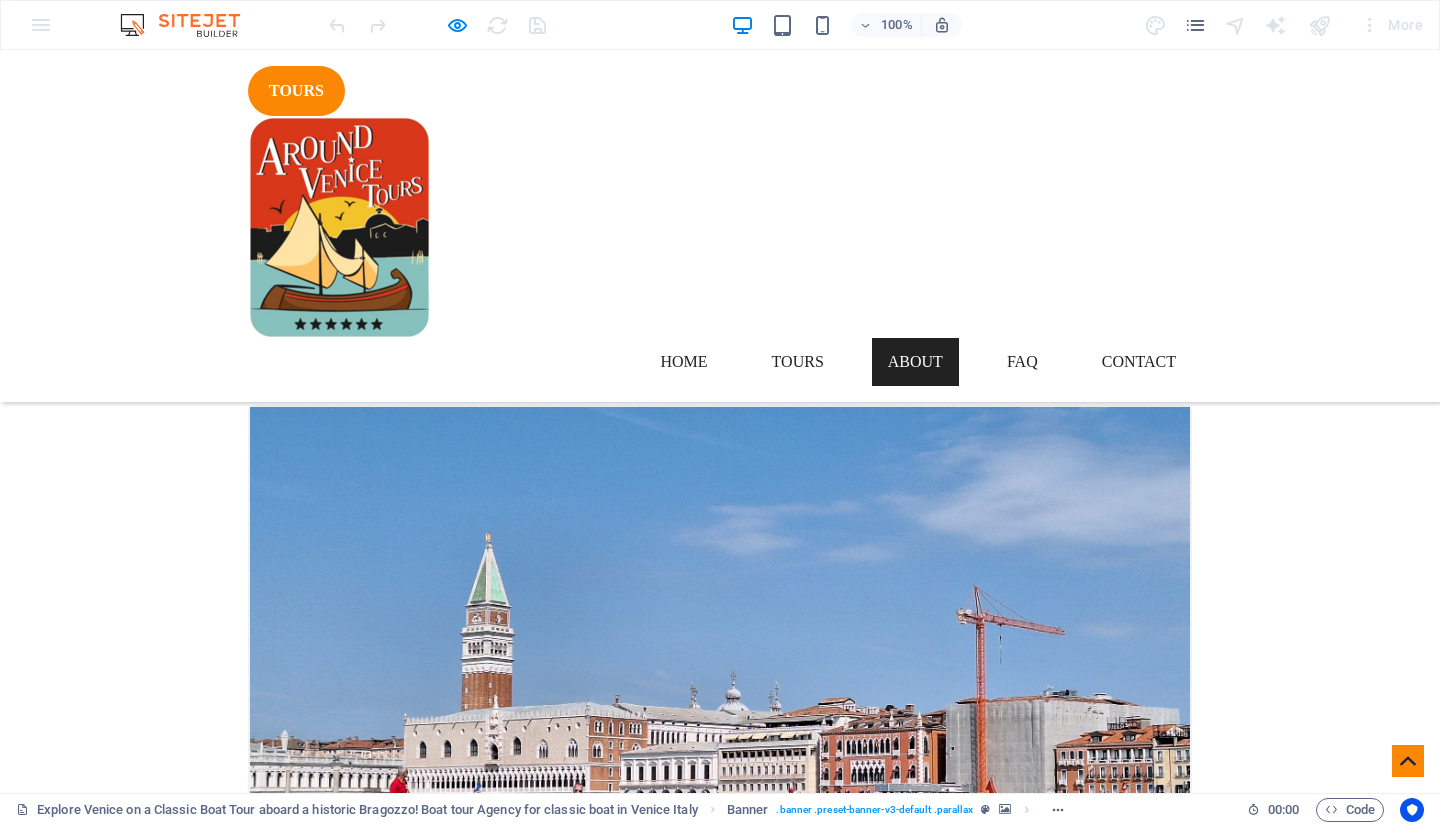 click on "Contact" at bounding box center [1139, 362] 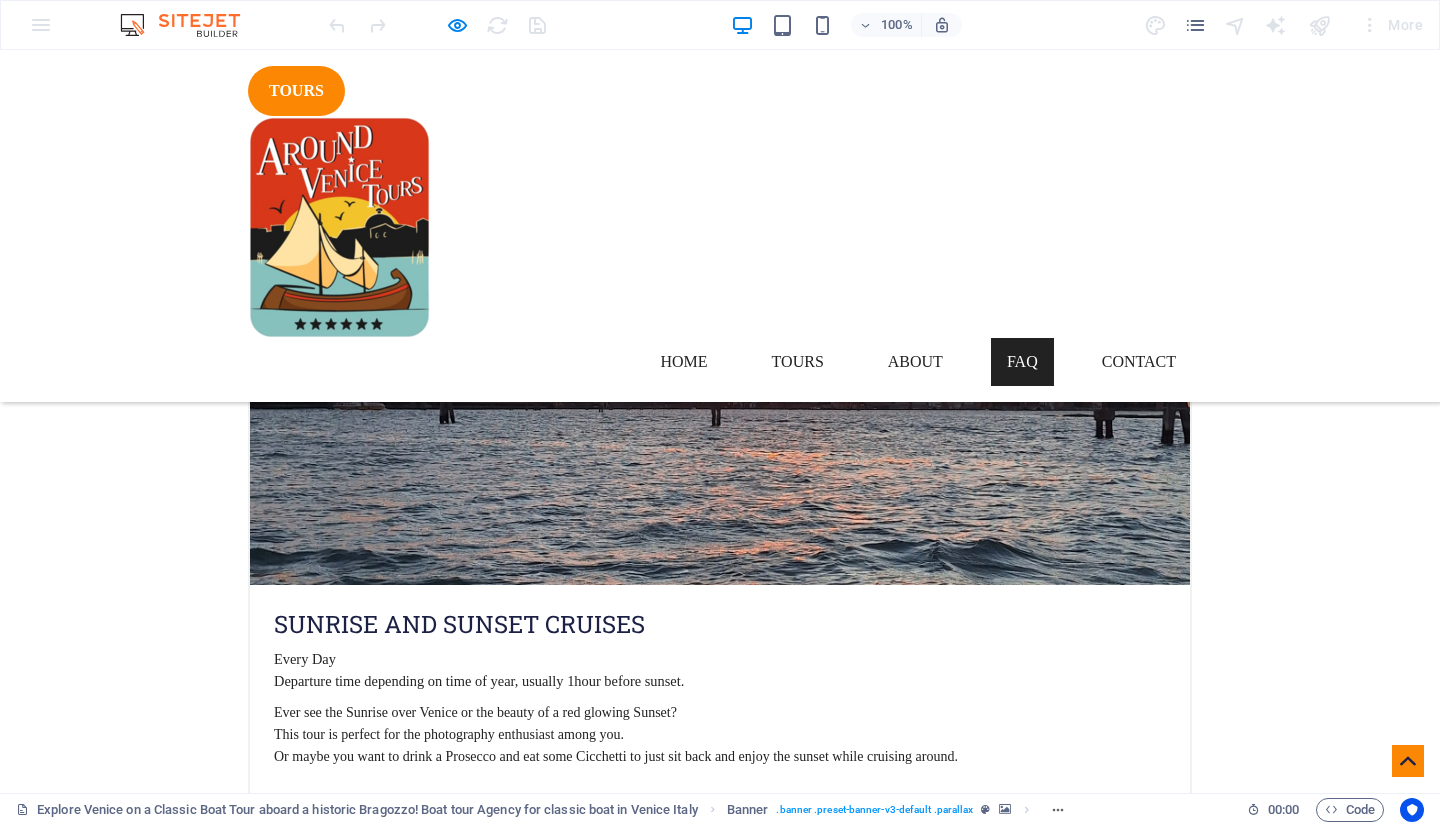 scroll, scrollTop: 7591, scrollLeft: 0, axis: vertical 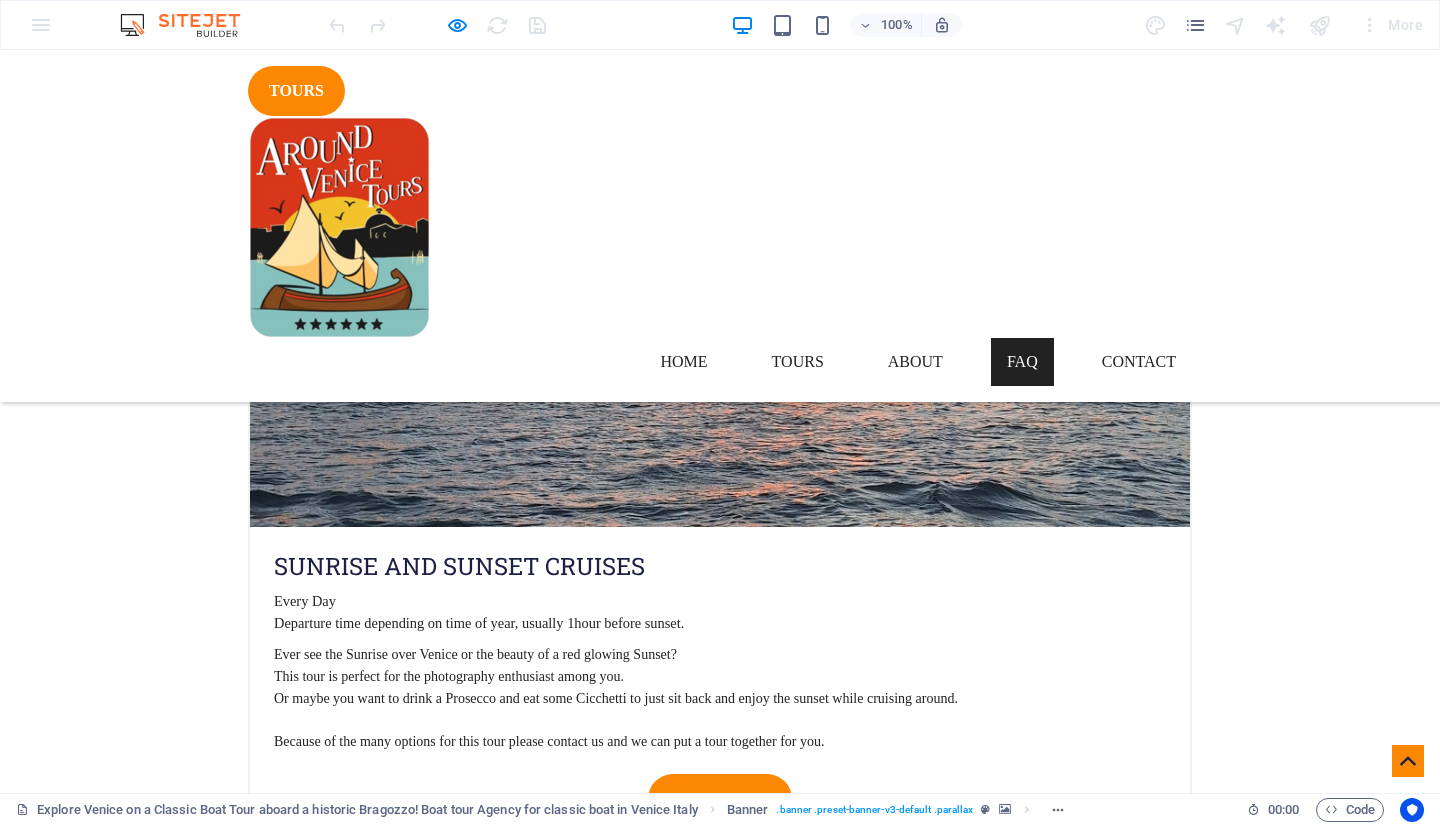 click on "Home" at bounding box center [684, 362] 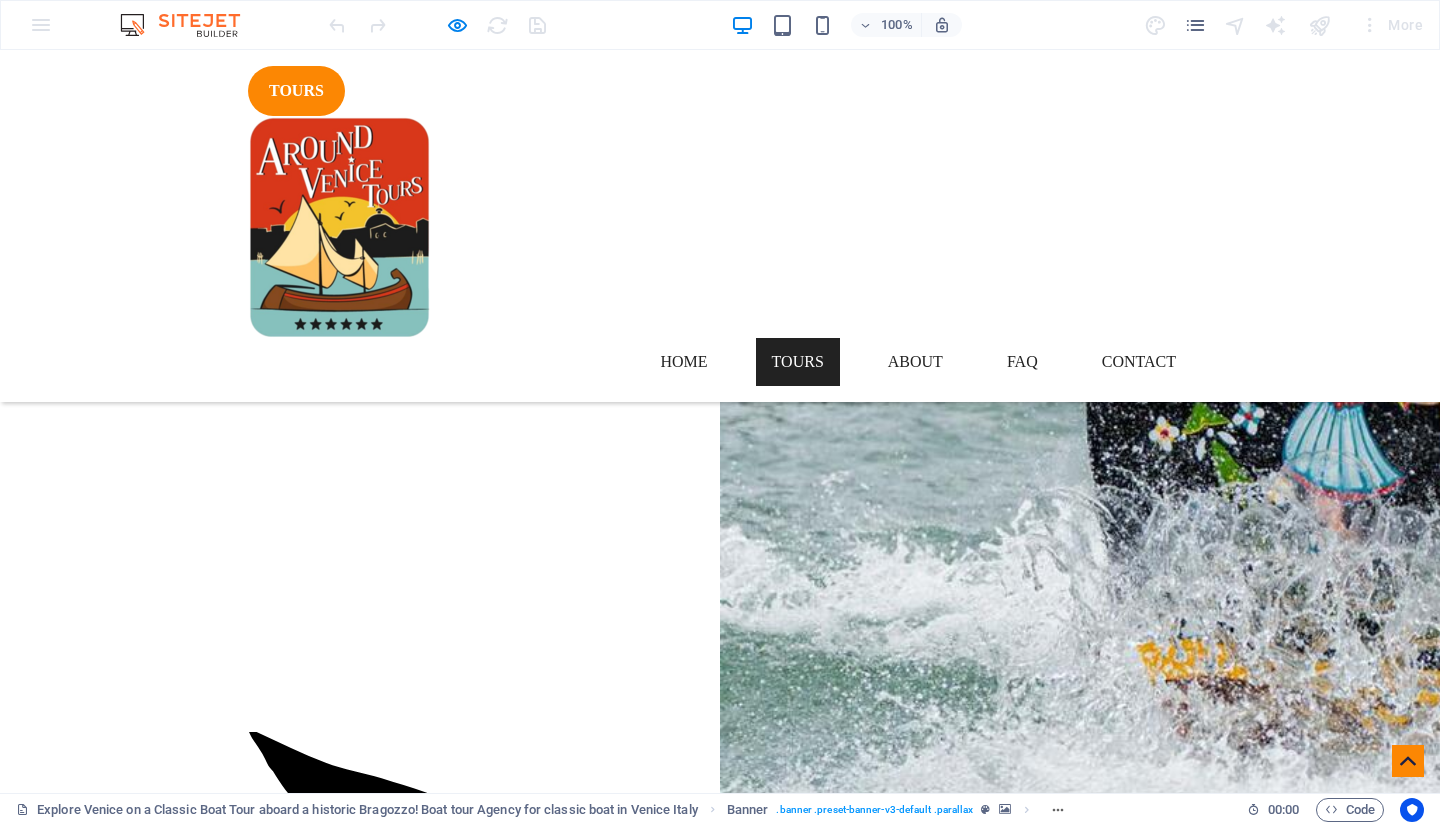 scroll, scrollTop: 0, scrollLeft: 0, axis: both 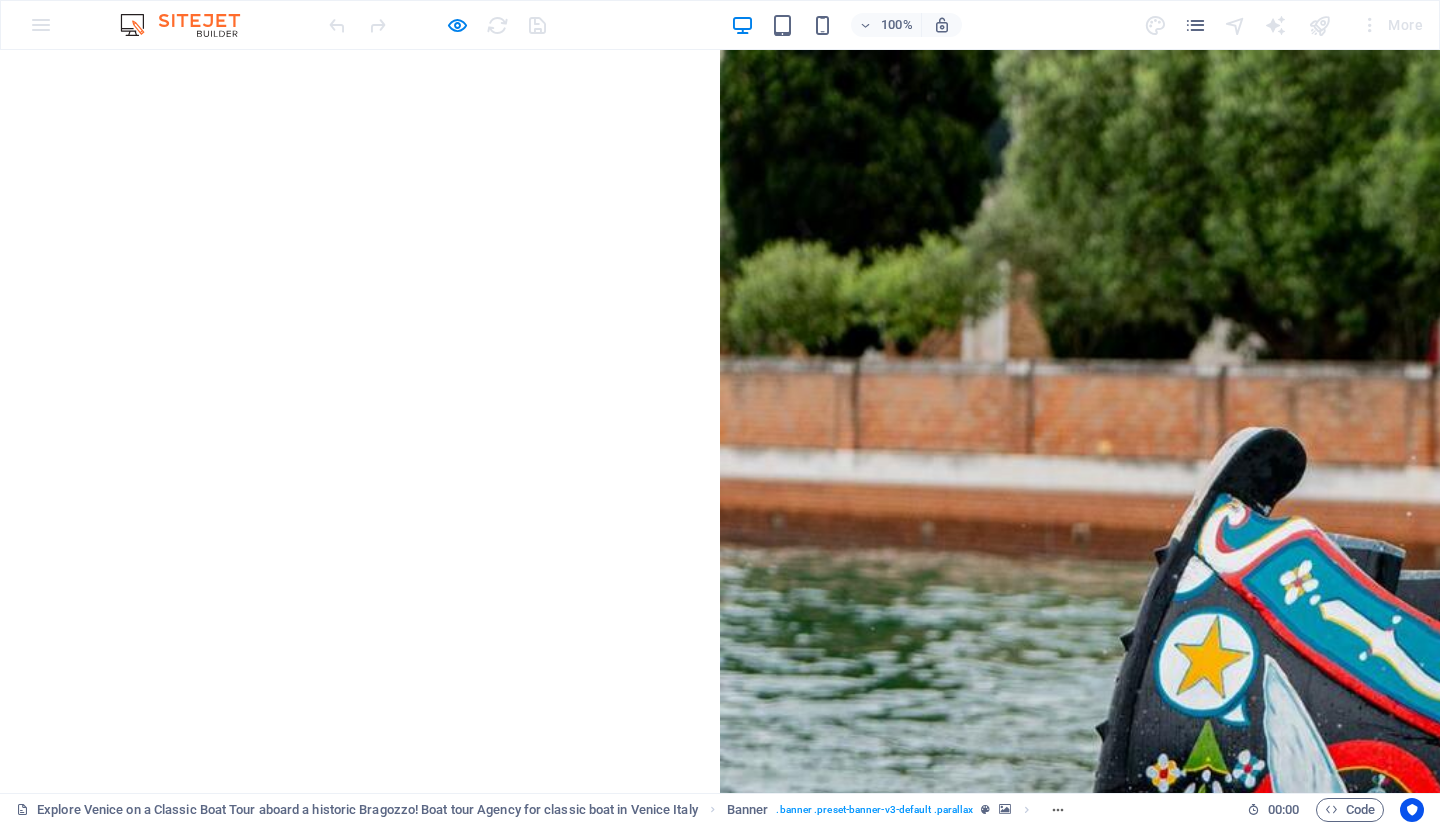 click on "Tours" at bounding box center (296, 834) 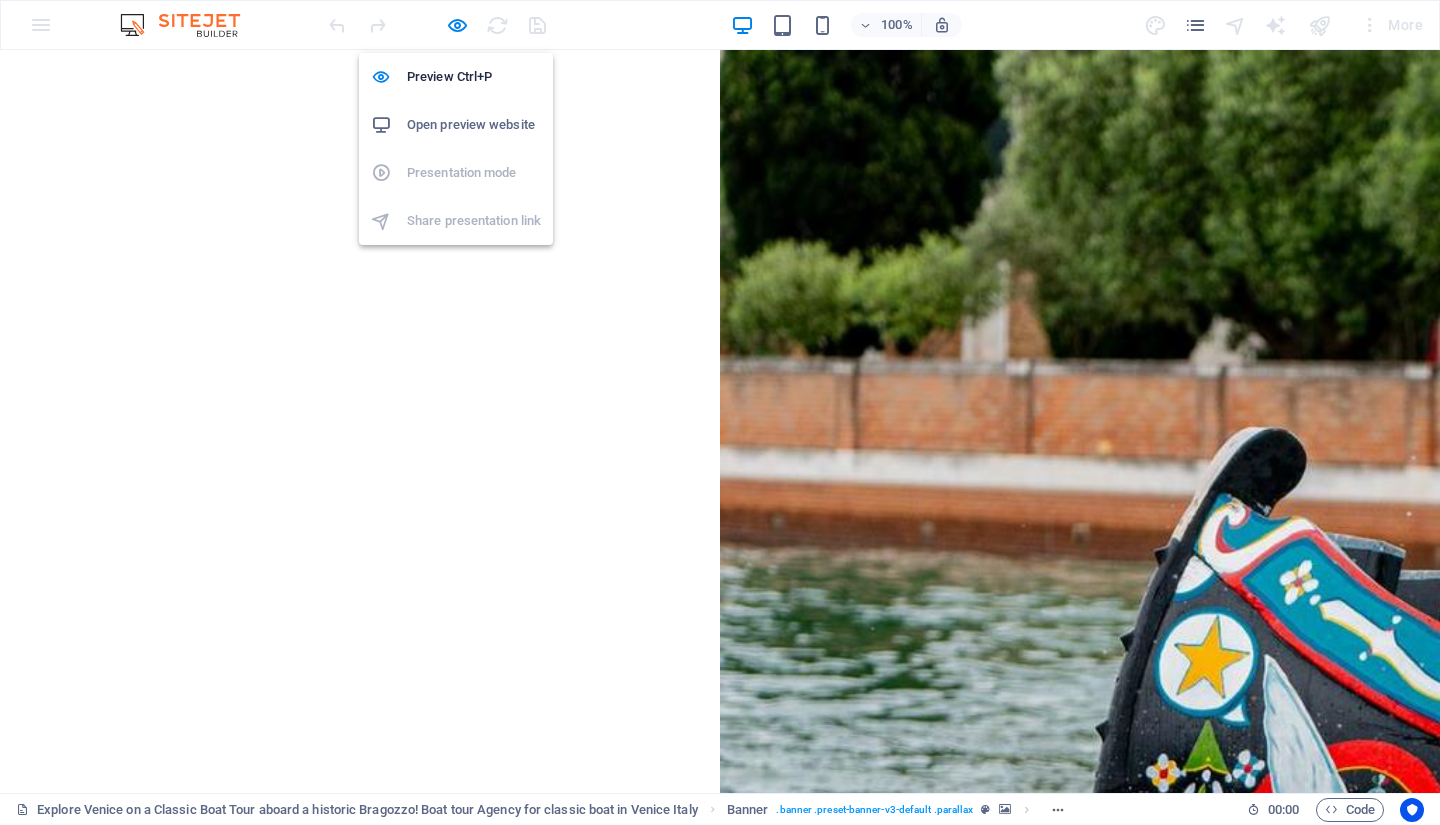 click at bounding box center (457, 25) 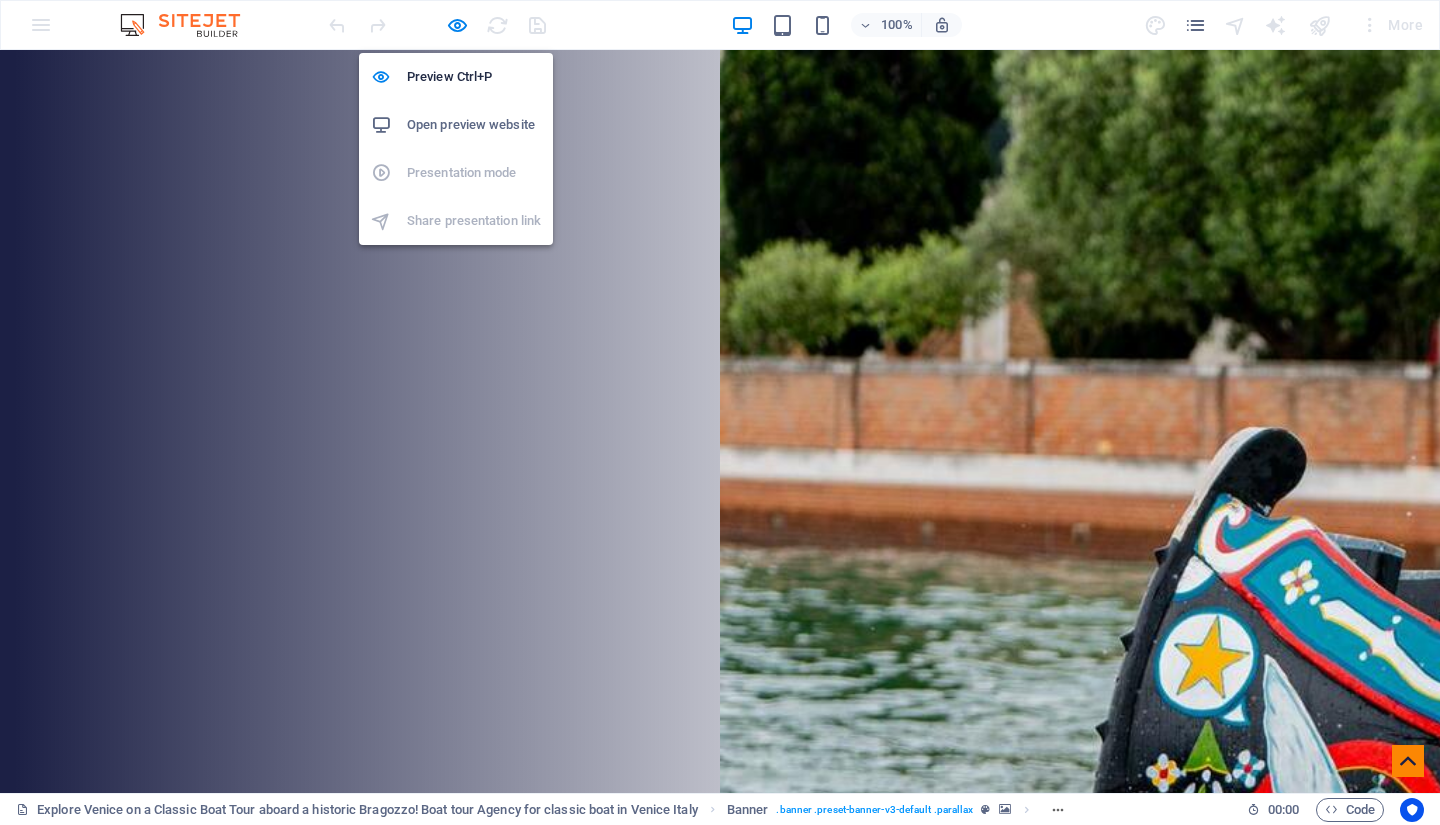 select on "rem" 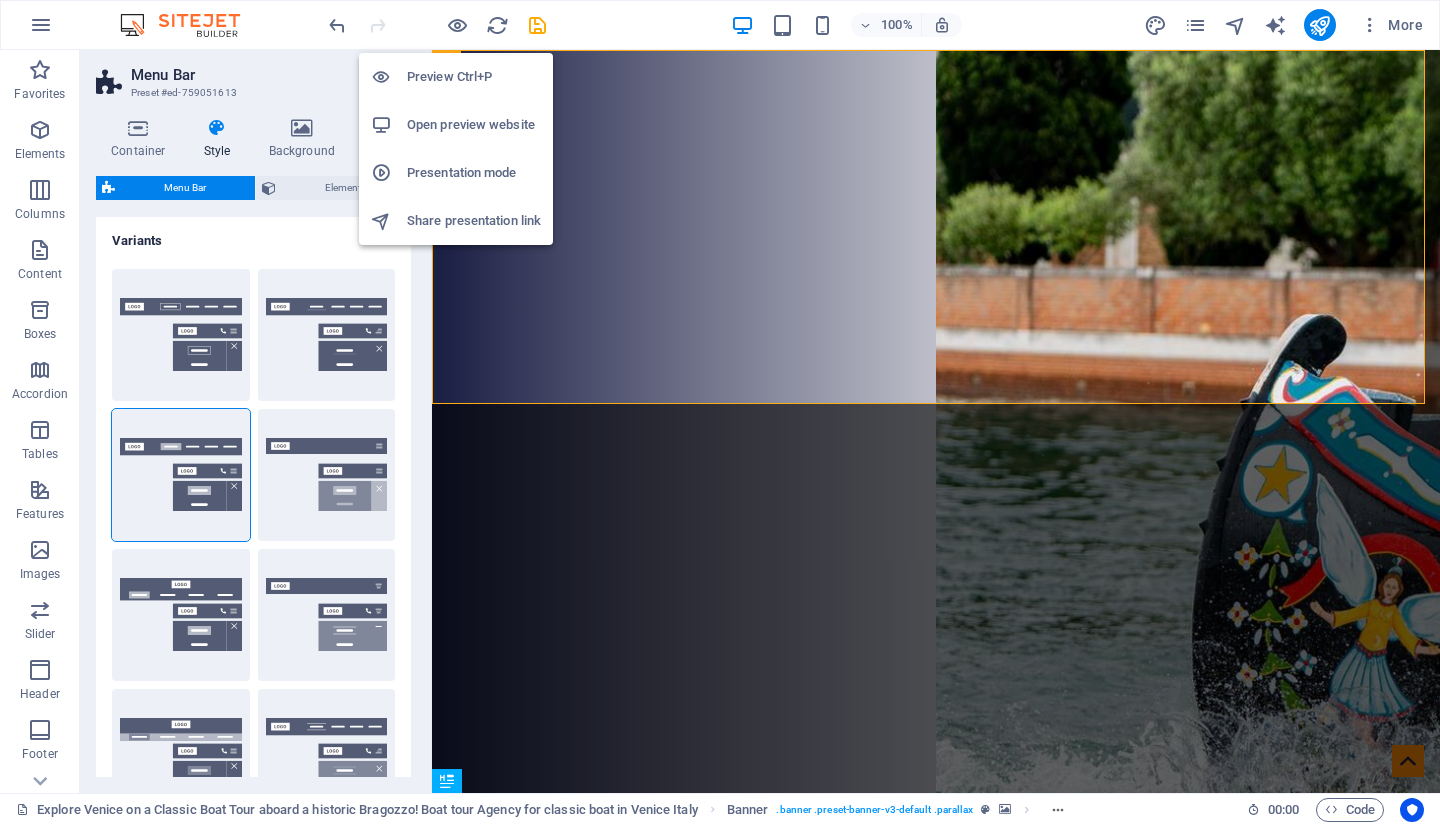 type 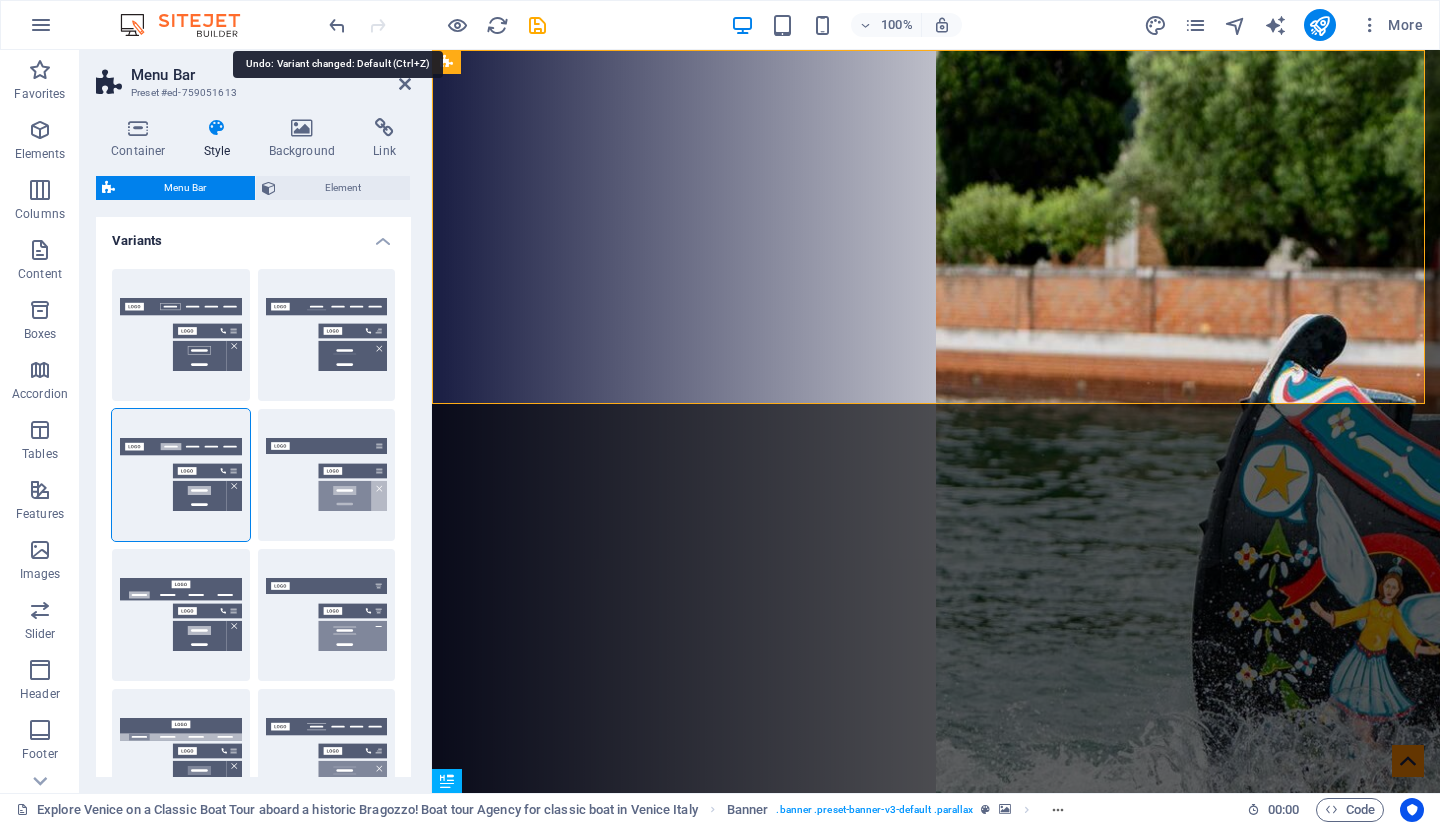 click at bounding box center (337, 25) 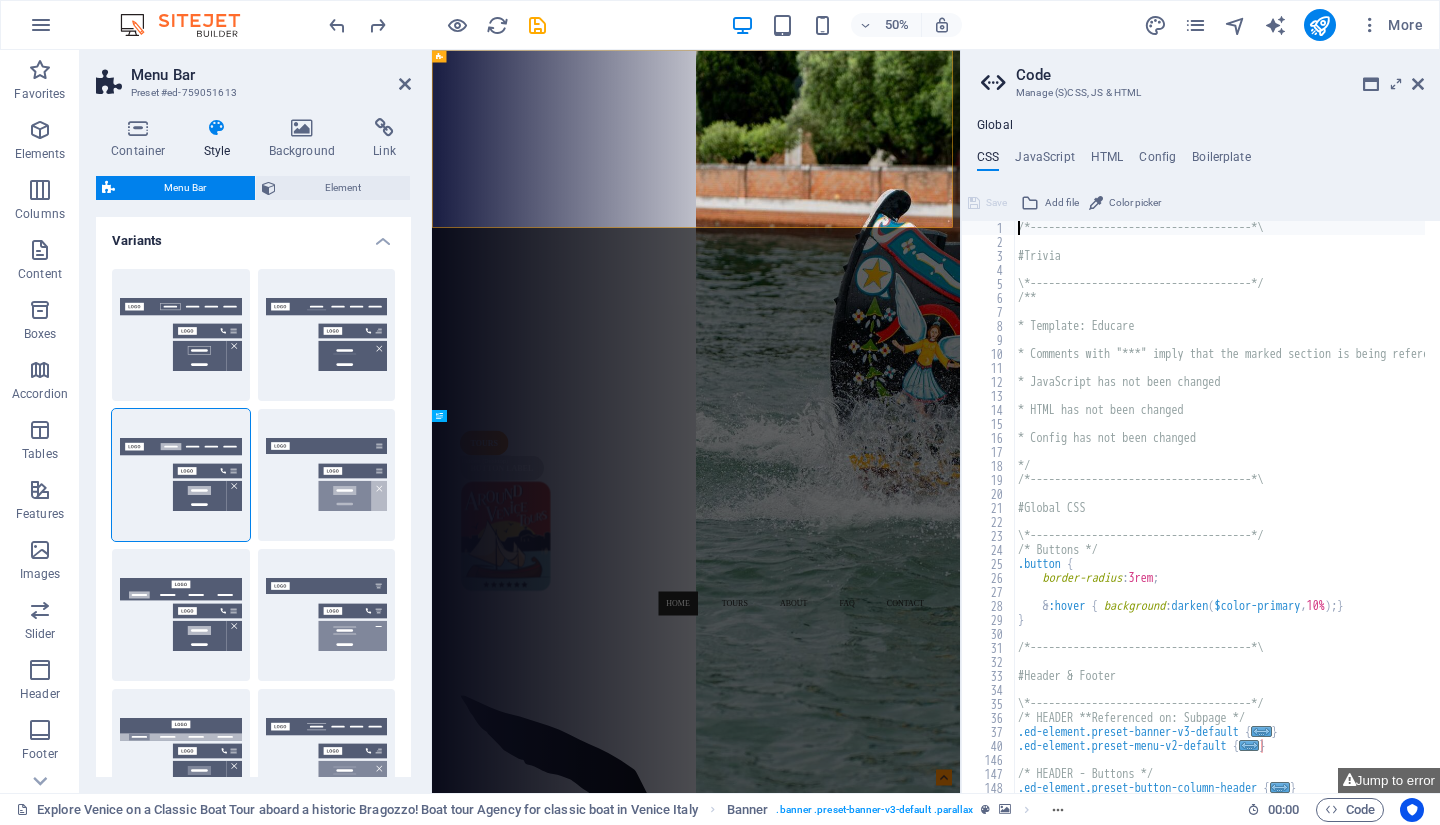 click at bounding box center [1418, 84] 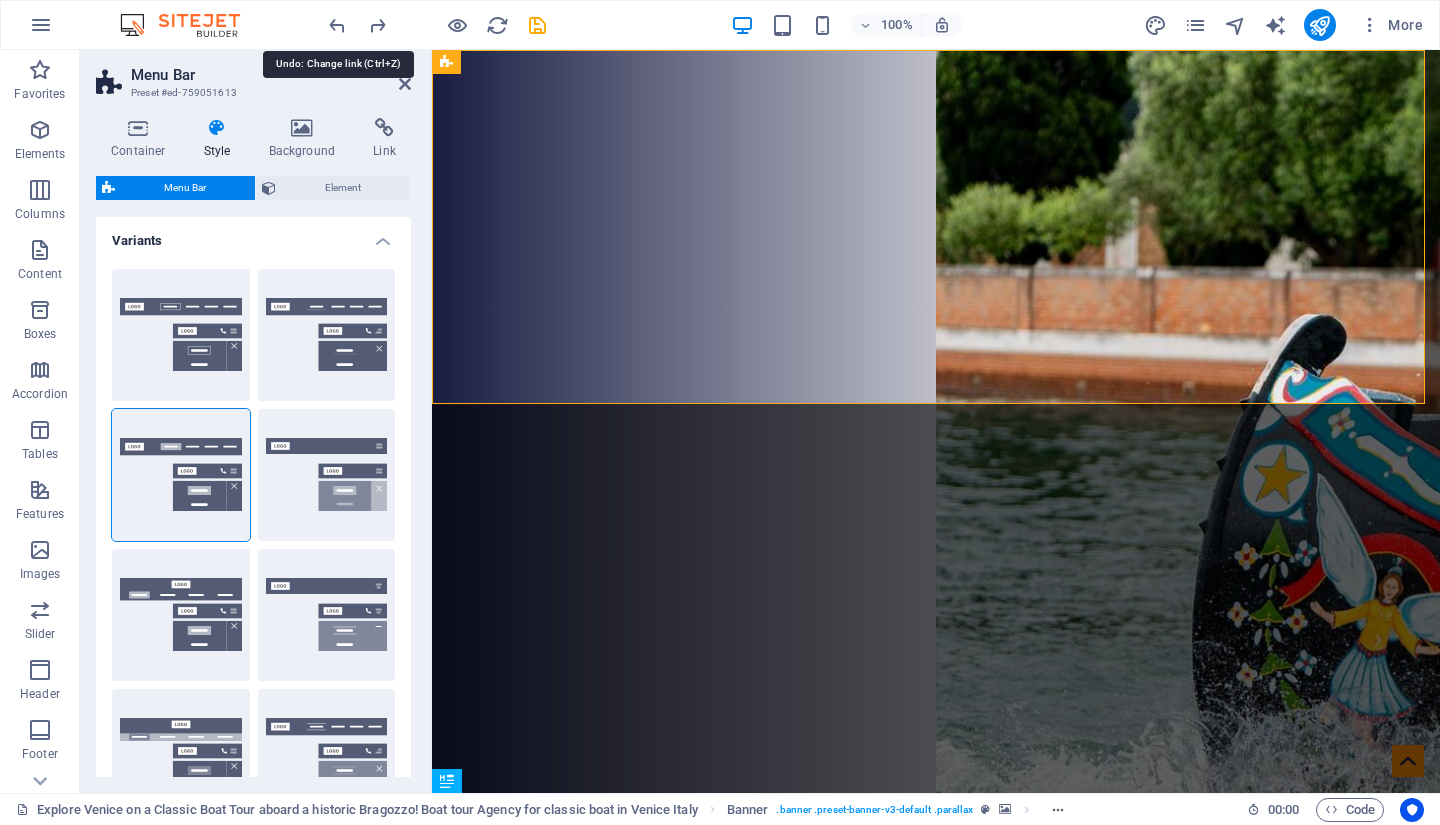 click at bounding box center (337, 25) 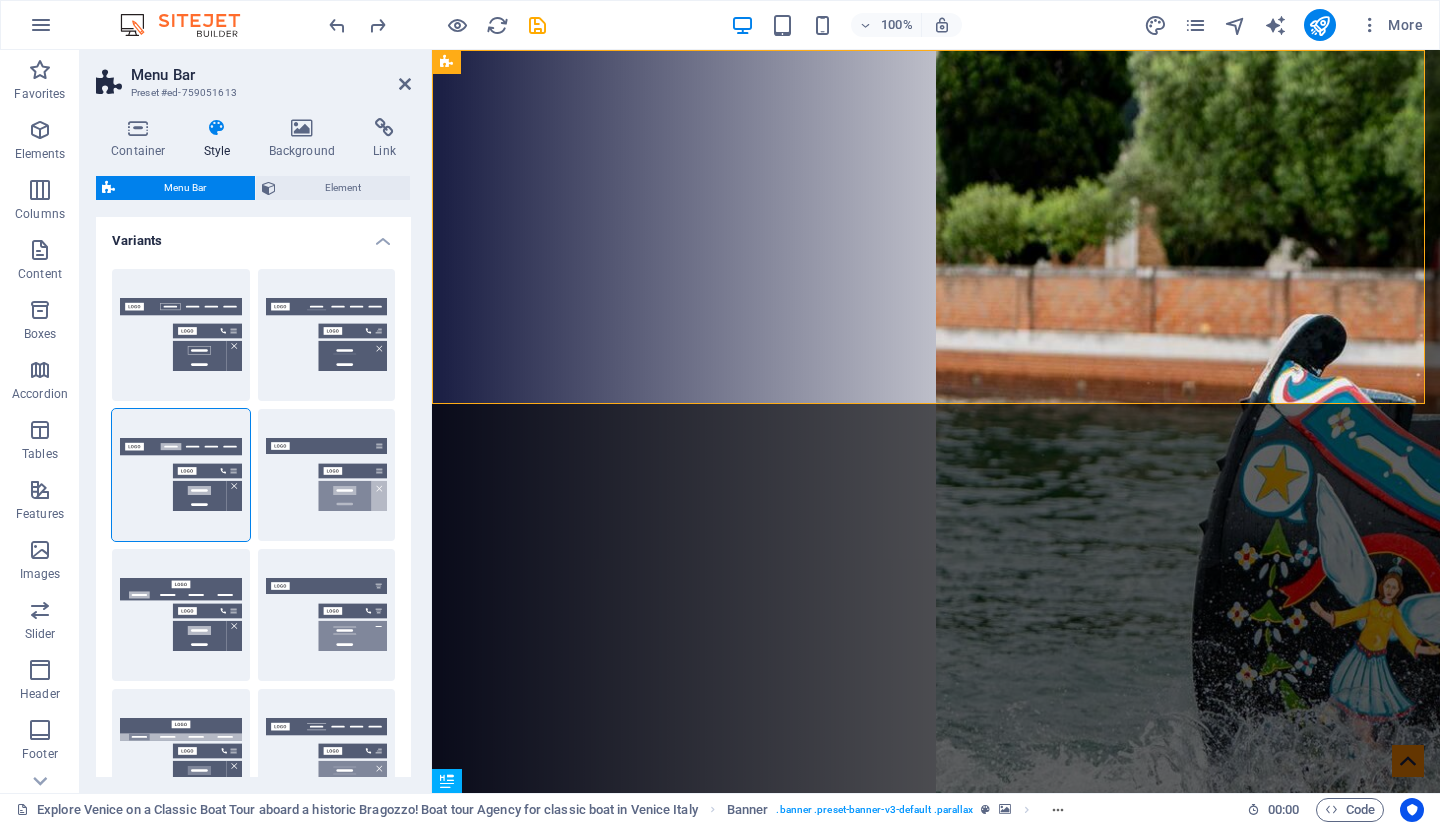 click on "Border" at bounding box center [181, 335] 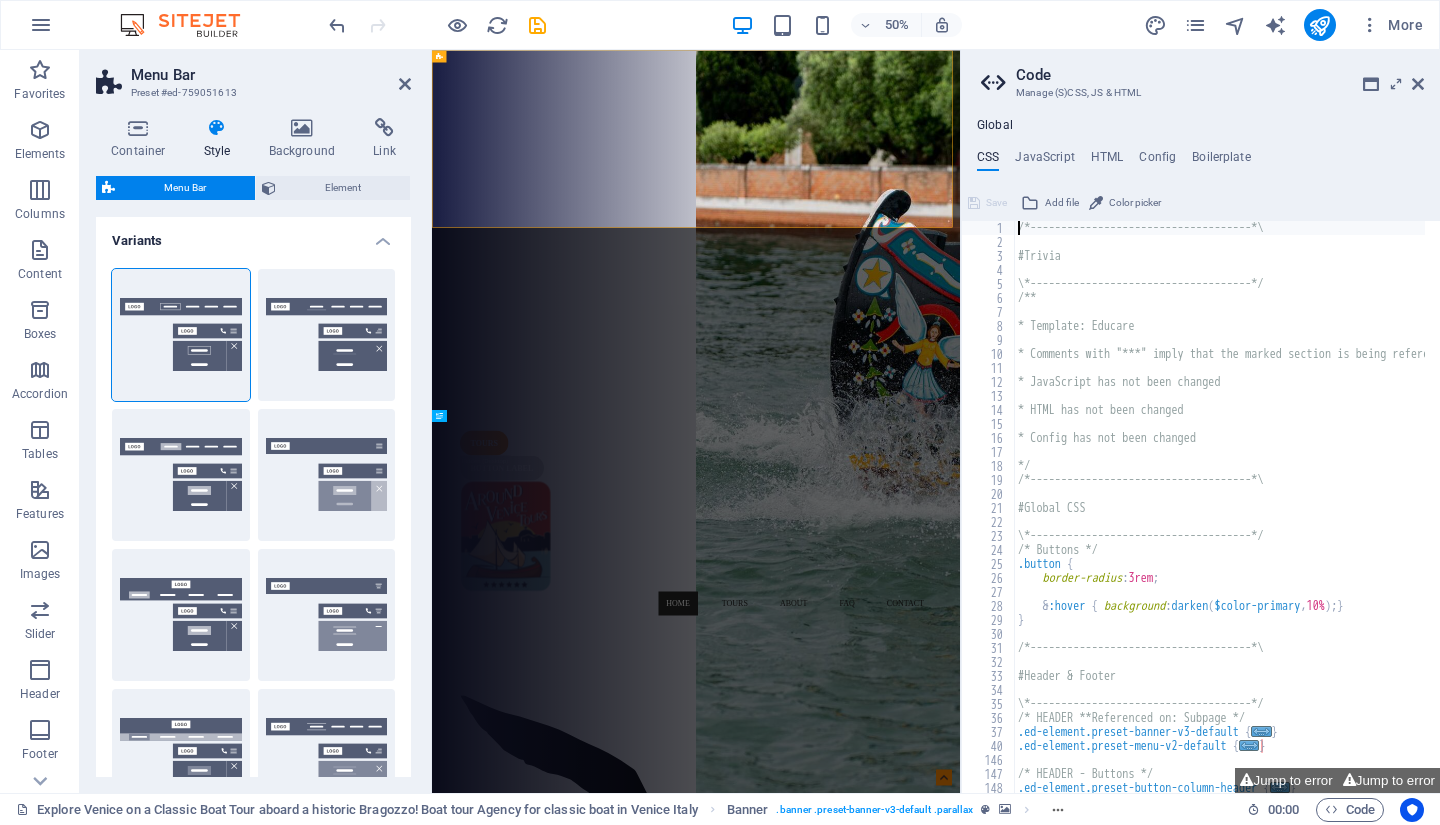 click at bounding box center [1418, 84] 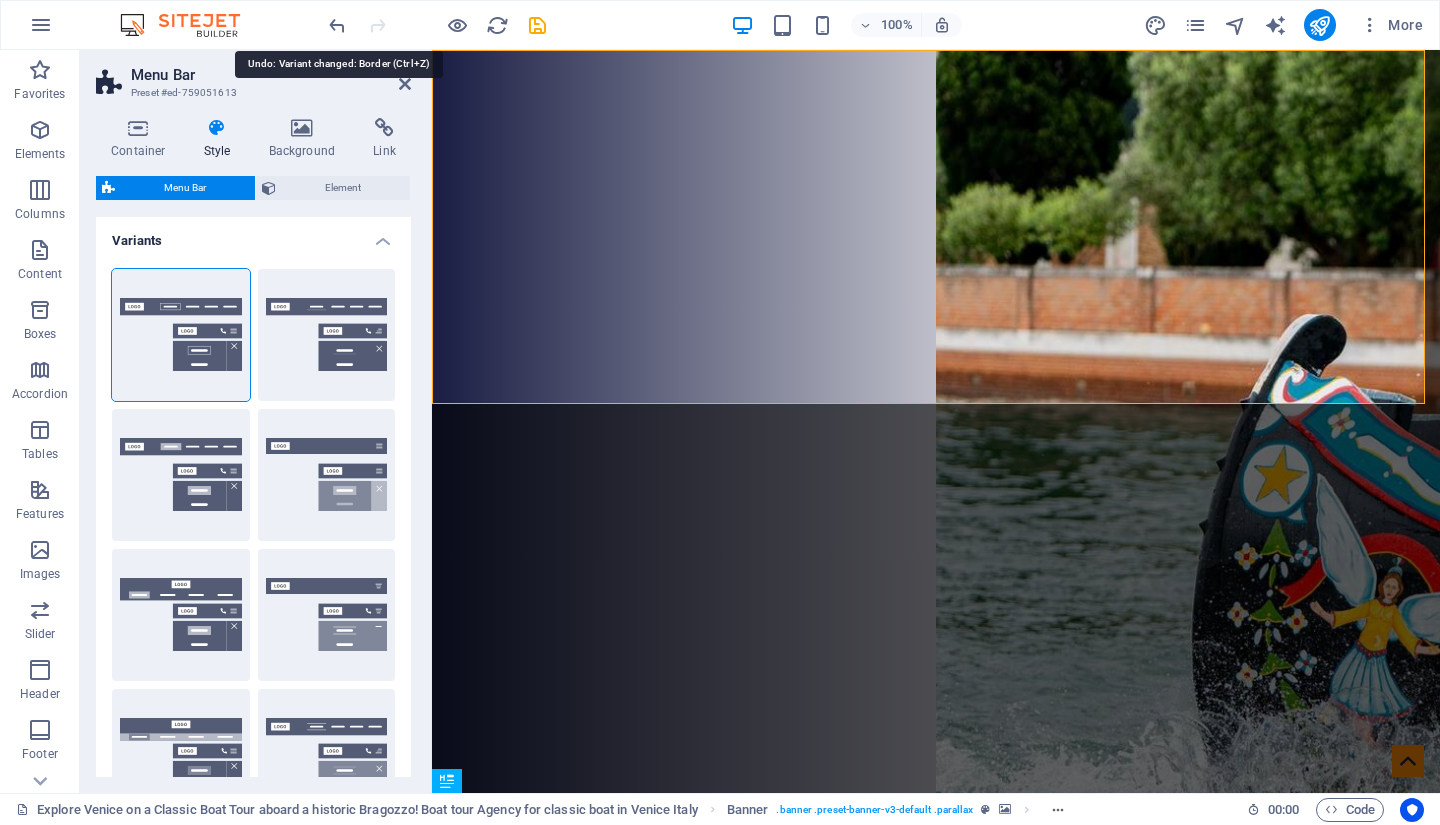 click at bounding box center (337, 25) 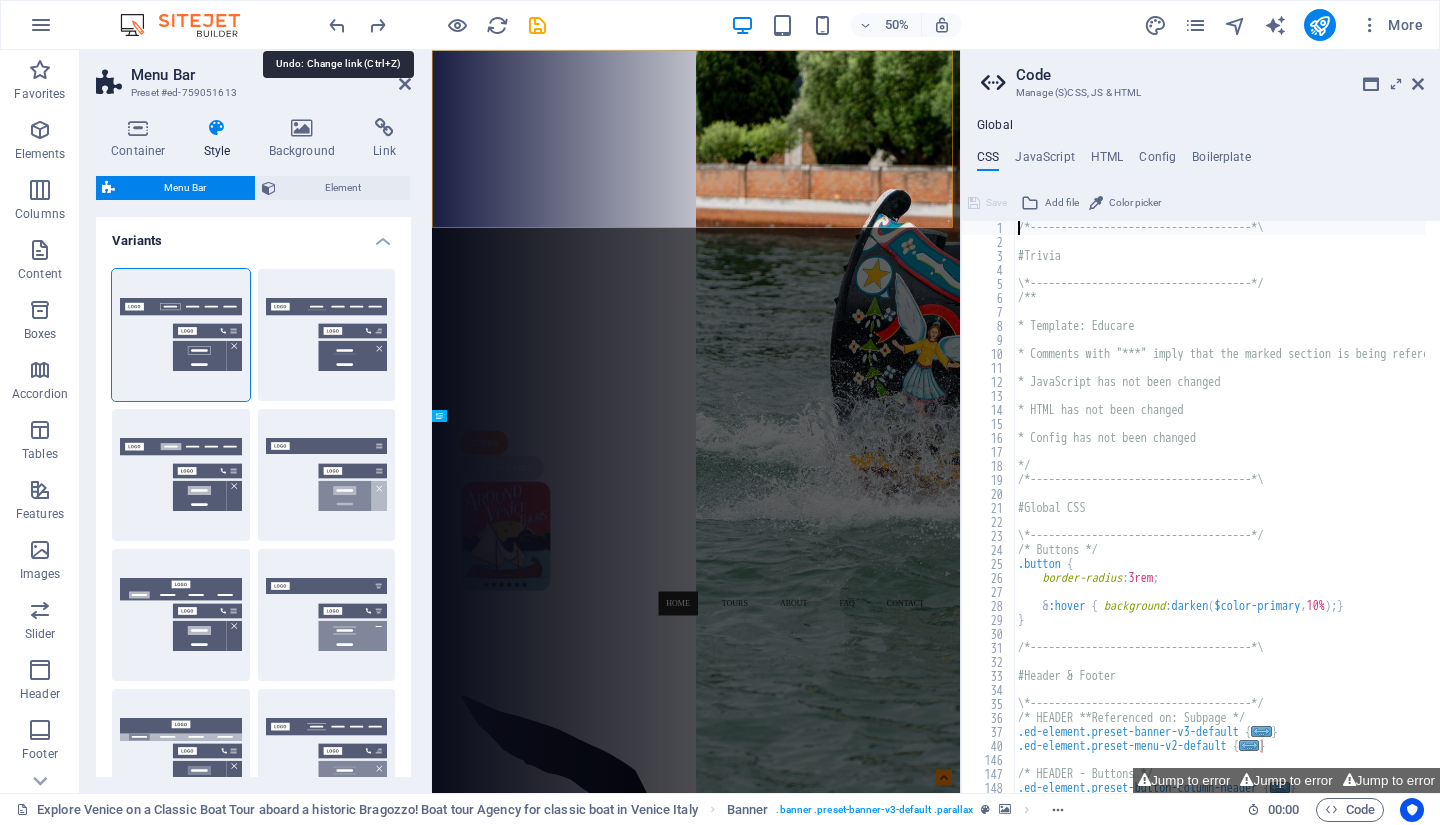 click at bounding box center (337, 25) 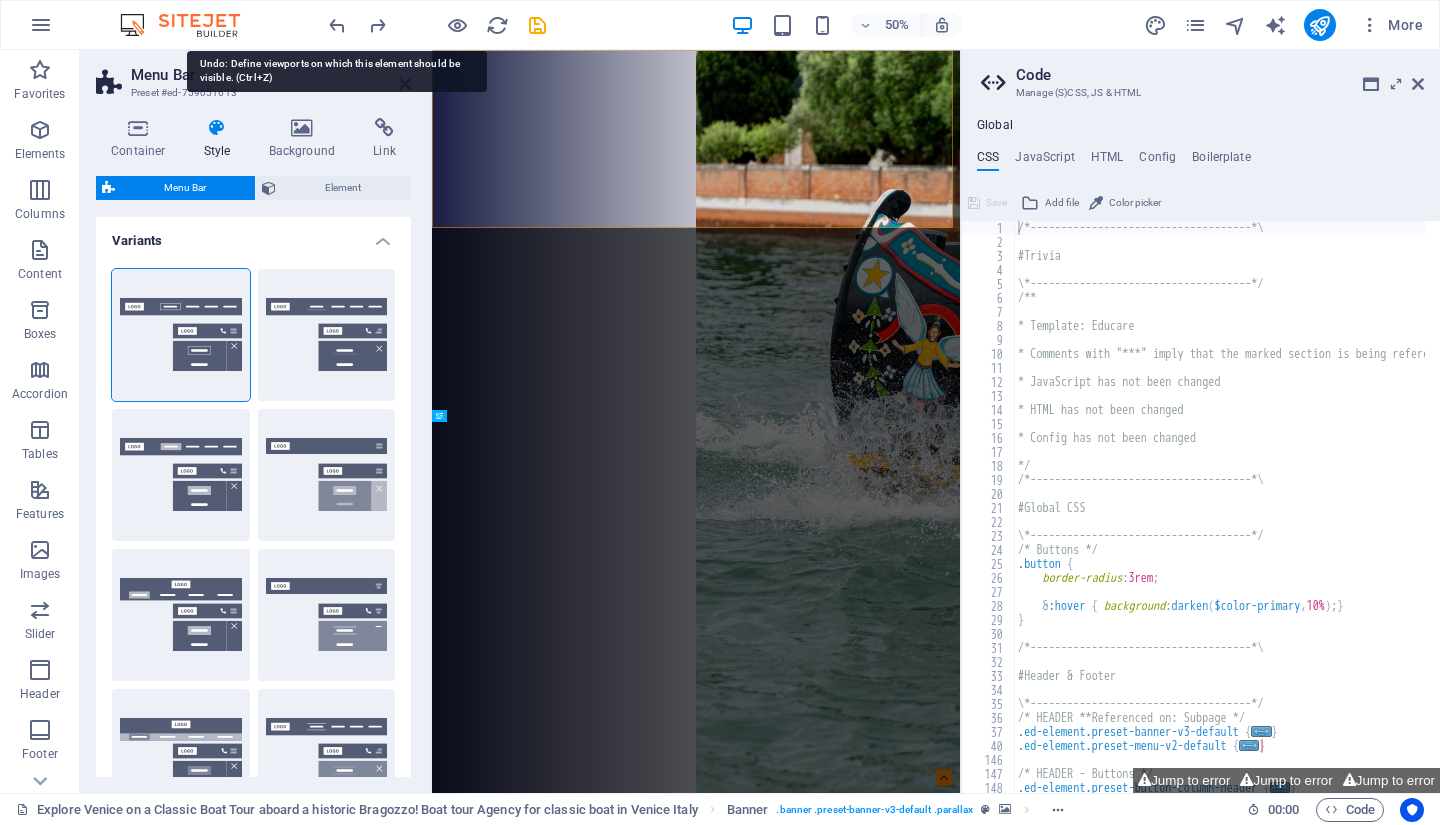 click at bounding box center [337, 25] 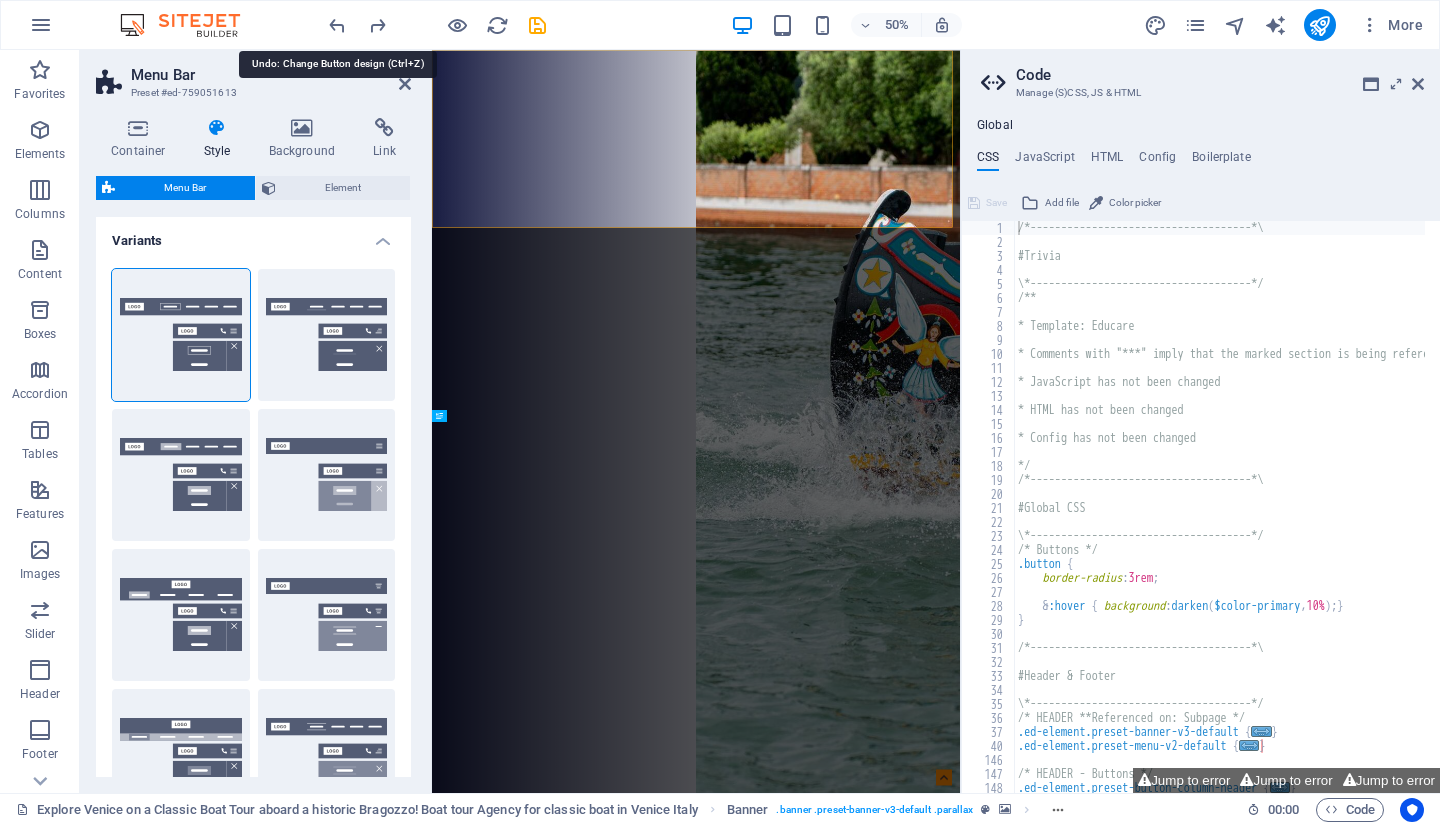 click at bounding box center [337, 25] 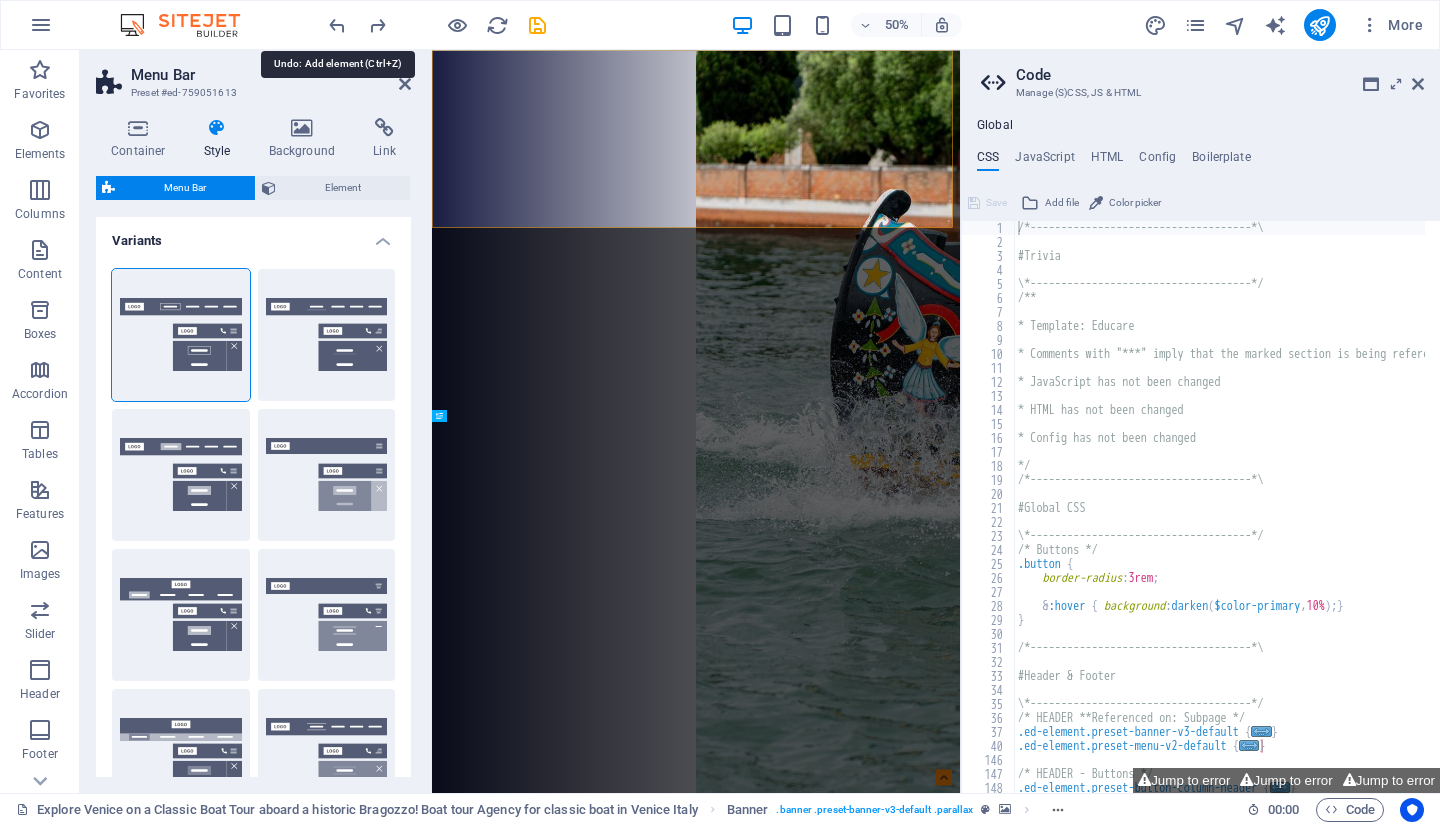 click at bounding box center (337, 25) 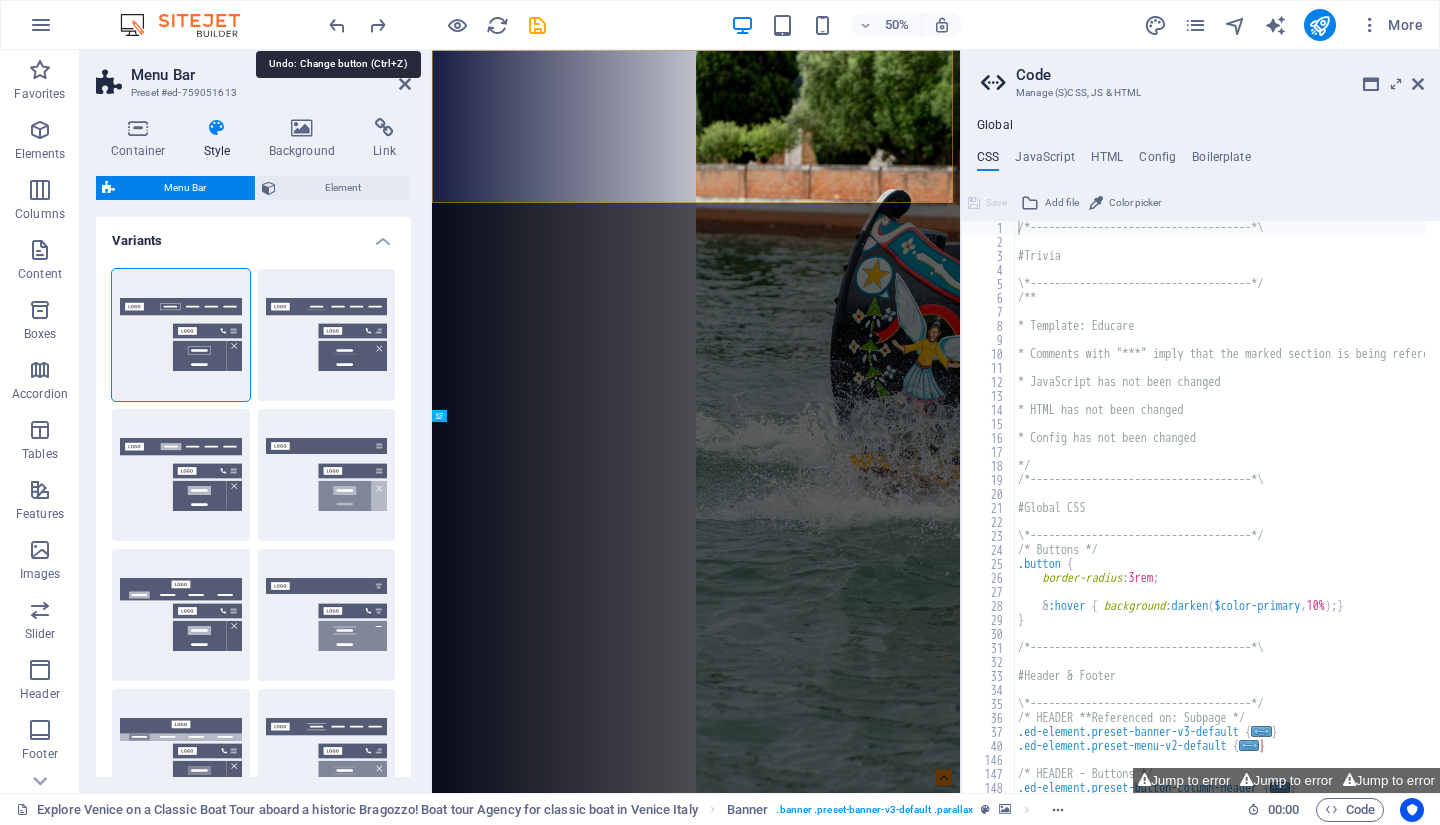 click at bounding box center [337, 25] 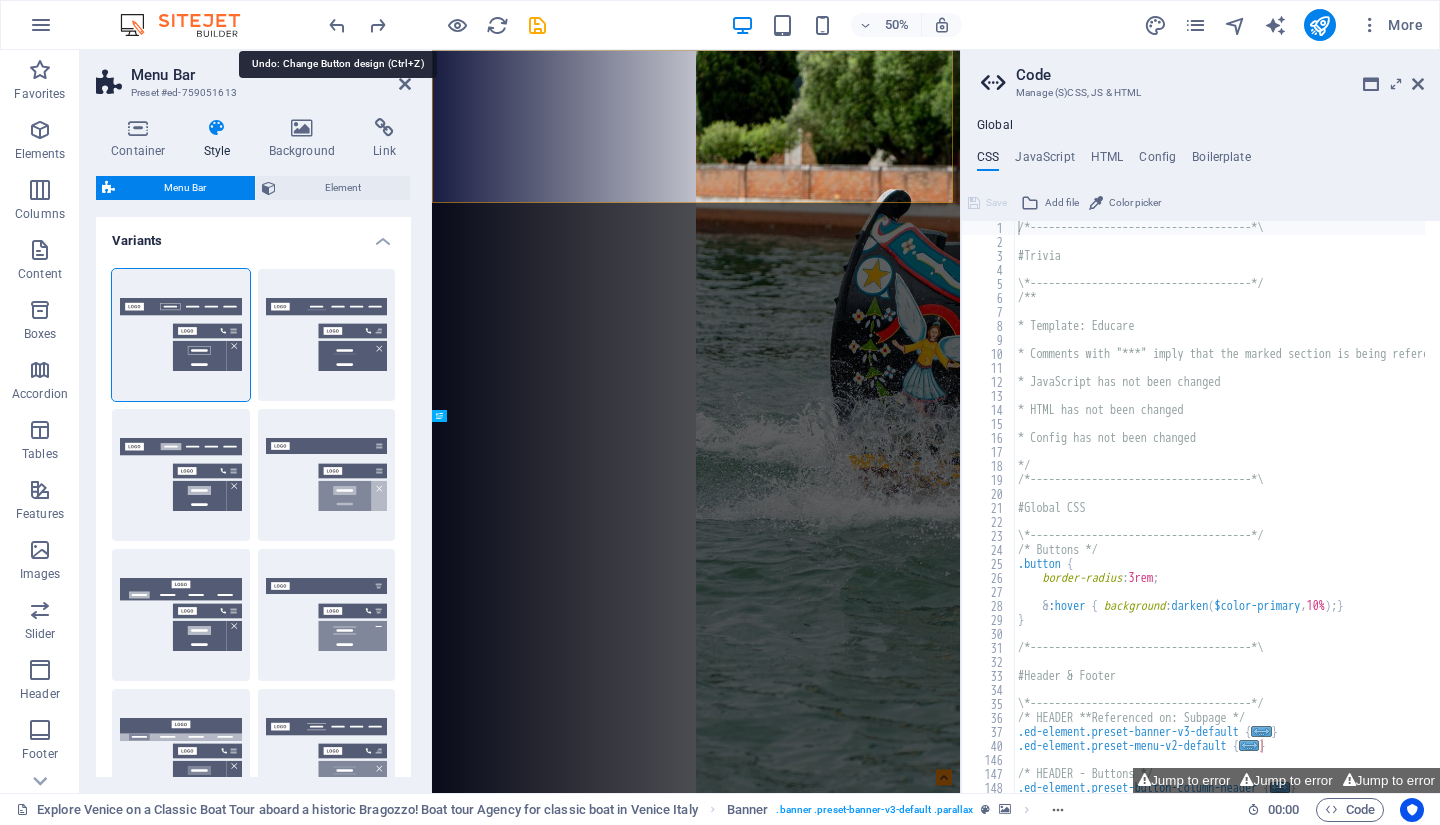 click at bounding box center (337, 25) 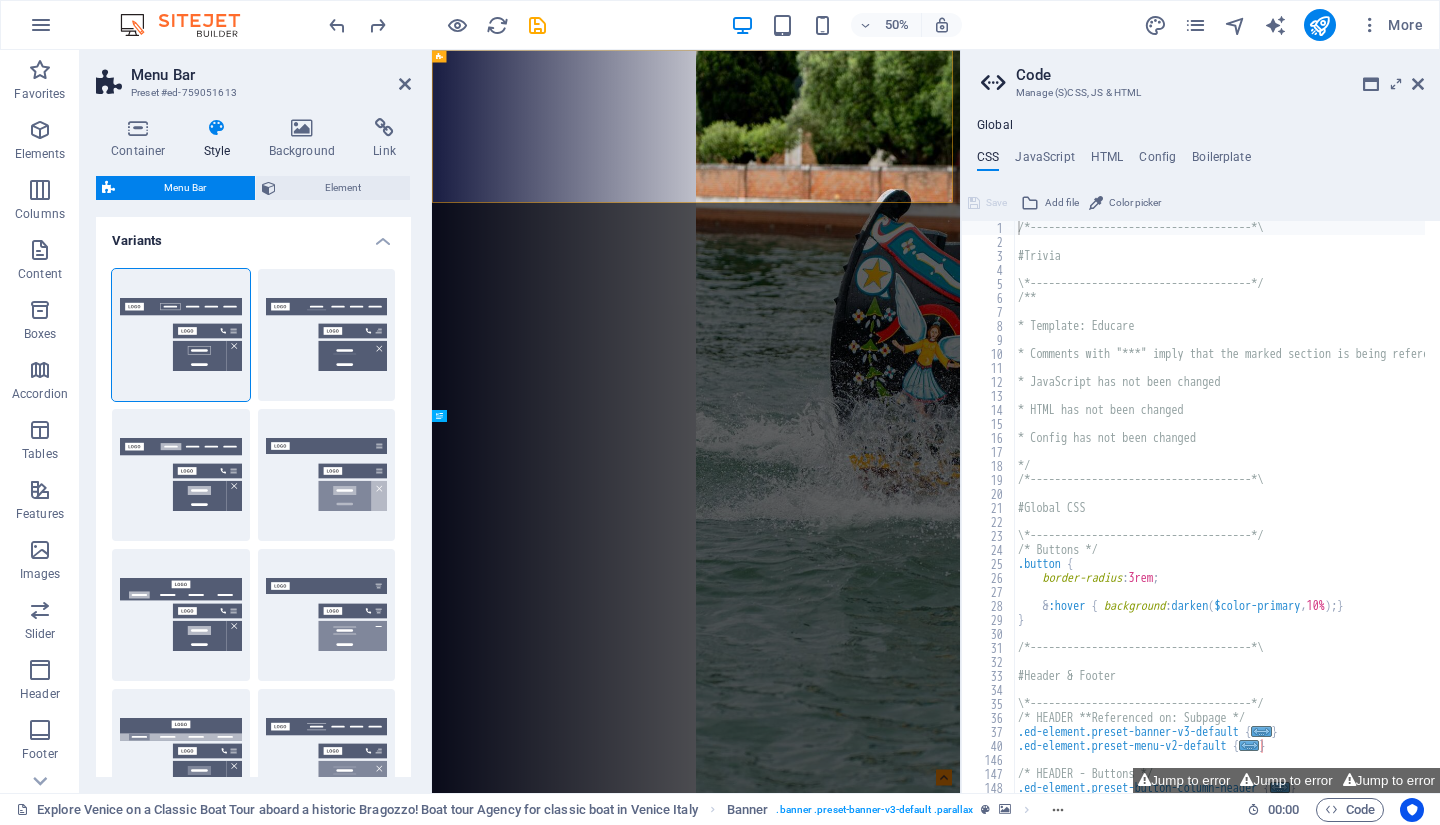 click at bounding box center [1418, 84] 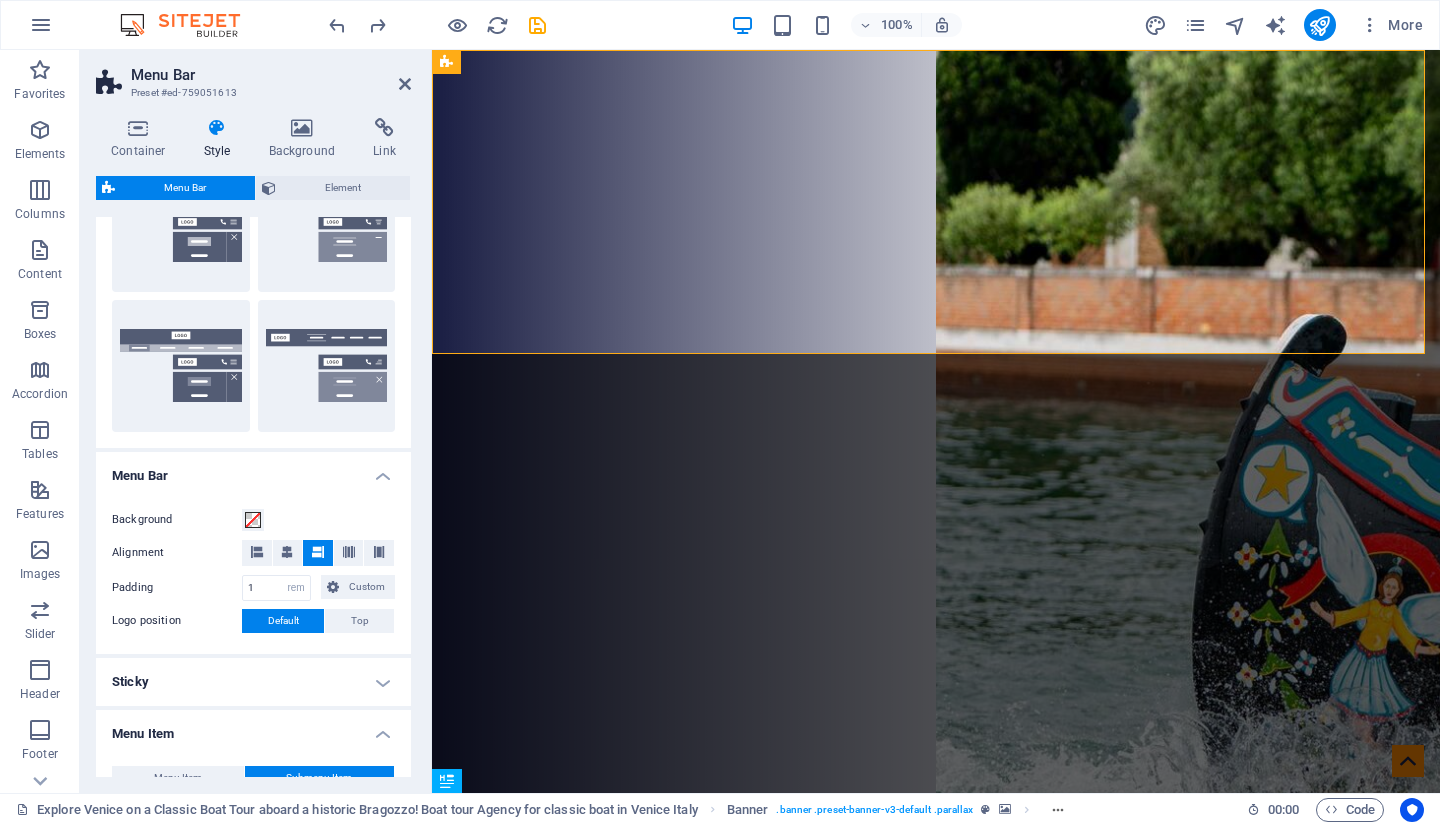 scroll, scrollTop: 0, scrollLeft: 0, axis: both 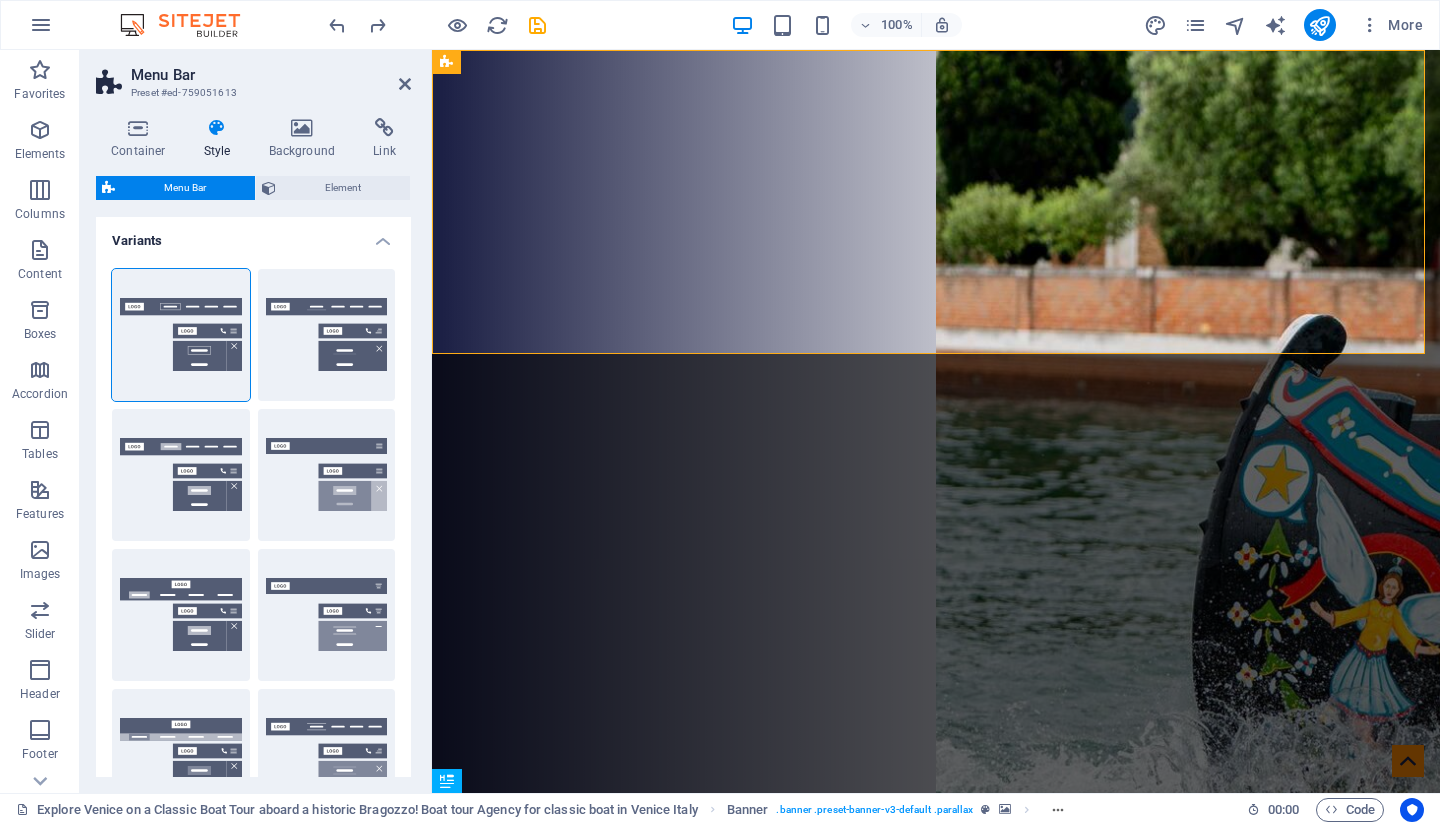 click on "Centered" at bounding box center (327, 335) 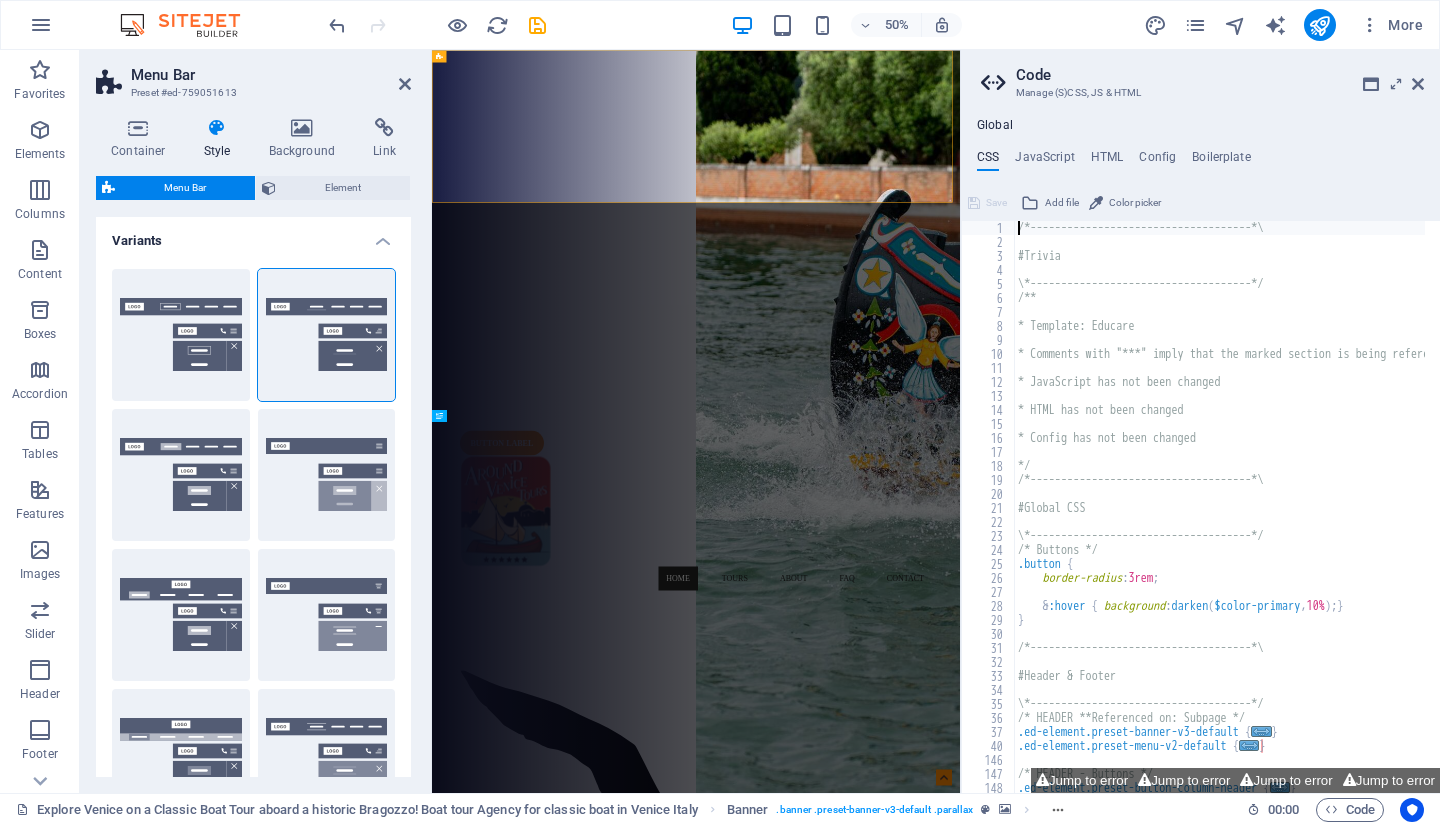 click on "Border" at bounding box center (181, 335) 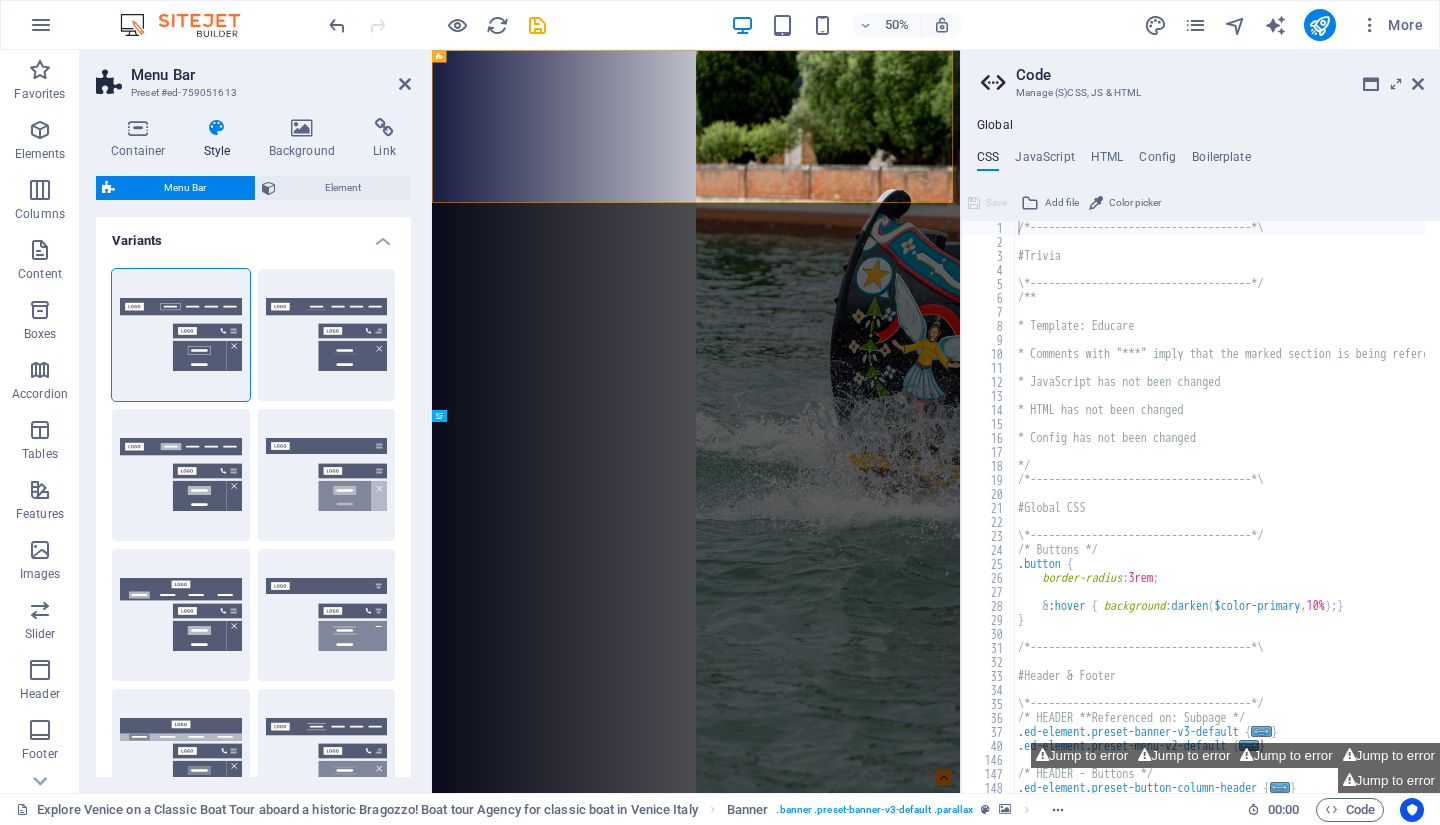 click on "Default" at bounding box center [181, 475] 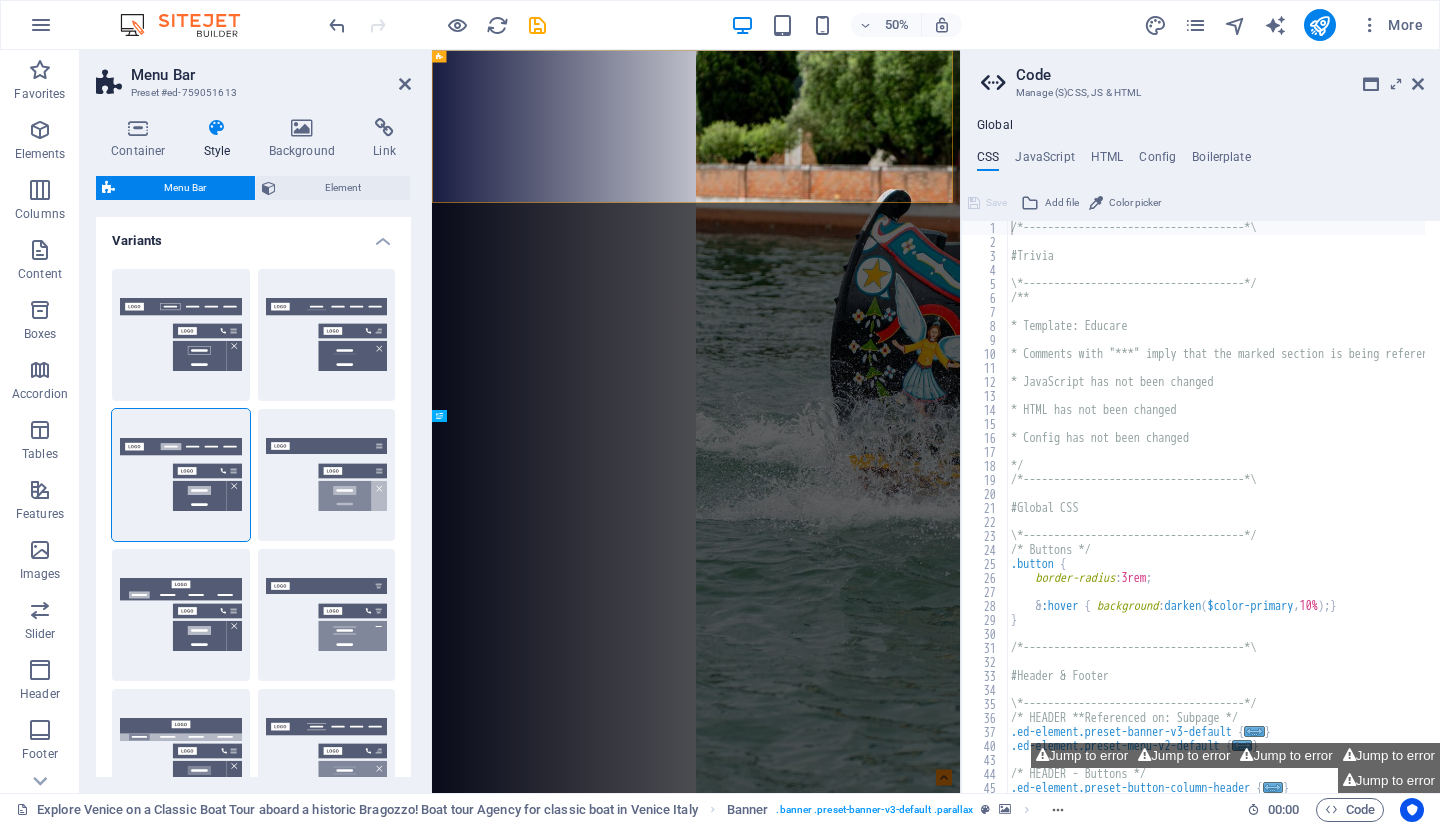 click at bounding box center (1418, 84) 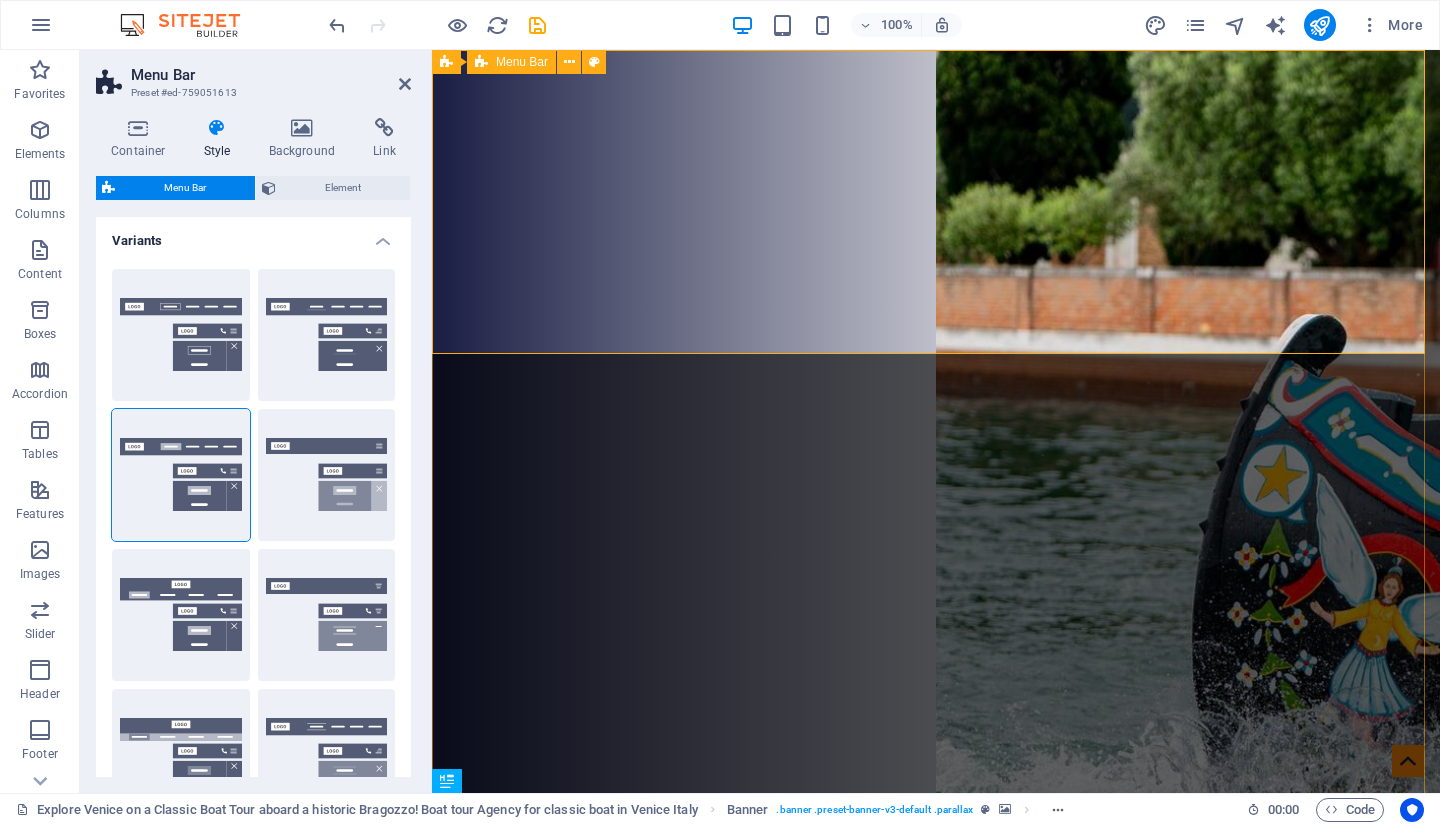type 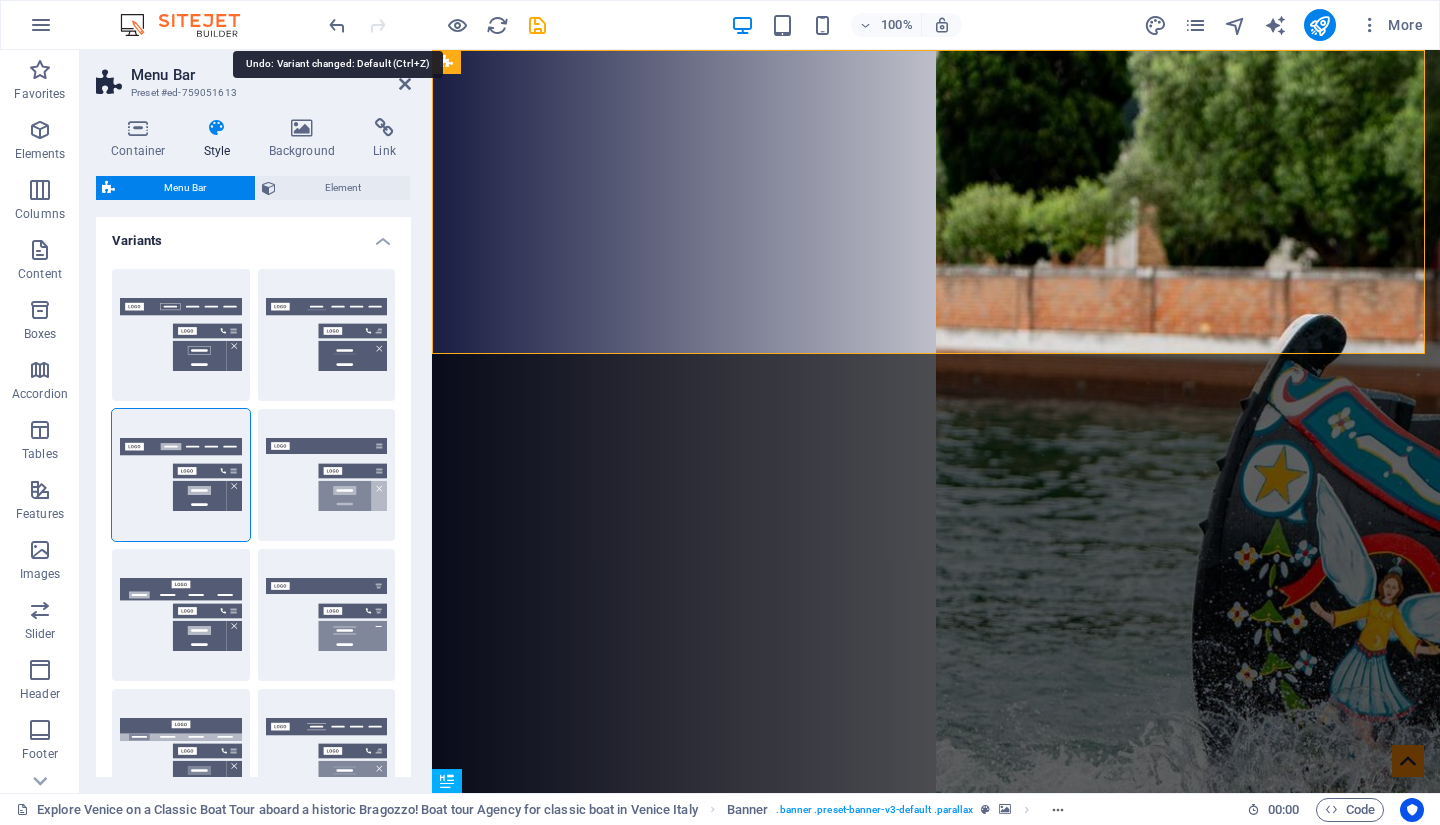 click at bounding box center [337, 25] 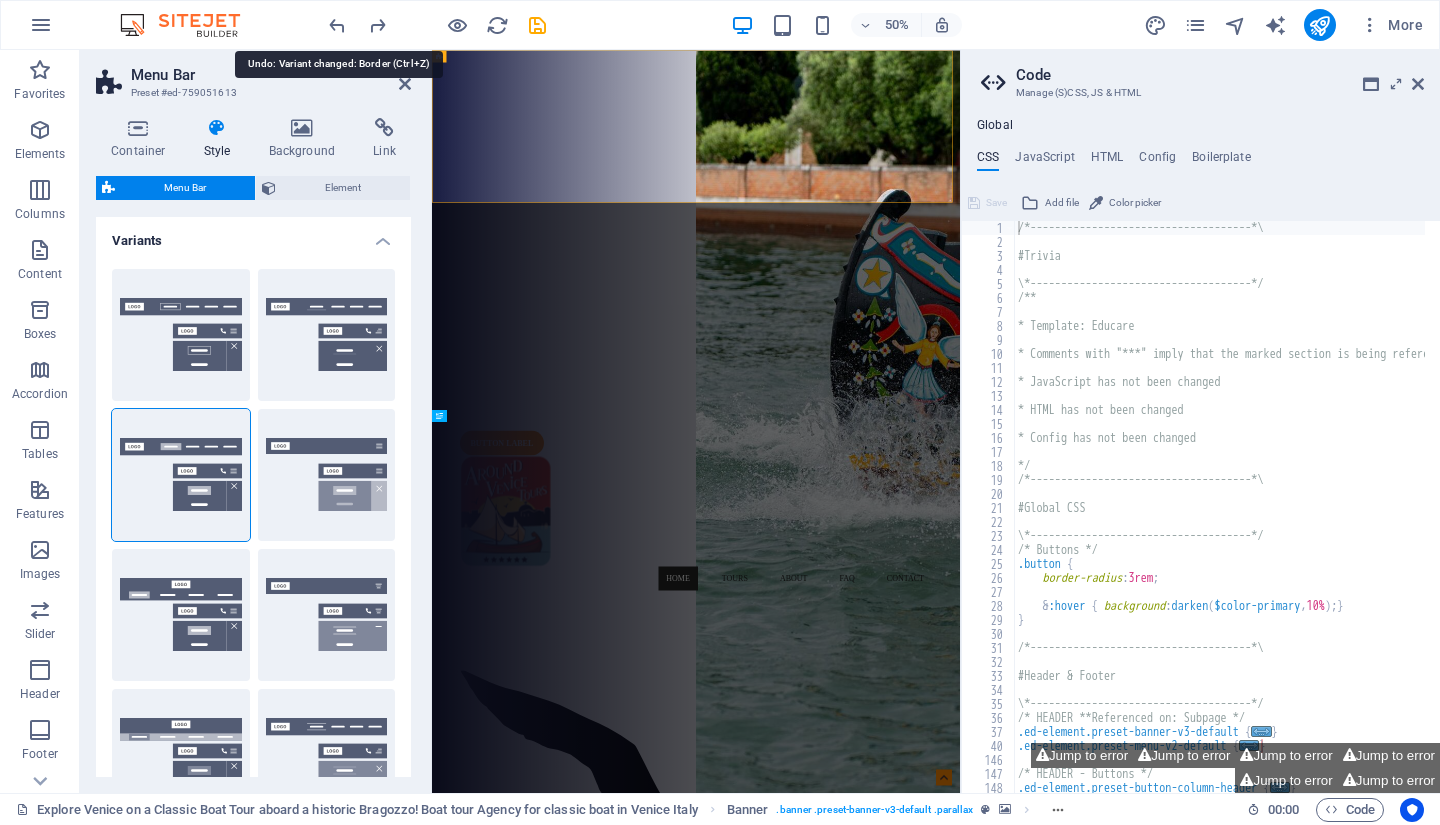 click at bounding box center (337, 25) 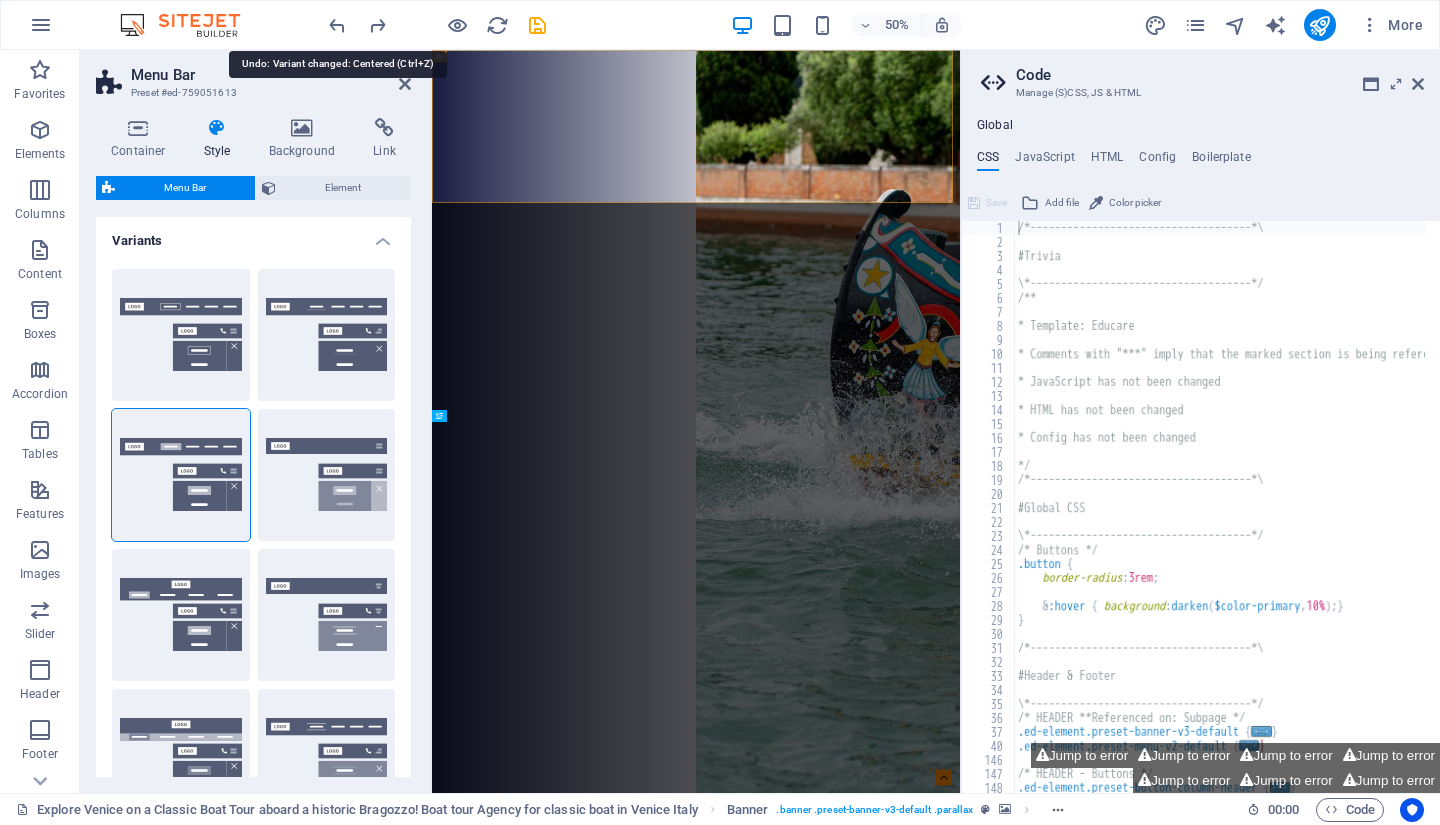 click at bounding box center [337, 25] 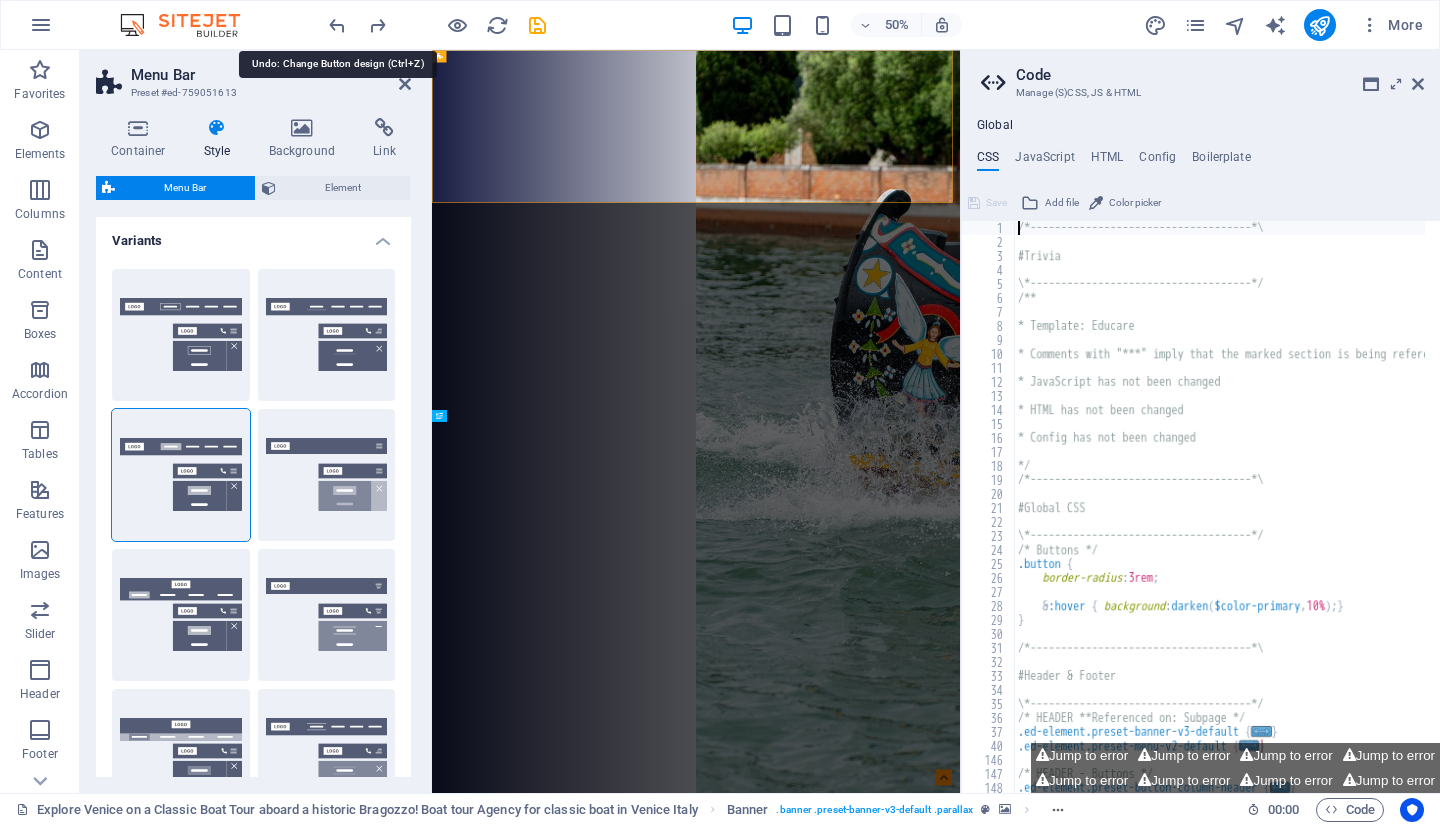 click at bounding box center (337, 25) 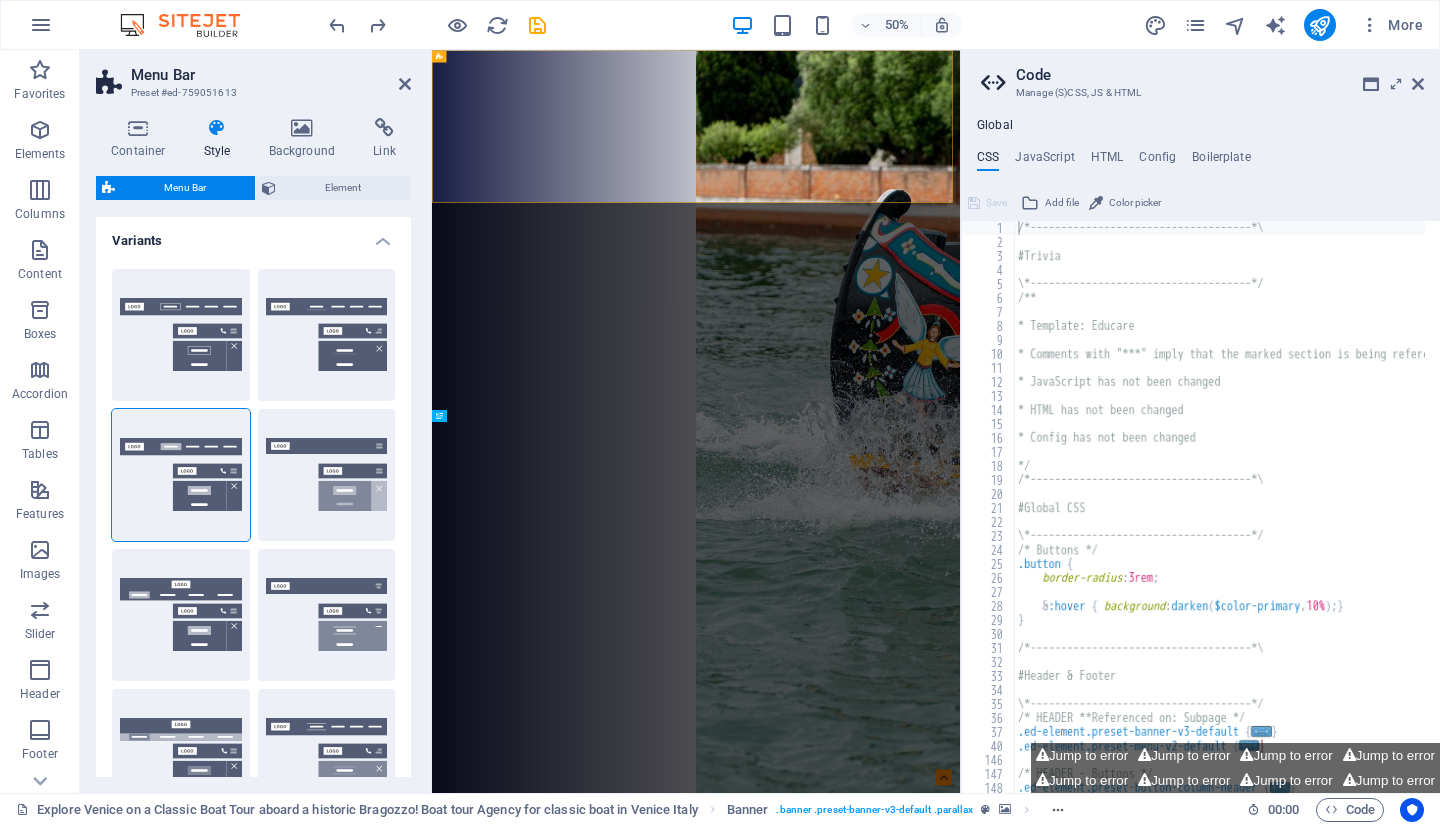 click on "Element" at bounding box center [343, 188] 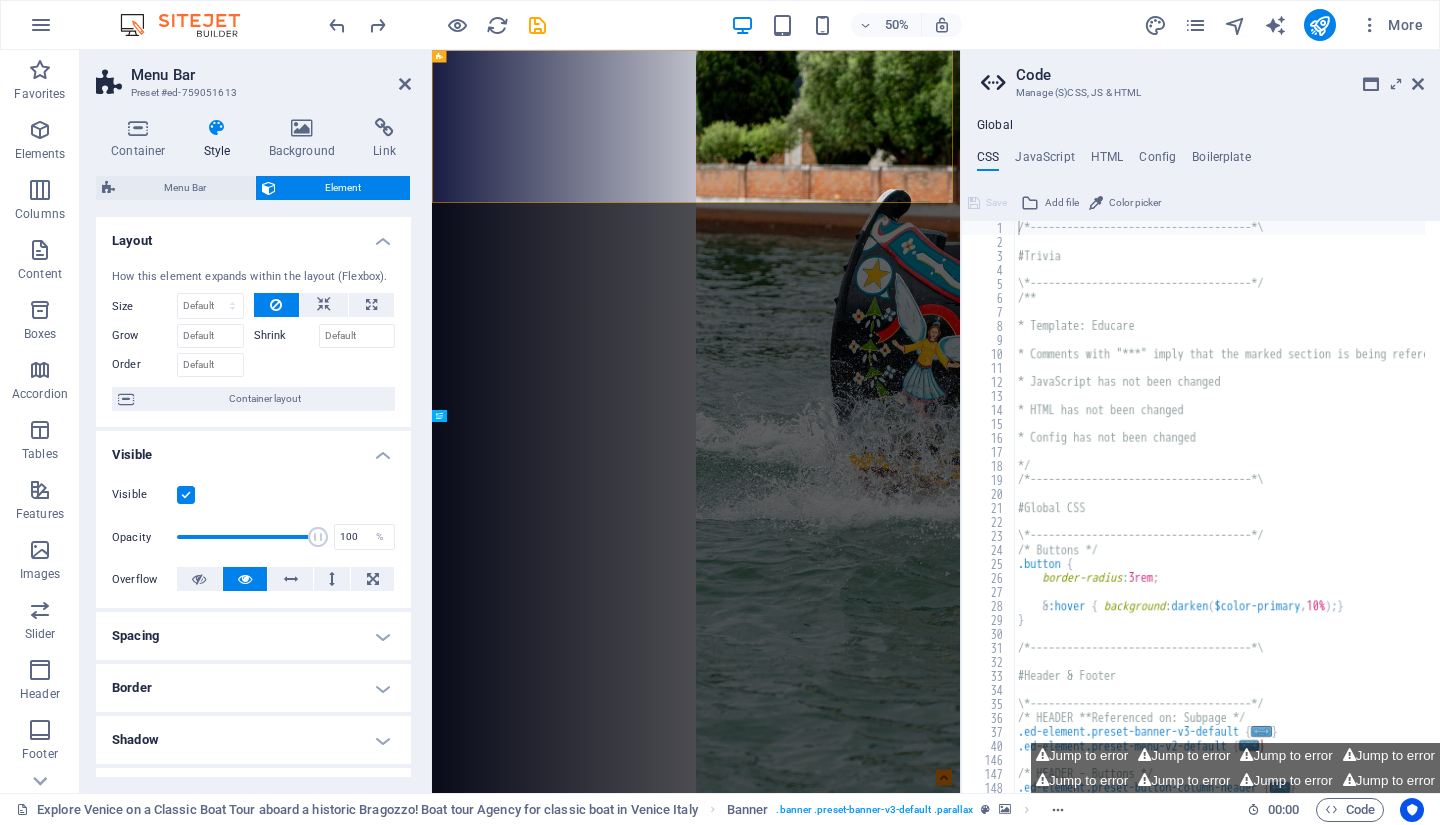 click on "Menu Bar" at bounding box center (185, 188) 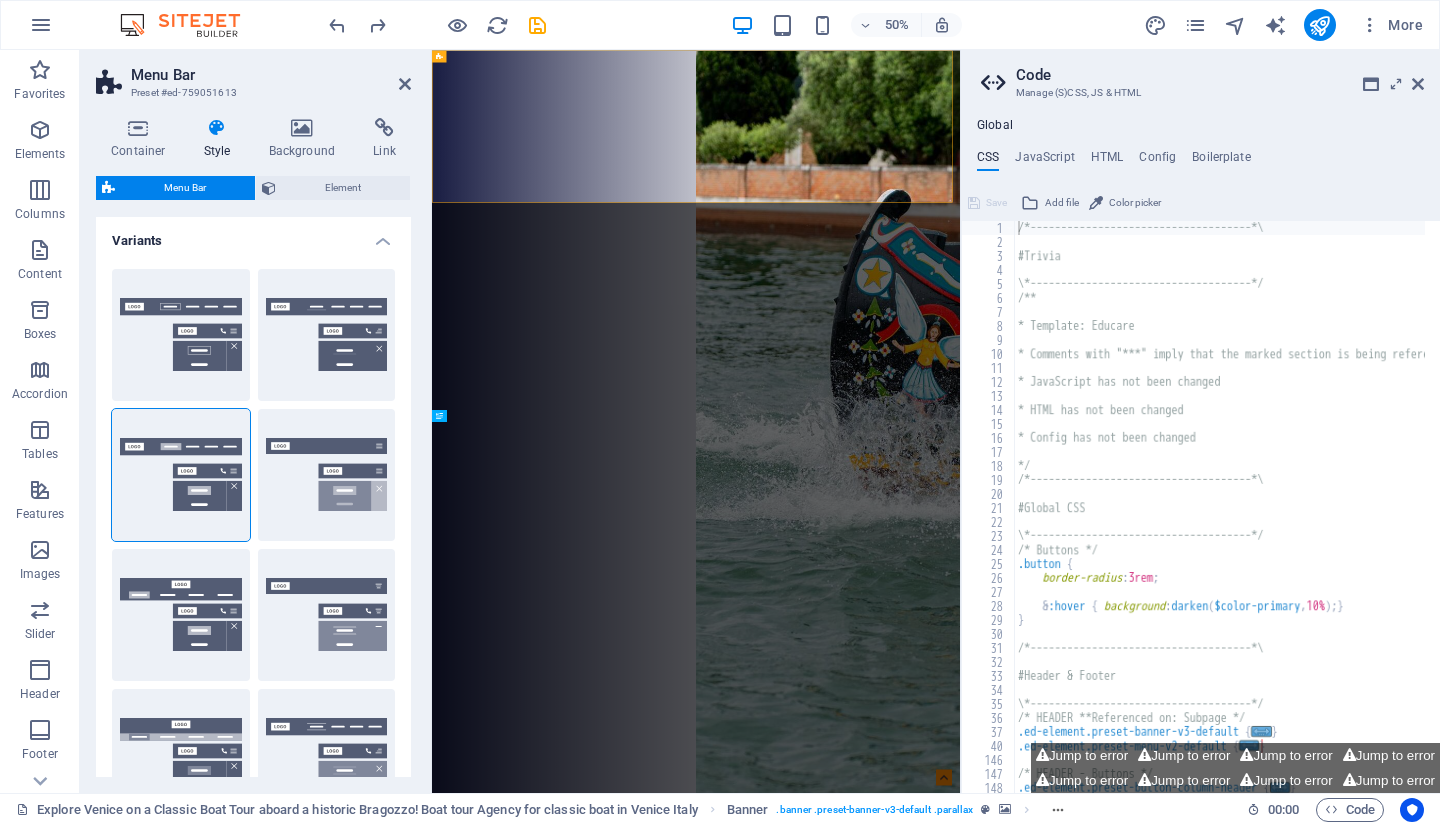 click at bounding box center [302, 128] 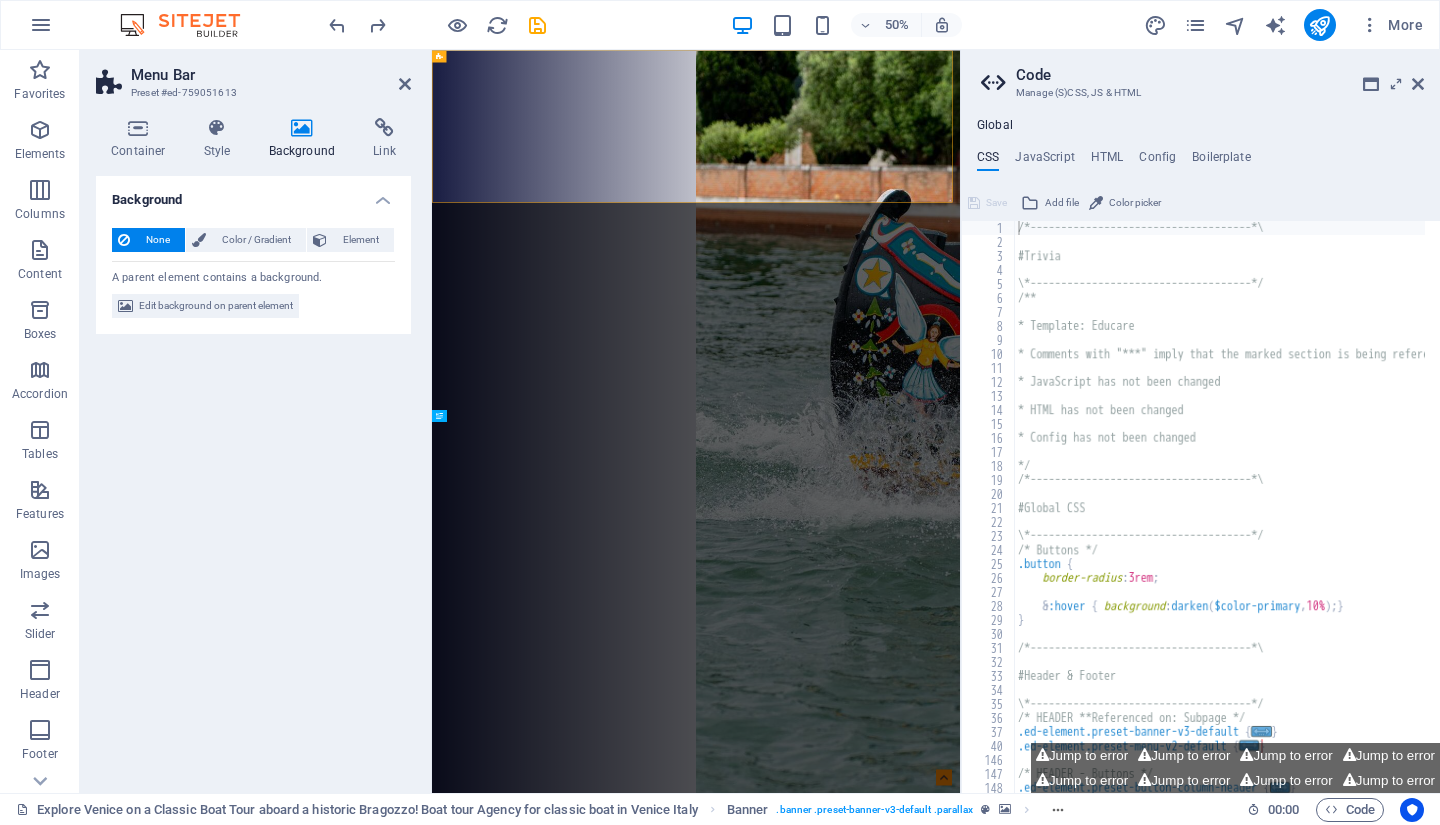 click on "Edit background on parent element" at bounding box center (216, 306) 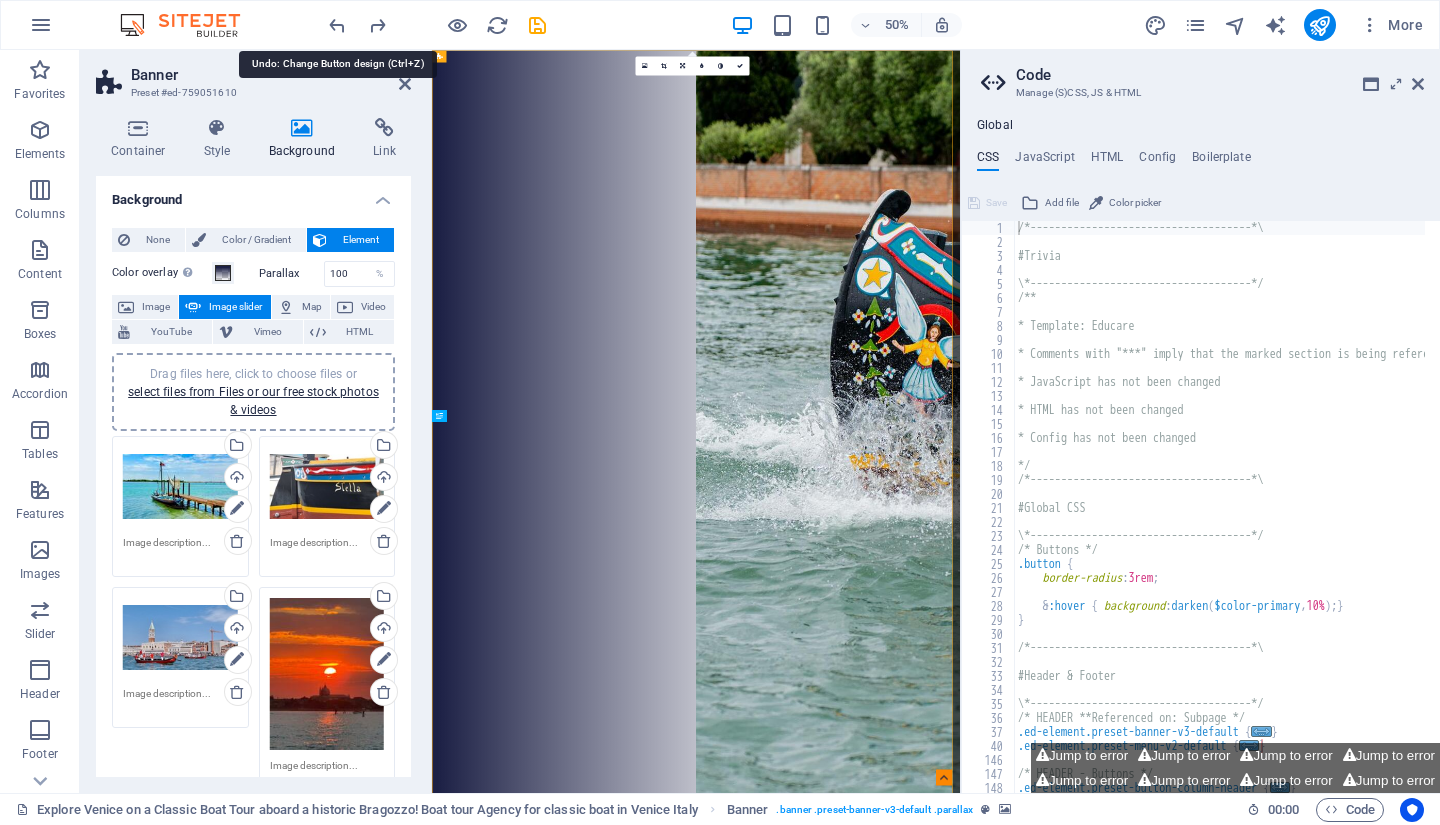 click at bounding box center (337, 25) 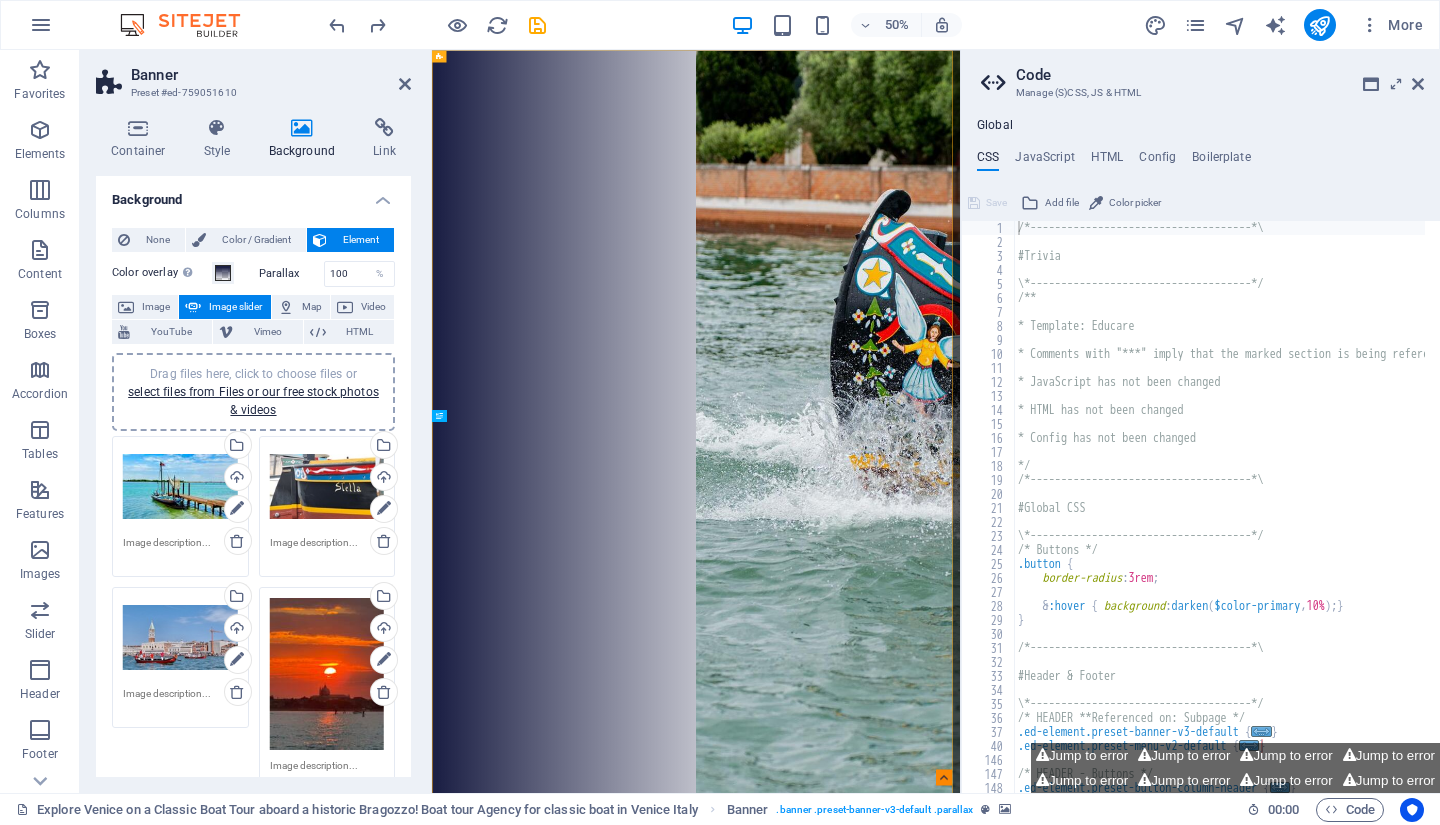 click at bounding box center [1418, 84] 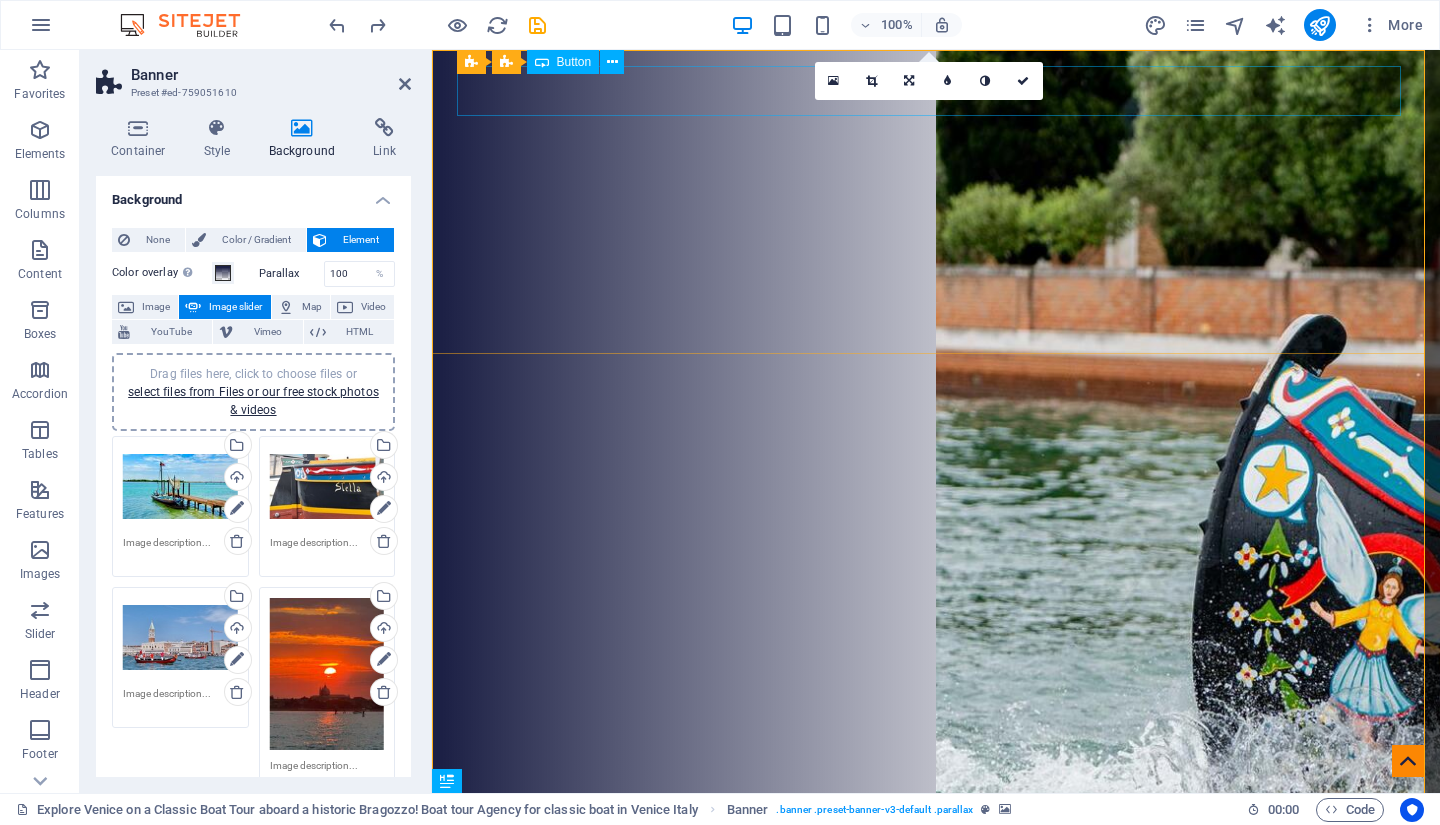 click on "Button label" at bounding box center (936, 1577) 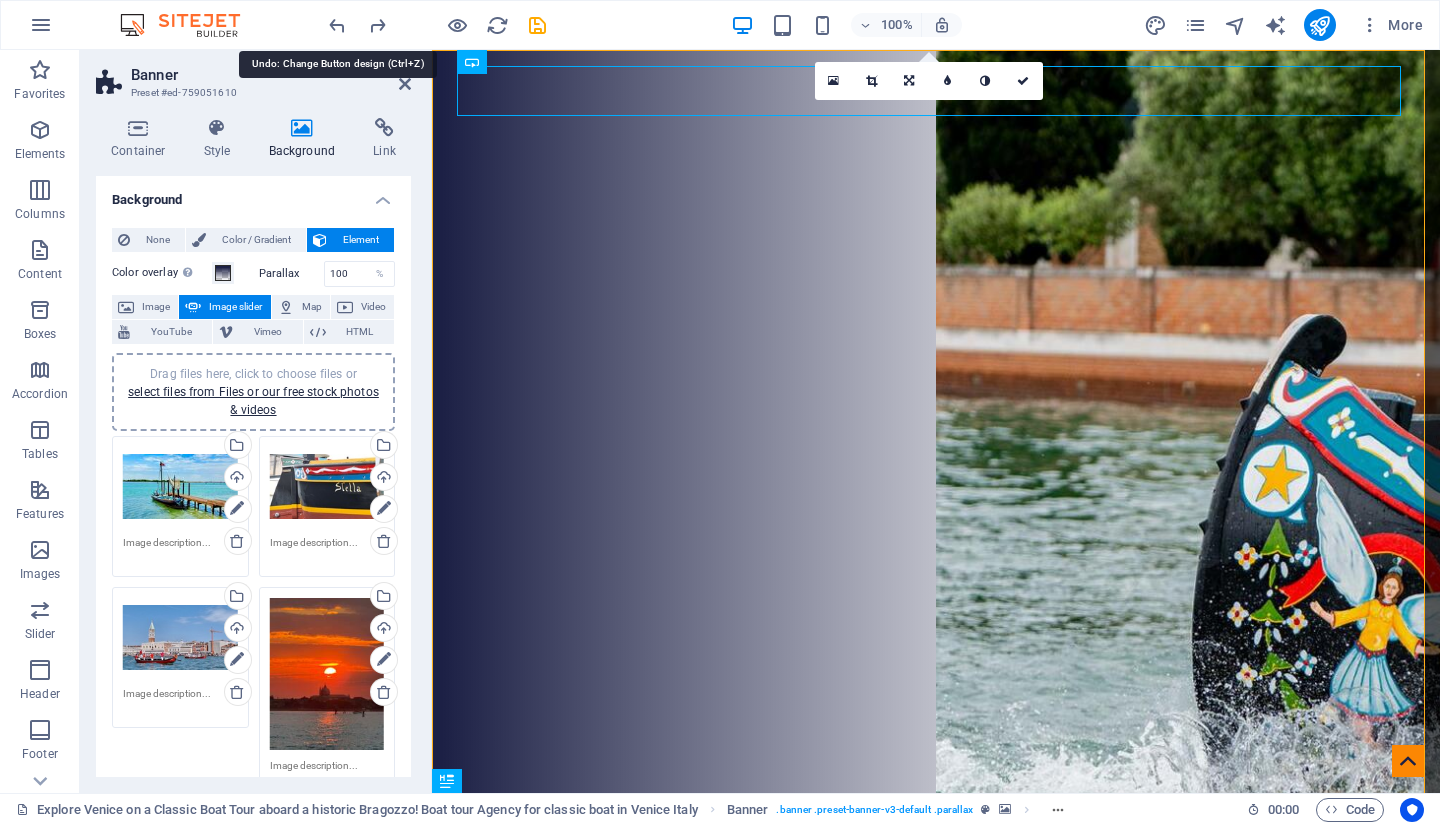 click at bounding box center [337, 25] 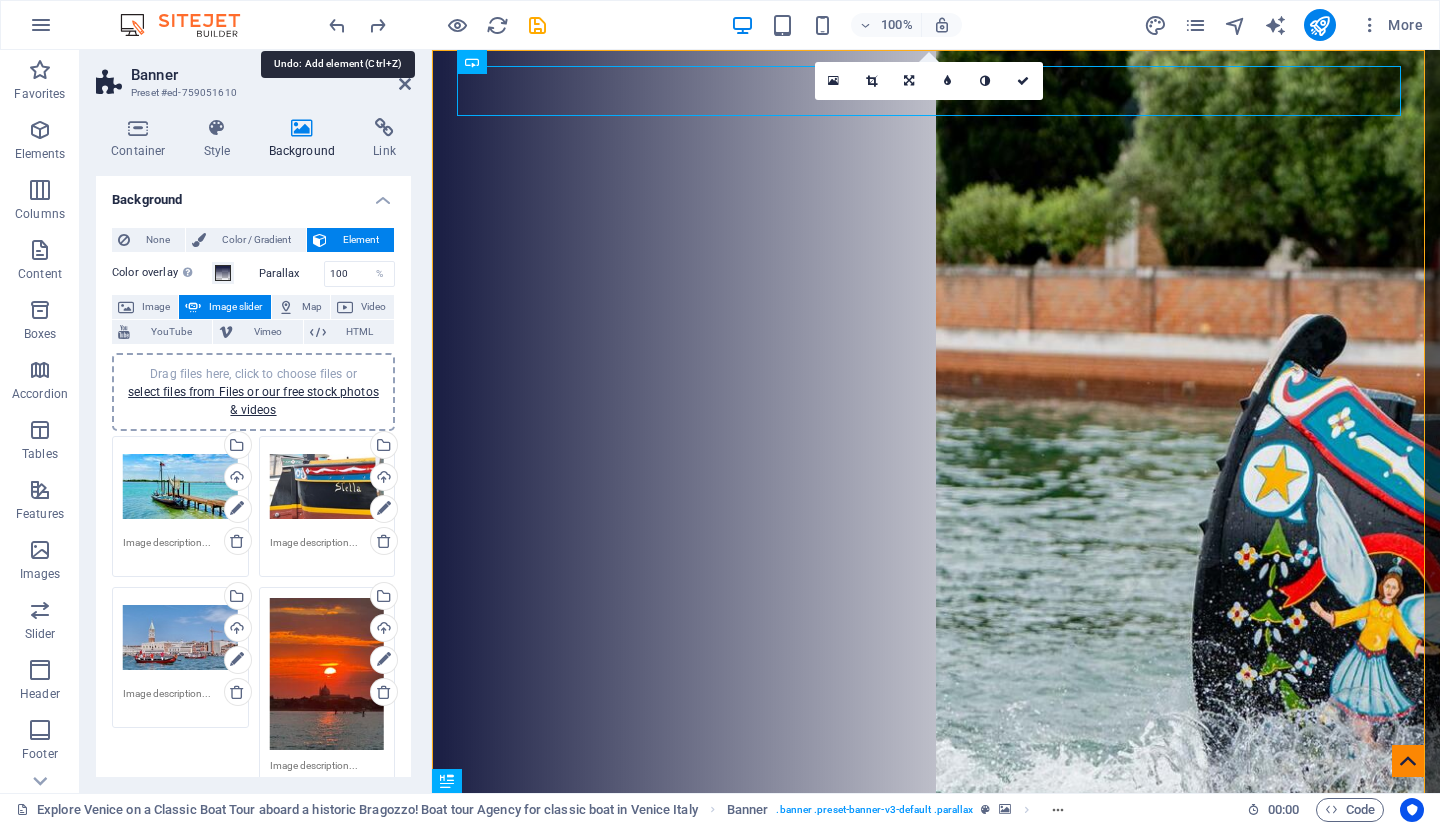 click at bounding box center [337, 25] 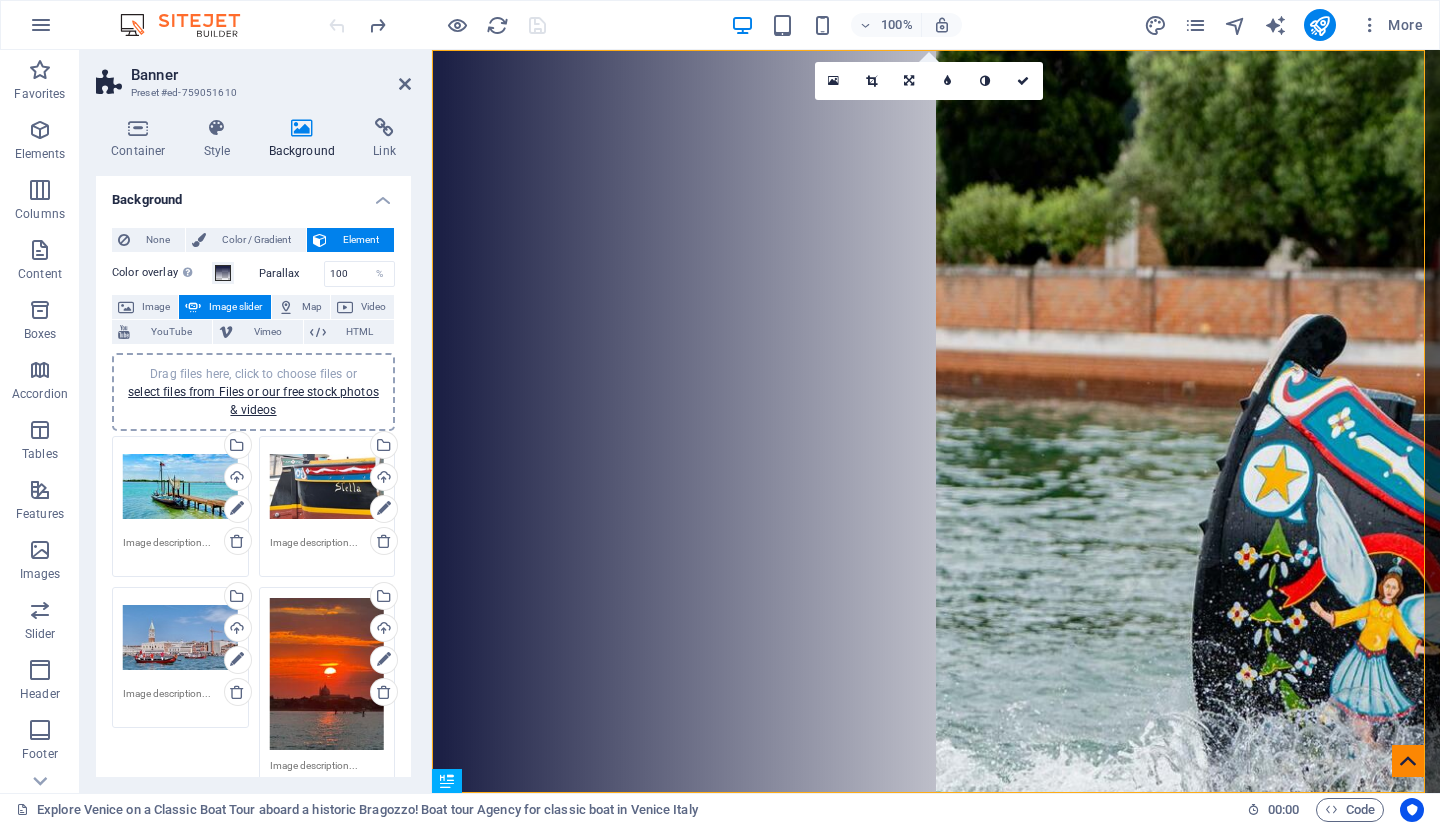 click at bounding box center (437, 25) 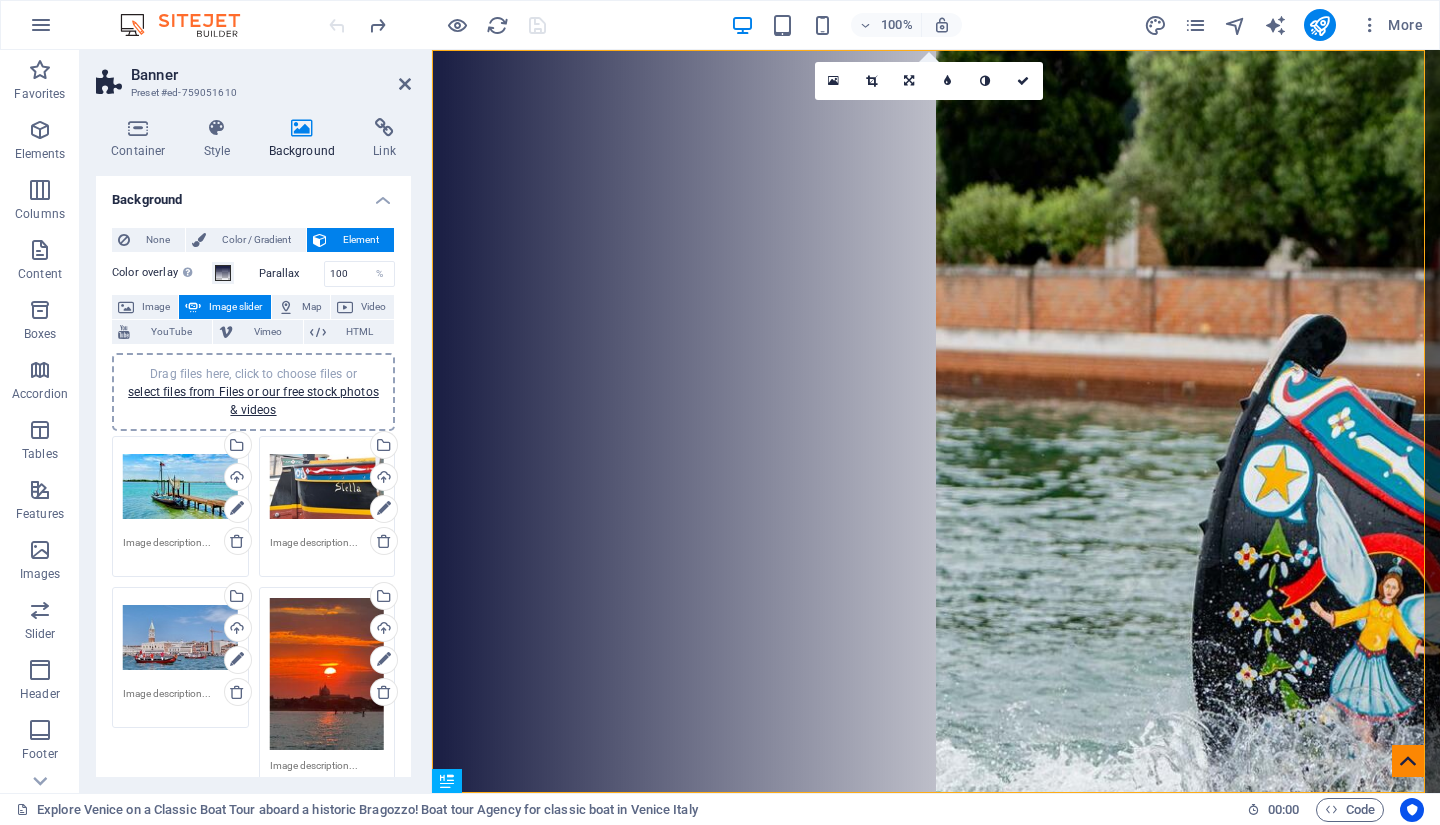 click at bounding box center [437, 25] 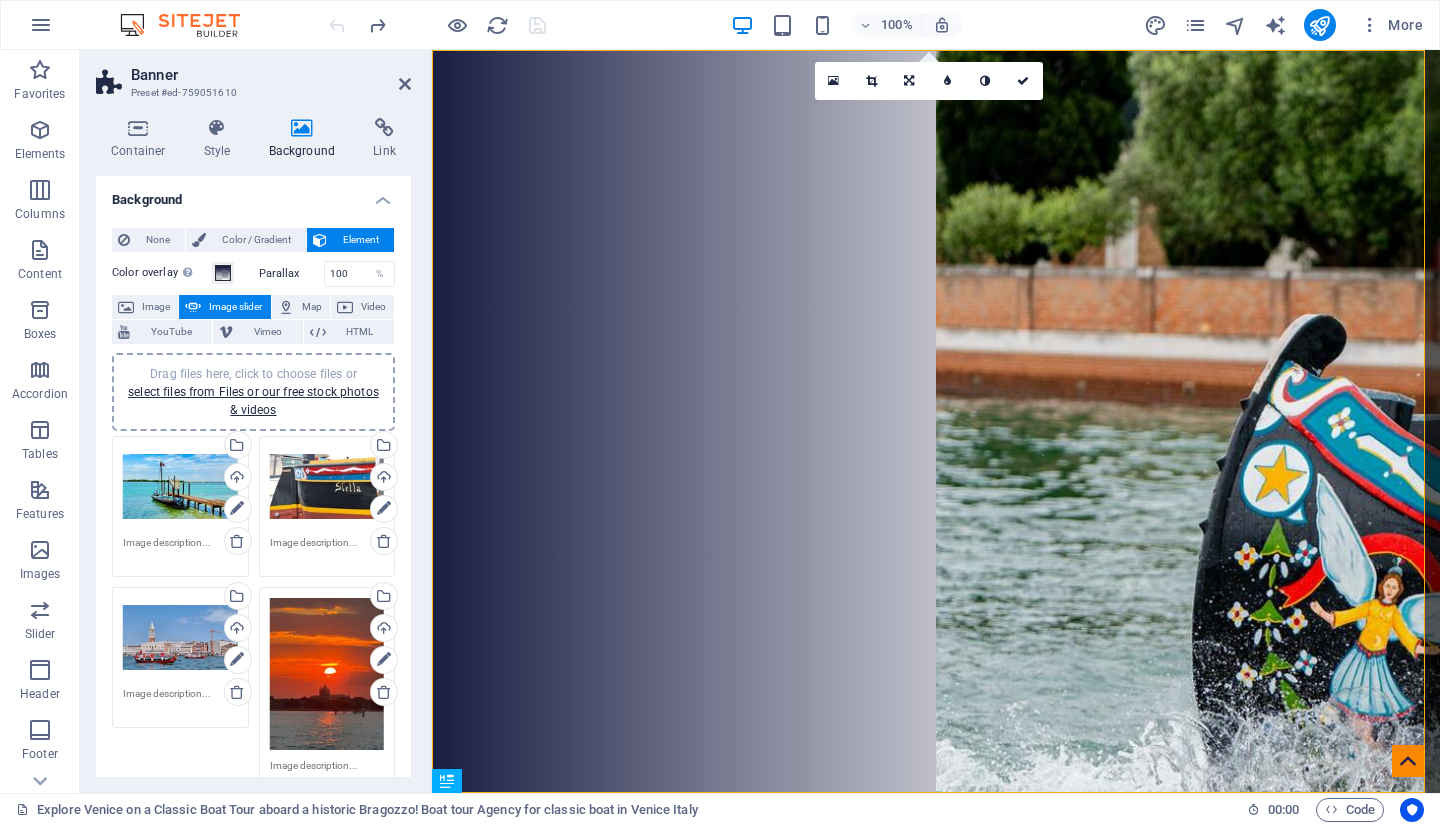 click at bounding box center (405, 84) 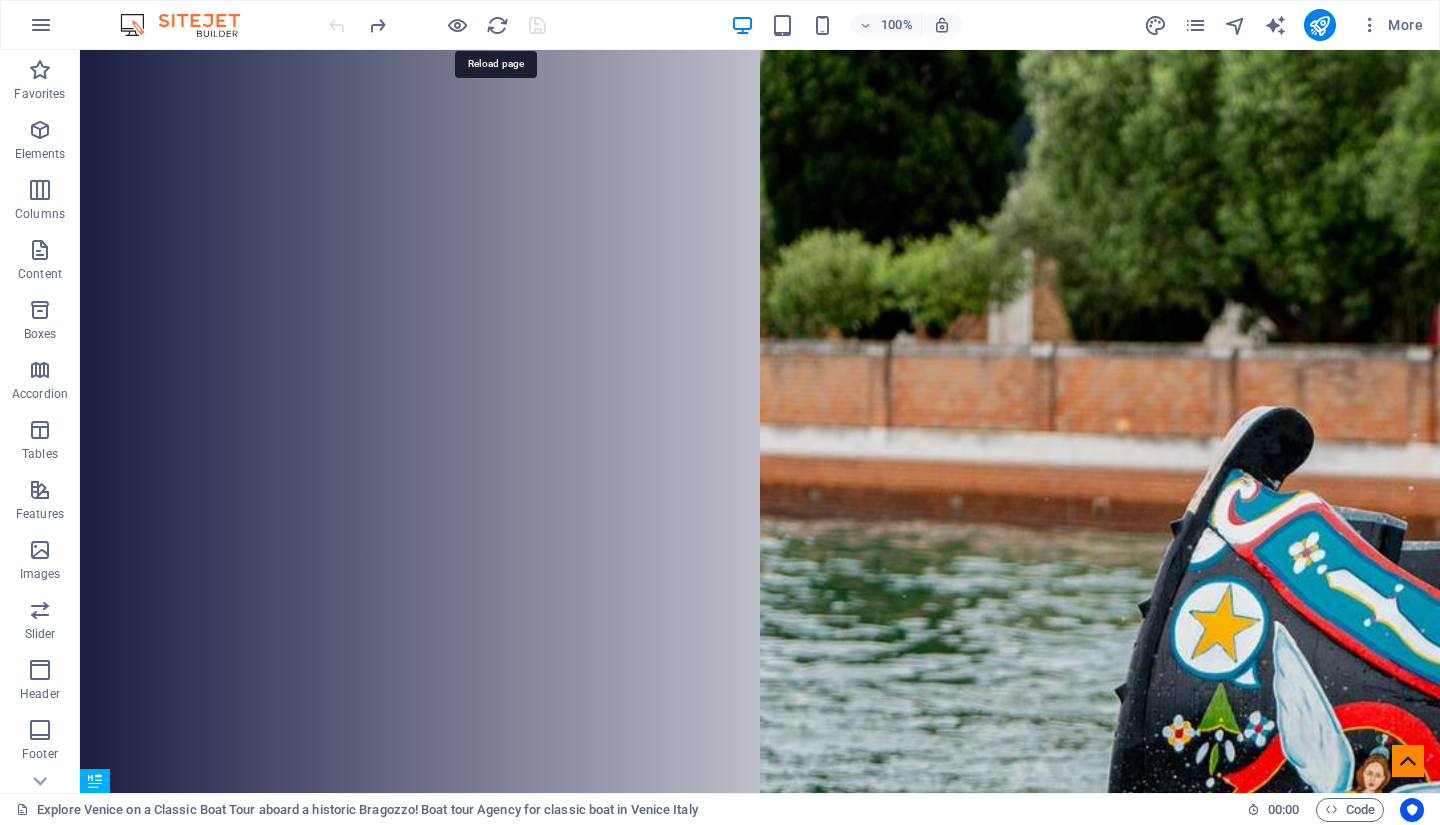 click at bounding box center [497, 25] 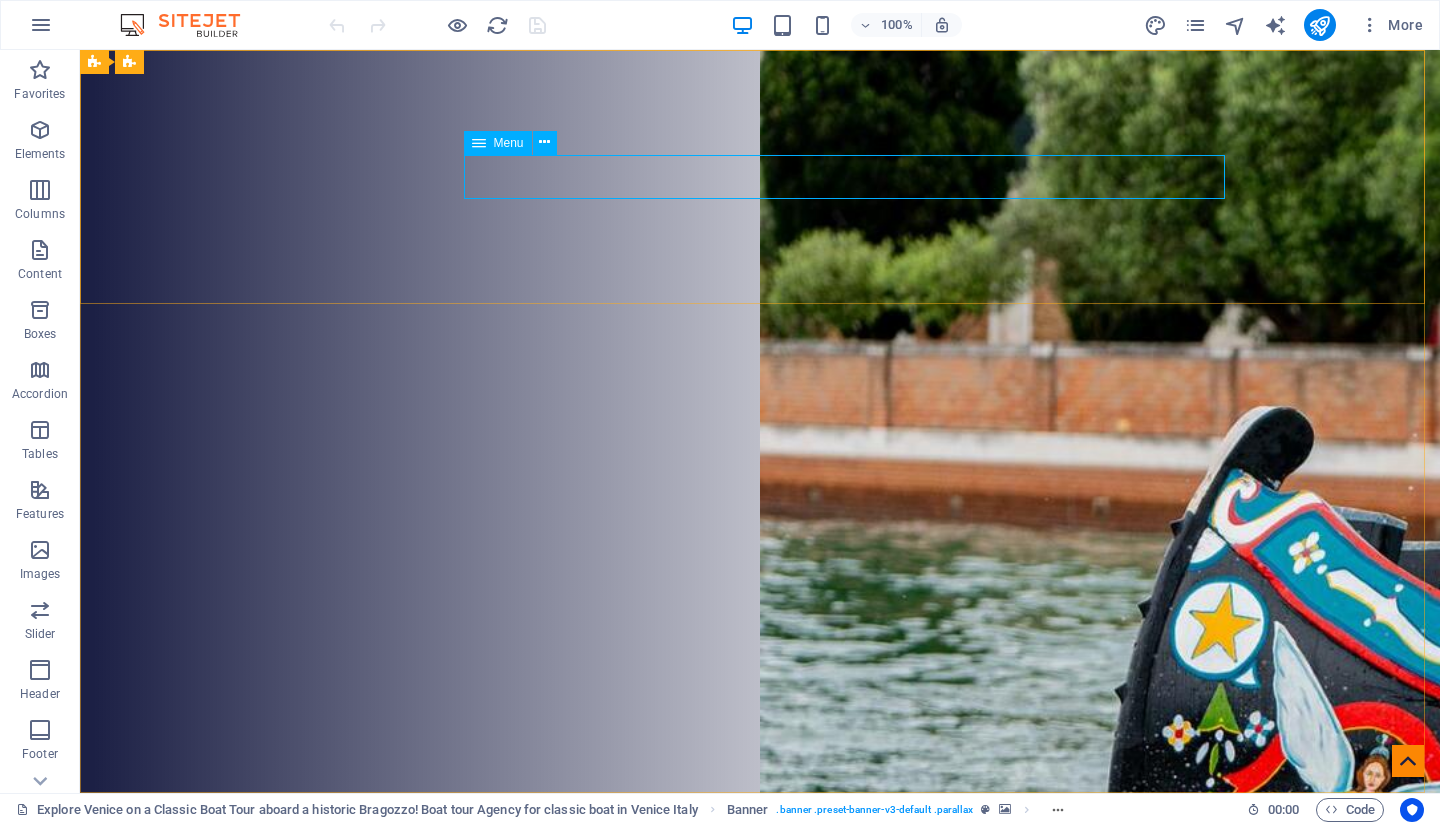 click on "Menu" at bounding box center (509, 143) 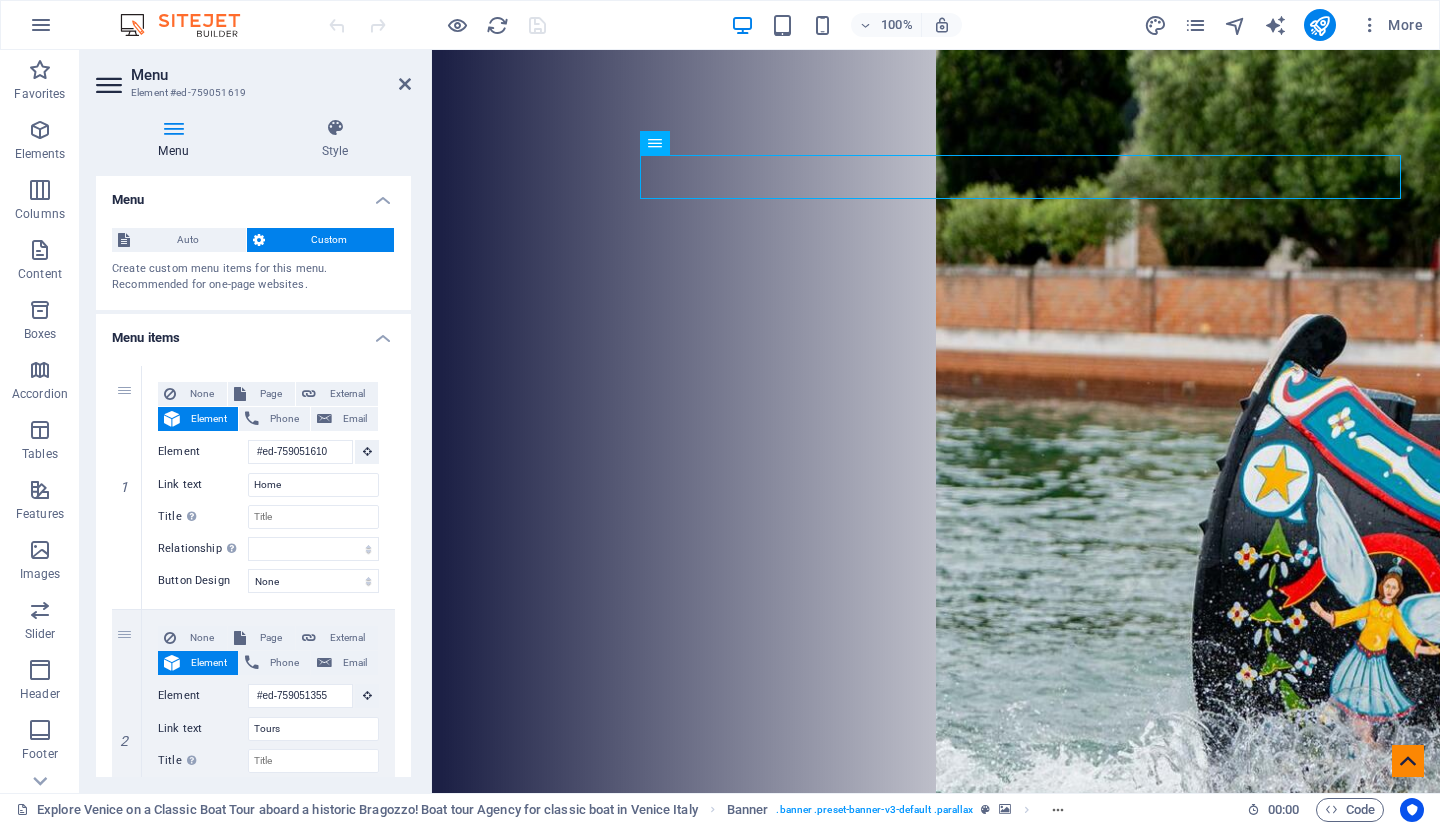 click at bounding box center (335, 128) 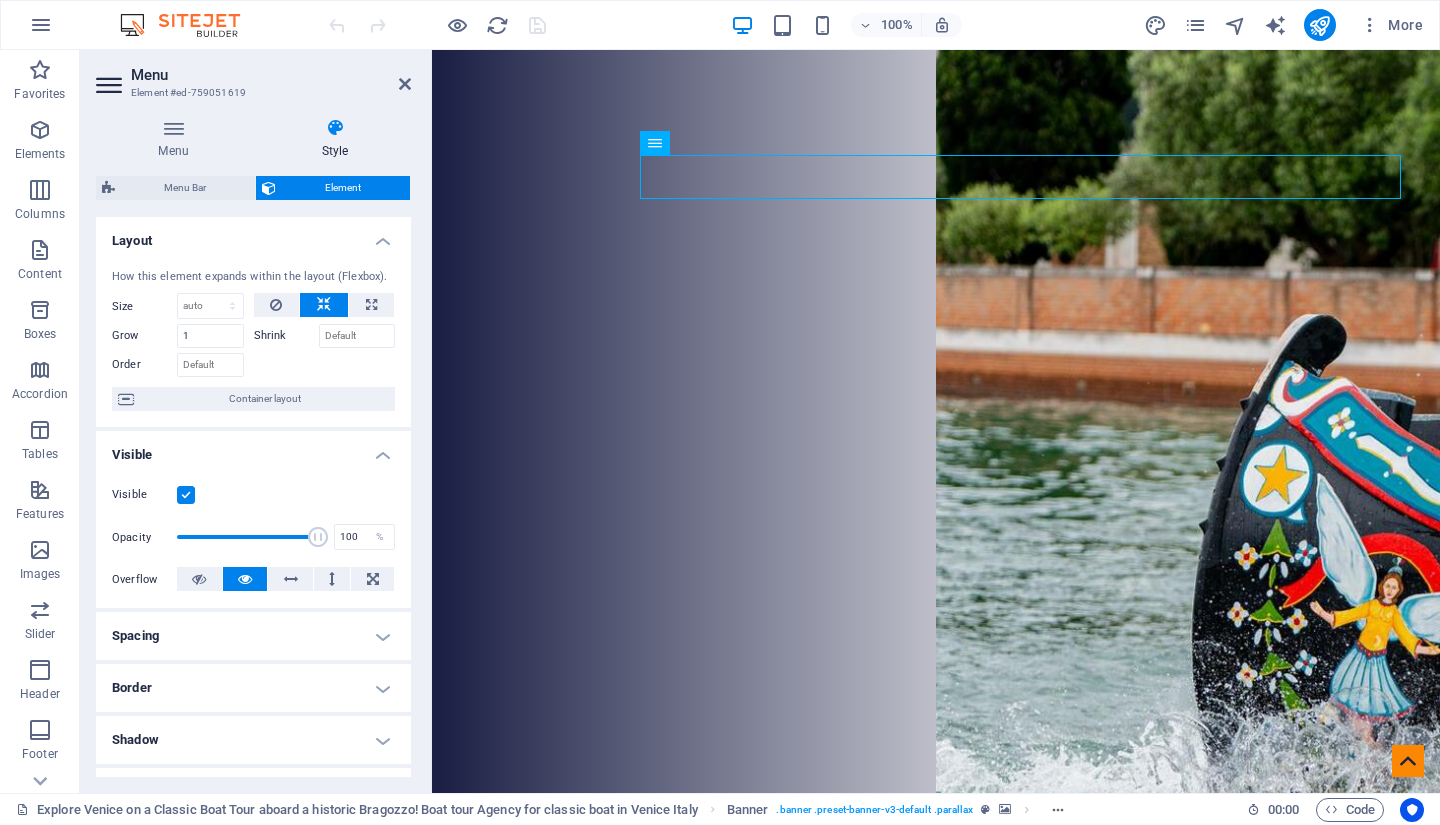 click at bounding box center (173, 128) 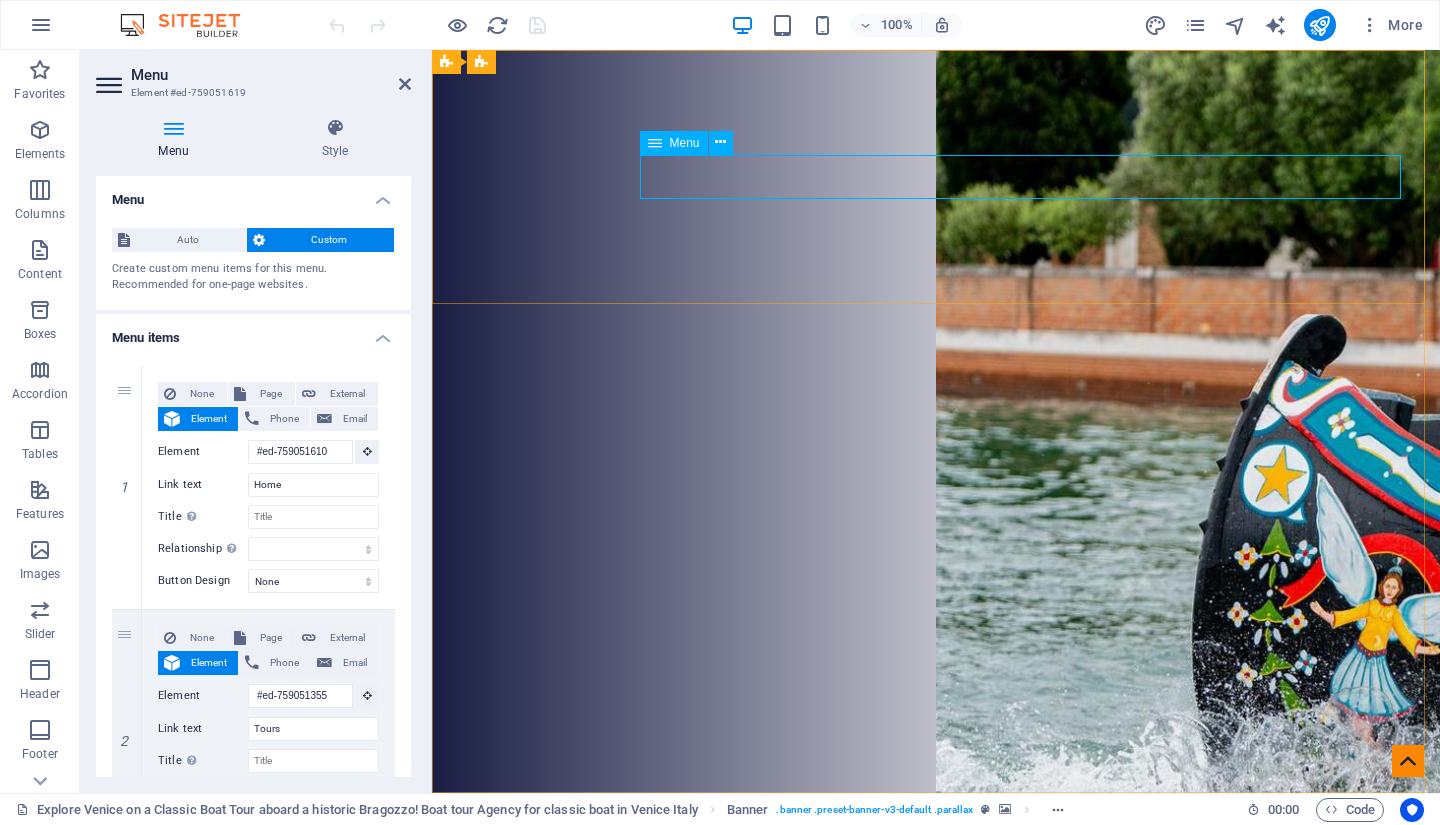 click on "Menu" at bounding box center [685, 143] 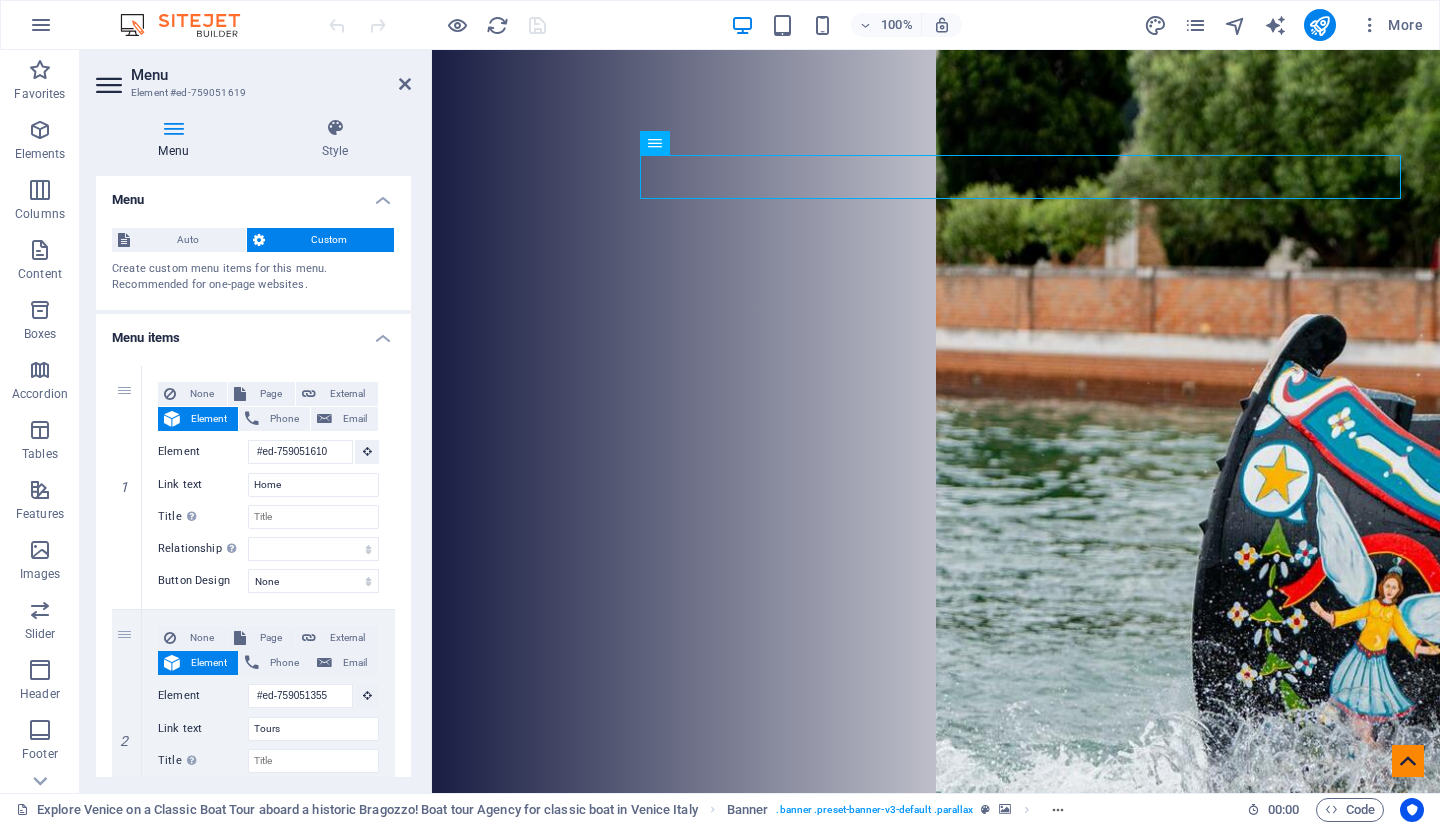 click at bounding box center (335, 128) 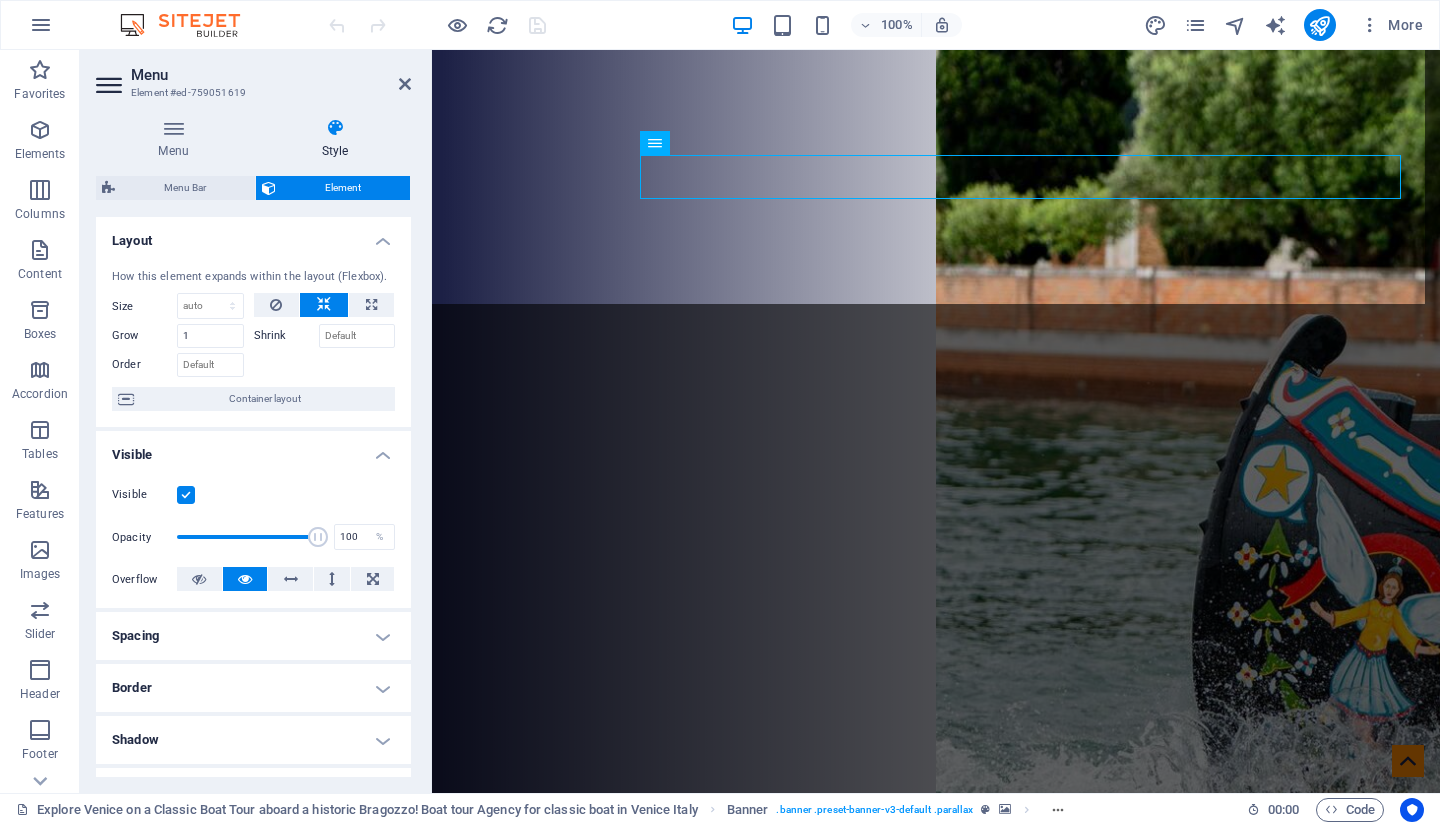 click on "Menu Bar" at bounding box center (185, 188) 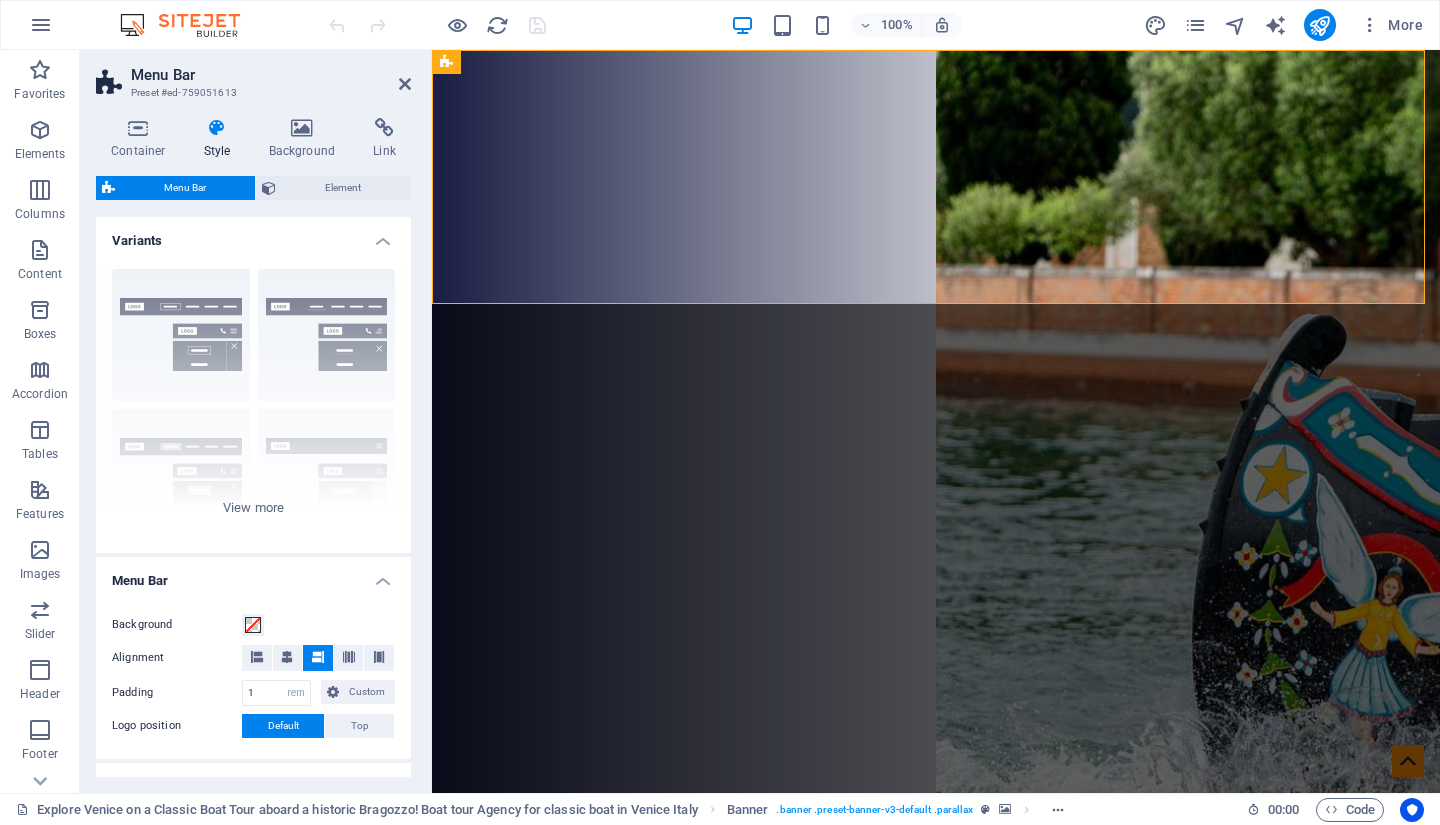 click on "Border Centered Default Fixed Loki Trigger Wide XXL" at bounding box center [253, 403] 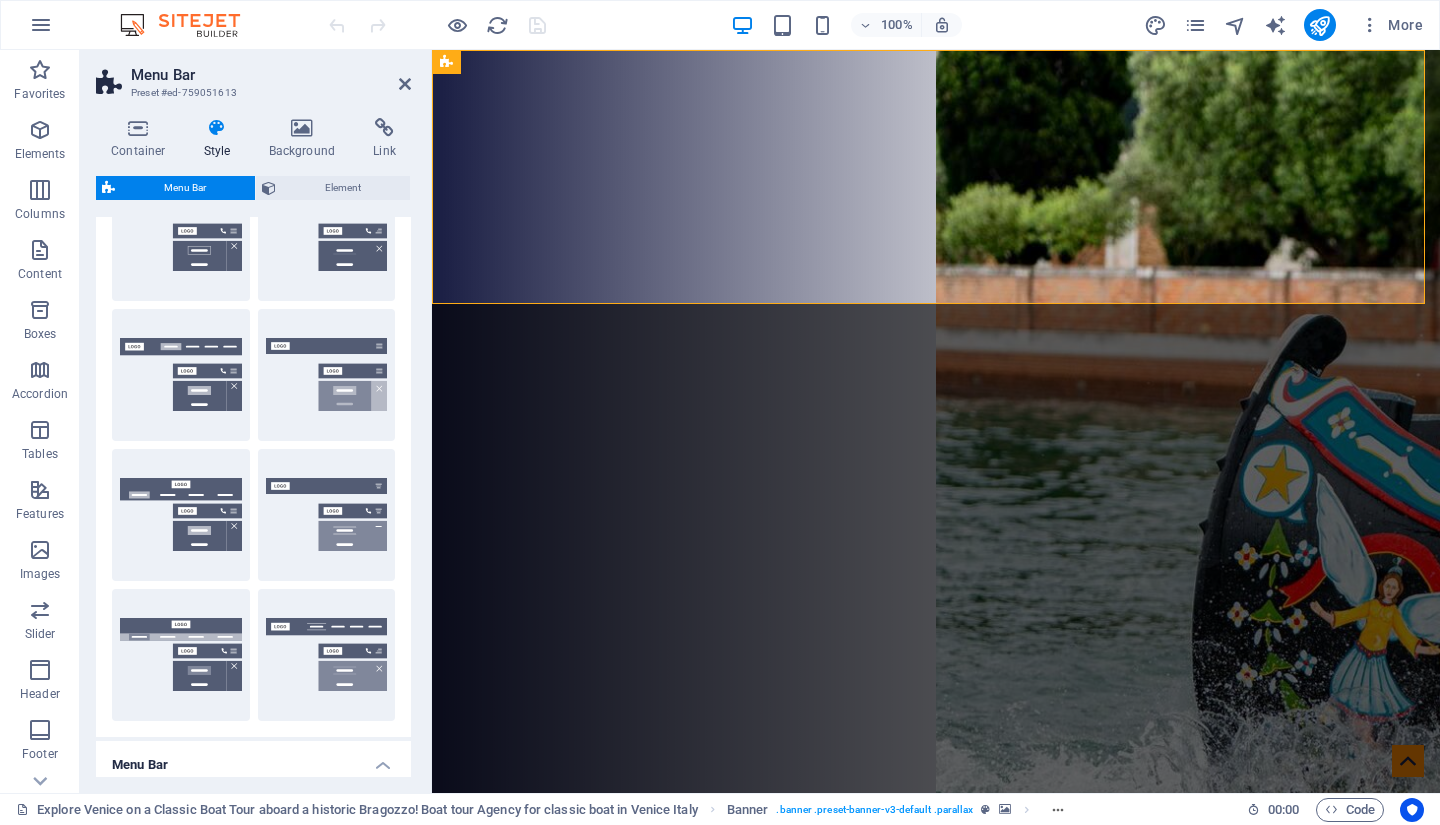 scroll, scrollTop: 0, scrollLeft: 0, axis: both 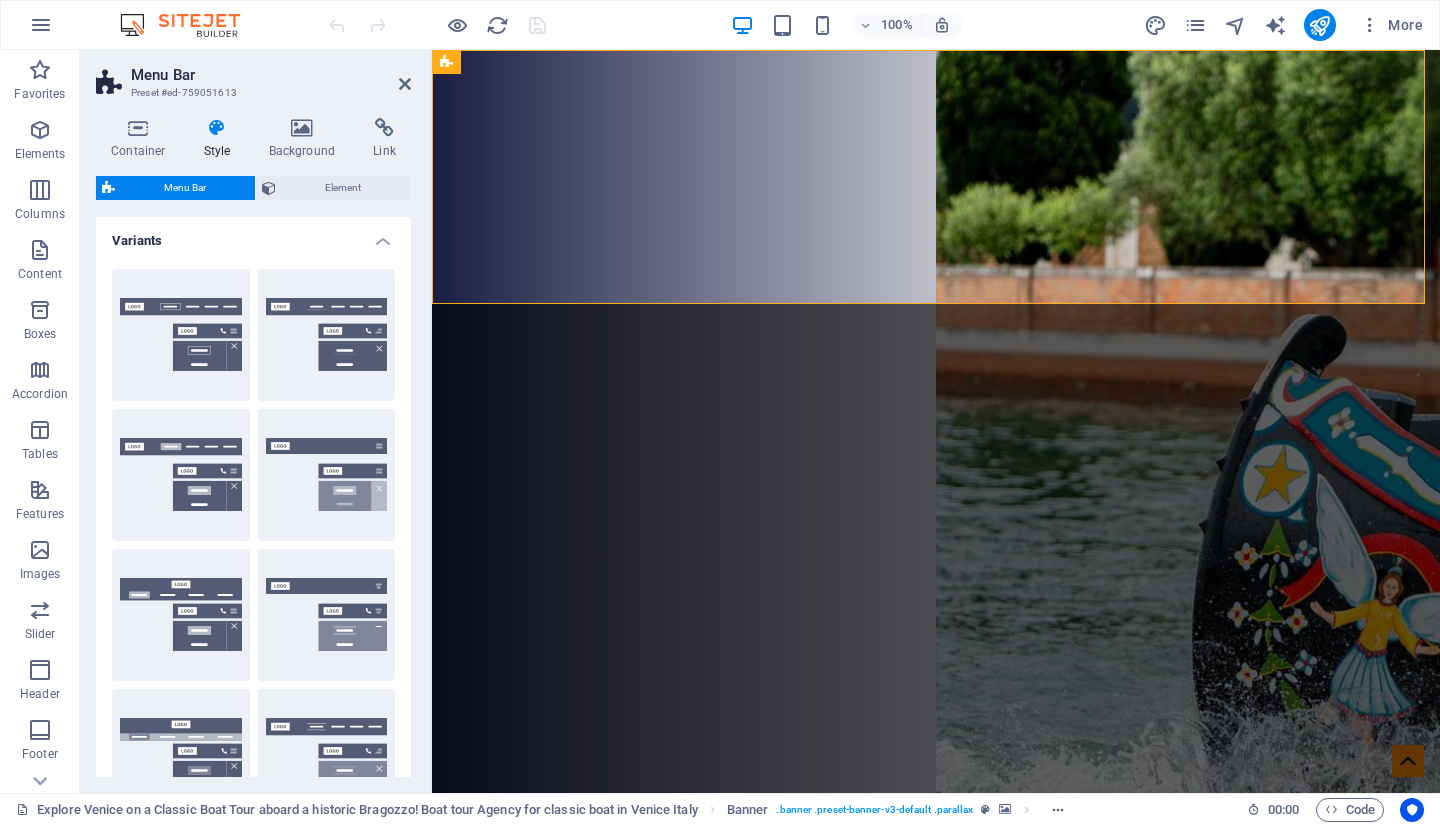 click on "Trigger" at bounding box center (327, 615) 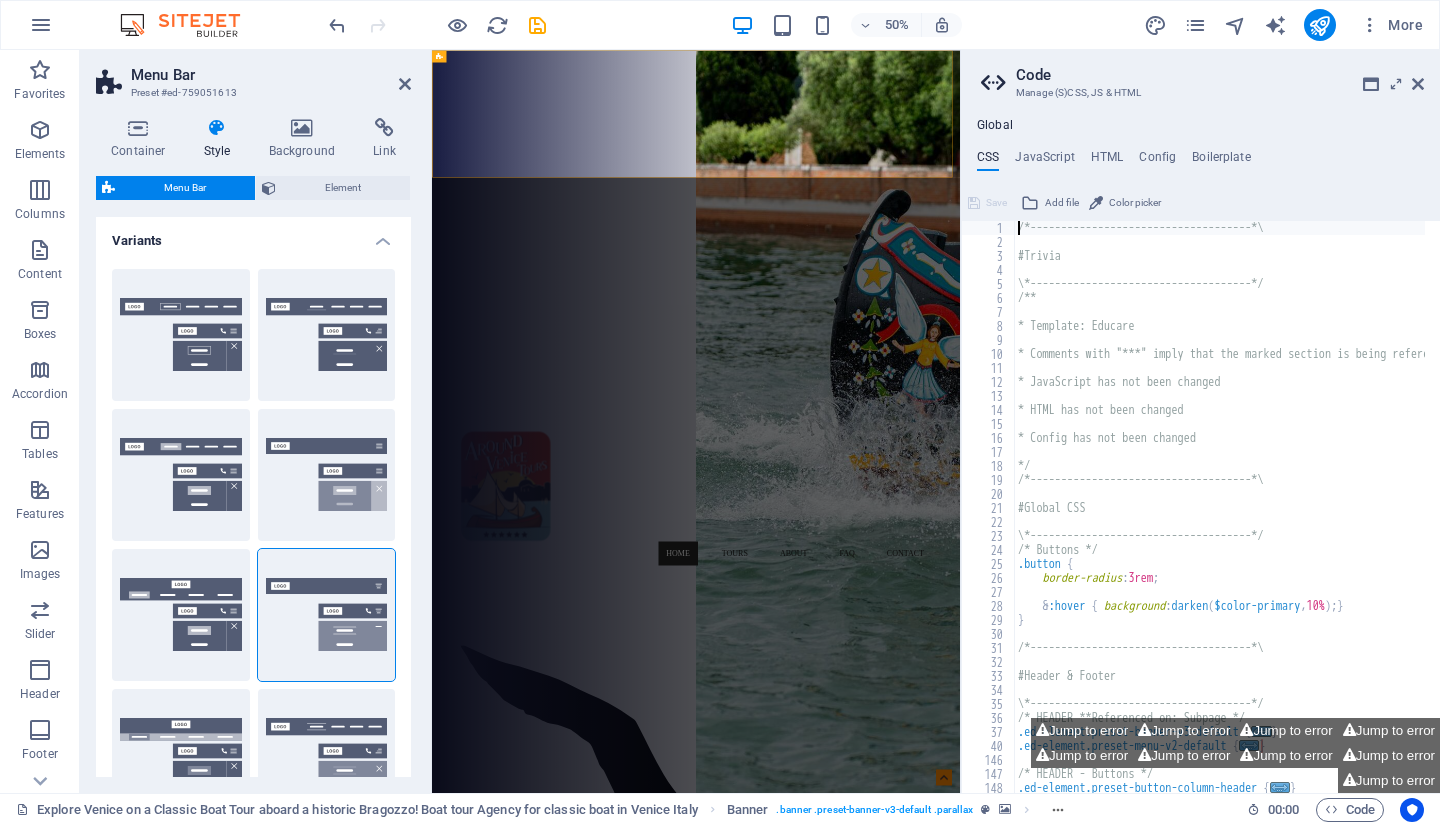 click at bounding box center (1418, 84) 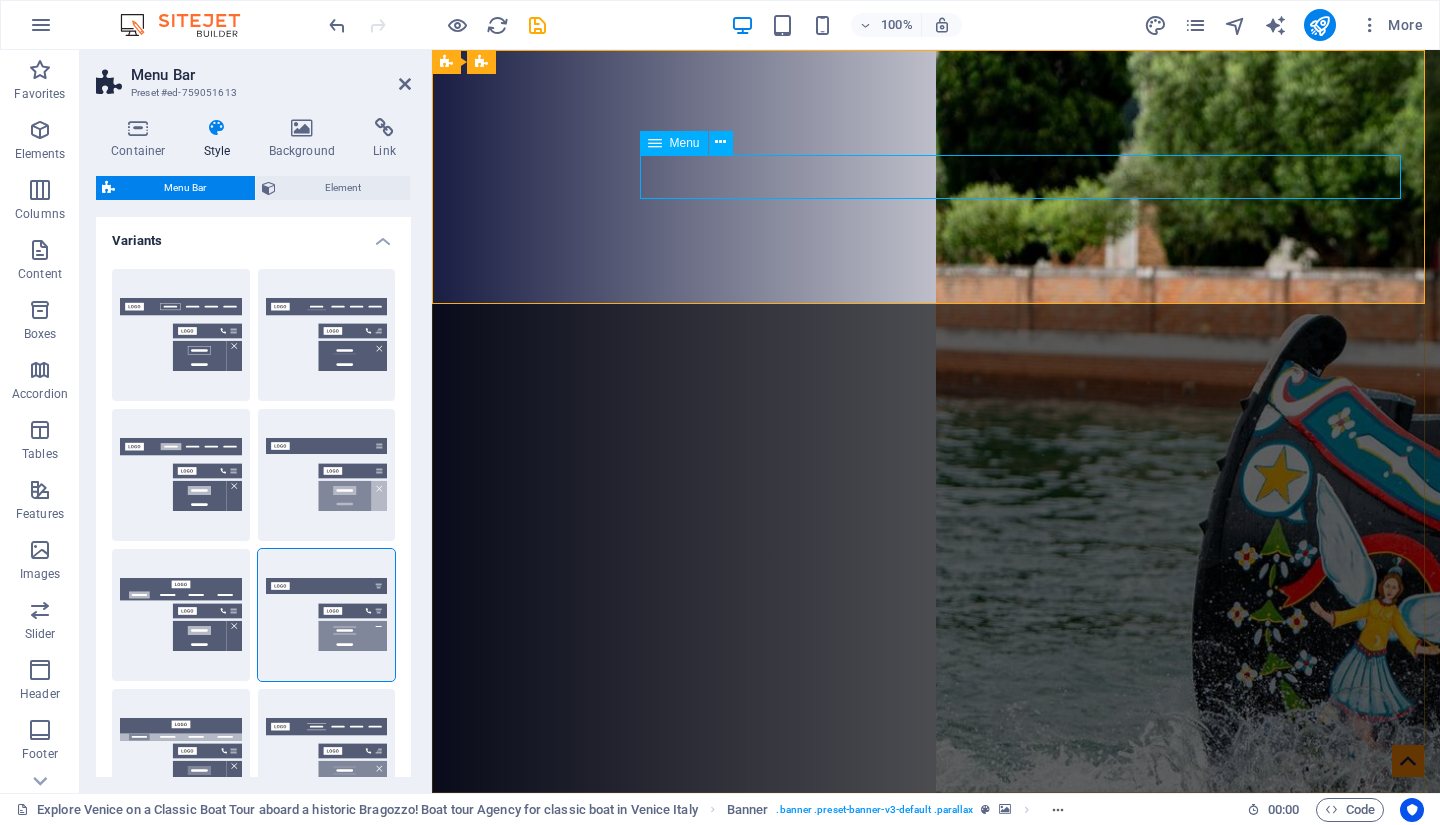click at bounding box center (720, 142) 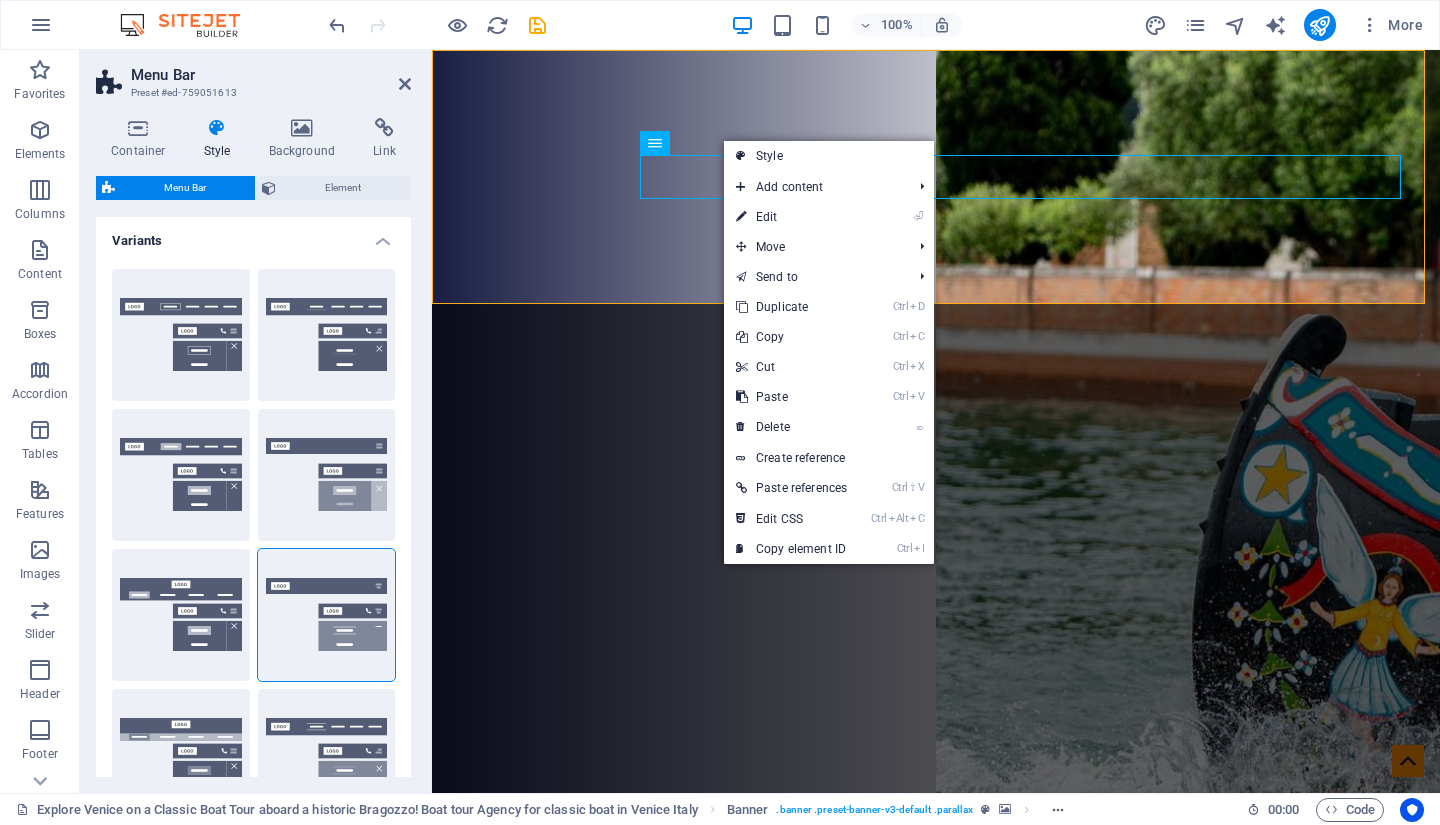 click on "Style" at bounding box center (829, 156) 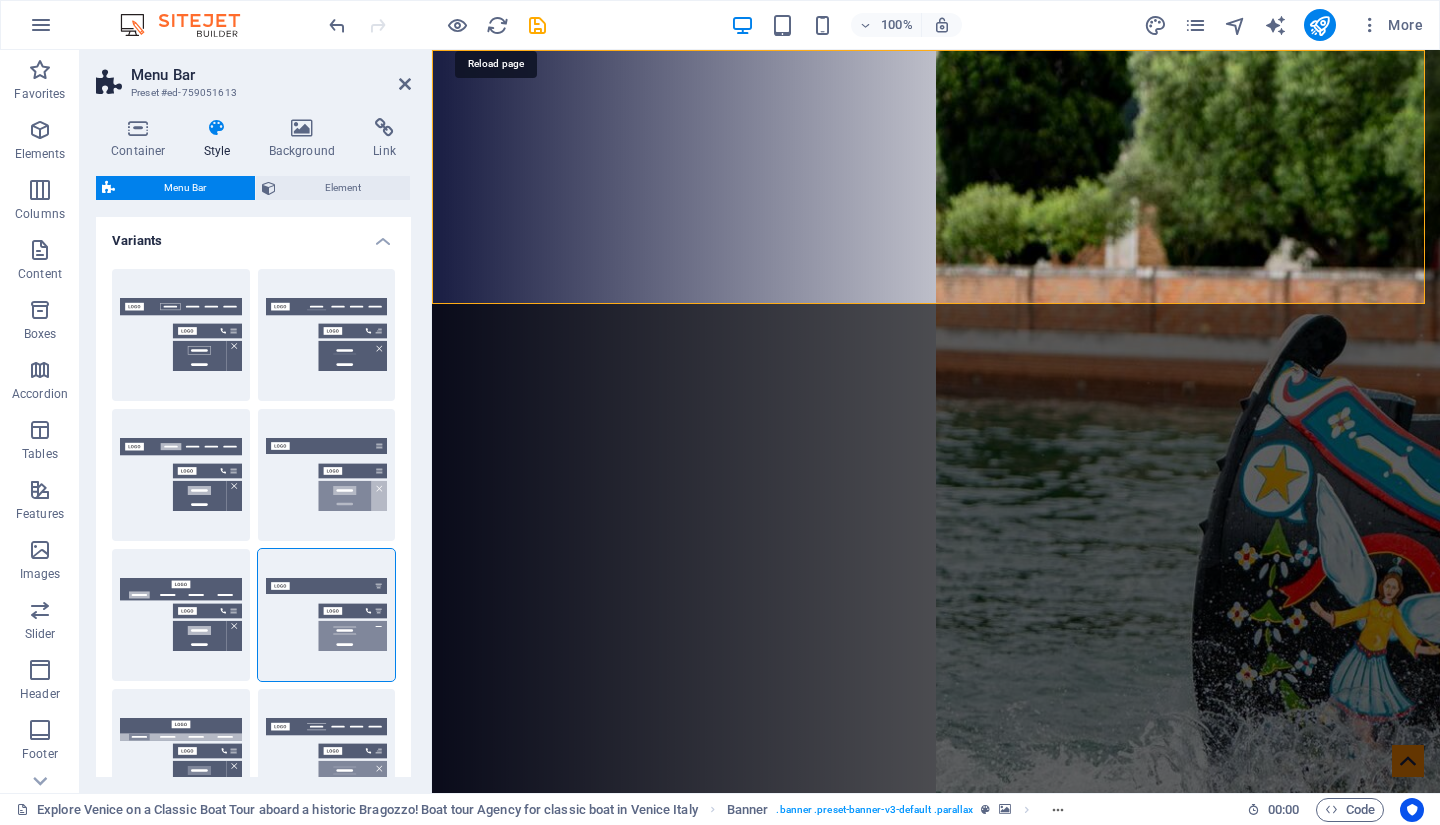 click at bounding box center (497, 25) 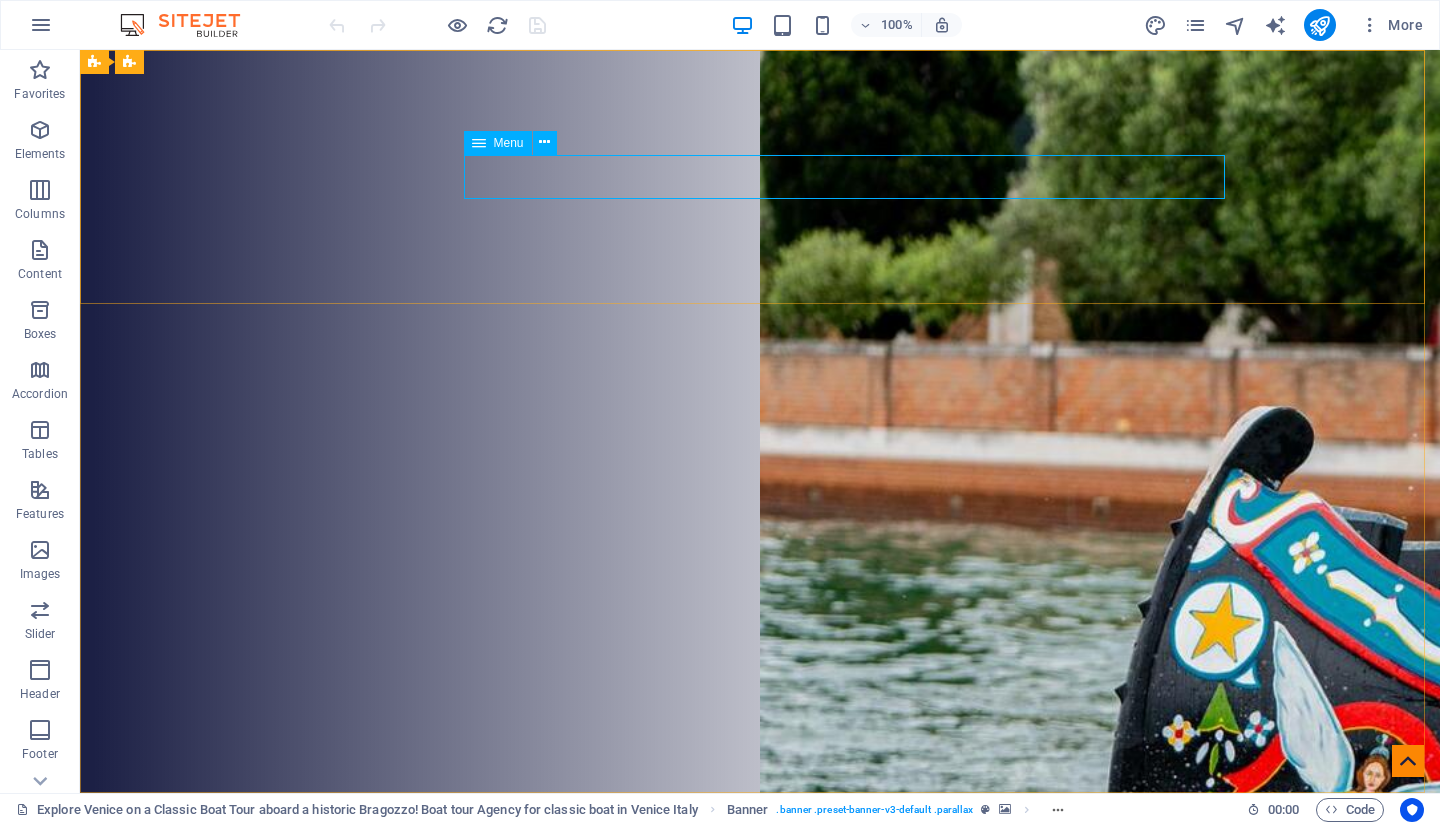 click at bounding box center [544, 142] 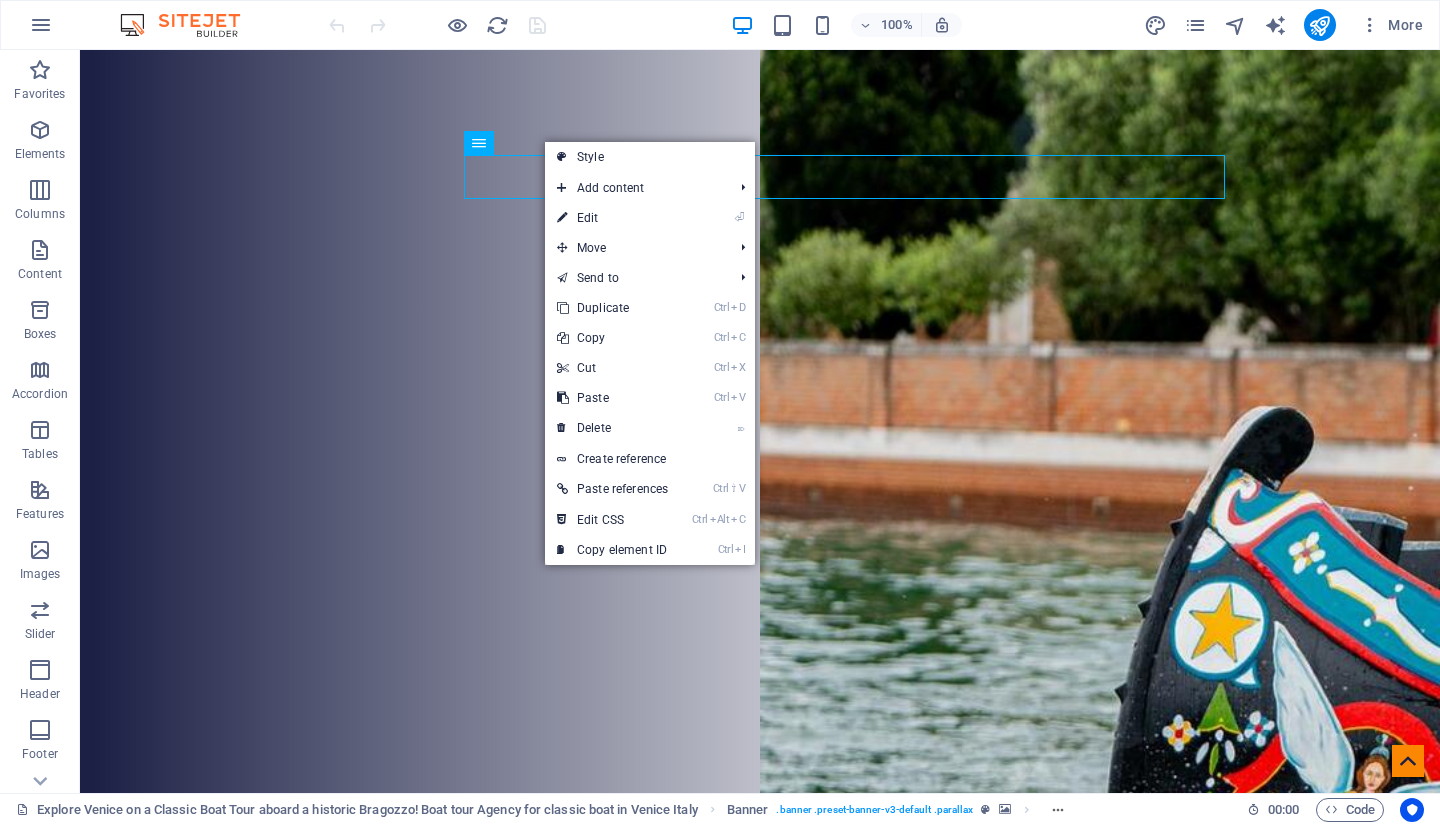click on "Style" at bounding box center (650, 157) 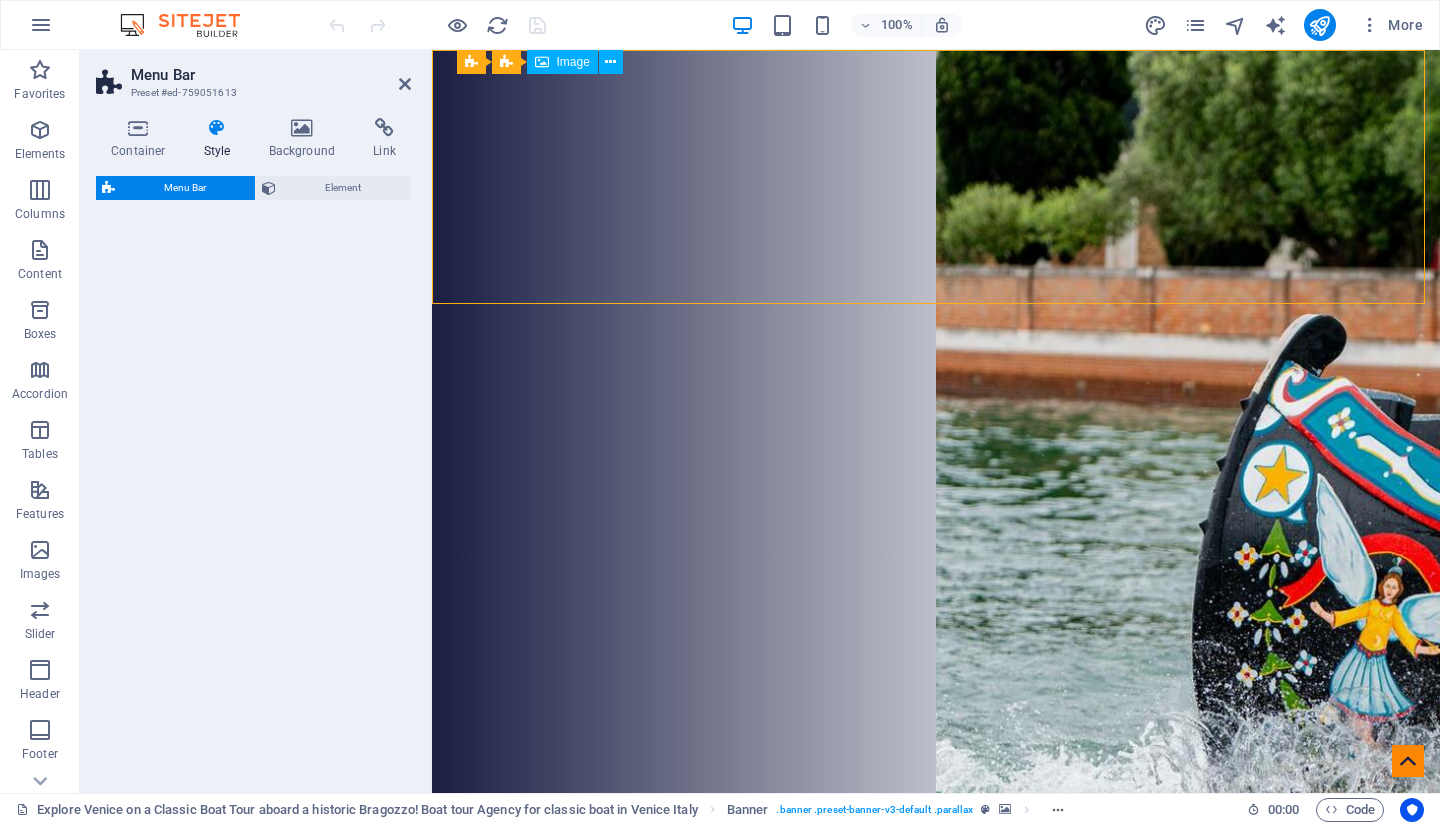 select on "rem" 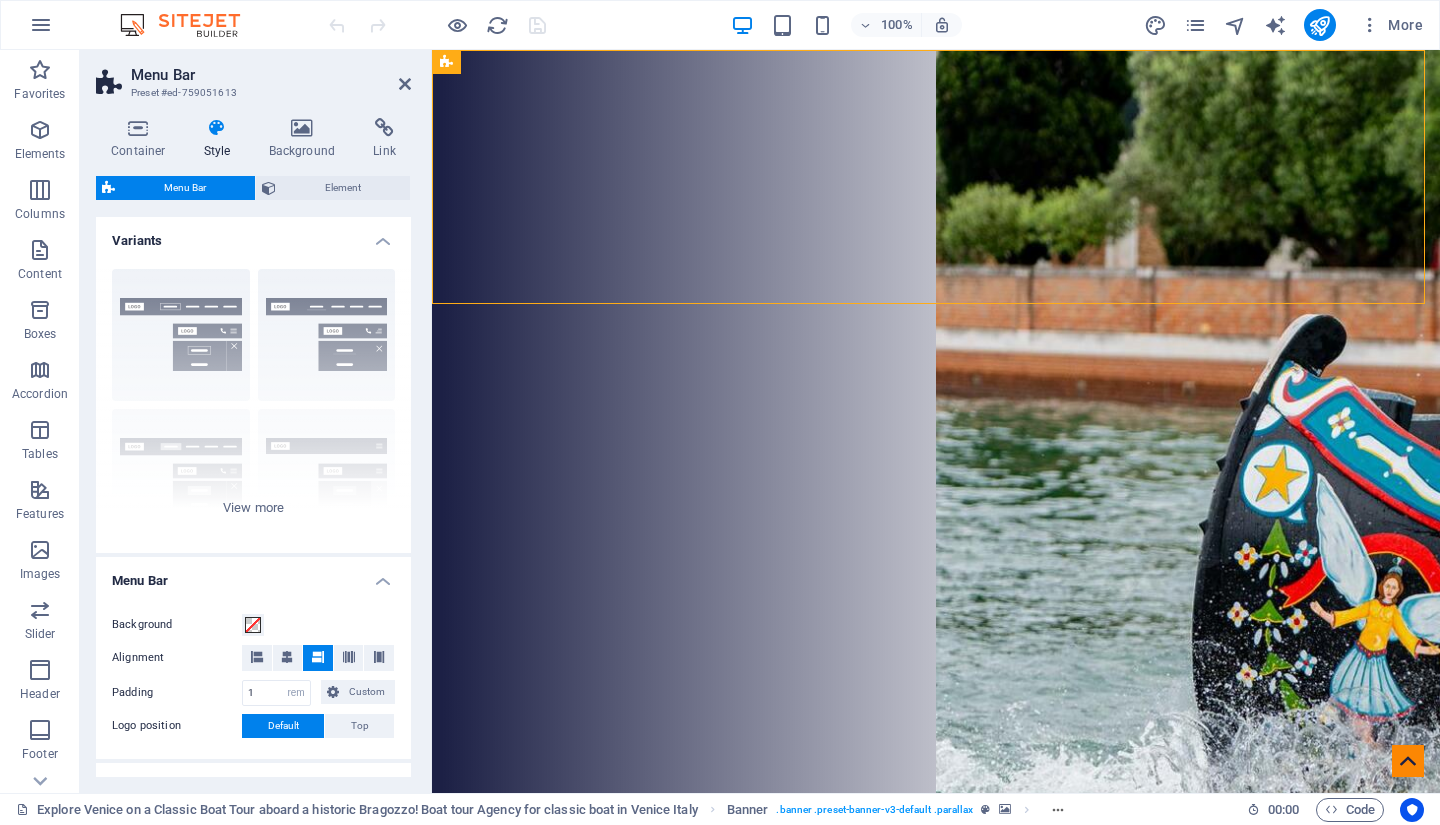 click on "Border Centered Default Fixed Loki Trigger Wide XXL" at bounding box center (253, 403) 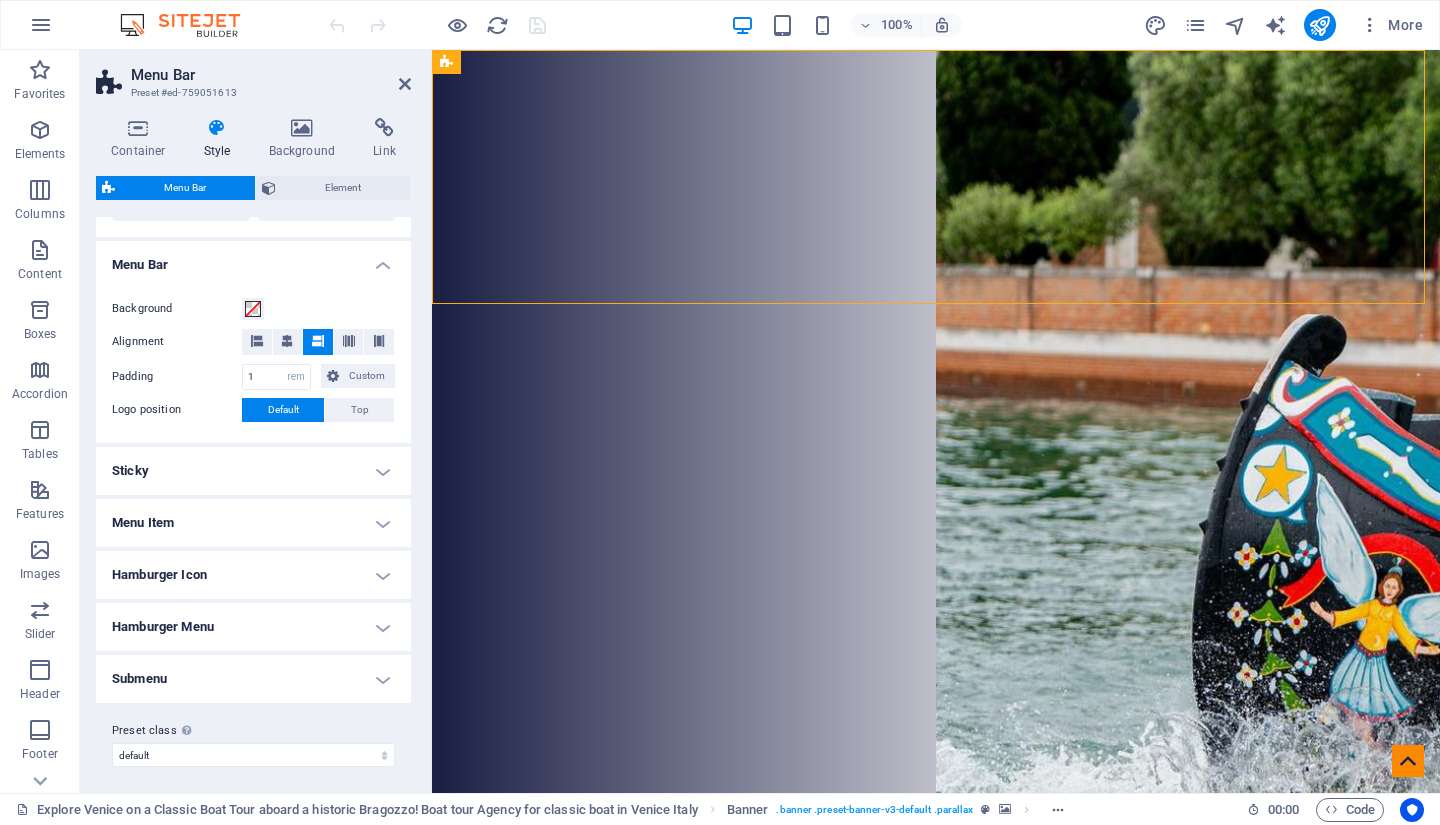 scroll, scrollTop: 605, scrollLeft: 0, axis: vertical 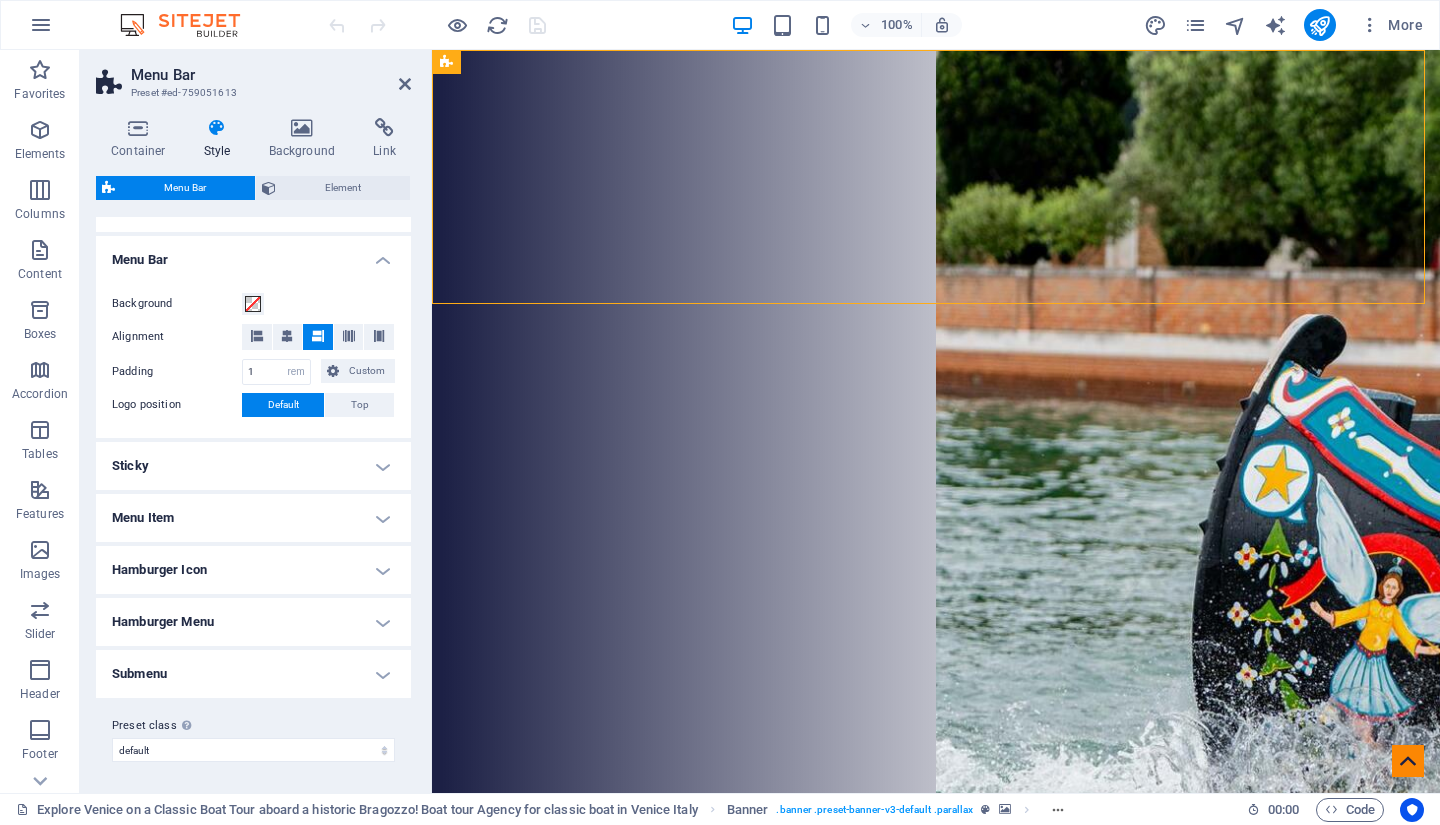 click on "Hamburger Icon" at bounding box center (253, 570) 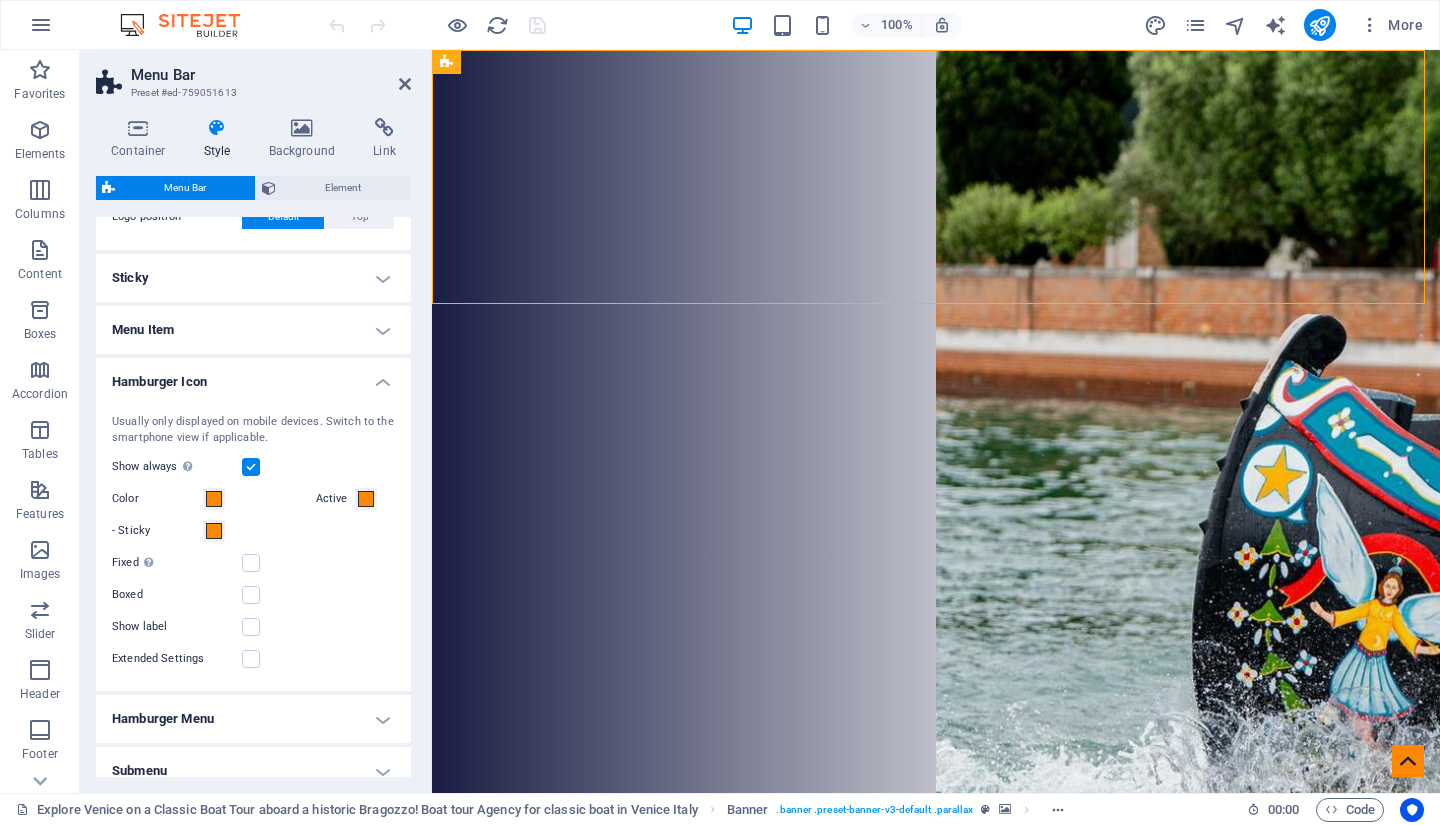 scroll, scrollTop: 890, scrollLeft: 0, axis: vertical 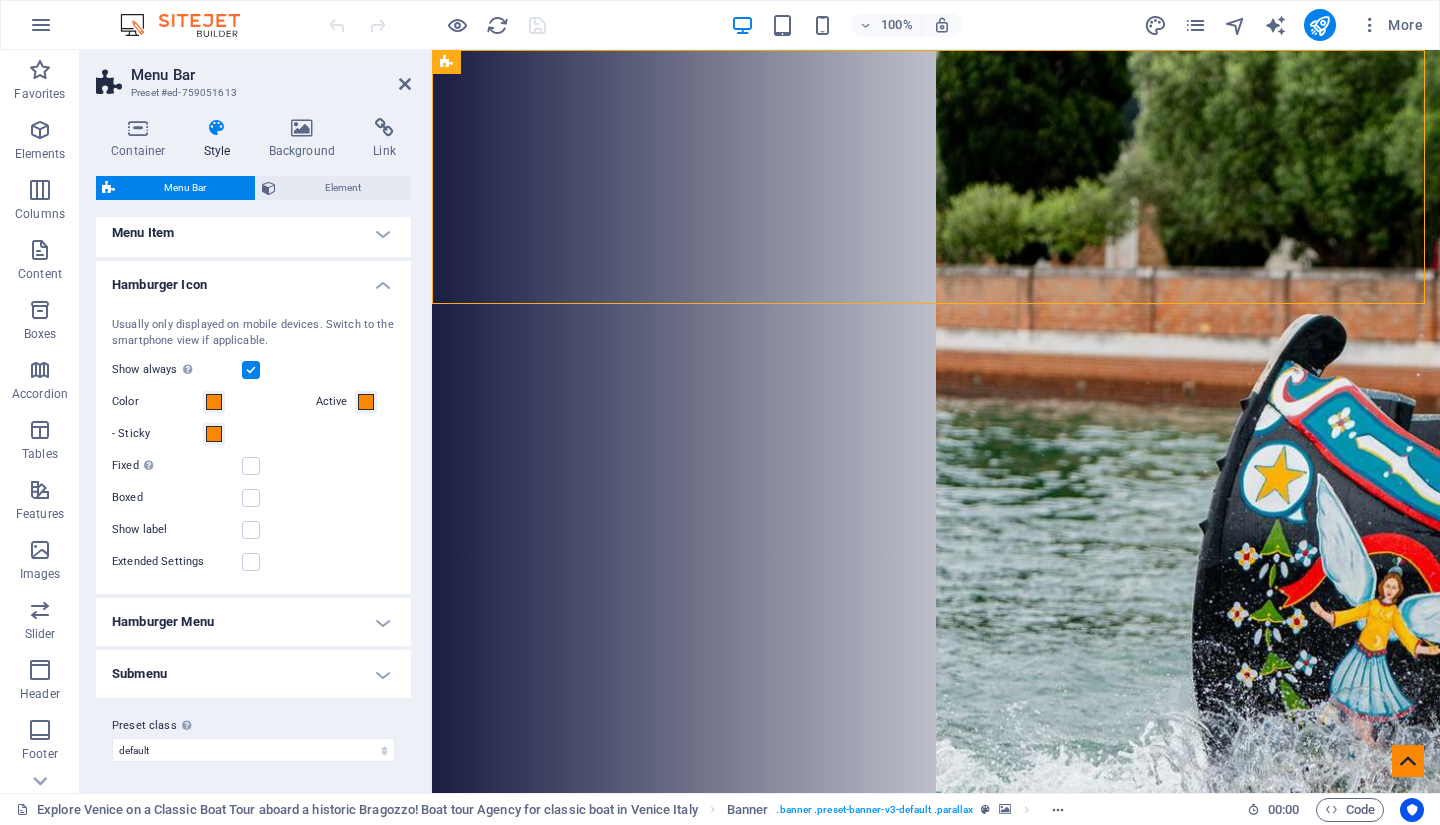 click on "Hamburger Menu" at bounding box center [253, 622] 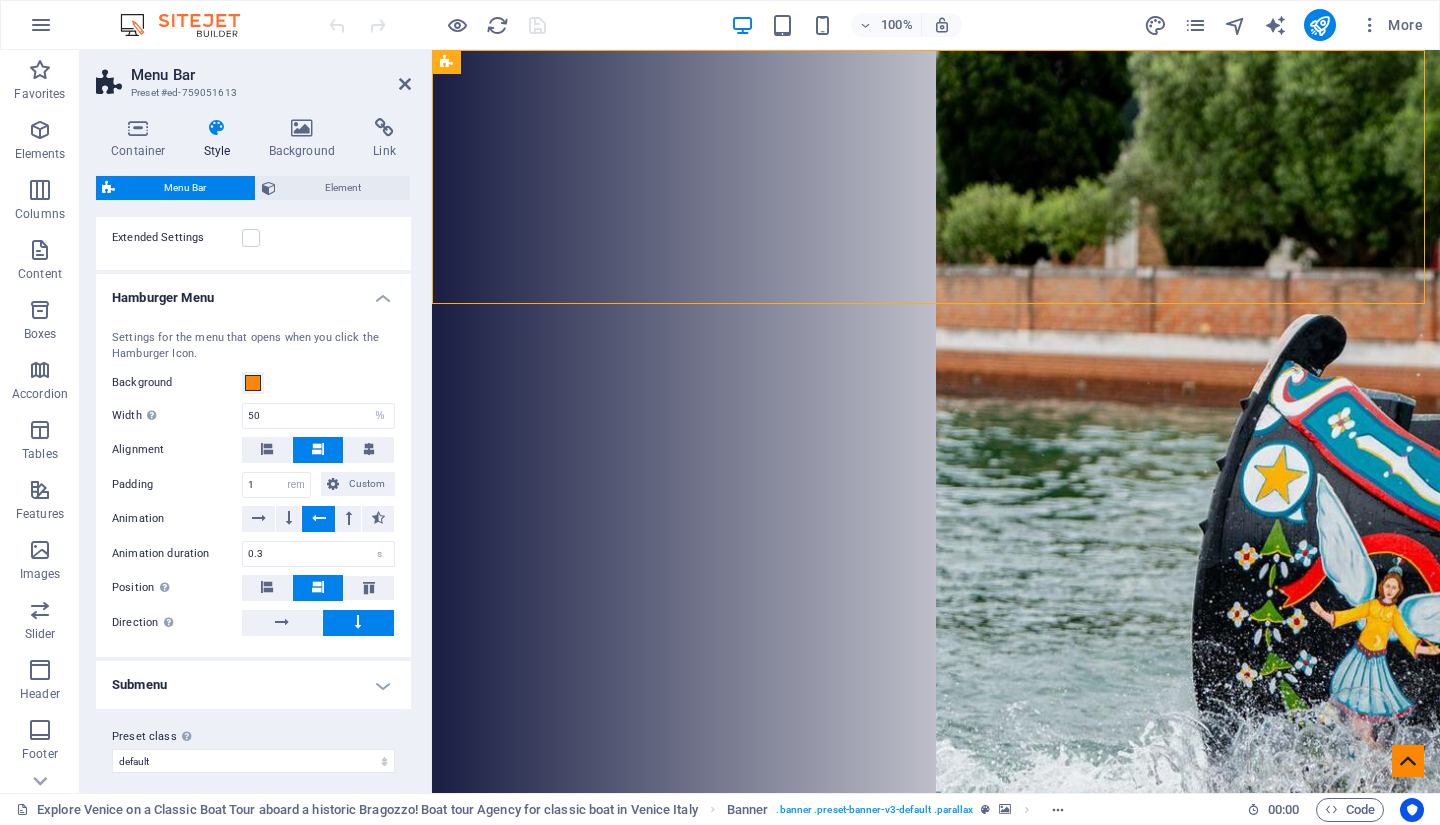 scroll, scrollTop: 1223, scrollLeft: 0, axis: vertical 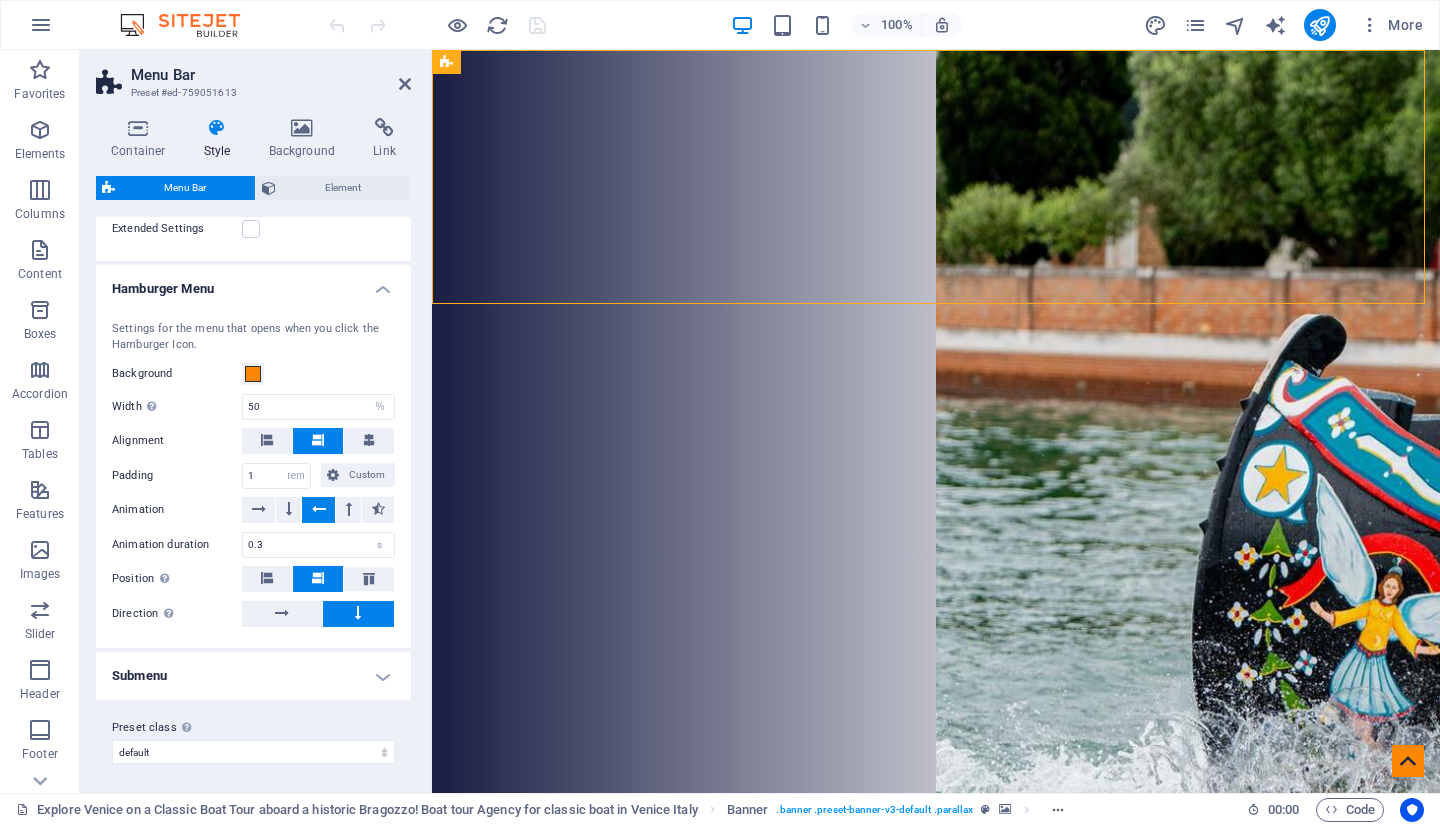 click on "Submenu" at bounding box center [253, 676] 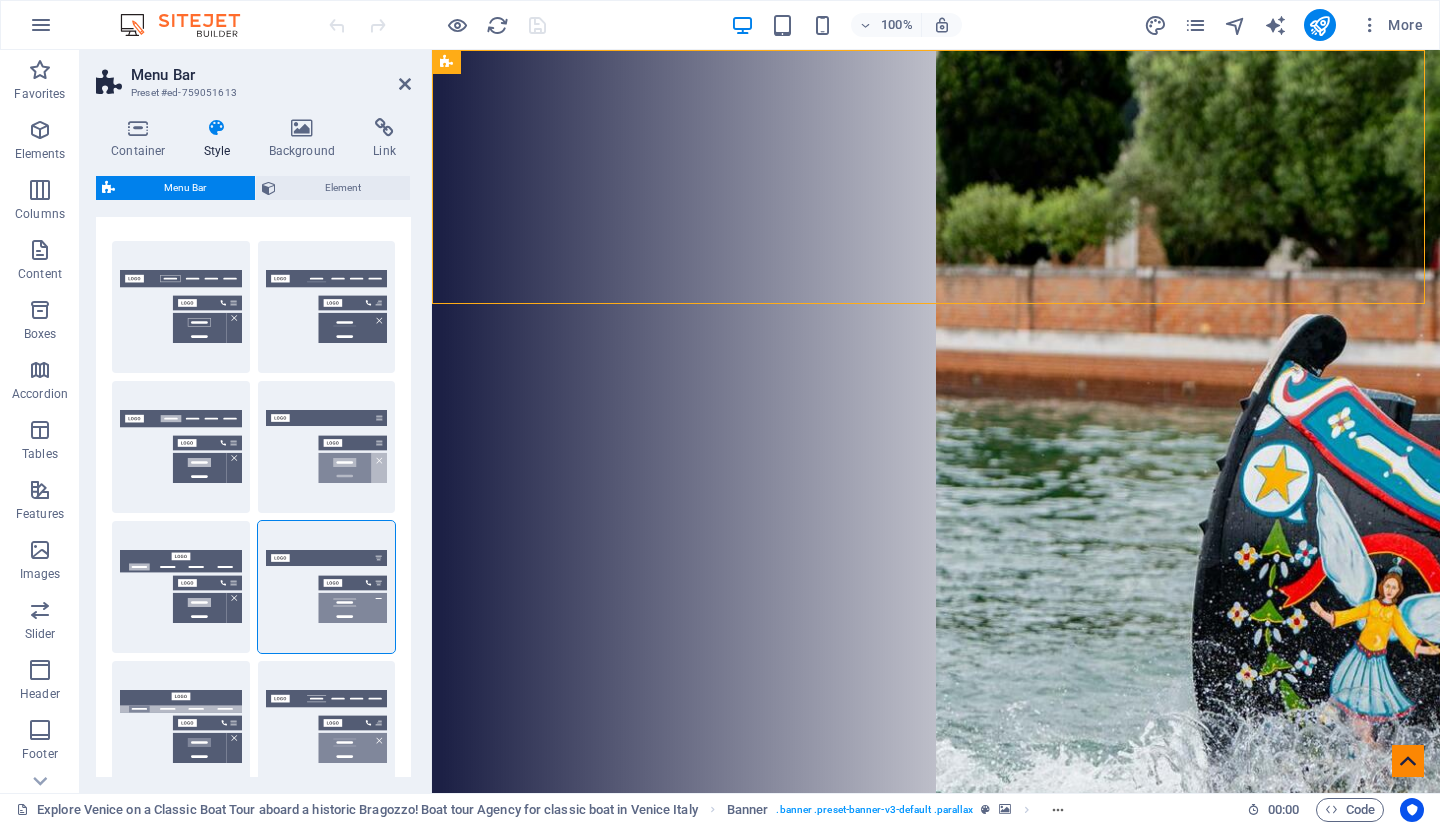 scroll, scrollTop: 0, scrollLeft: 0, axis: both 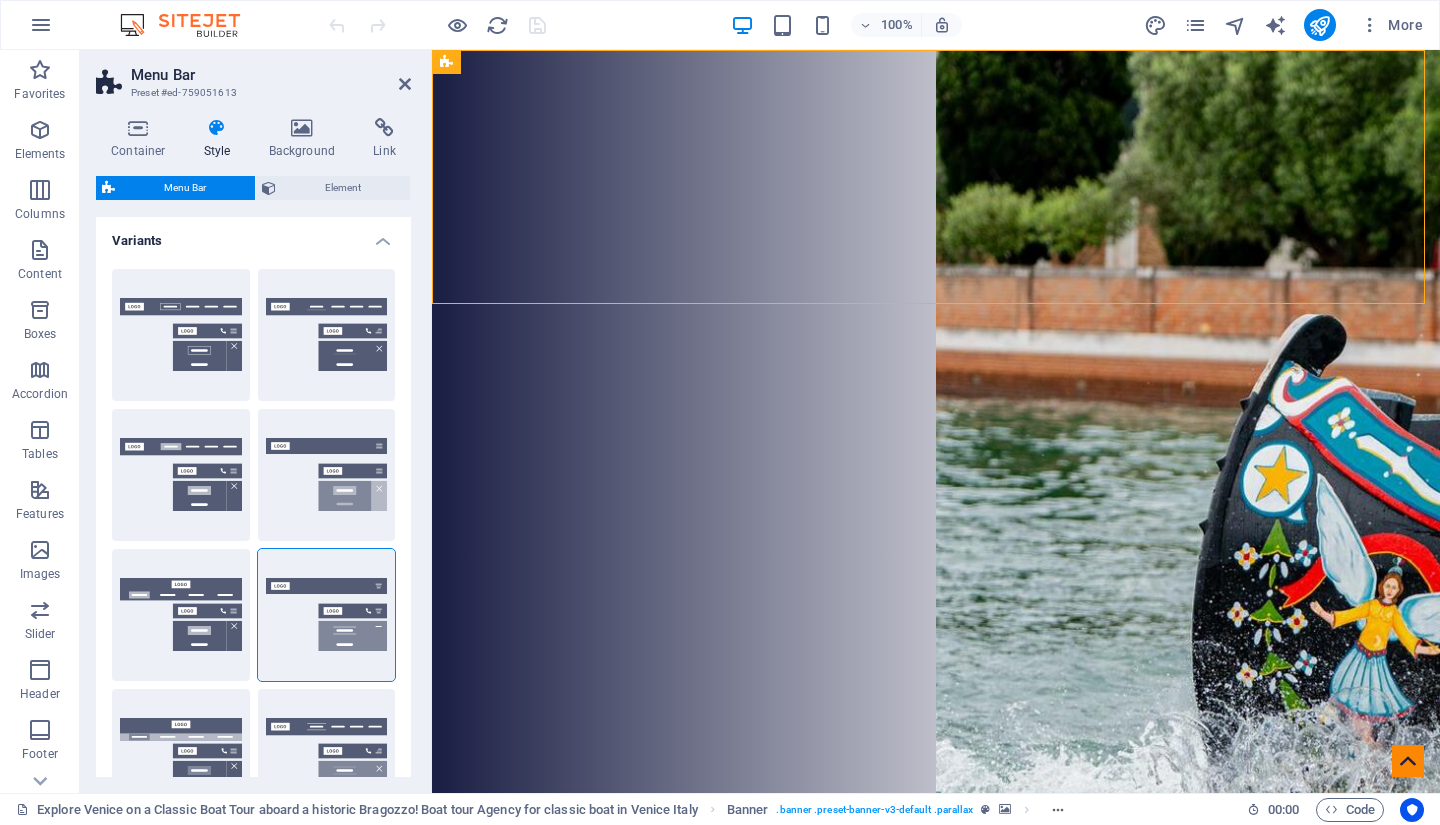 click on "Element" at bounding box center (343, 188) 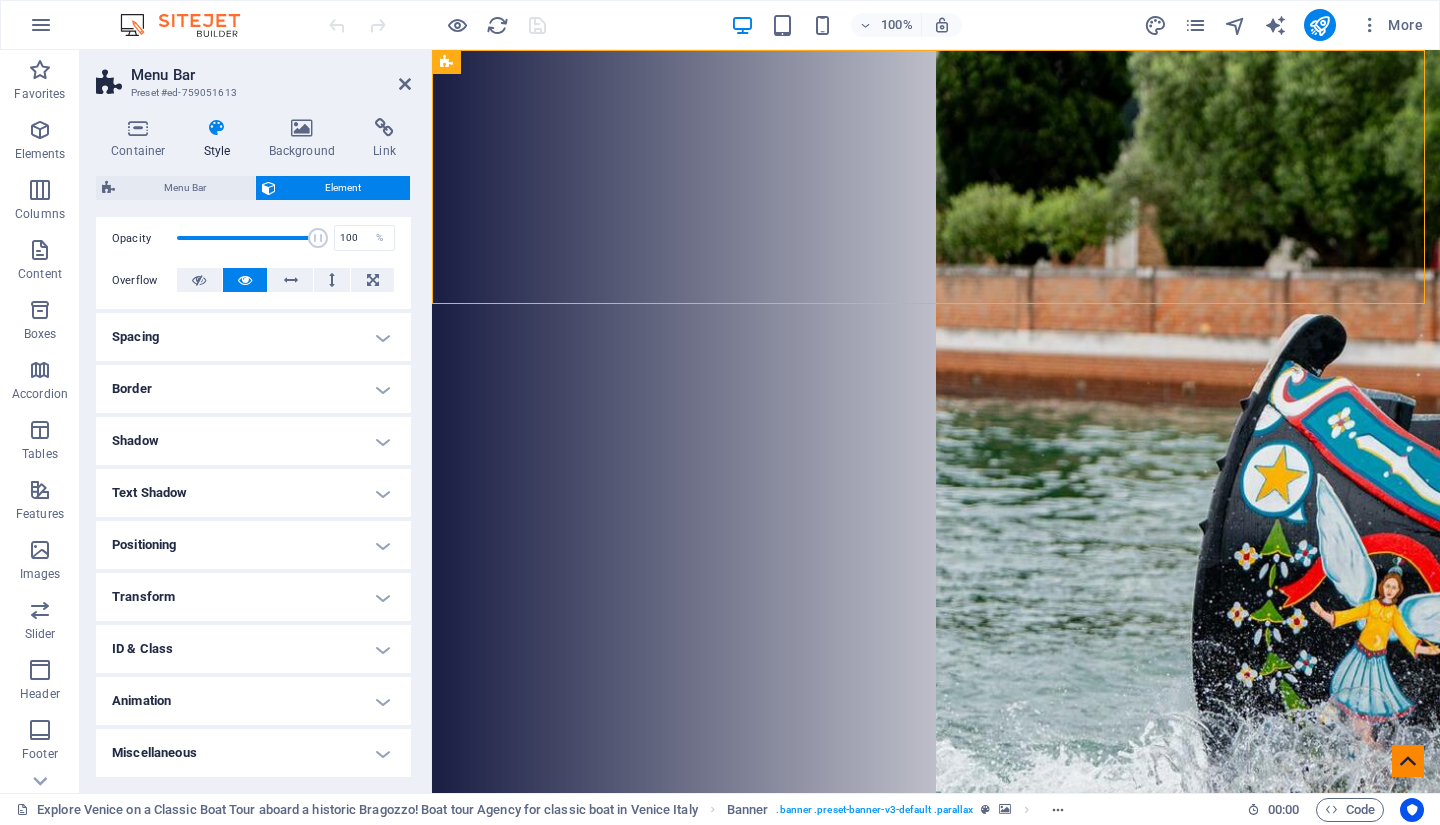 scroll, scrollTop: 0, scrollLeft: 0, axis: both 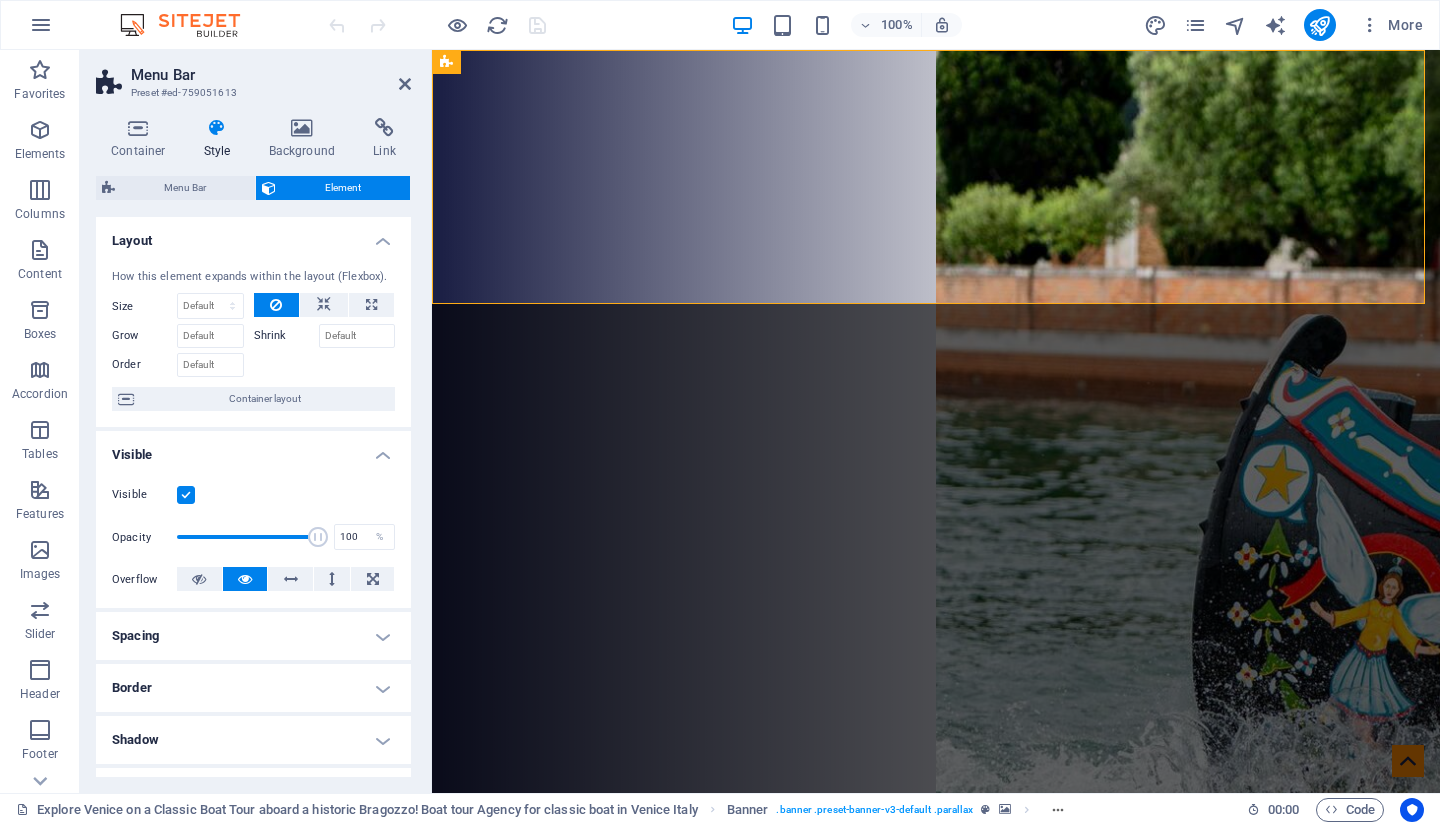 click at bounding box center [217, 128] 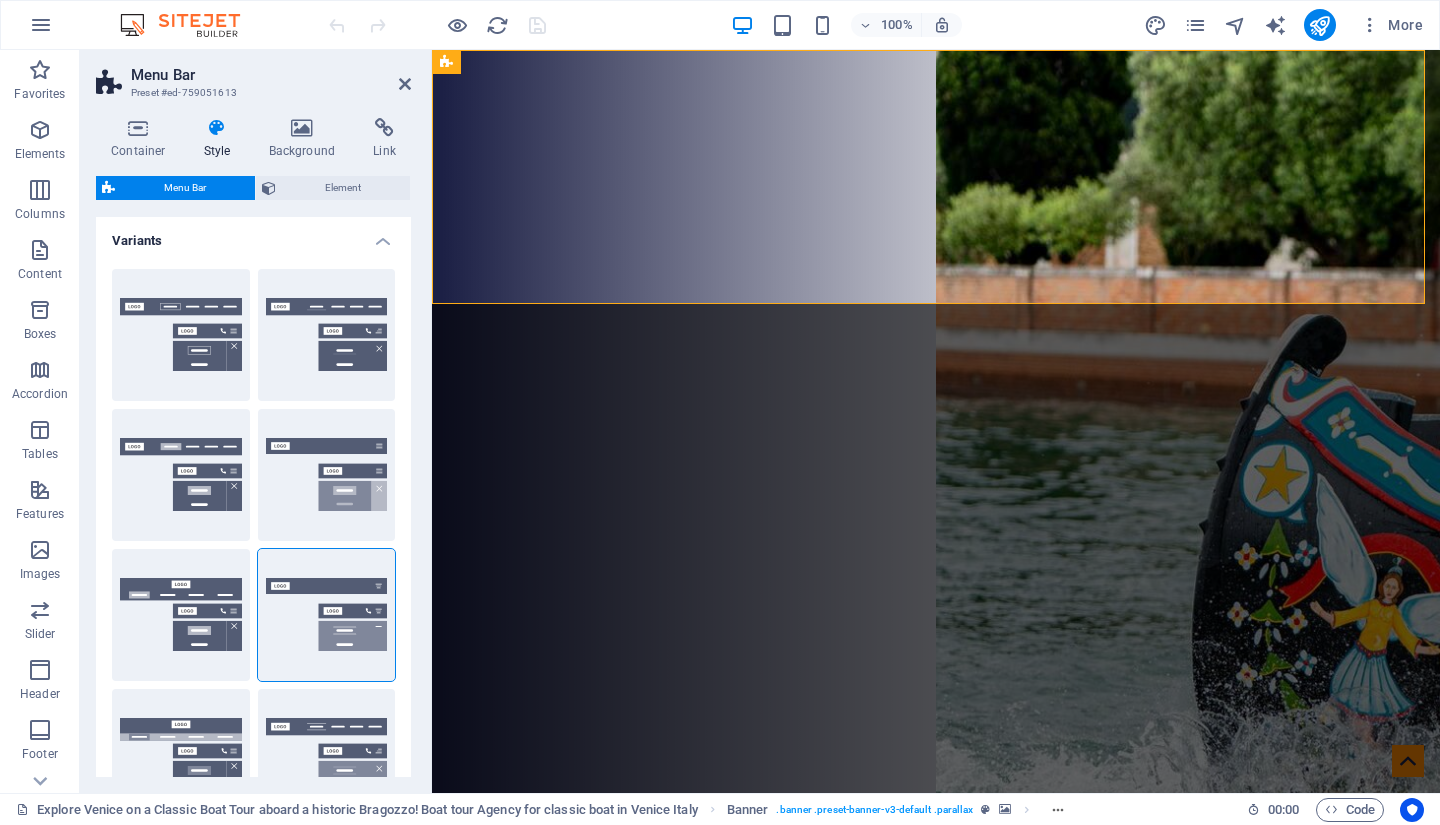 click on "Fixed" at bounding box center (327, 475) 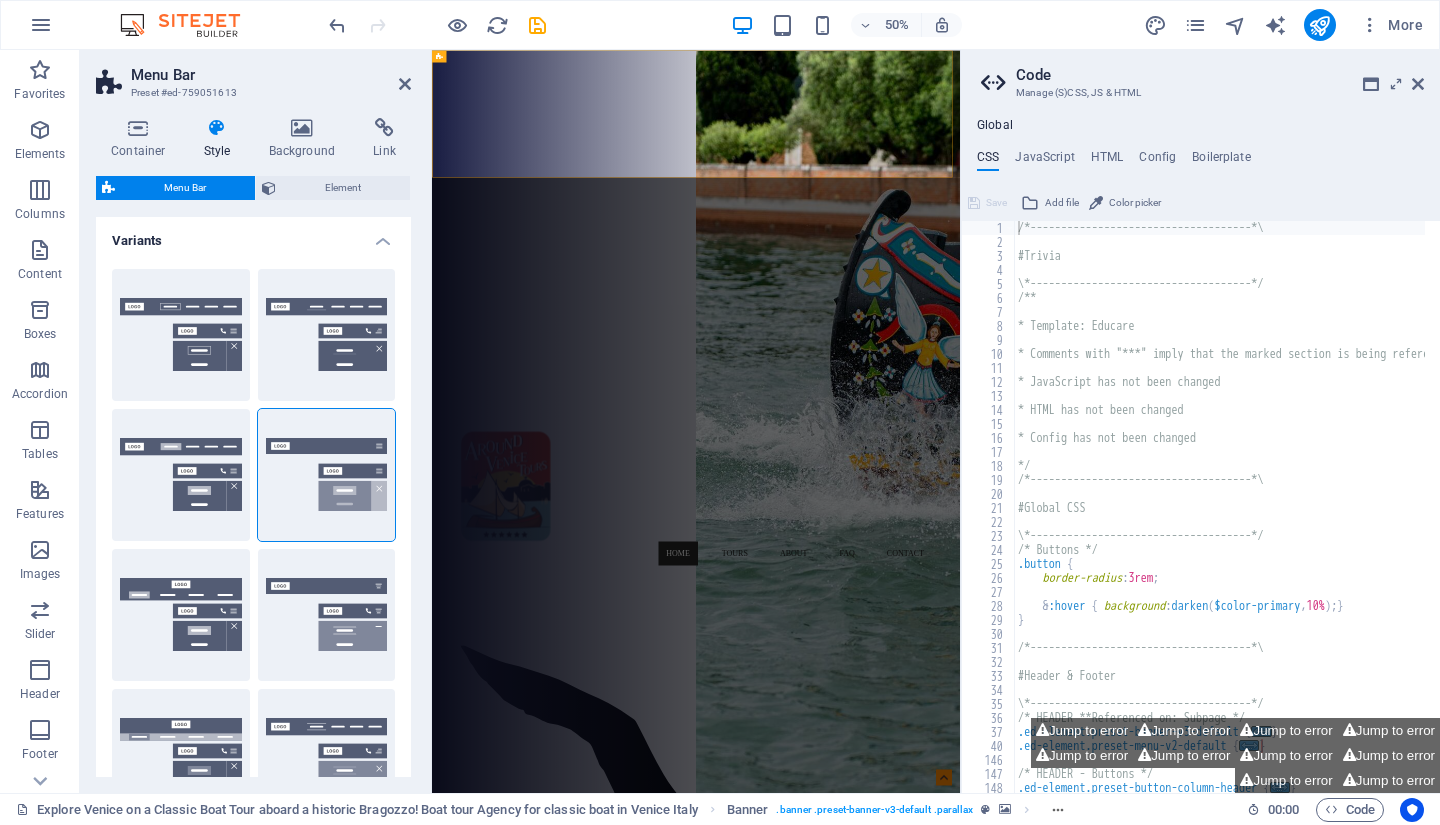 click at bounding box center (1418, 84) 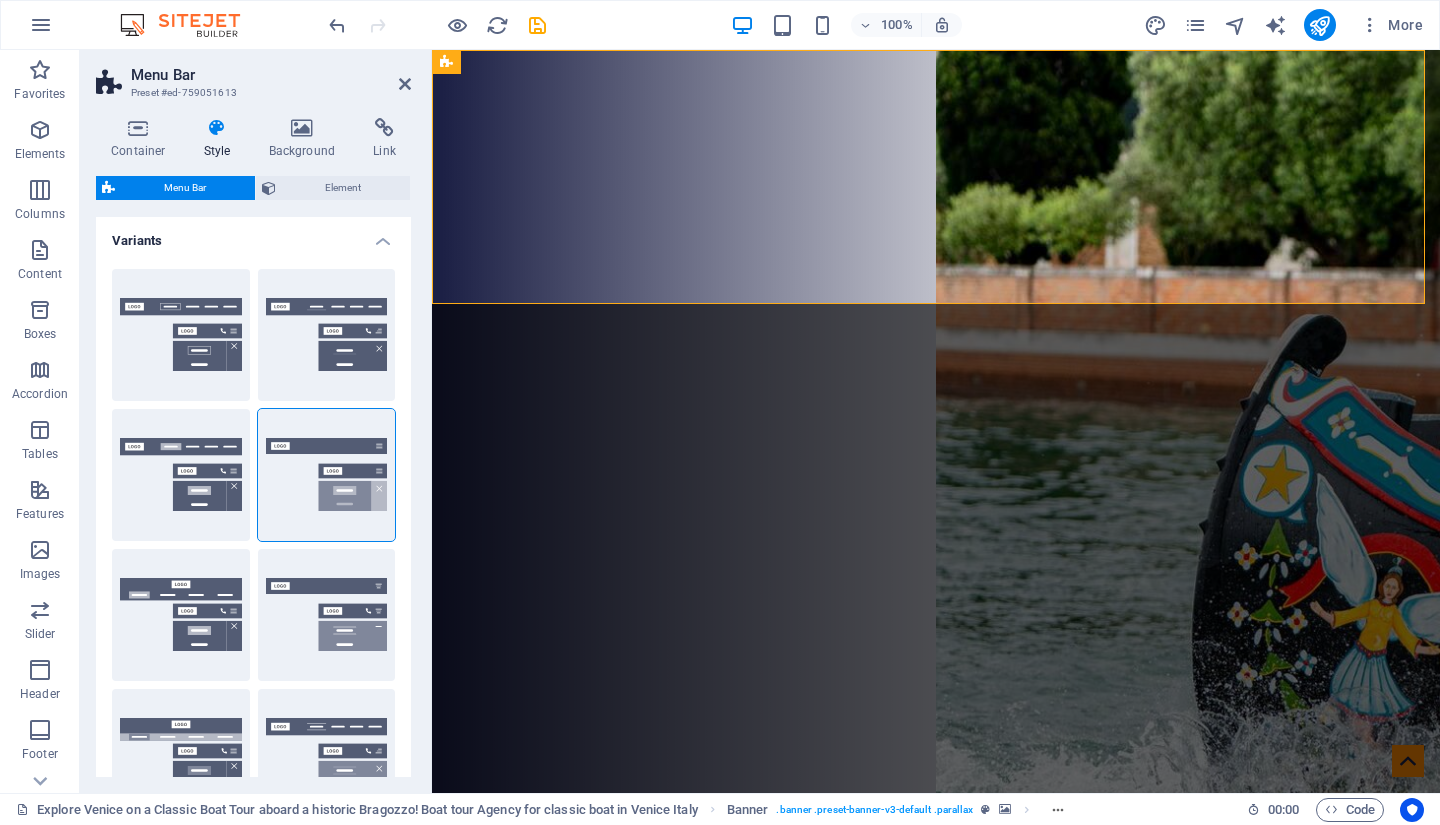 click on "Element" at bounding box center (343, 188) 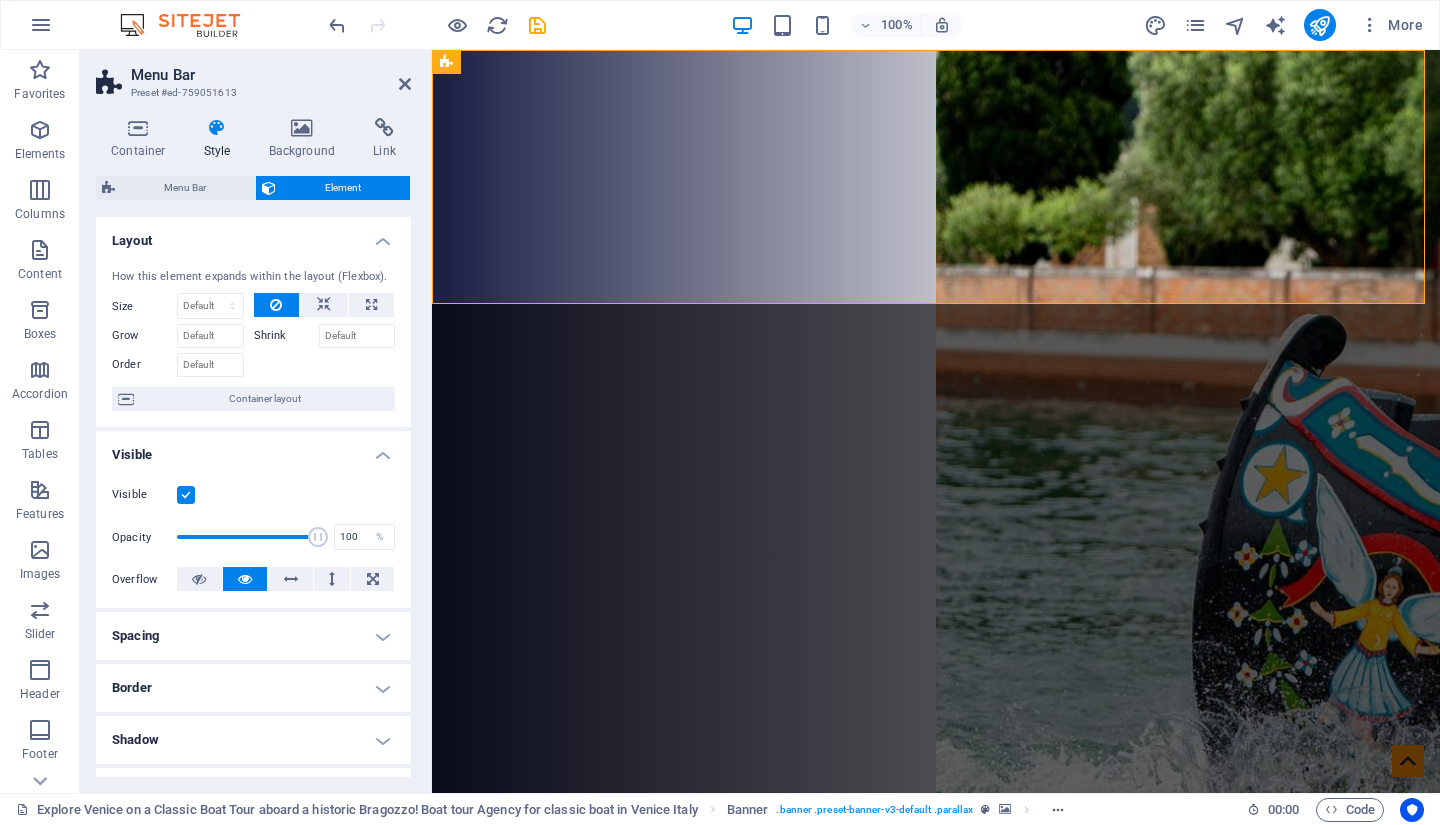 click on "Container layout" at bounding box center [264, 399] 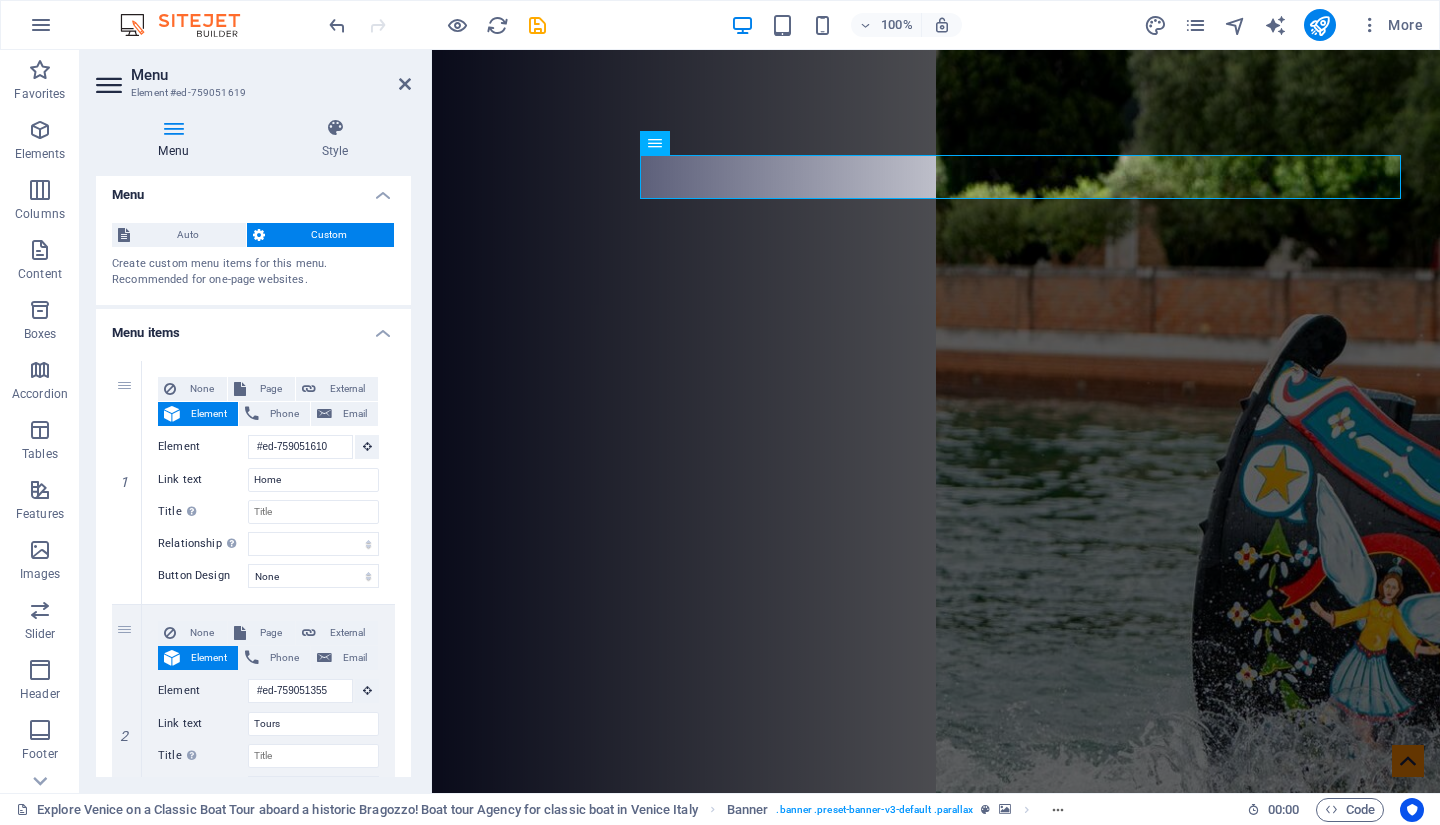 scroll, scrollTop: 0, scrollLeft: 0, axis: both 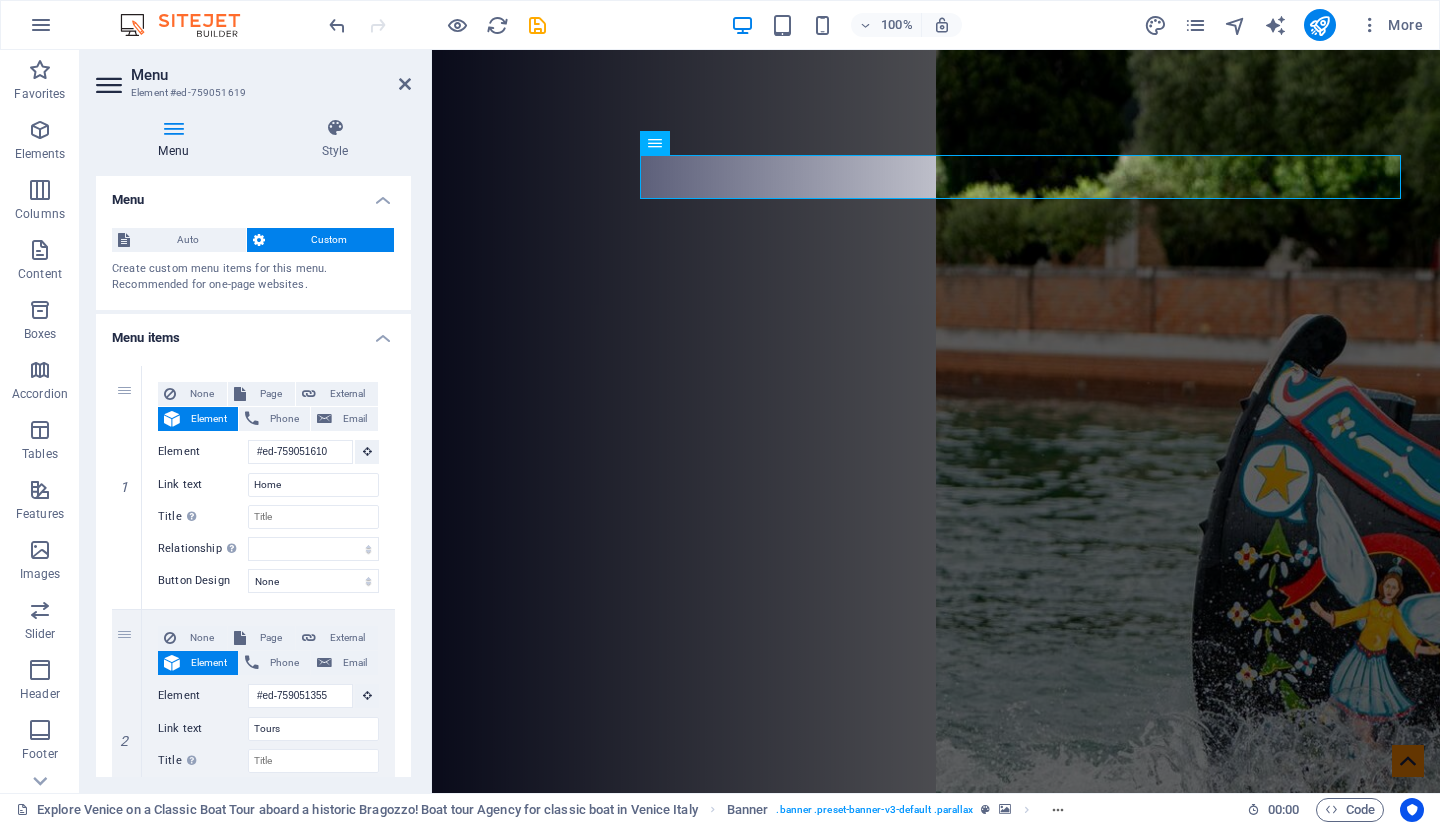 click on "Auto" at bounding box center [188, 240] 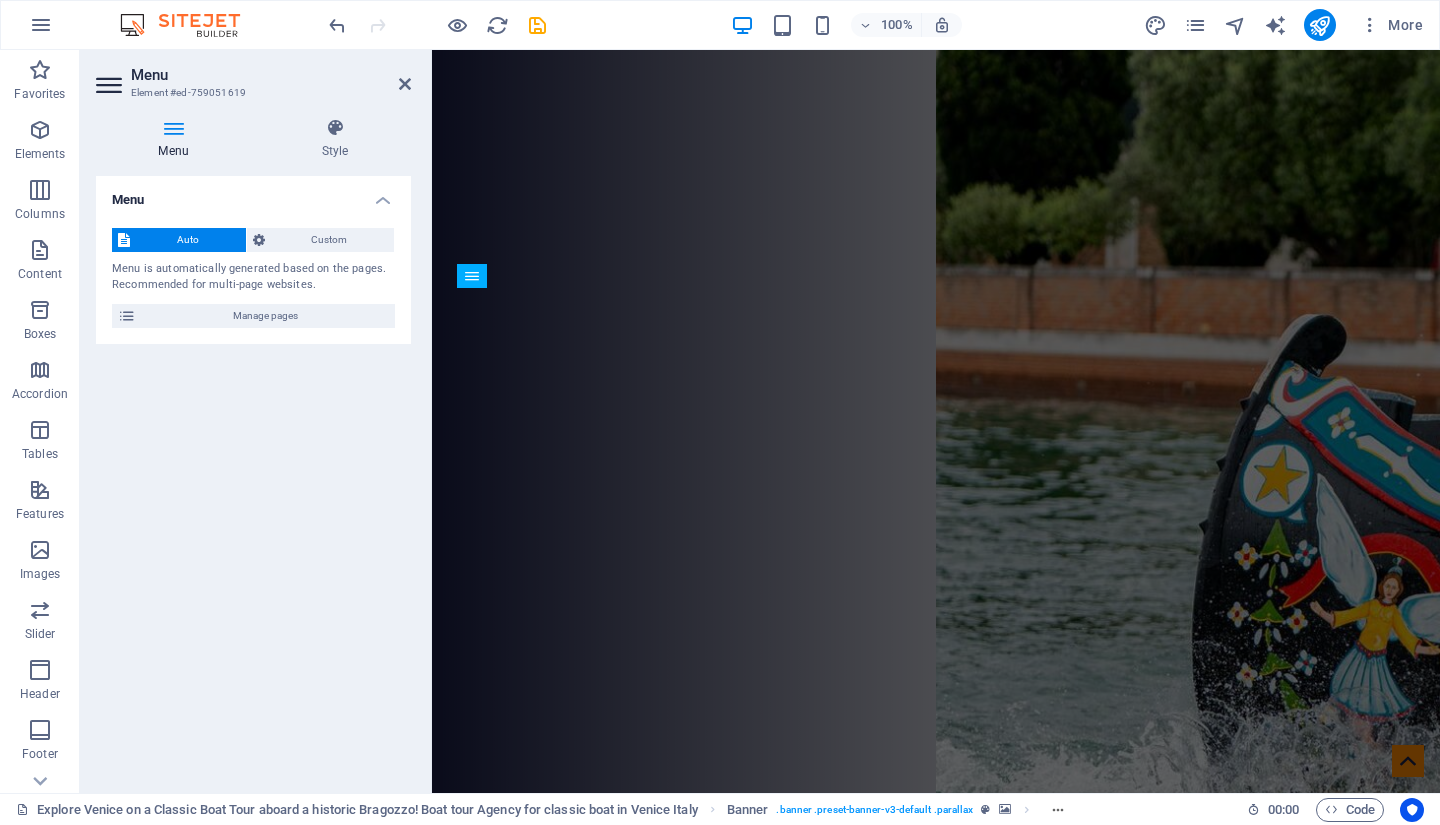 click at bounding box center (335, 128) 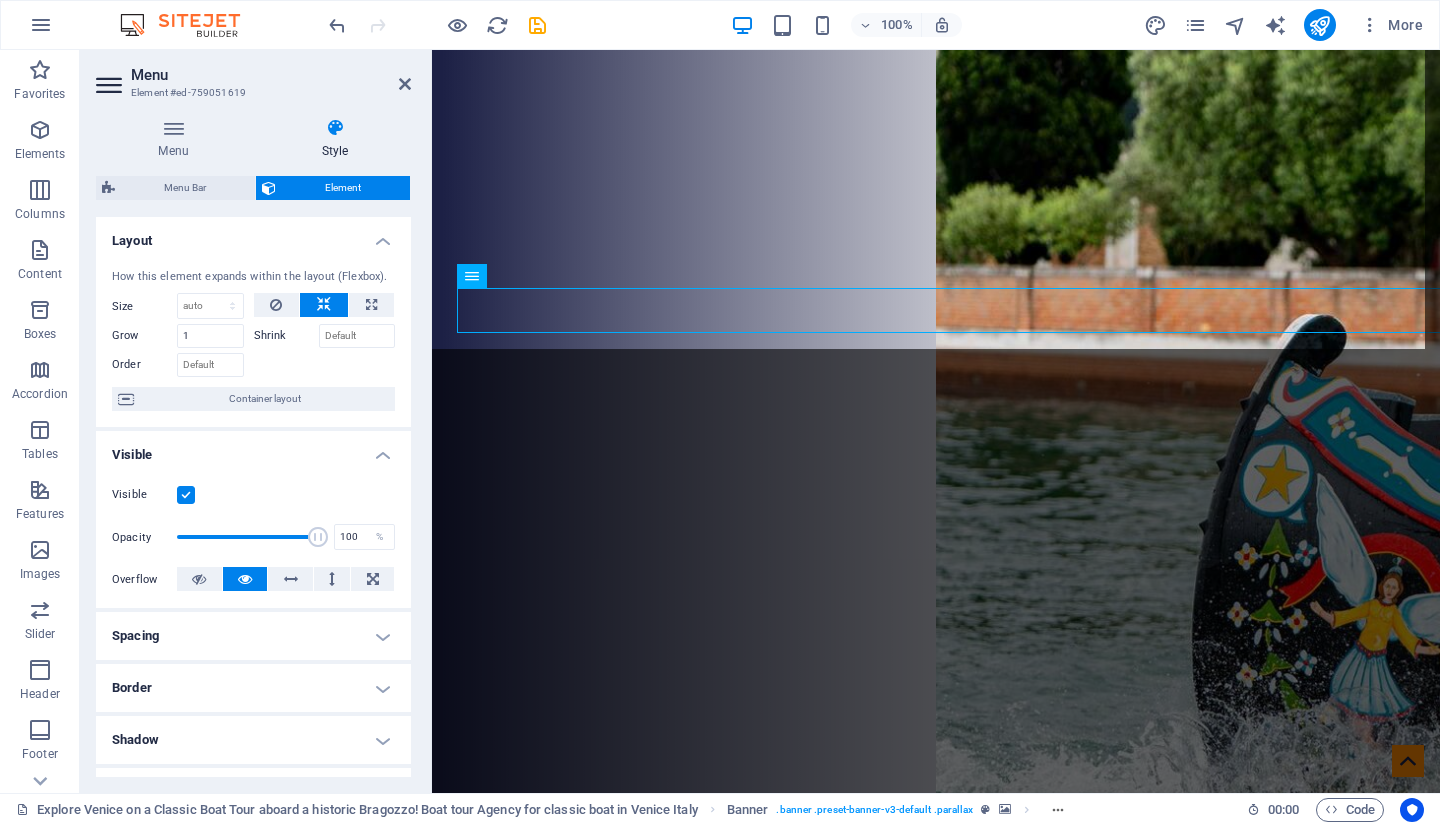 click on "Menu Bar" at bounding box center (185, 188) 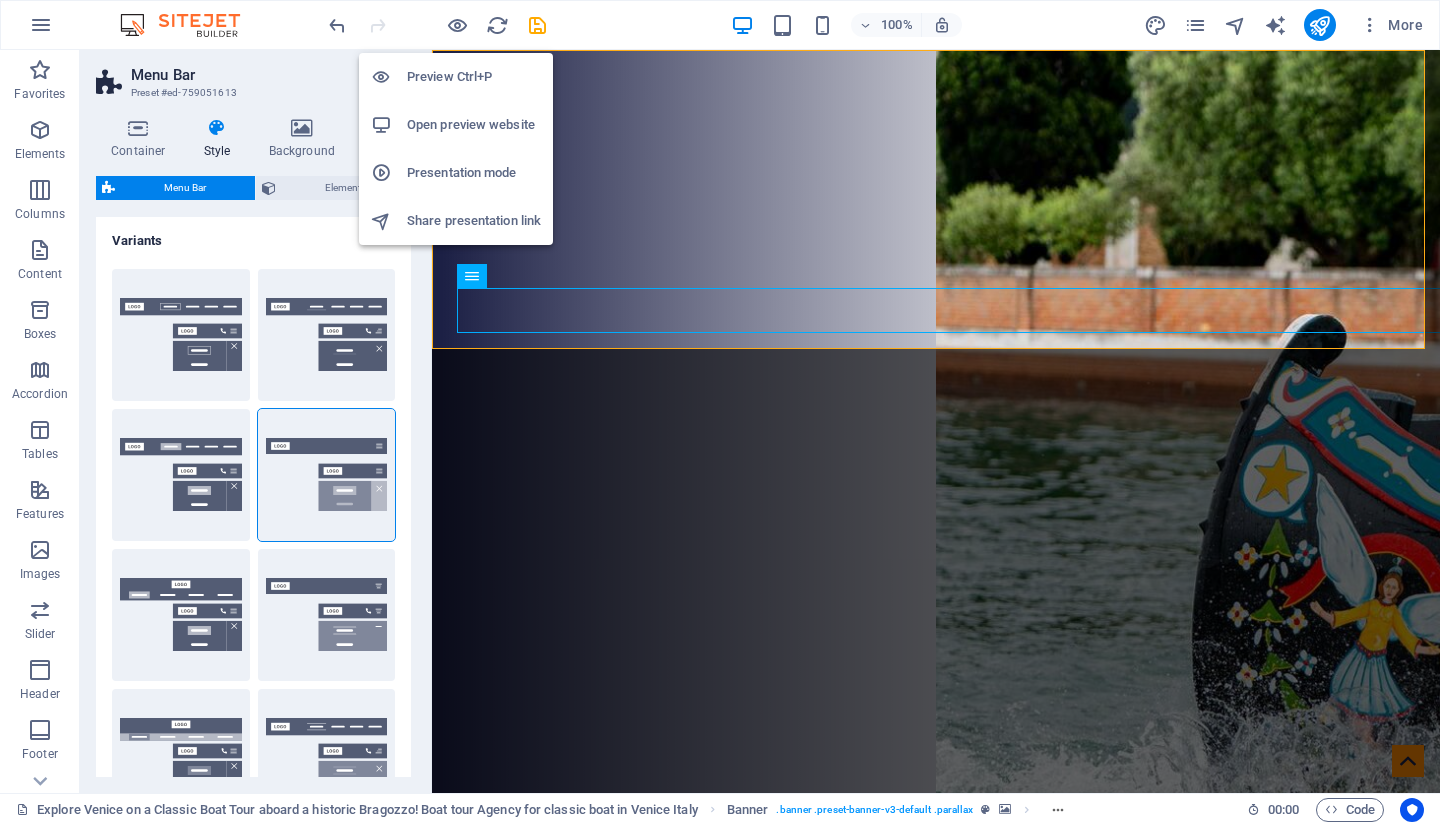 click at bounding box center [457, 25] 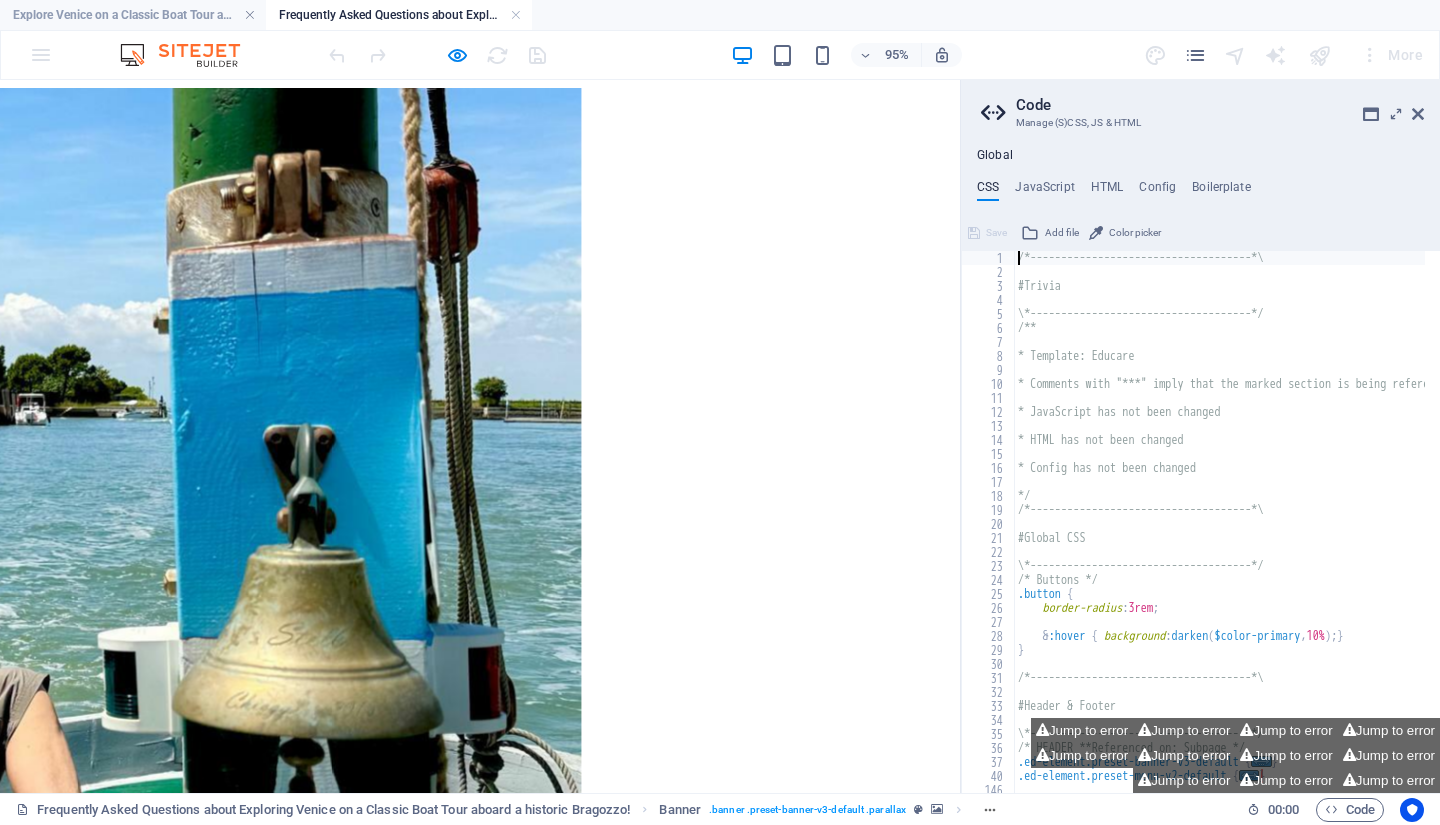 scroll, scrollTop: 0, scrollLeft: 0, axis: both 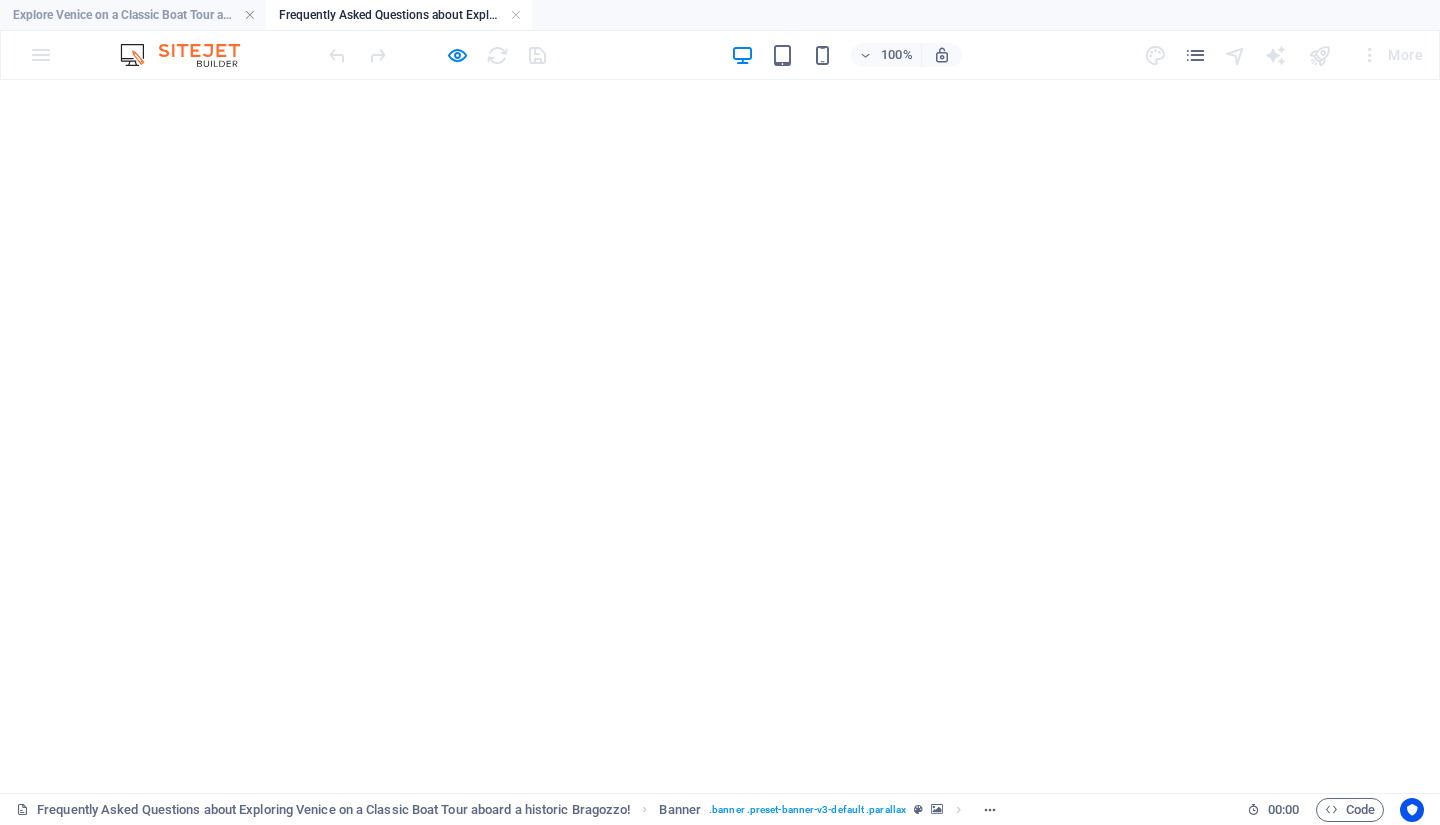 click on "Home Tours About FAQ Contact" at bounding box center (720, 1088) 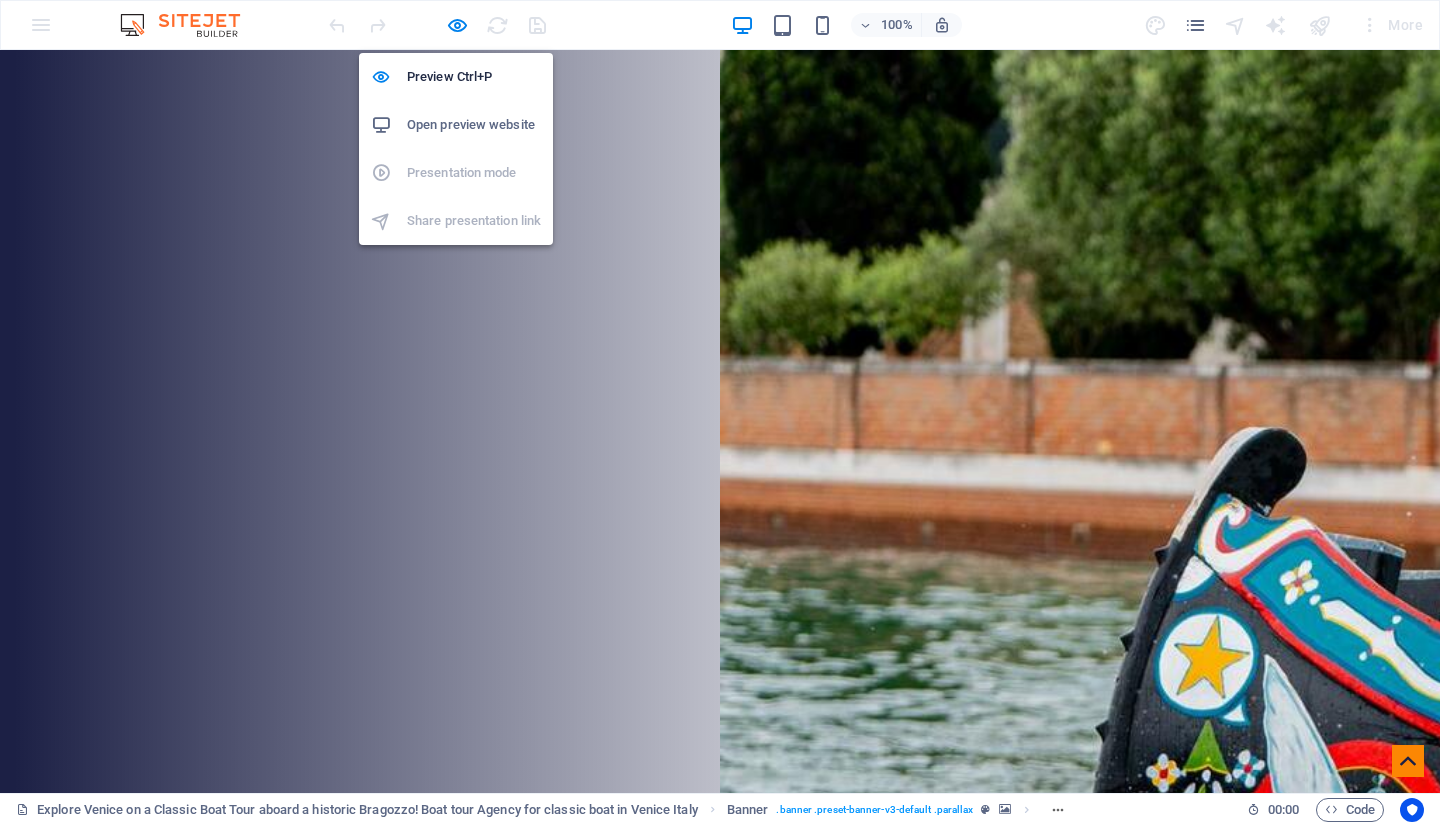 click at bounding box center [457, 25] 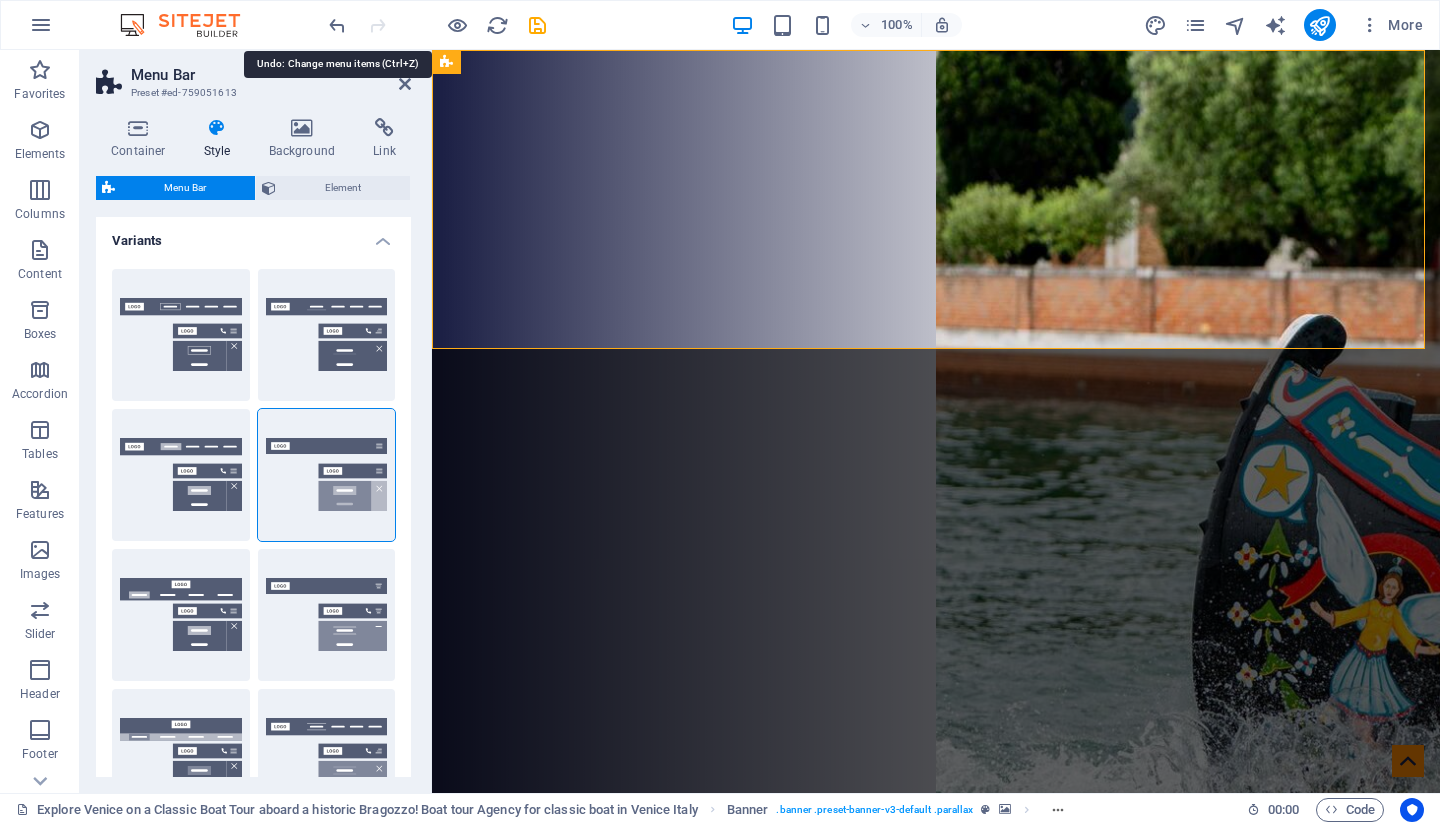 click at bounding box center [337, 25] 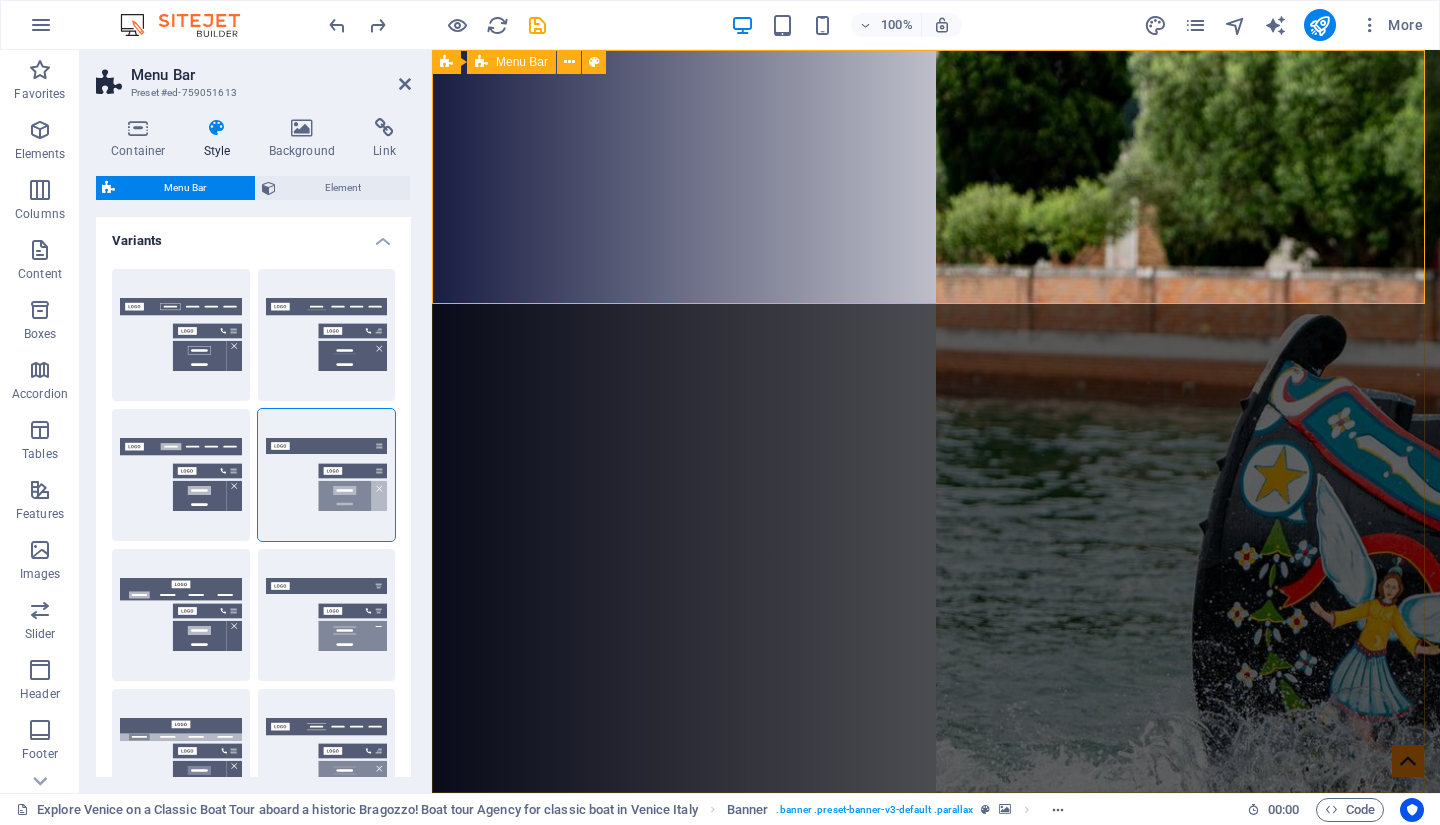 click on "Menu Bar" at bounding box center (511, 62) 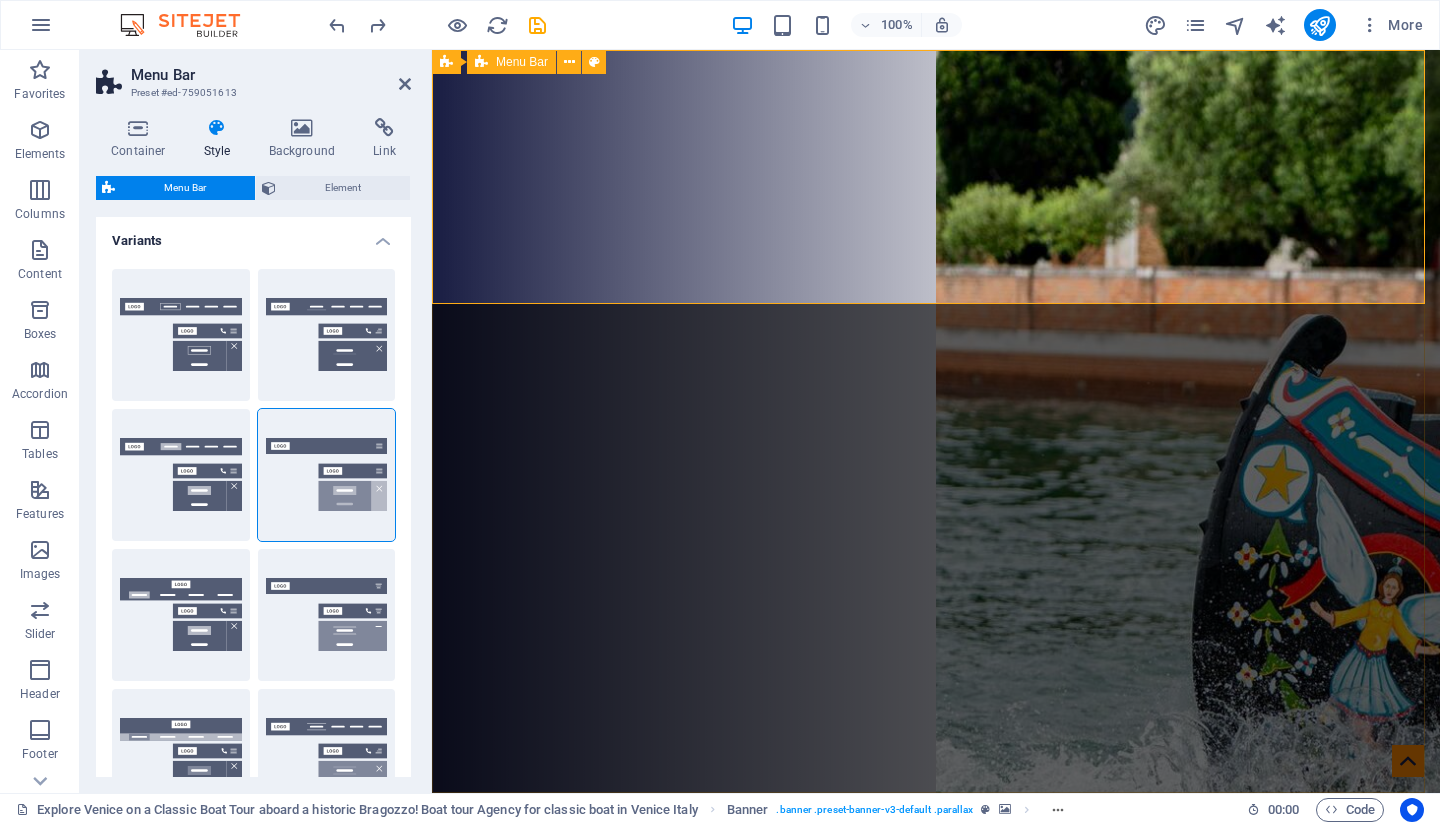 click on "Menu Bar" at bounding box center [511, 62] 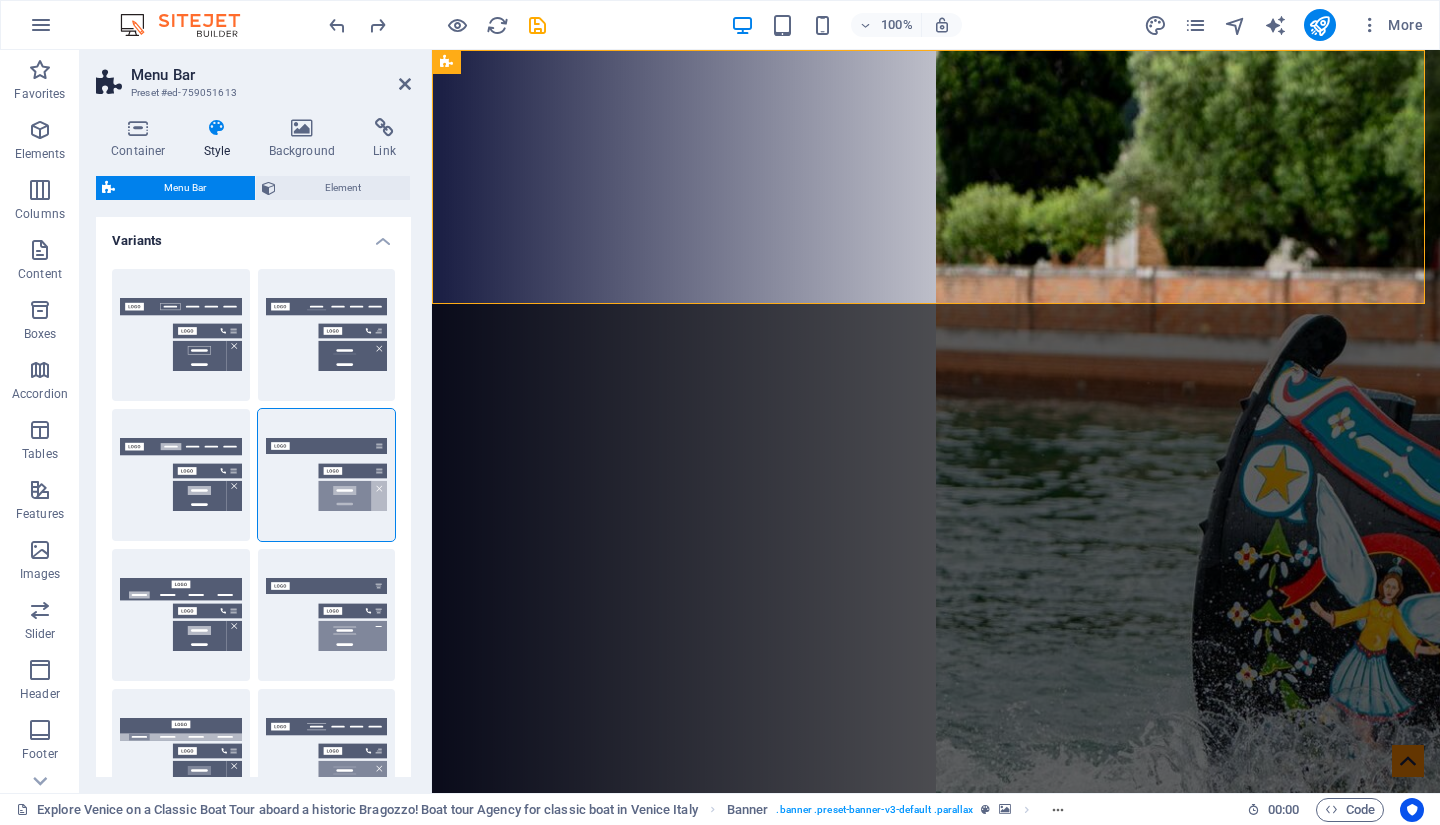 click on "Trigger" at bounding box center (327, 615) 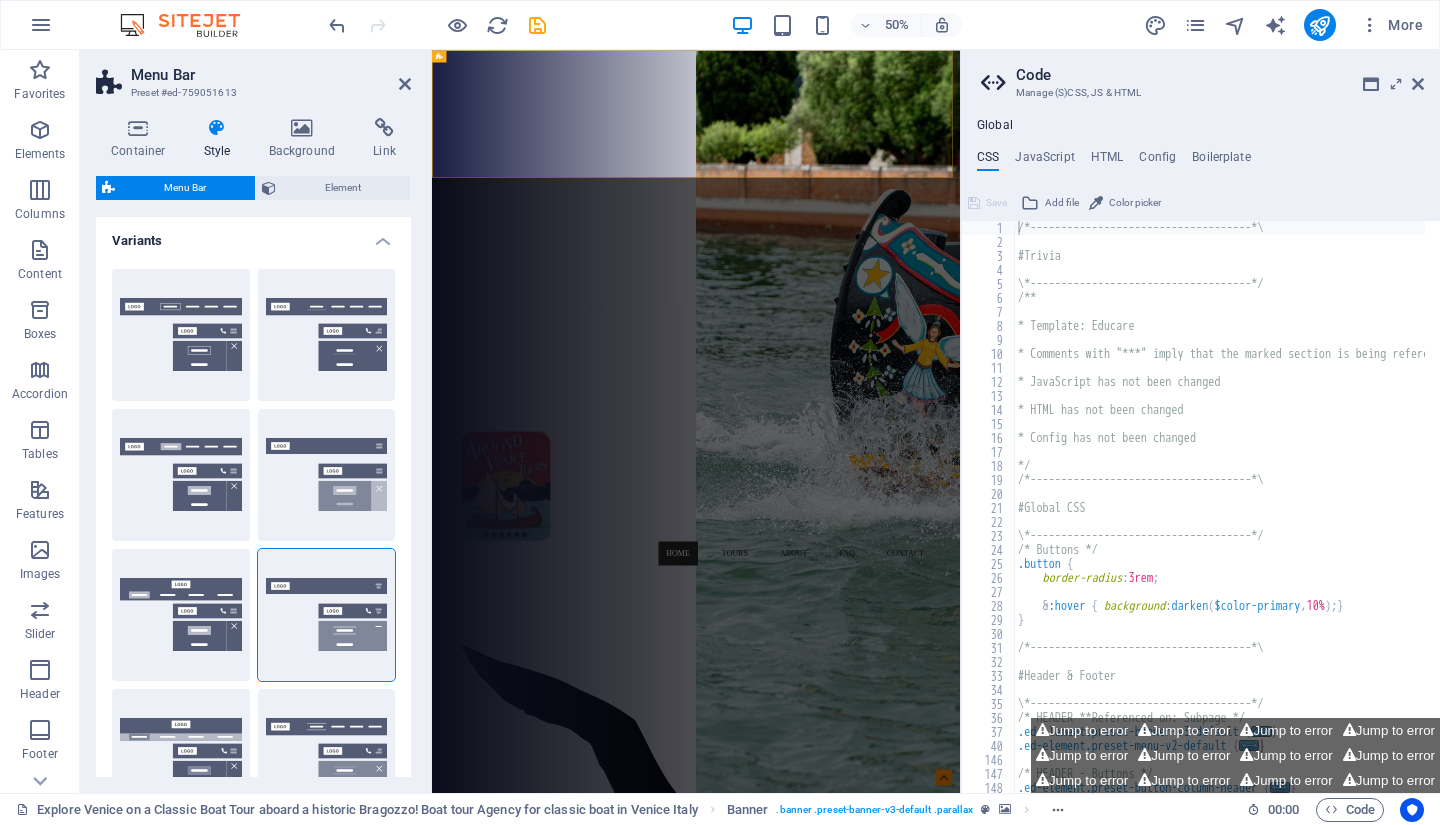 click at bounding box center (1418, 84) 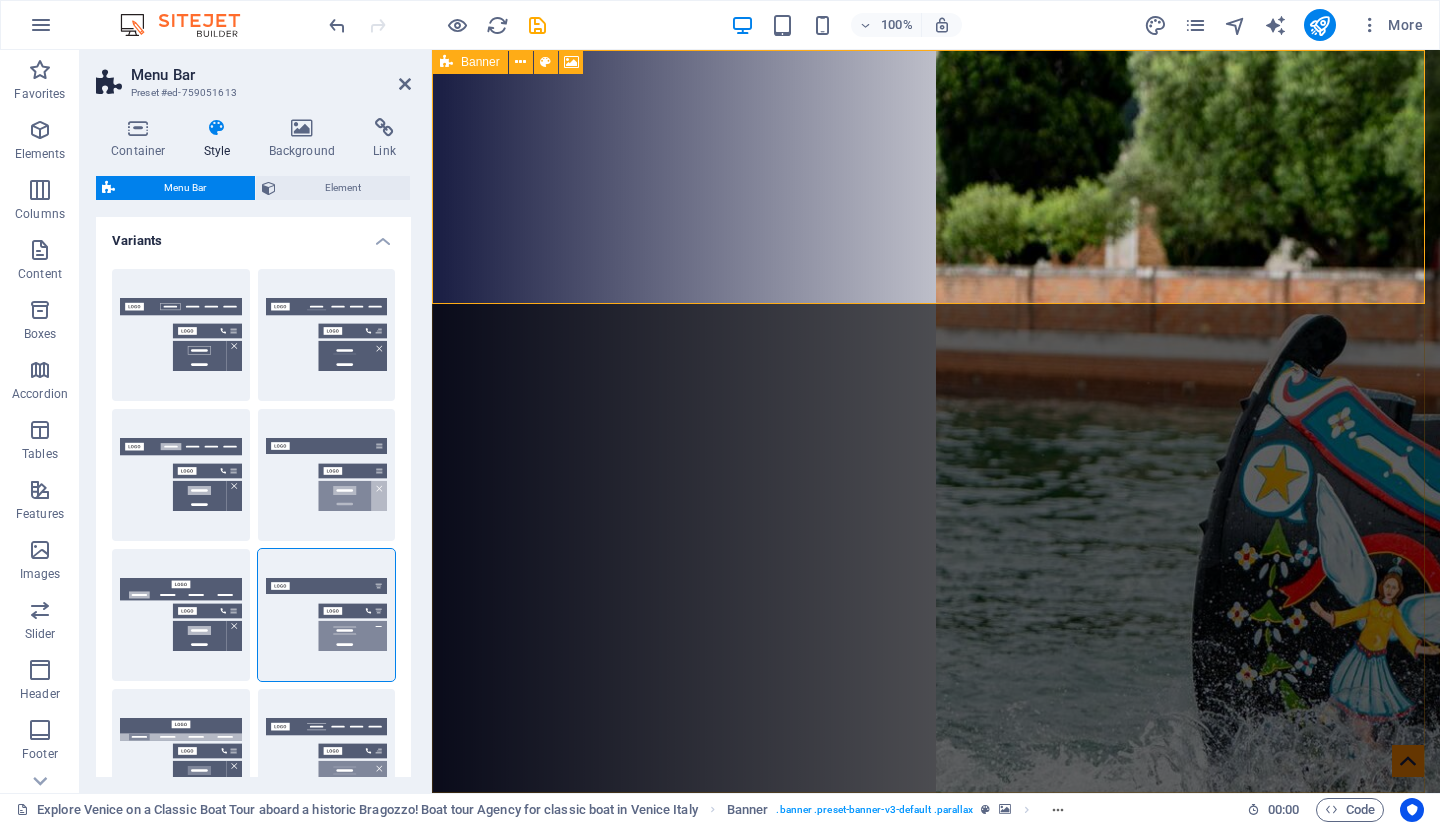 click on "Banner" at bounding box center (480, 62) 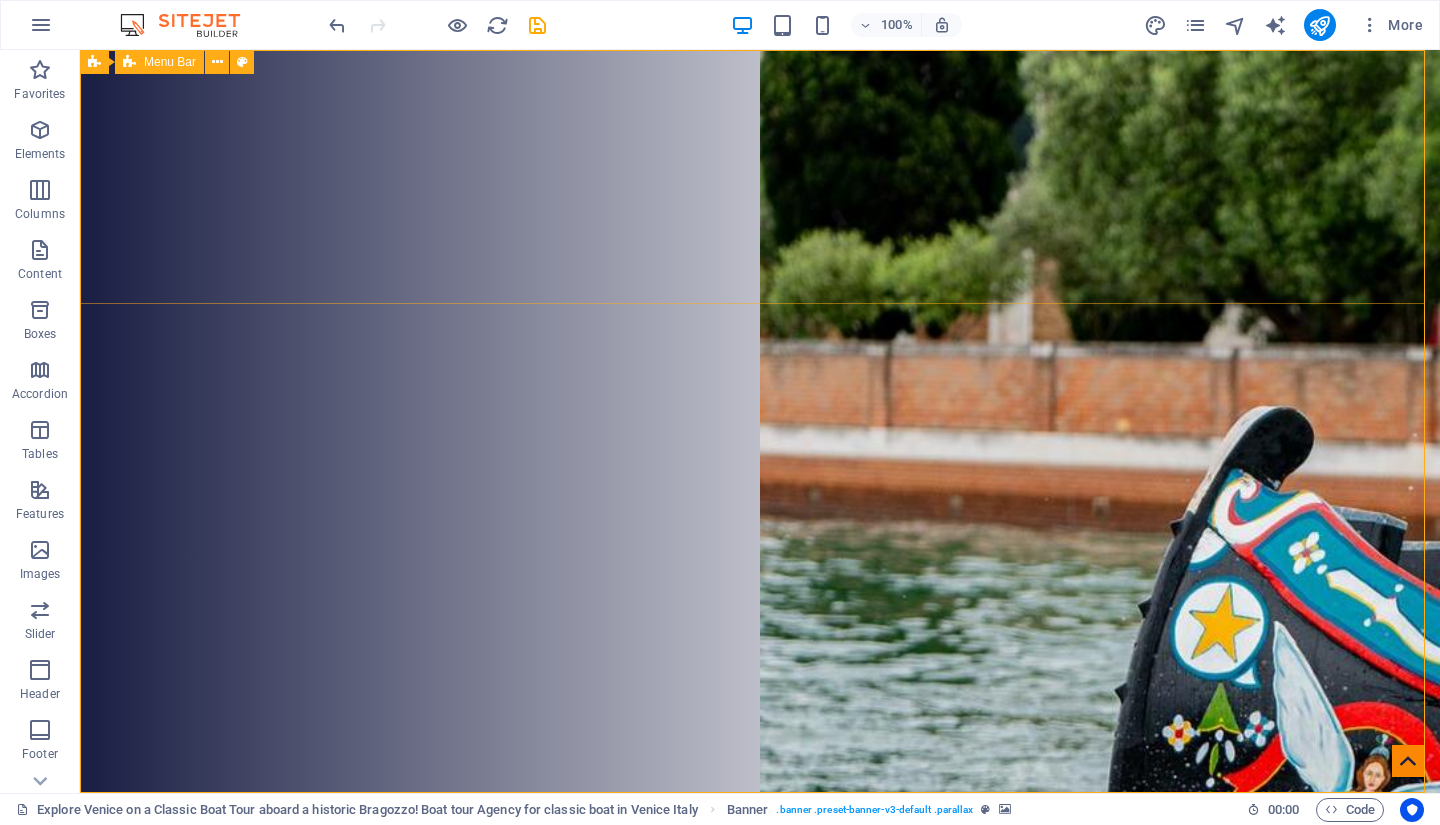 click at bounding box center (217, 62) 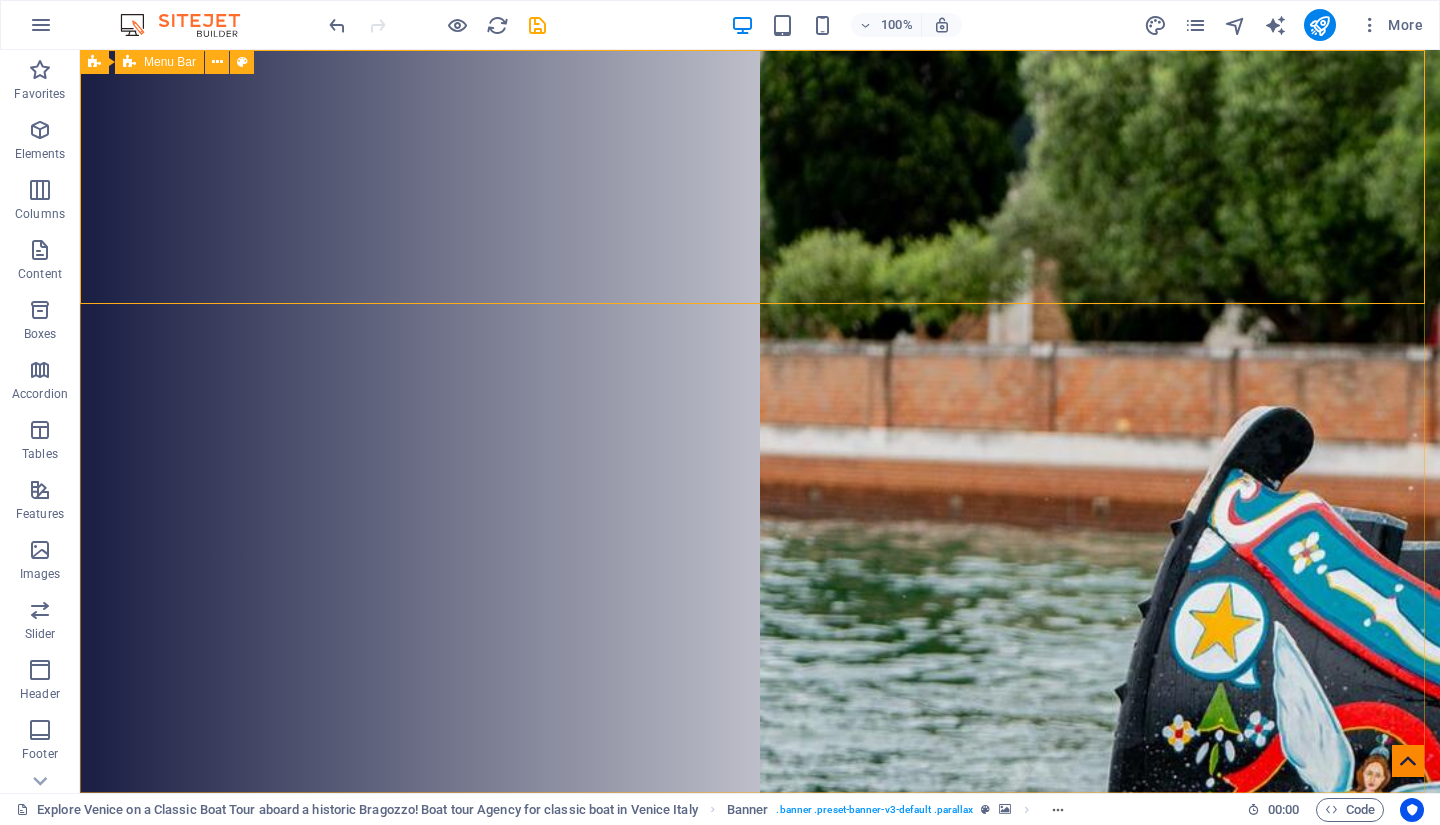 click at bounding box center [217, 62] 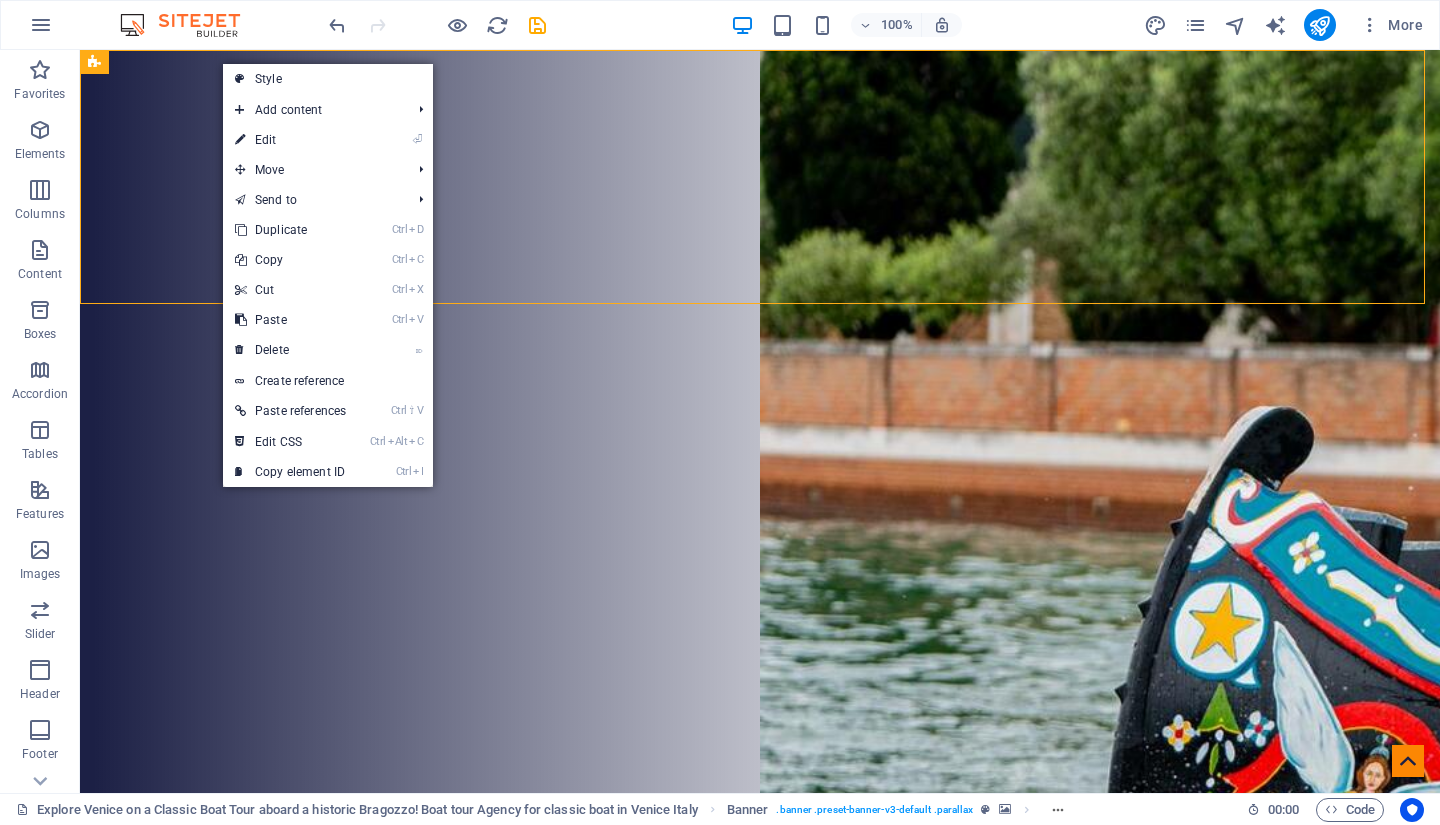 click on "Style" at bounding box center (328, 79) 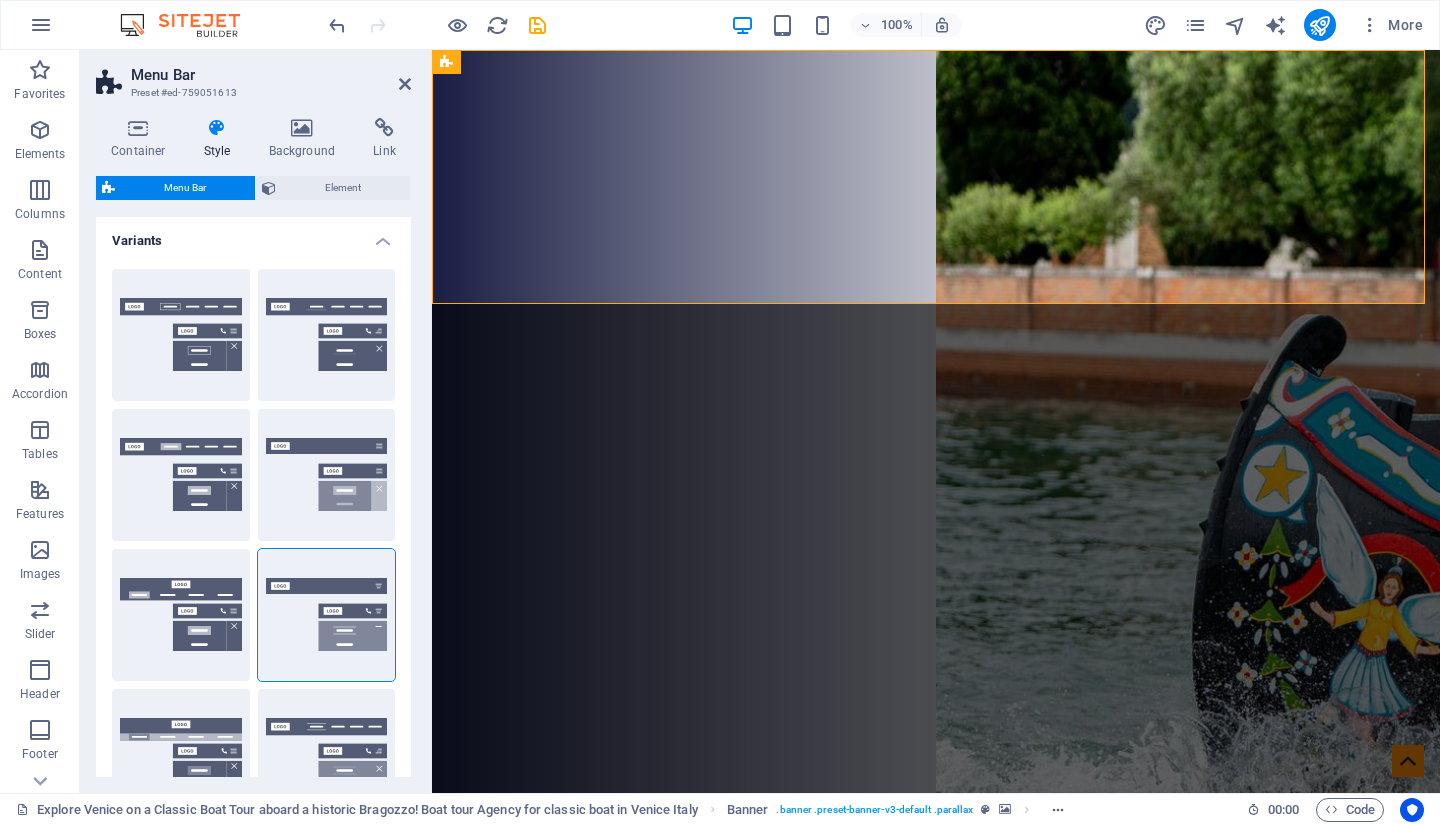 click on "Fixed" at bounding box center [327, 475] 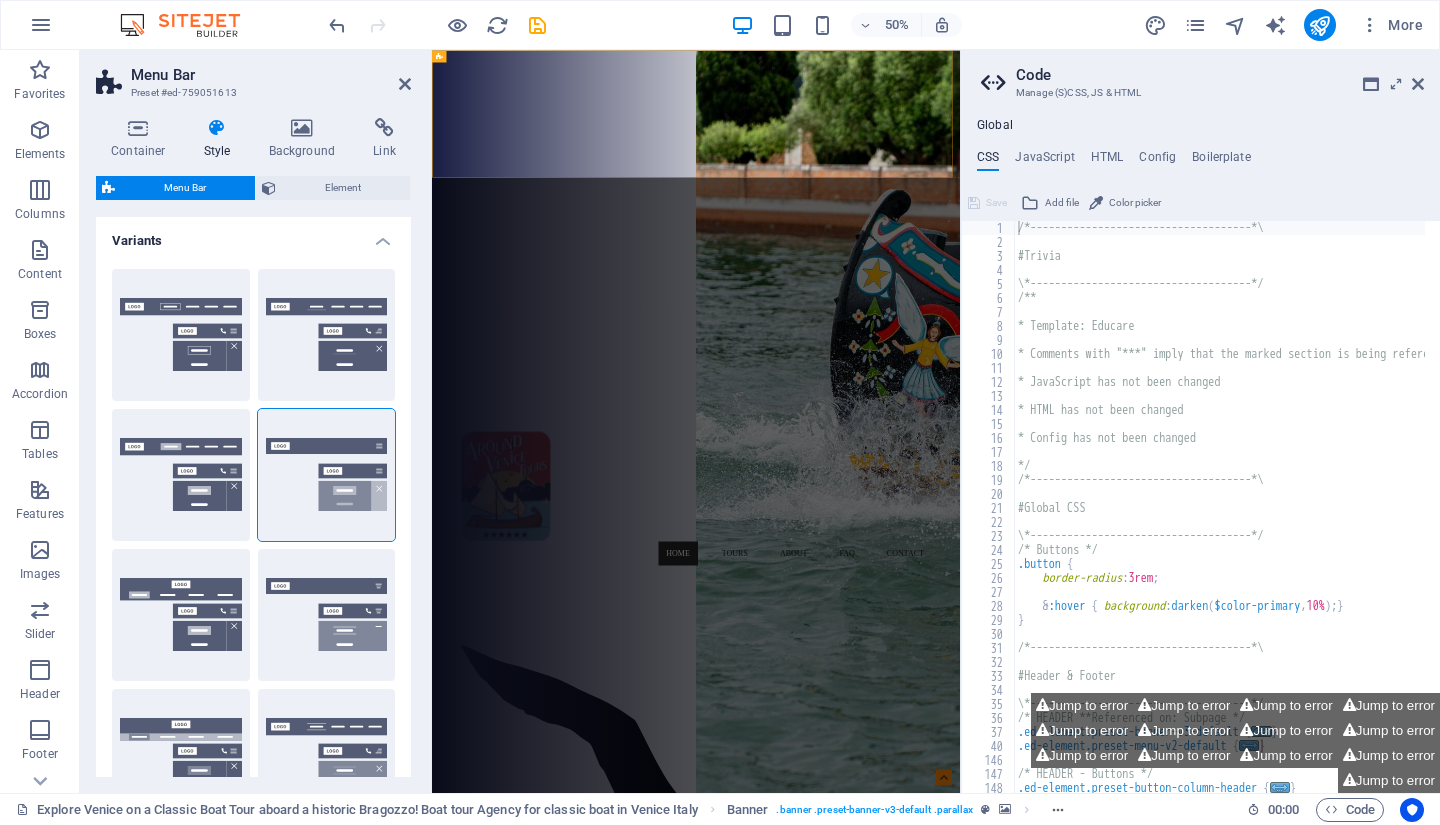 click at bounding box center [1418, 84] 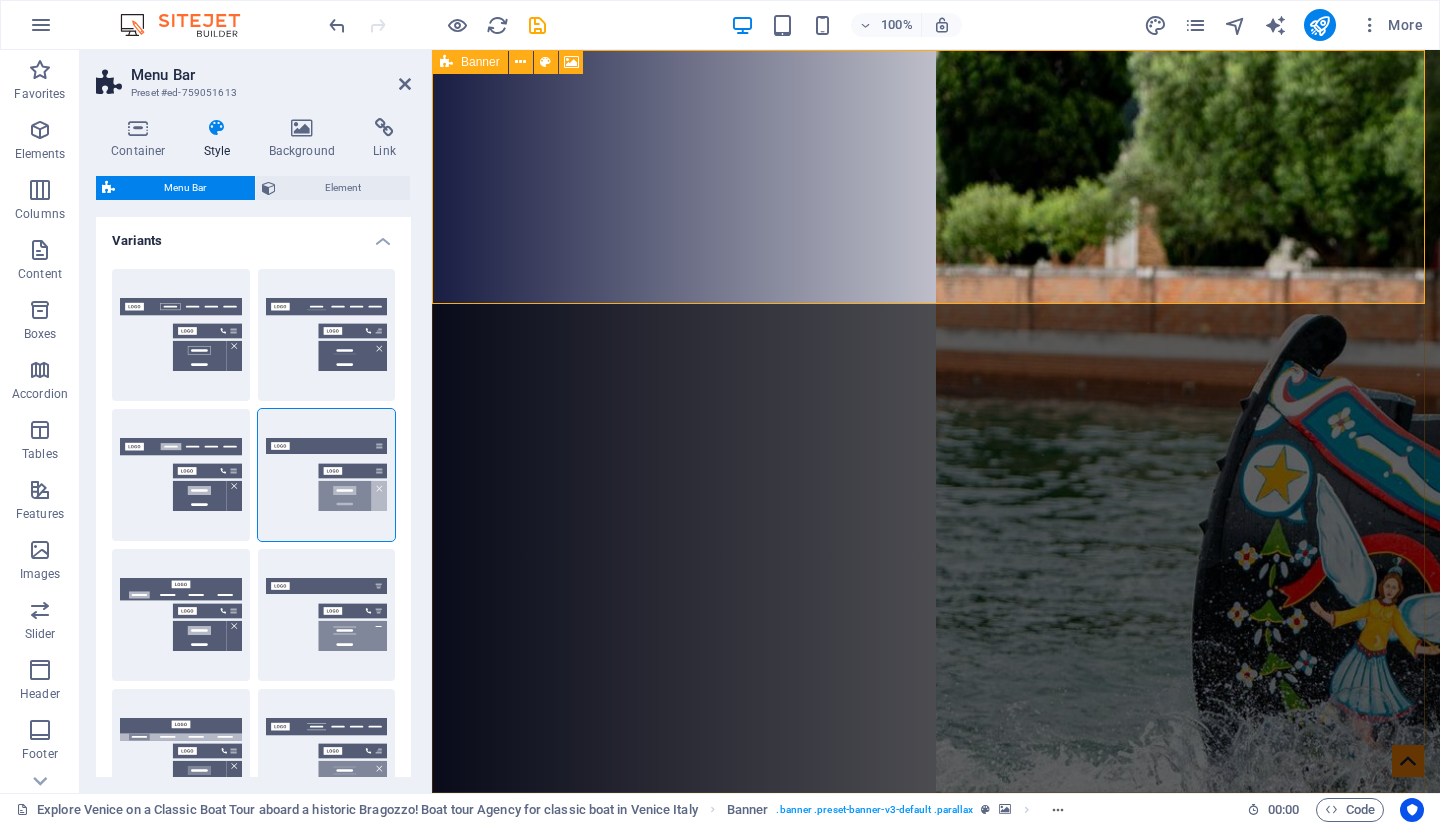 click at bounding box center [446, 62] 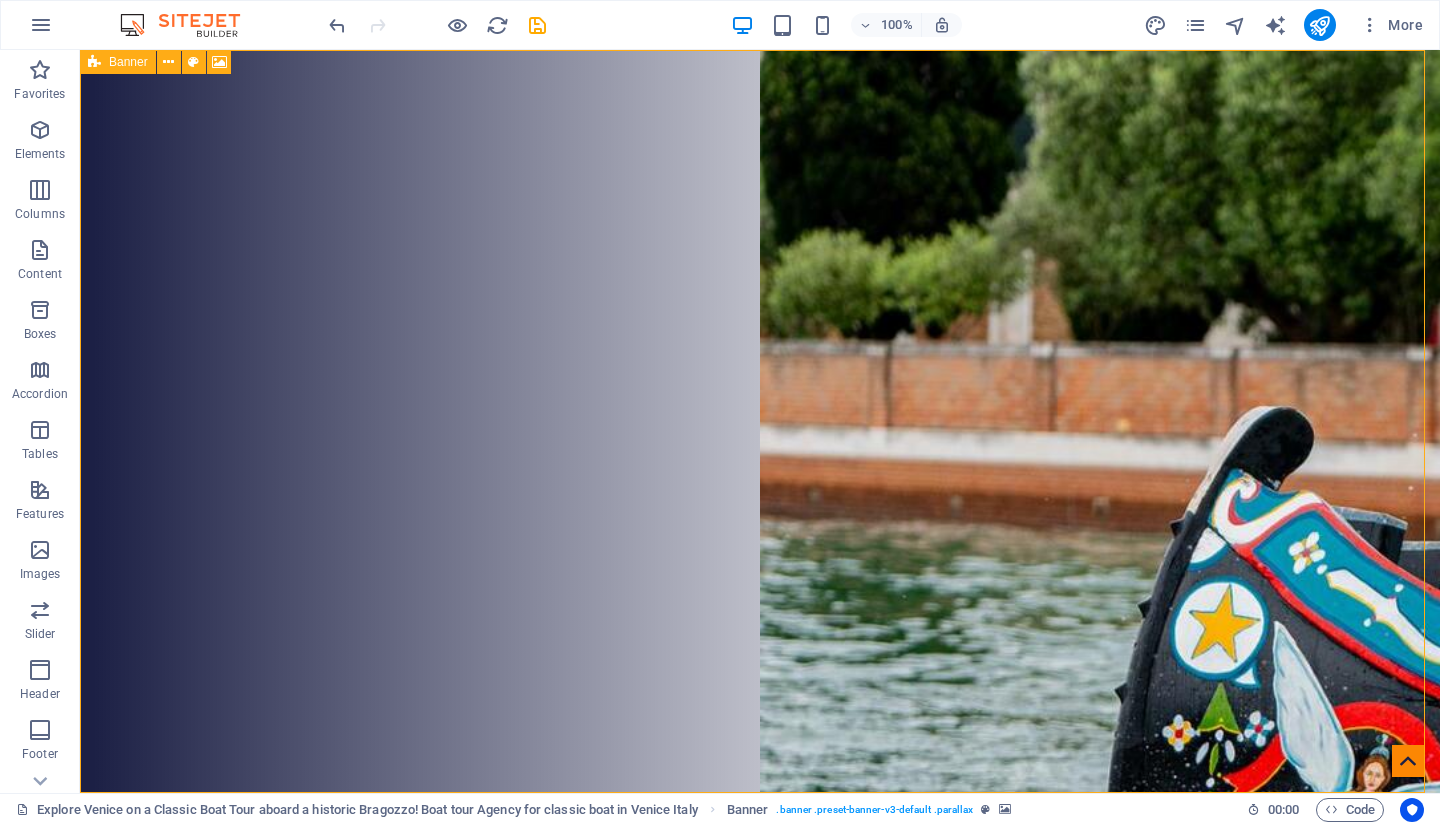 click at bounding box center [168, 62] 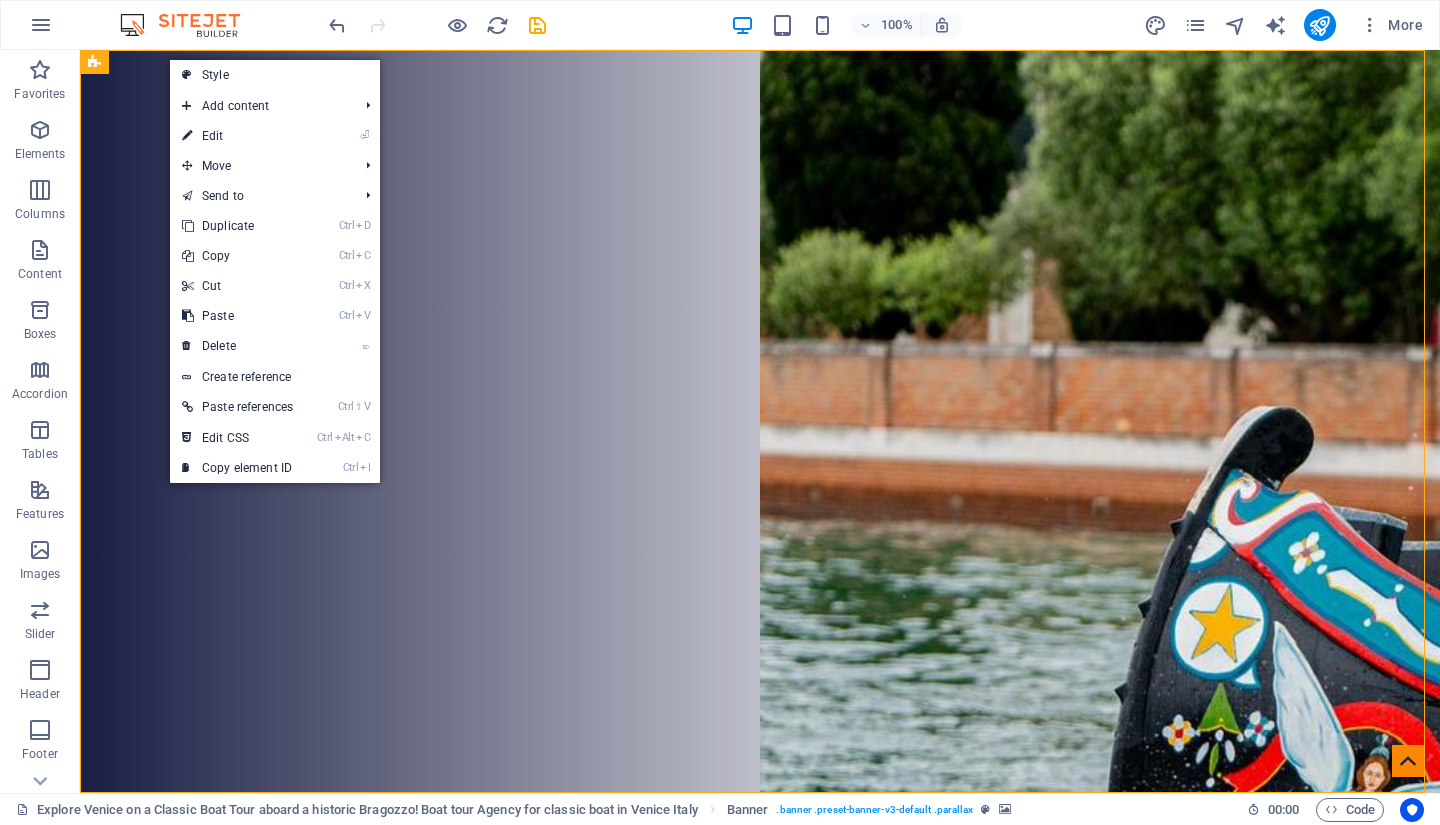 click on "Style" at bounding box center (275, 75) 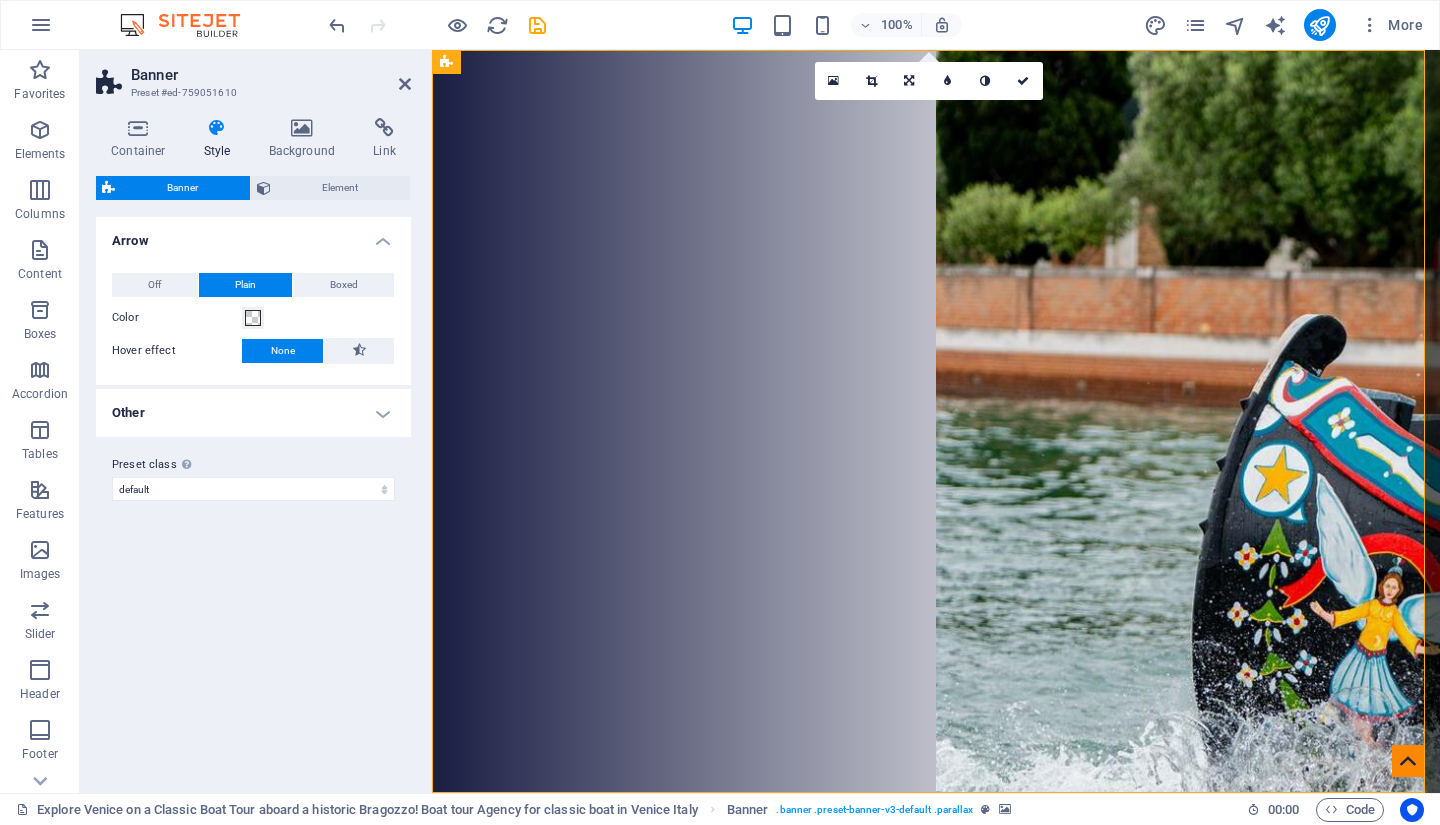 click at bounding box center [217, 128] 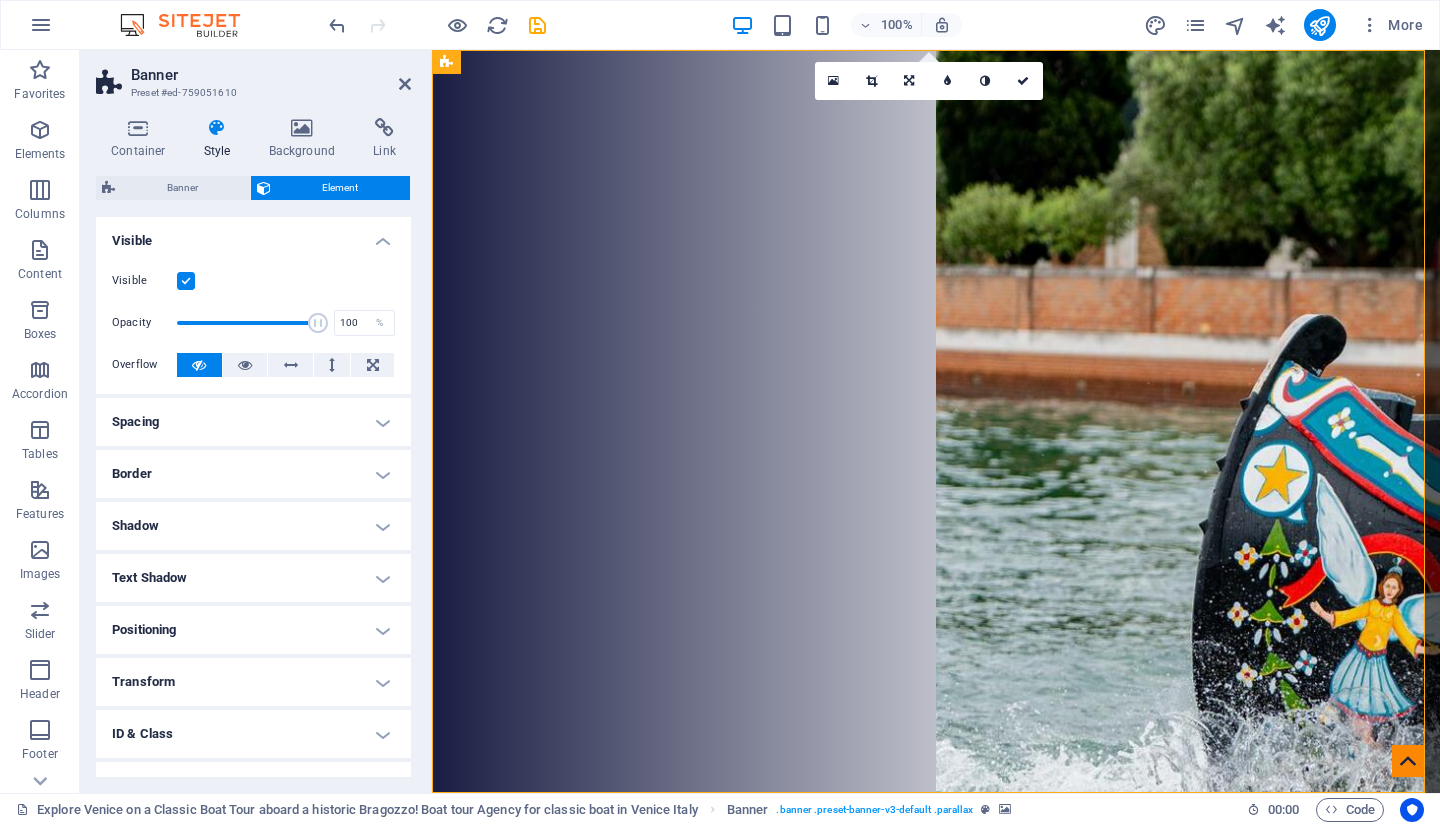 click at bounding box center (138, 128) 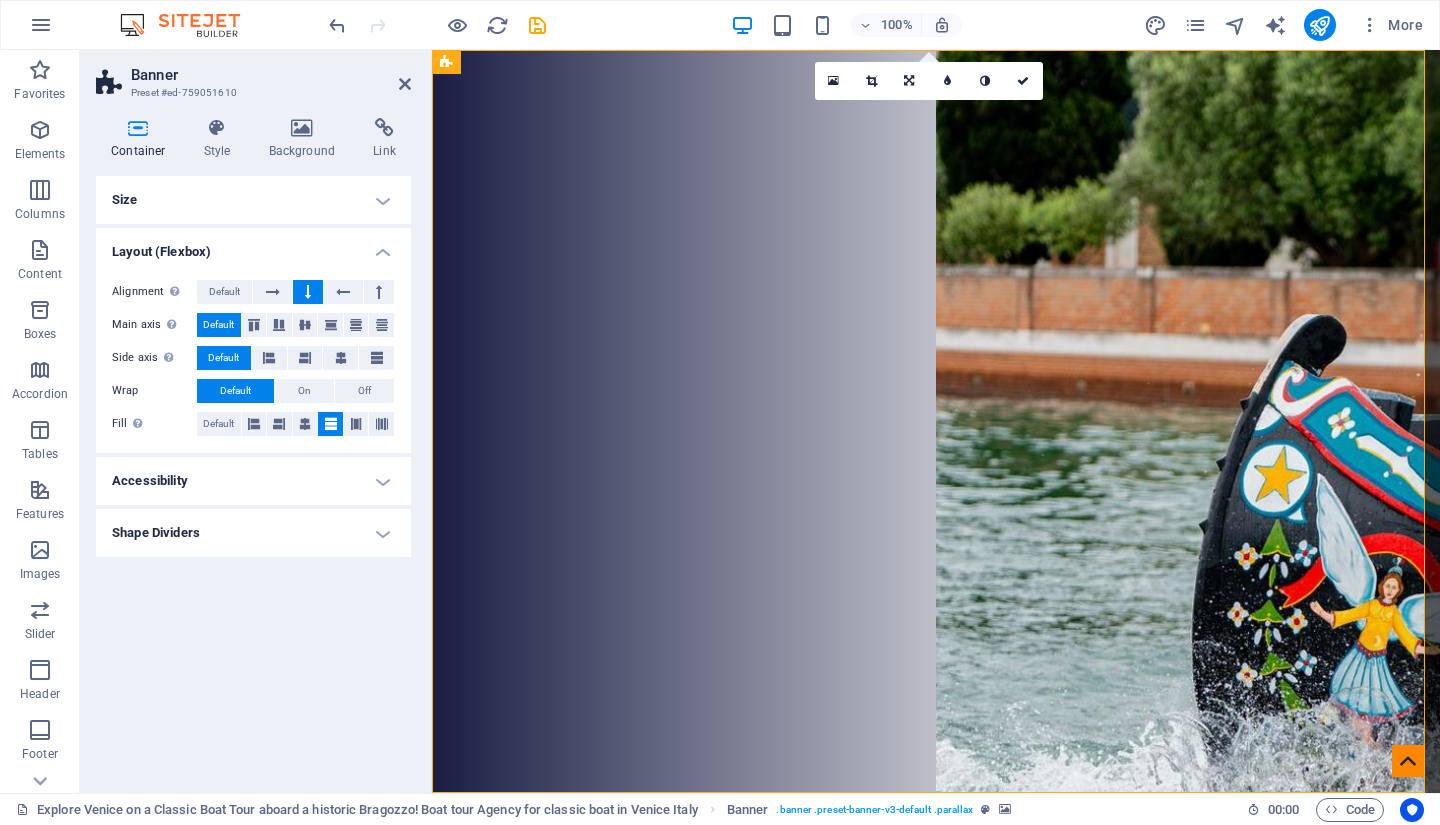 click at bounding box center (405, 84) 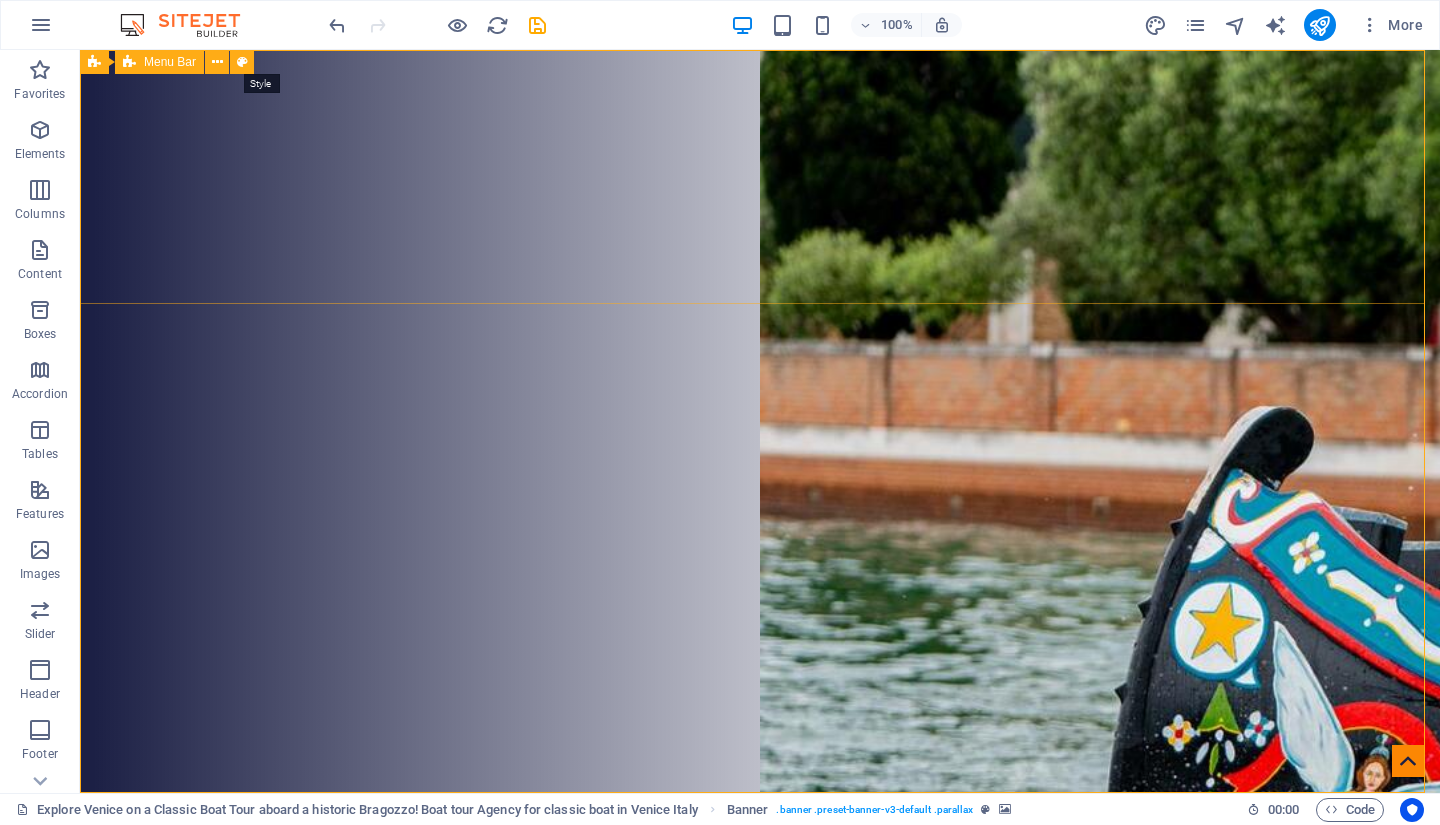 click at bounding box center (242, 62) 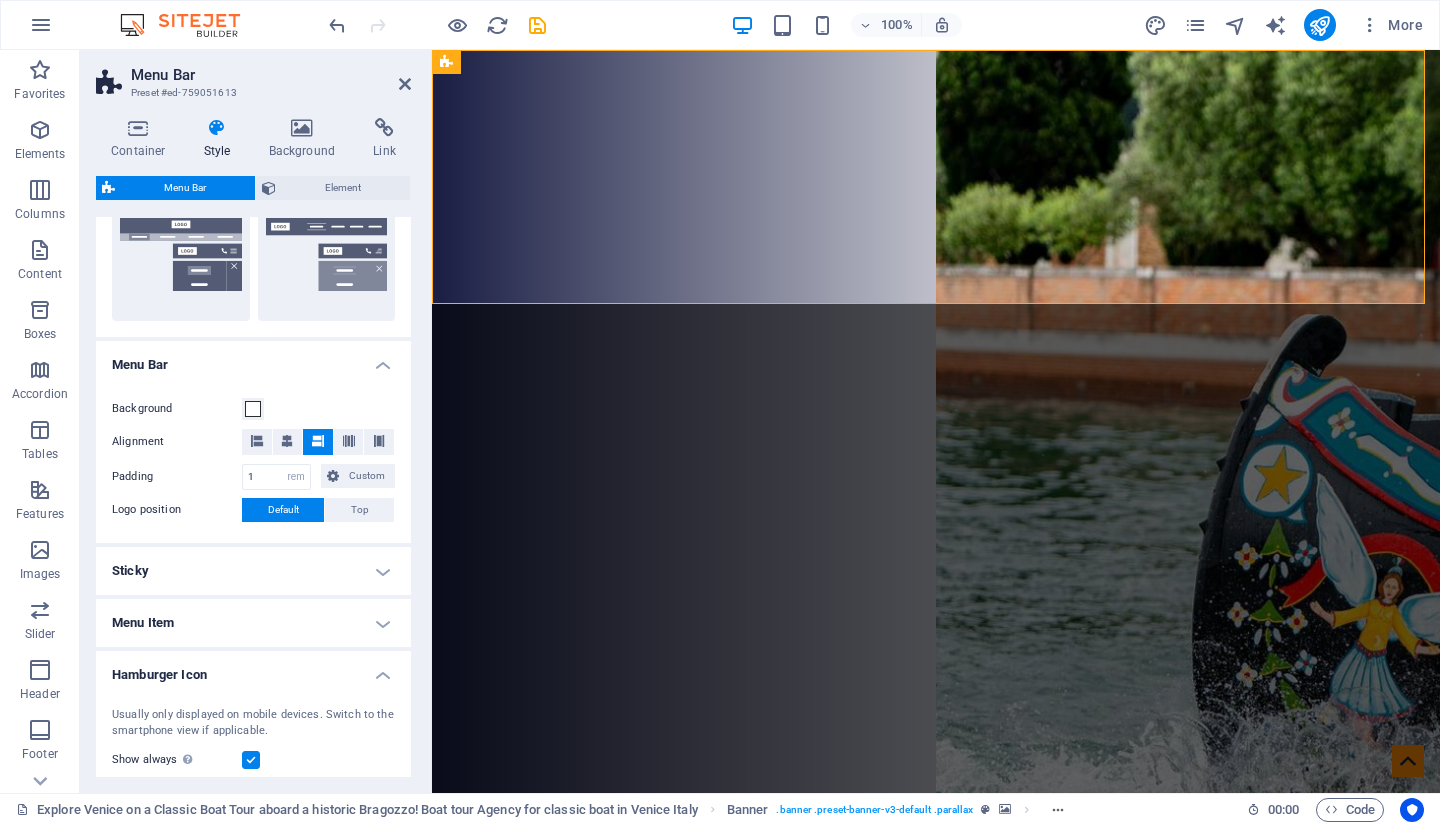 scroll, scrollTop: 600, scrollLeft: 0, axis: vertical 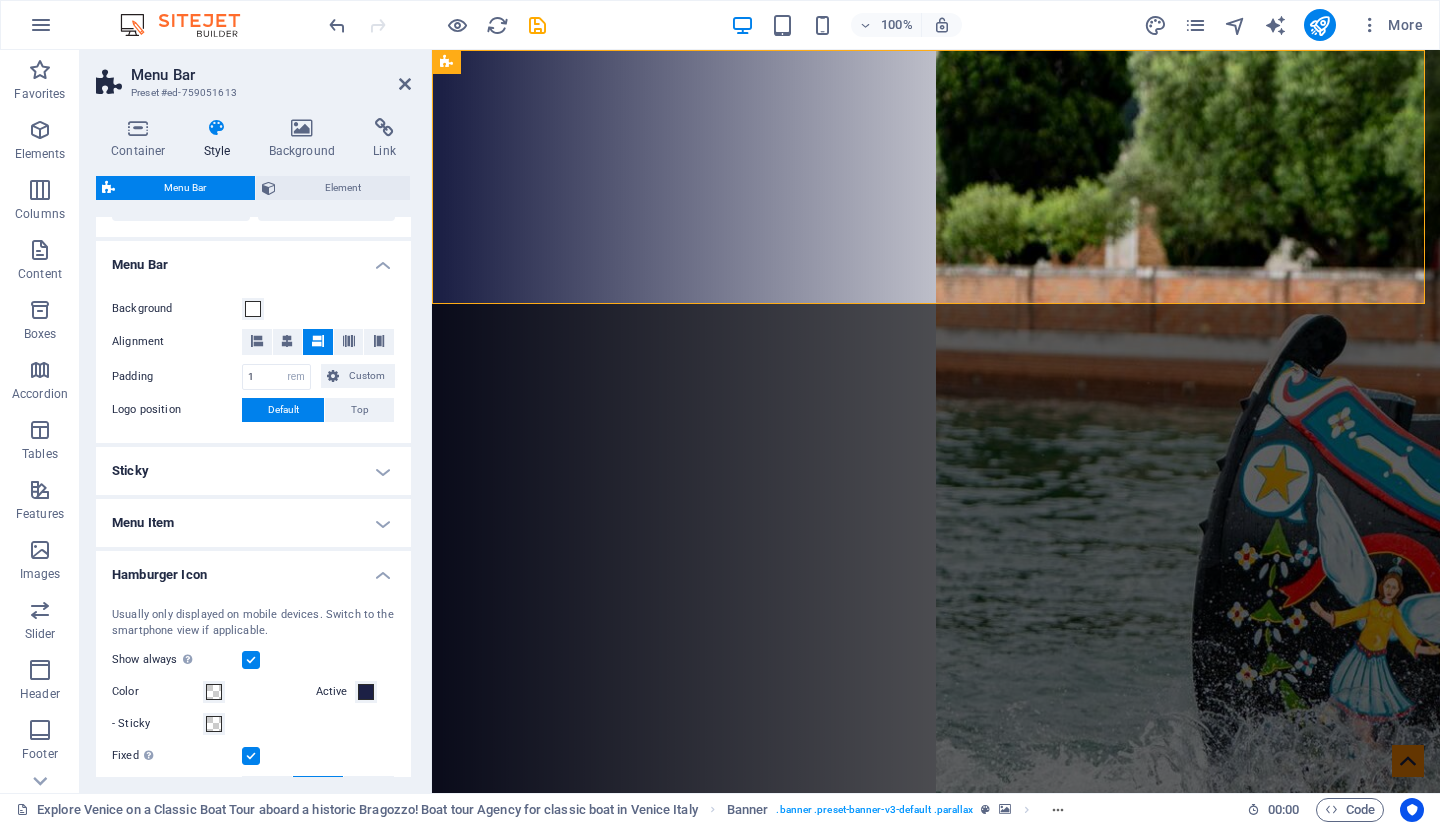 click at bounding box center (287, 341) 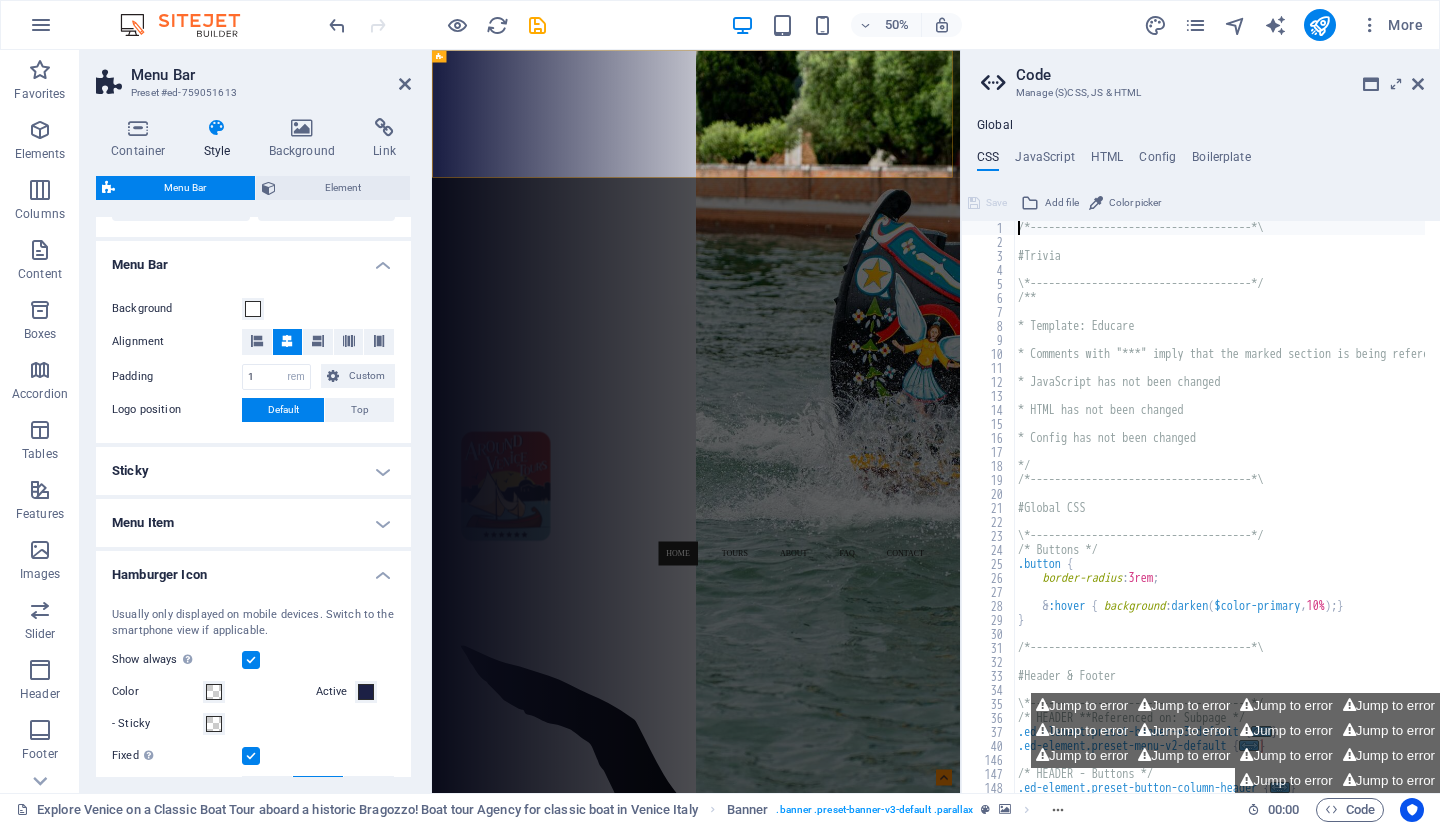 click at bounding box center [1418, 84] 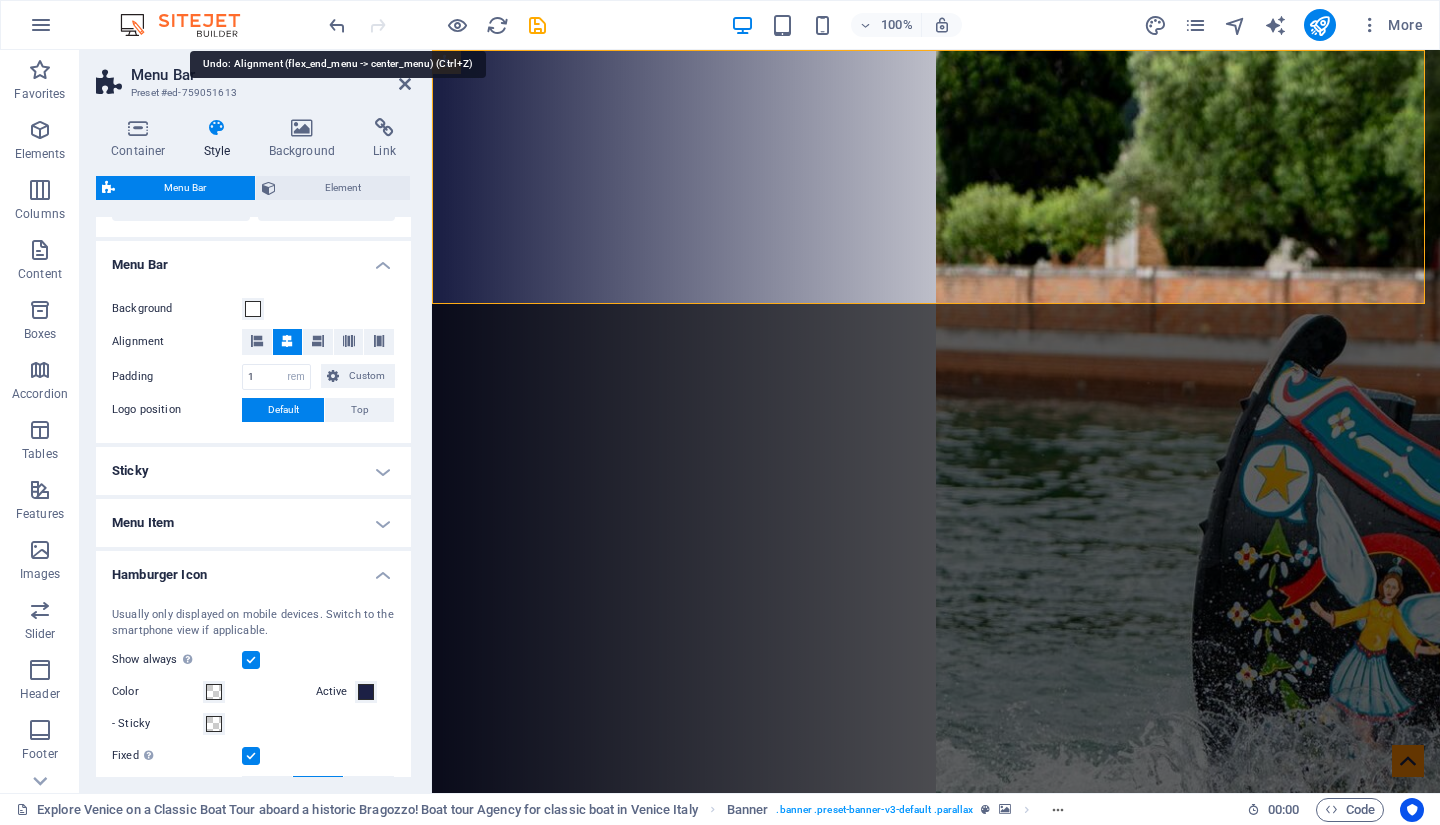 click at bounding box center (337, 25) 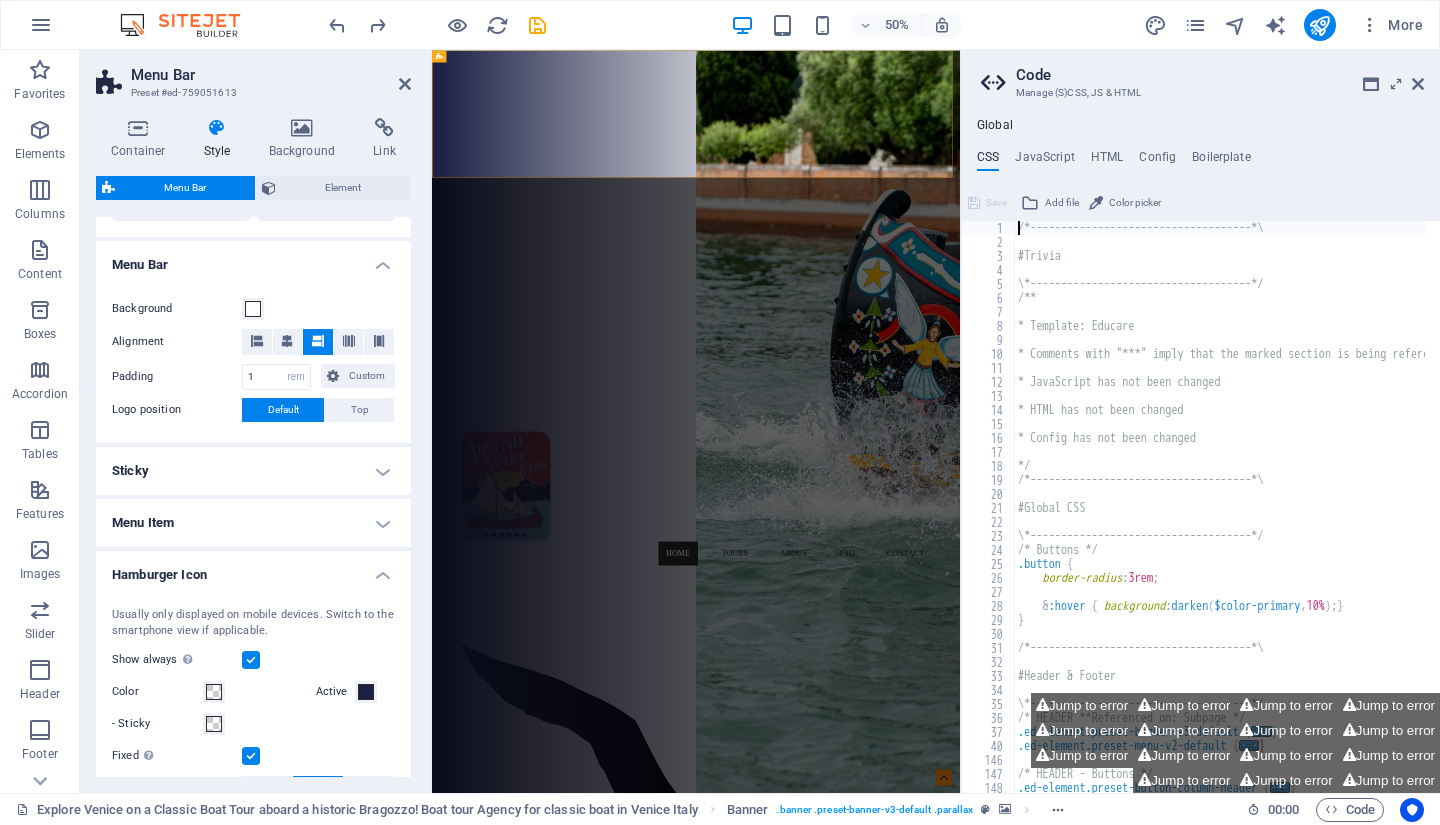 click at bounding box center (1418, 84) 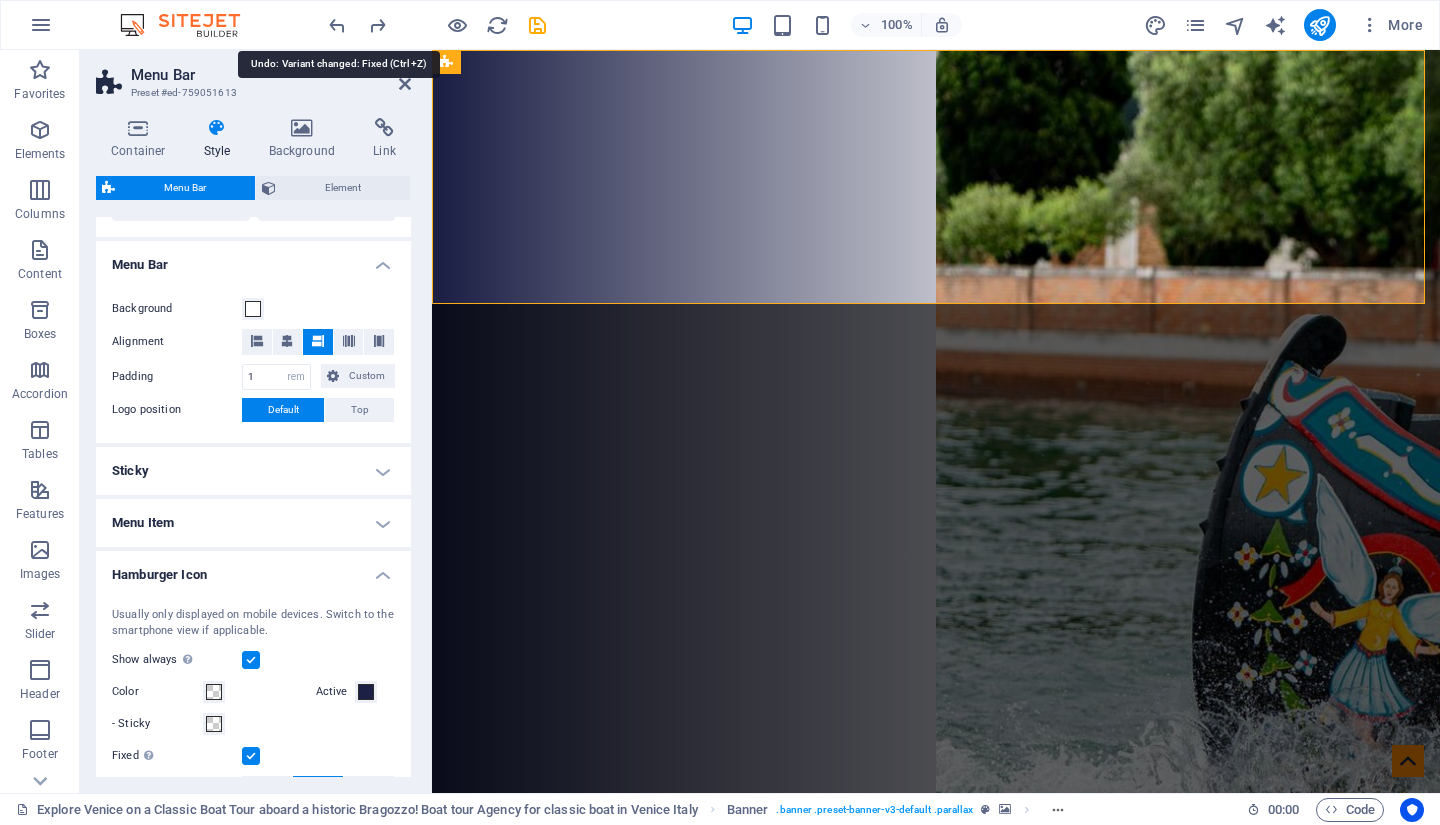 click at bounding box center (337, 25) 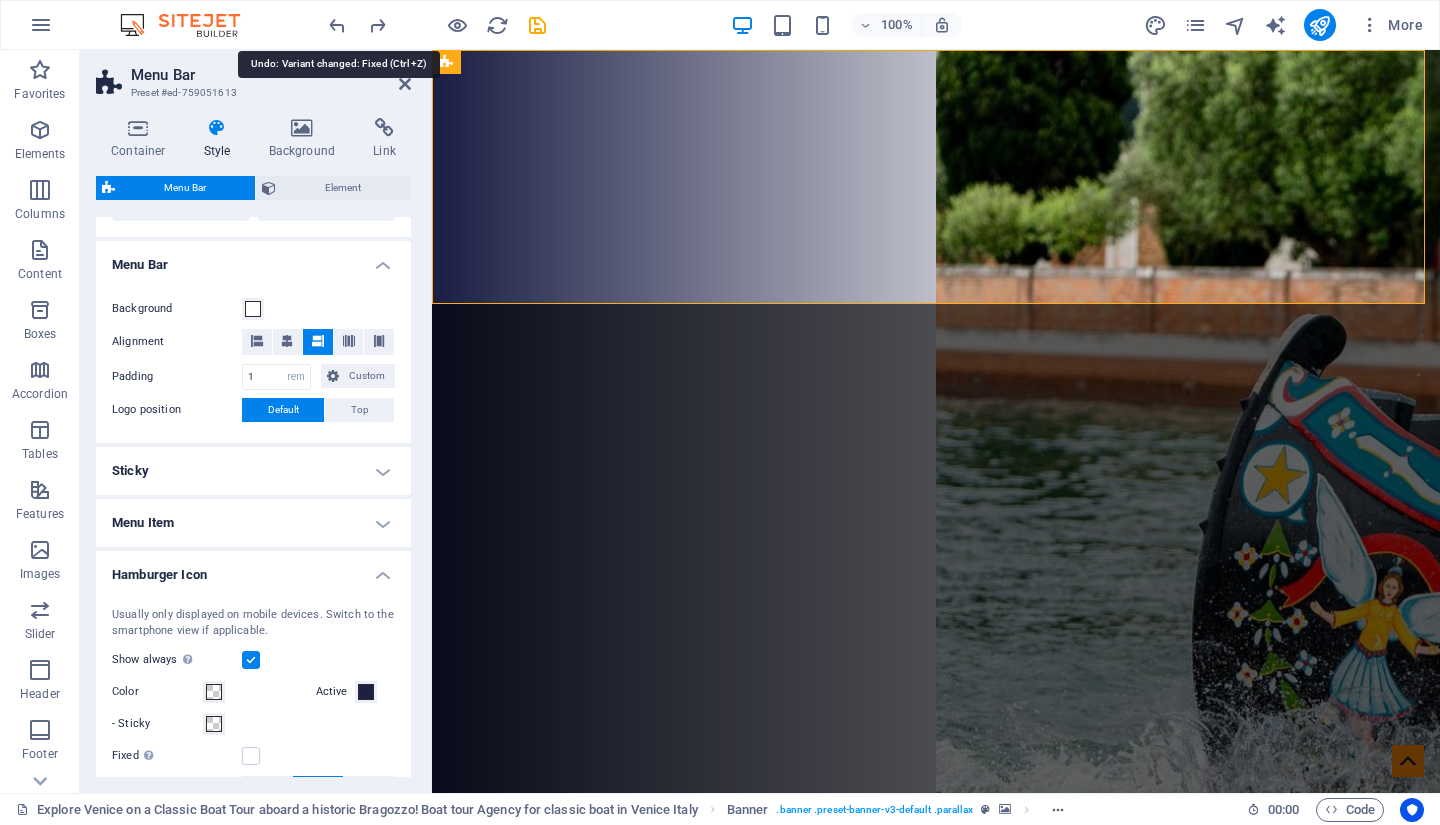type on "50" 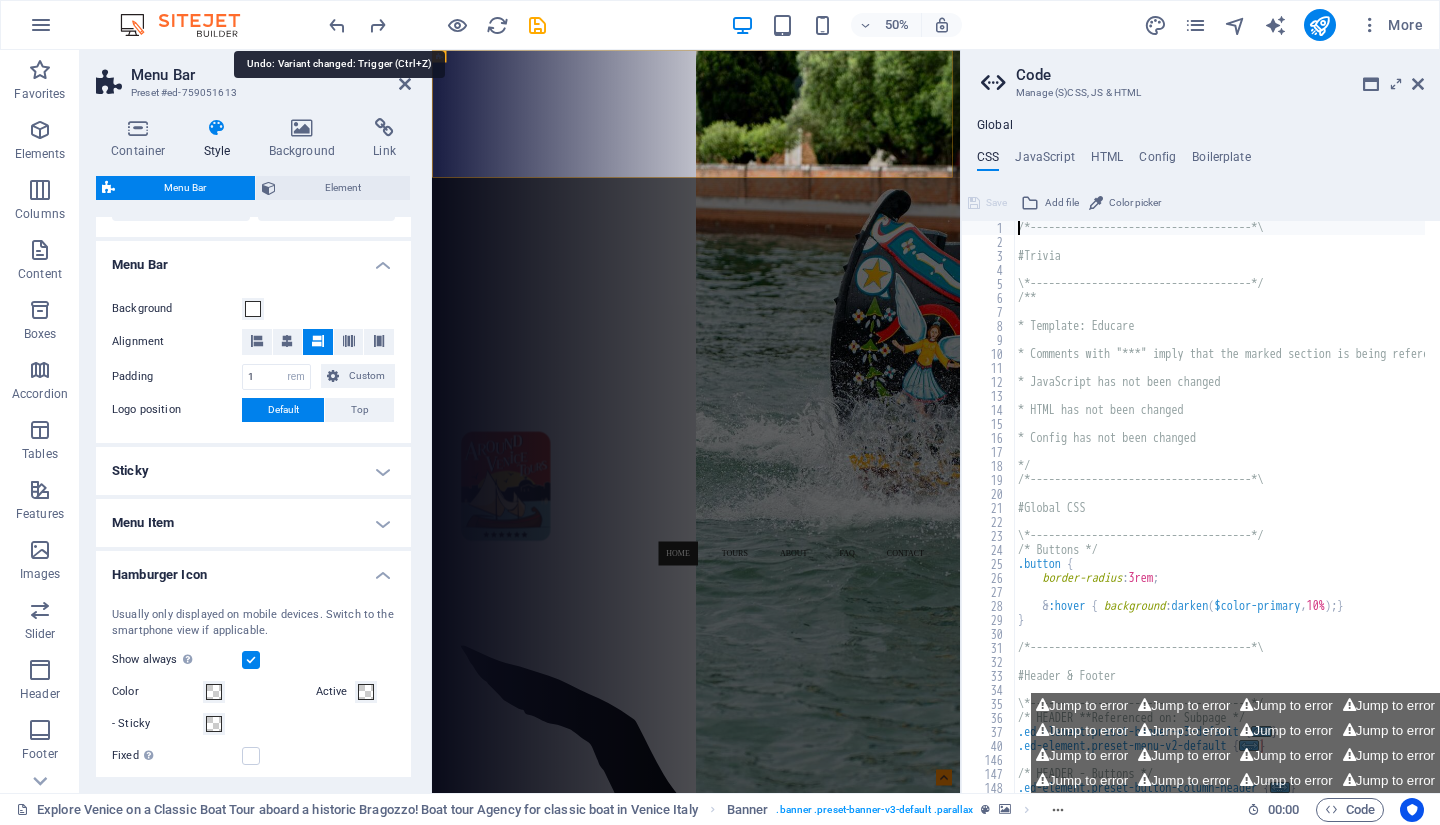 click at bounding box center (337, 25) 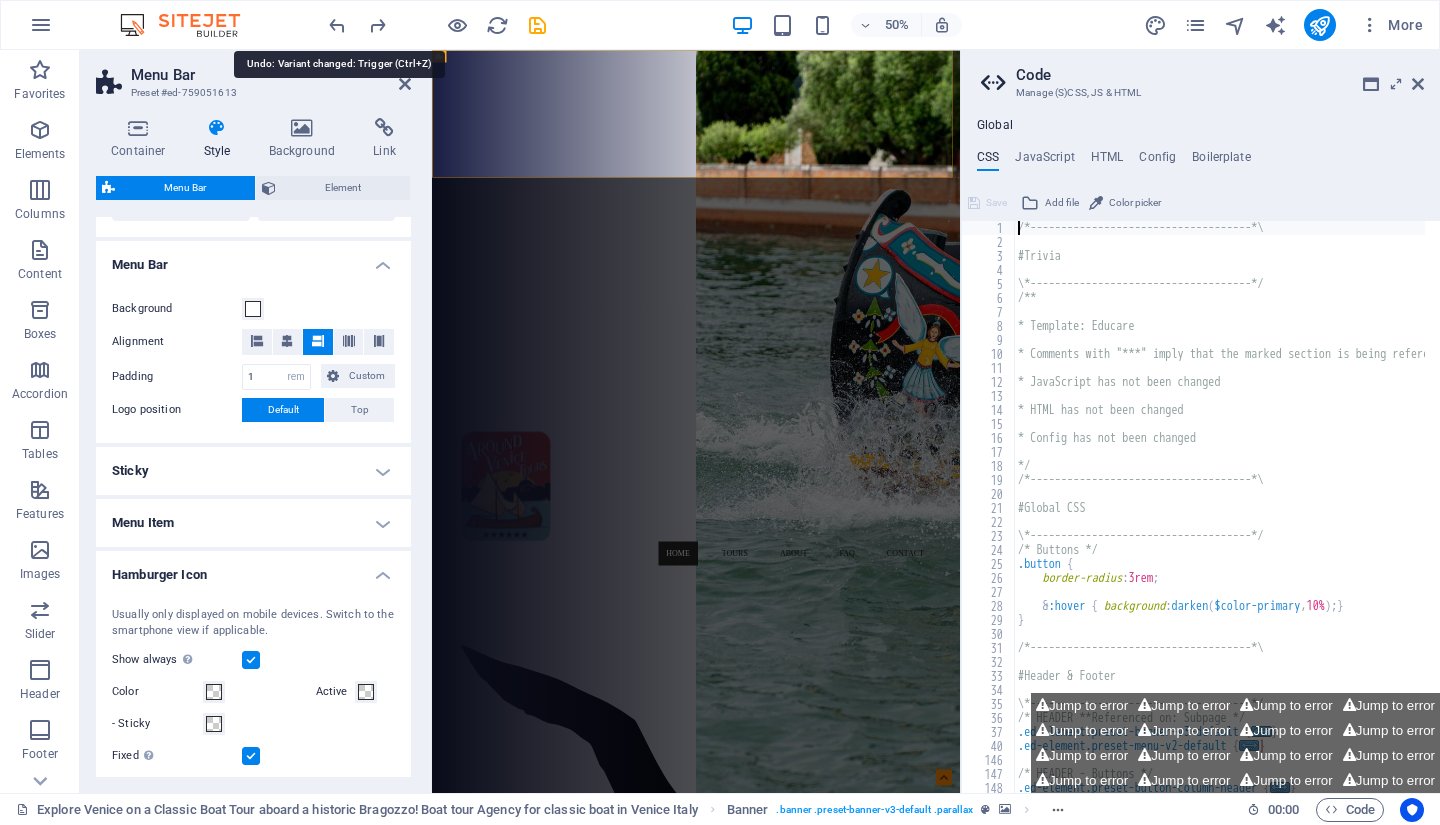 type 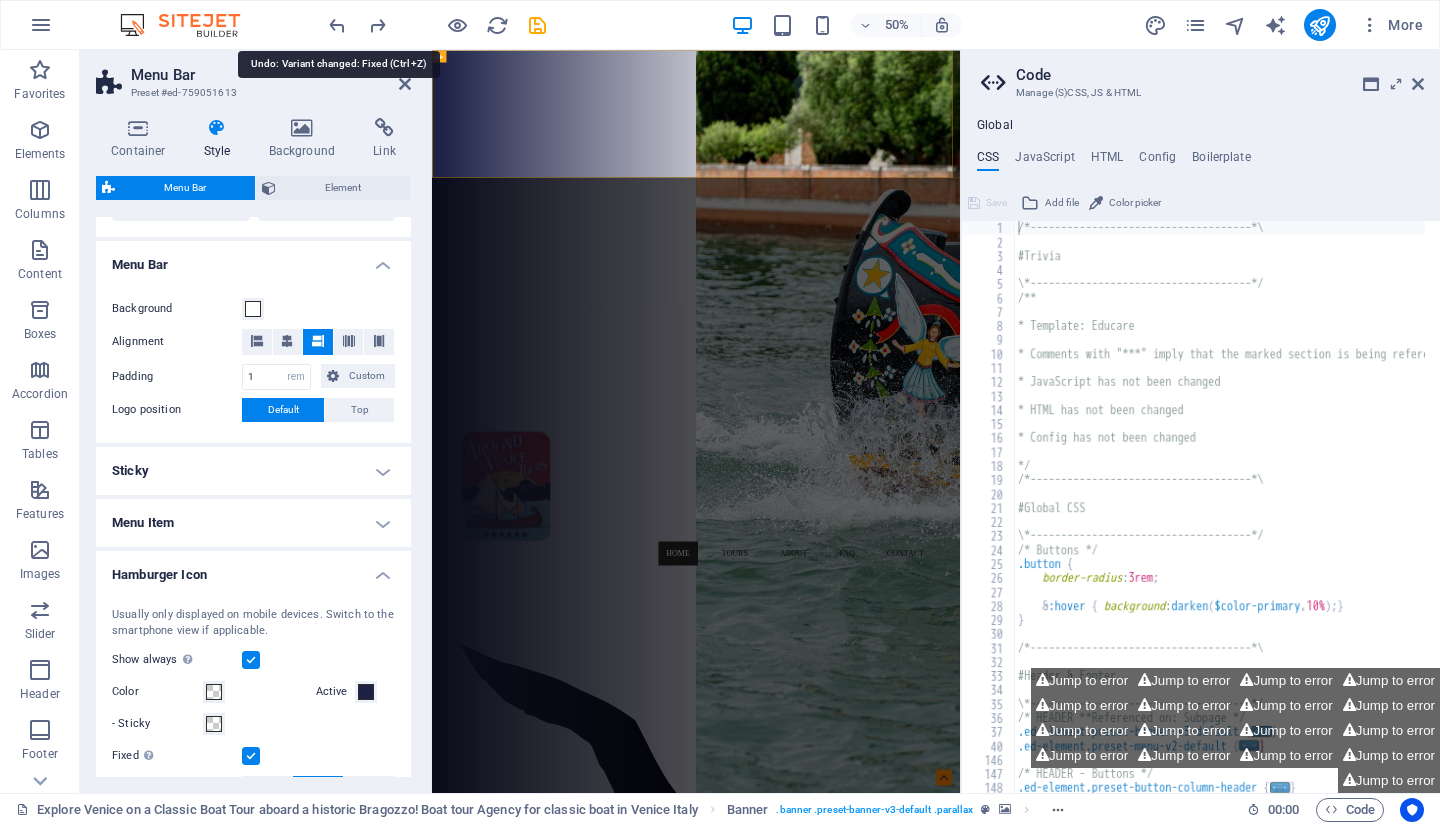 click at bounding box center [337, 25] 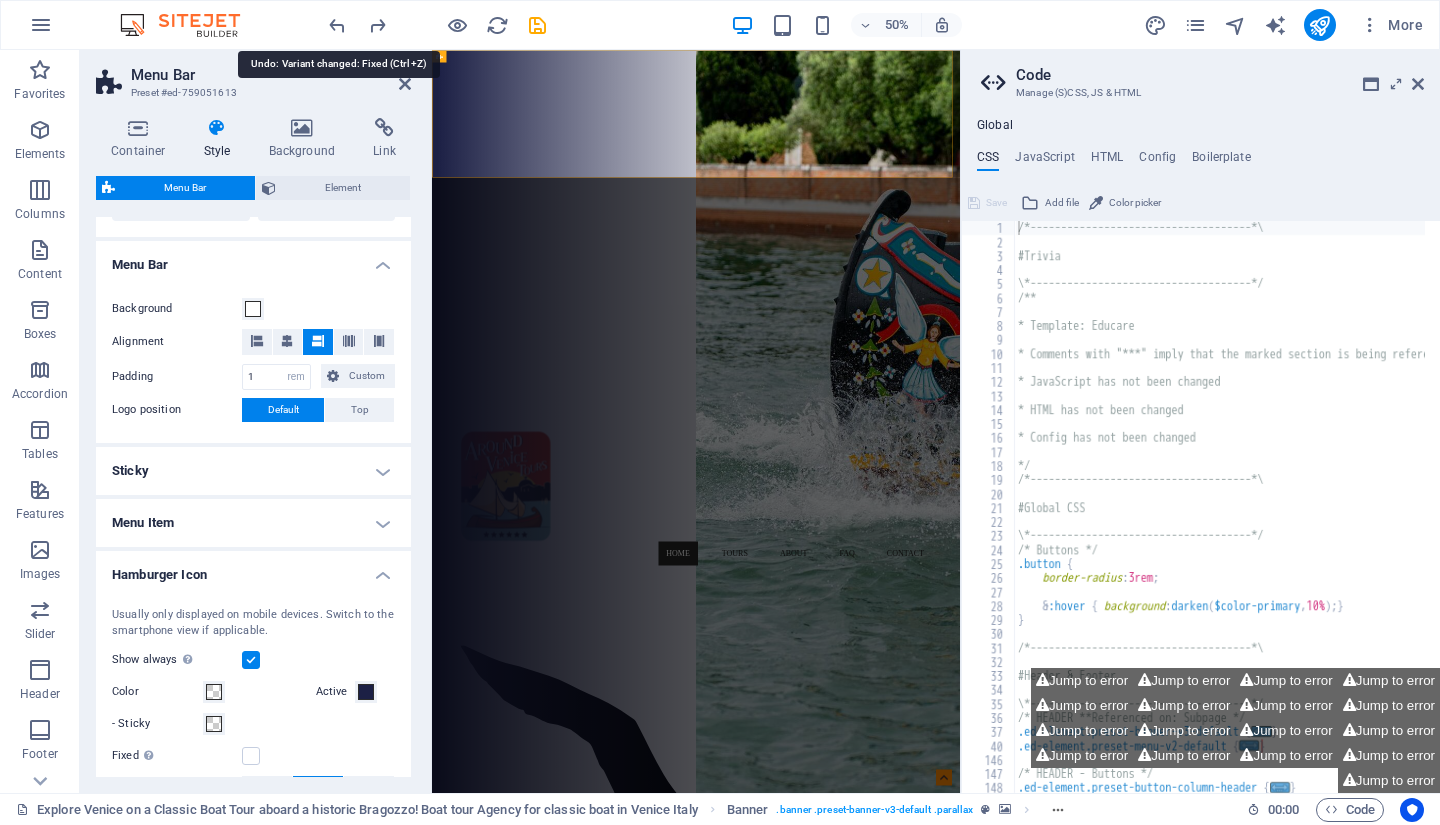 type on "50" 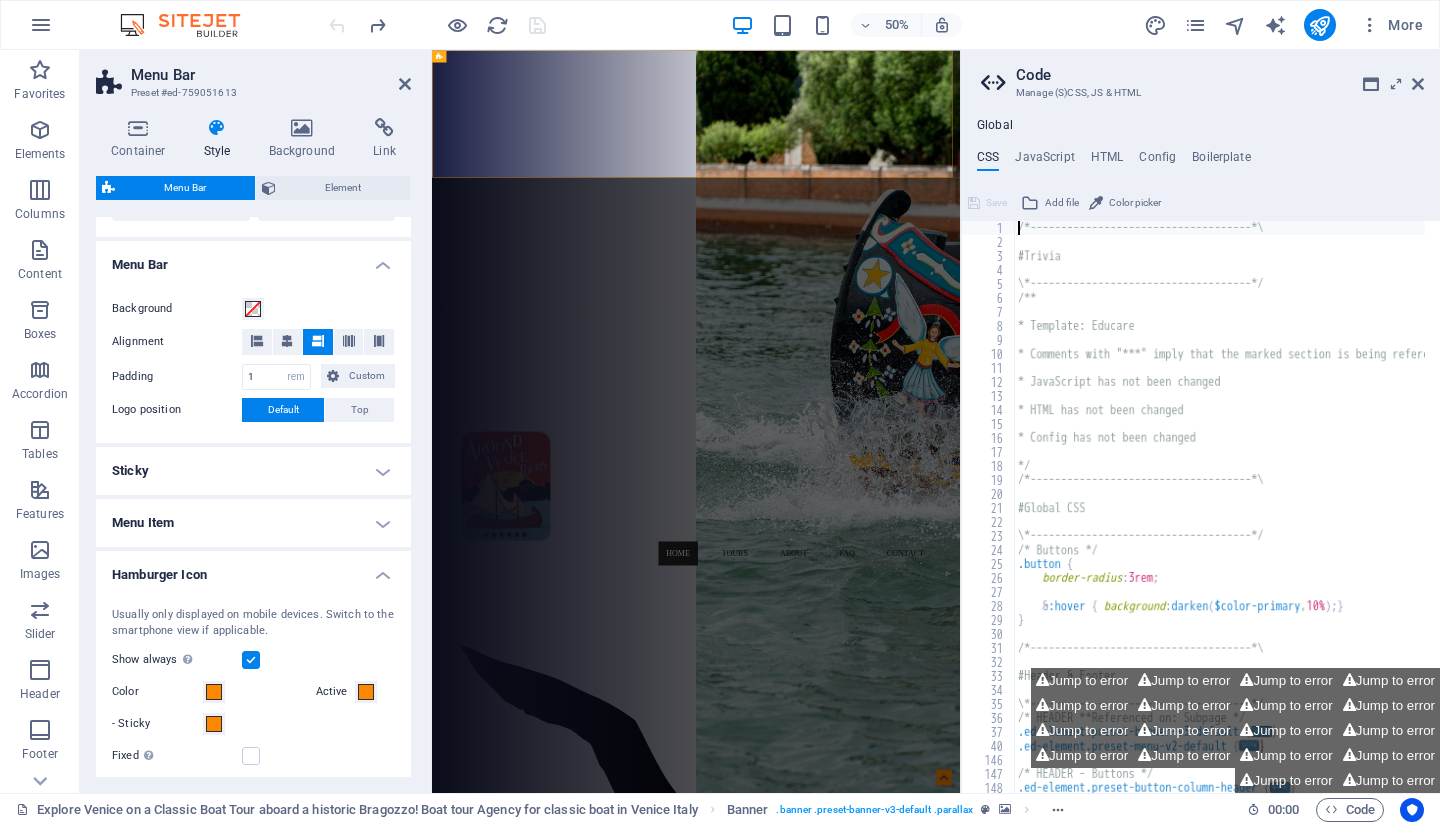 click at bounding box center (1418, 84) 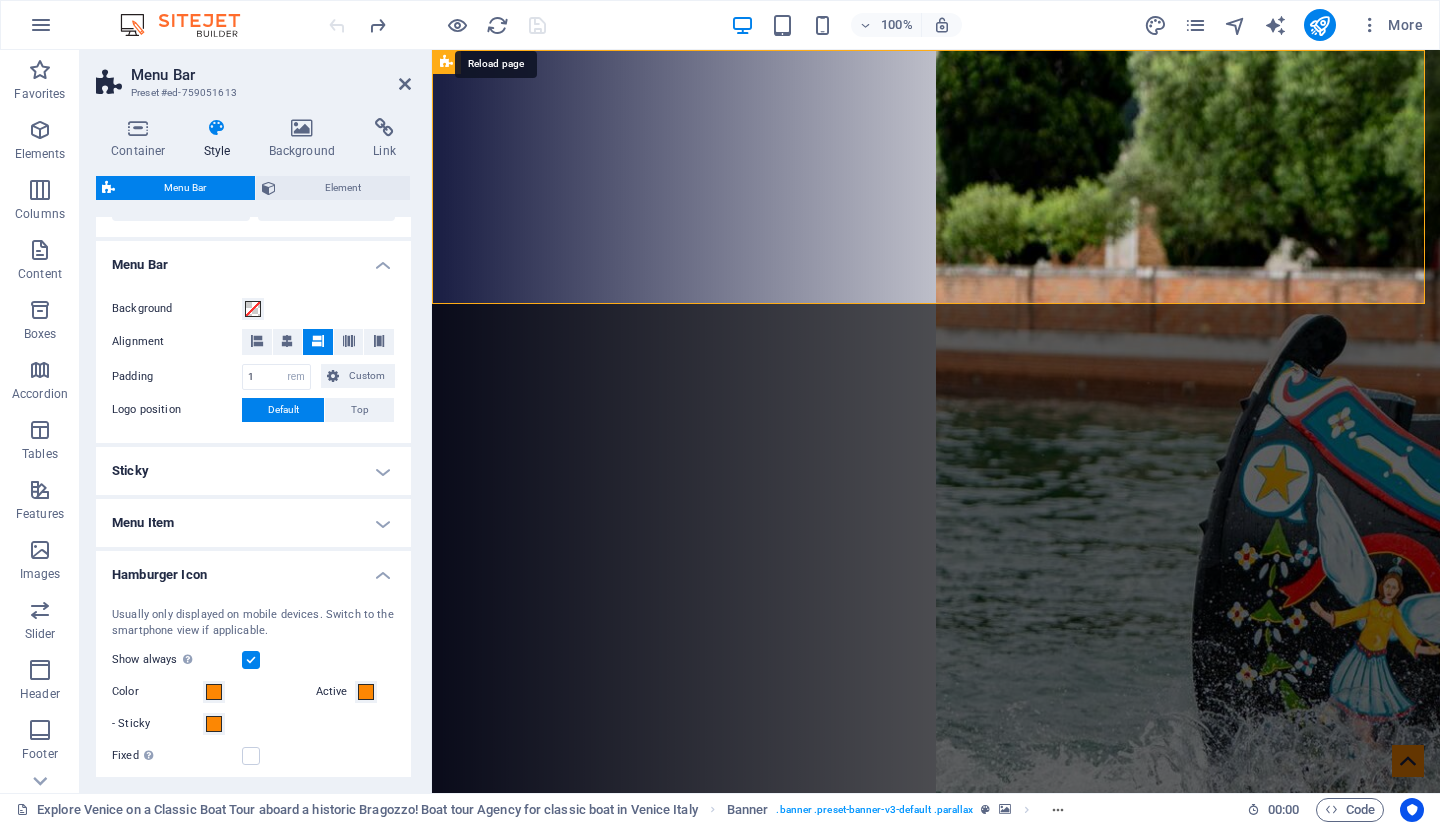 click at bounding box center (497, 25) 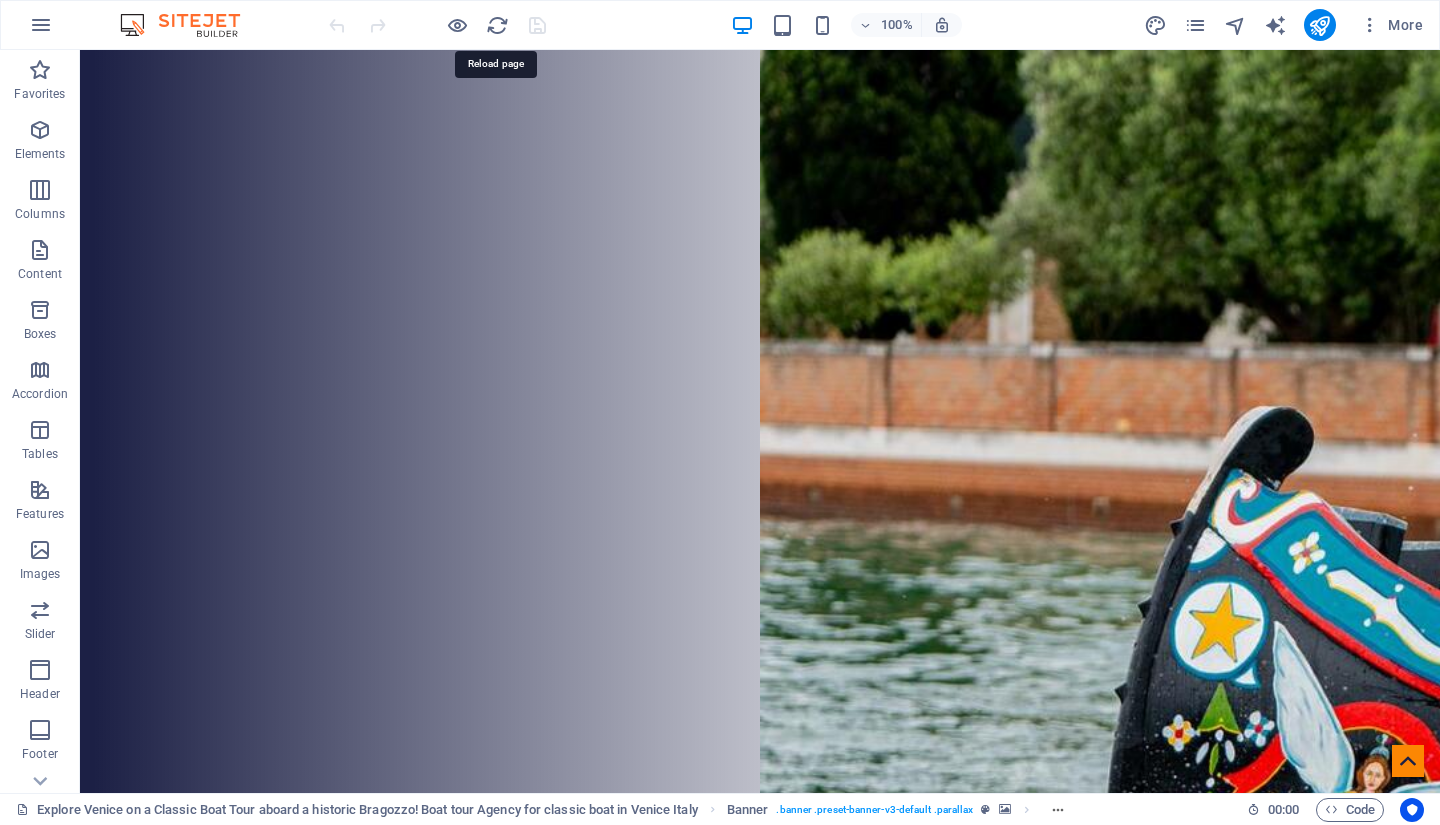 click at bounding box center (497, 25) 